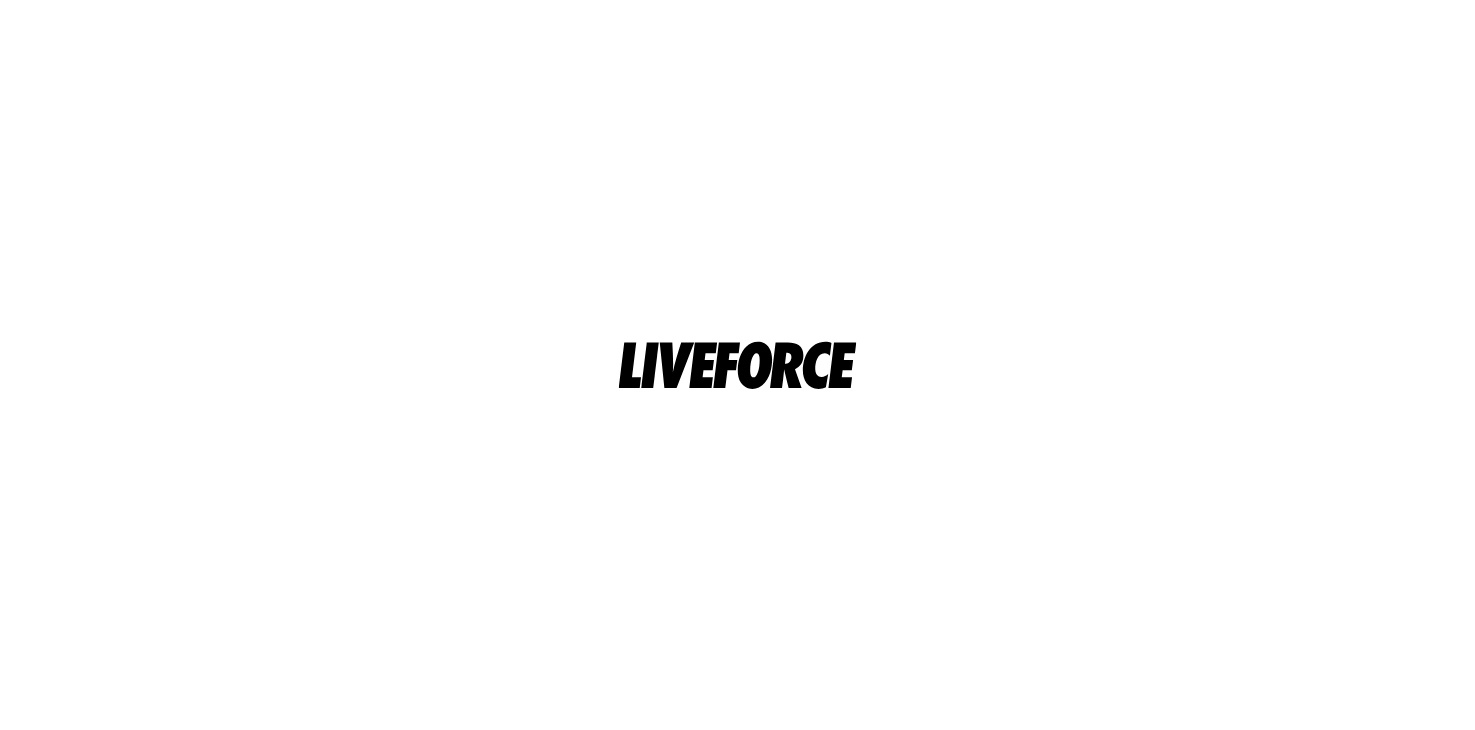 scroll, scrollTop: 0, scrollLeft: 0, axis: both 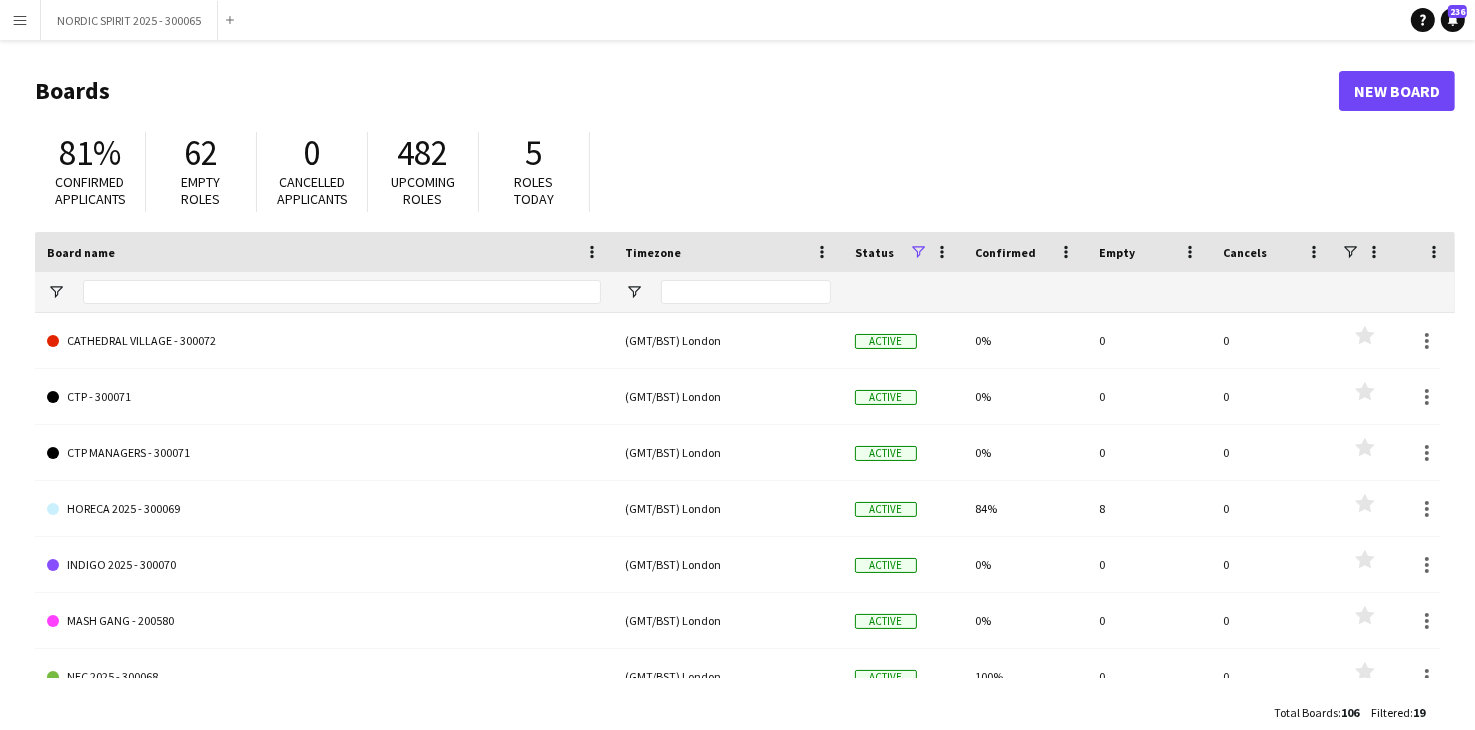click on "Menu" at bounding box center [20, 20] 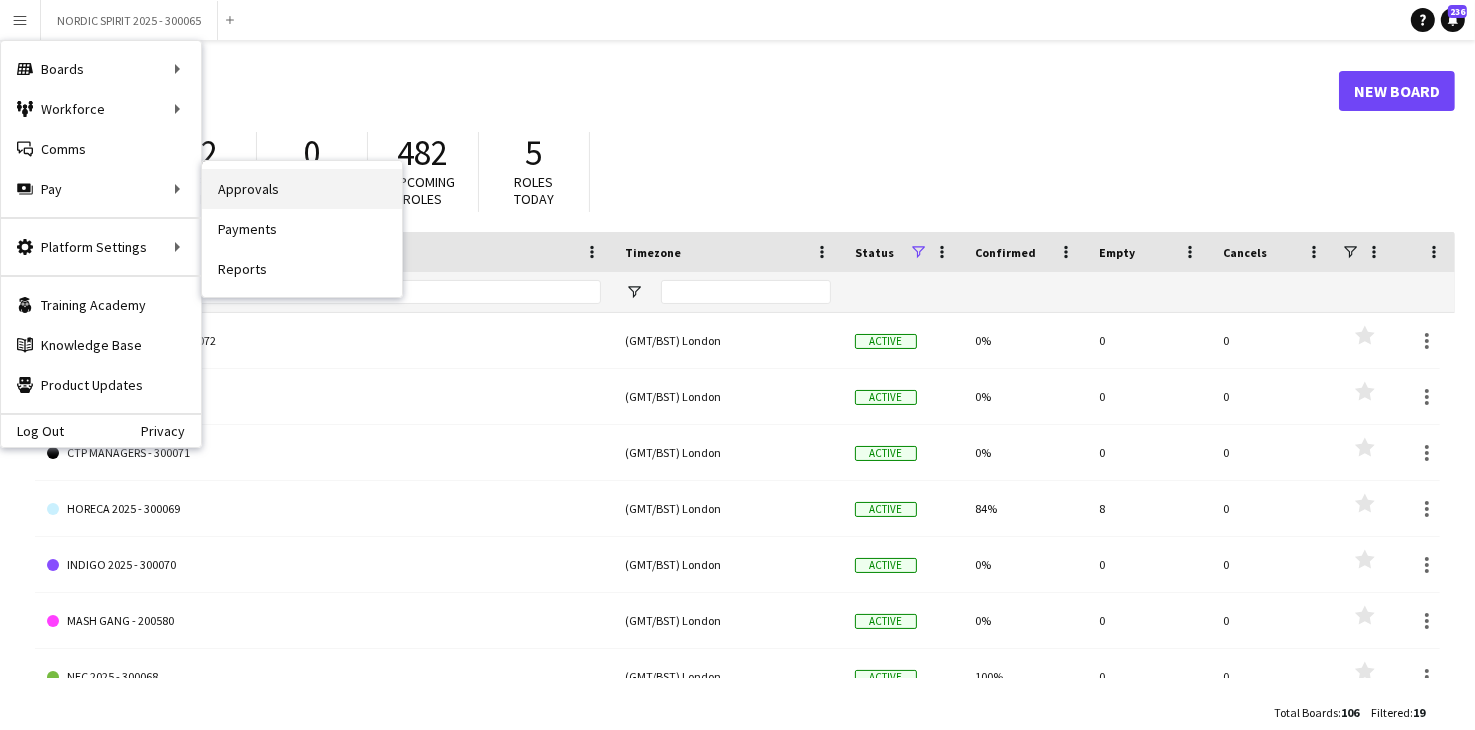 click on "Approvals" at bounding box center (302, 189) 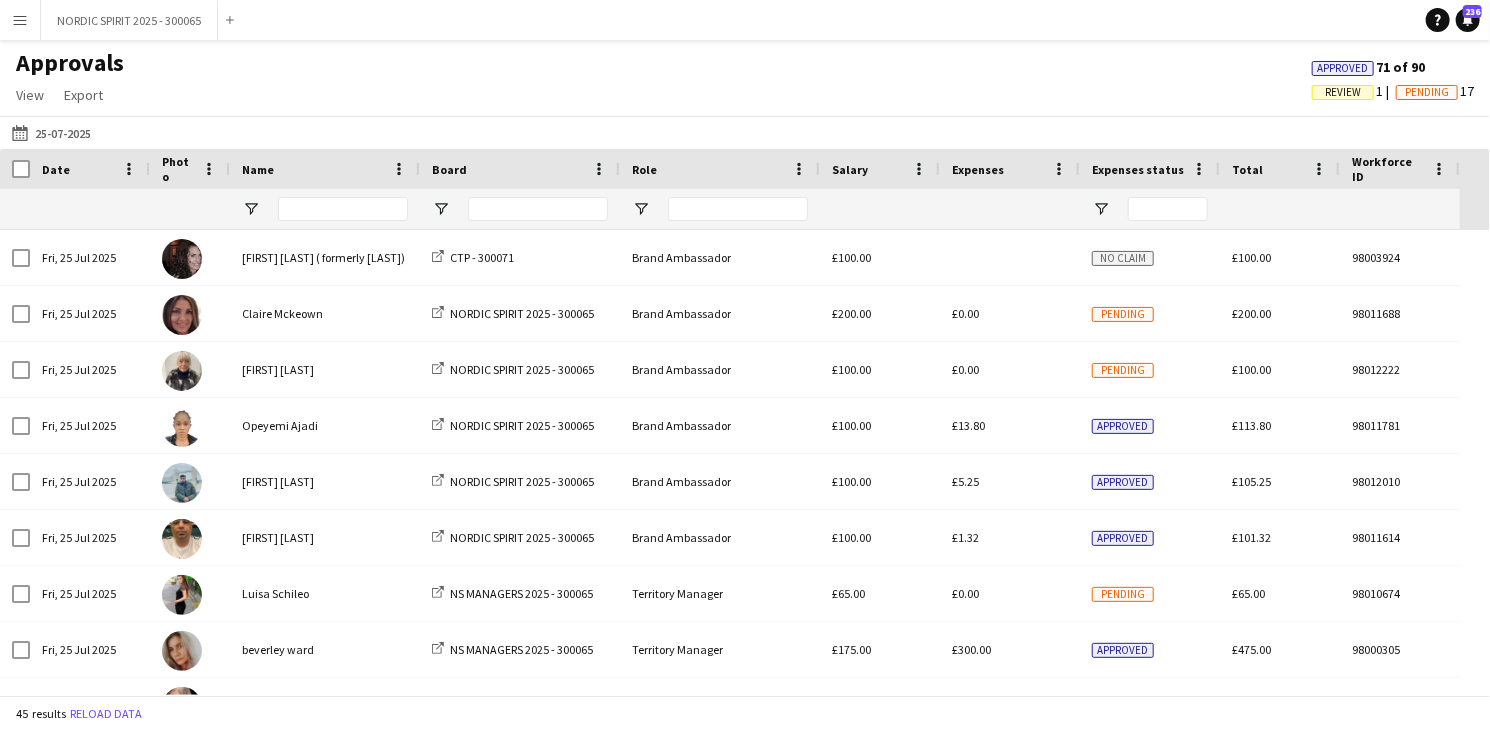 click on "Role" at bounding box center [708, 169] 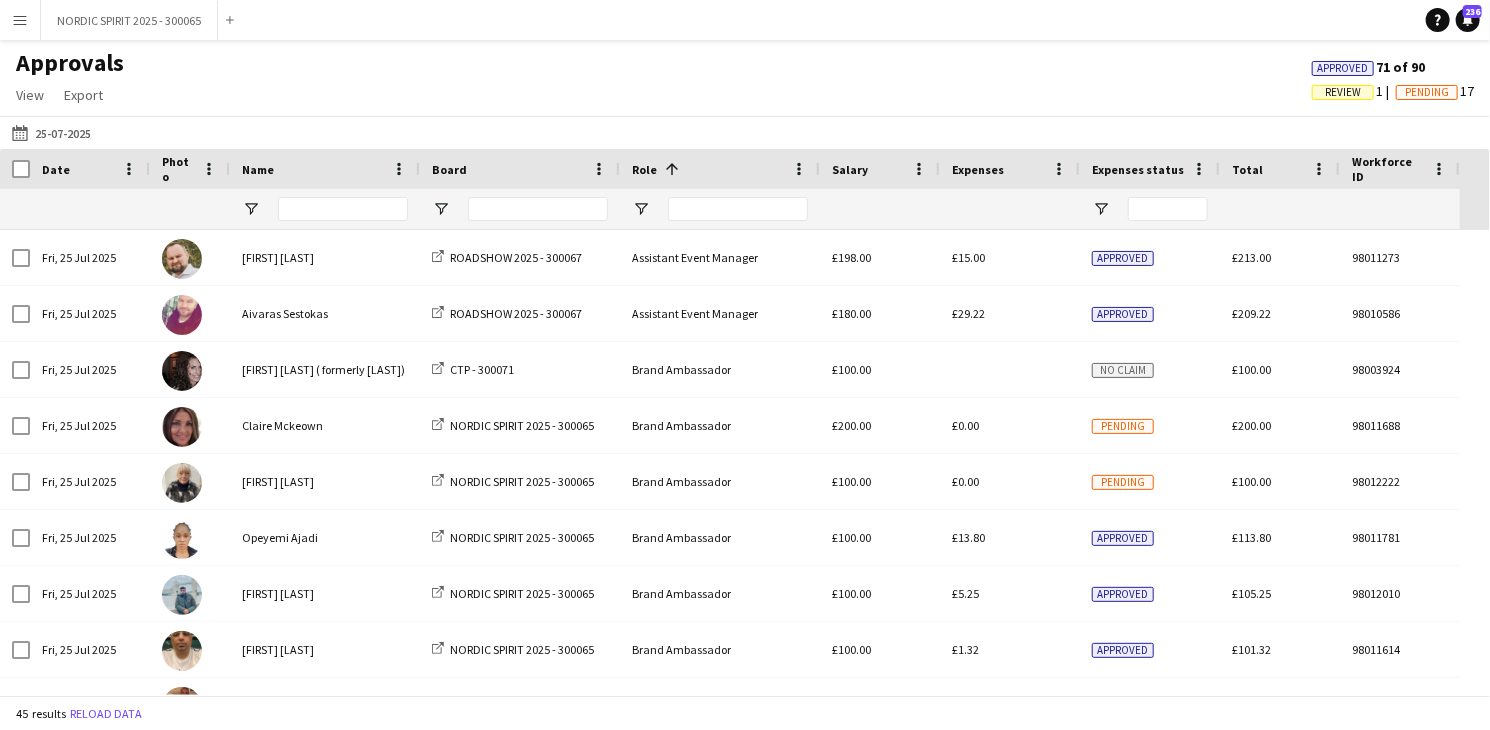 scroll, scrollTop: 27, scrollLeft: 0, axis: vertical 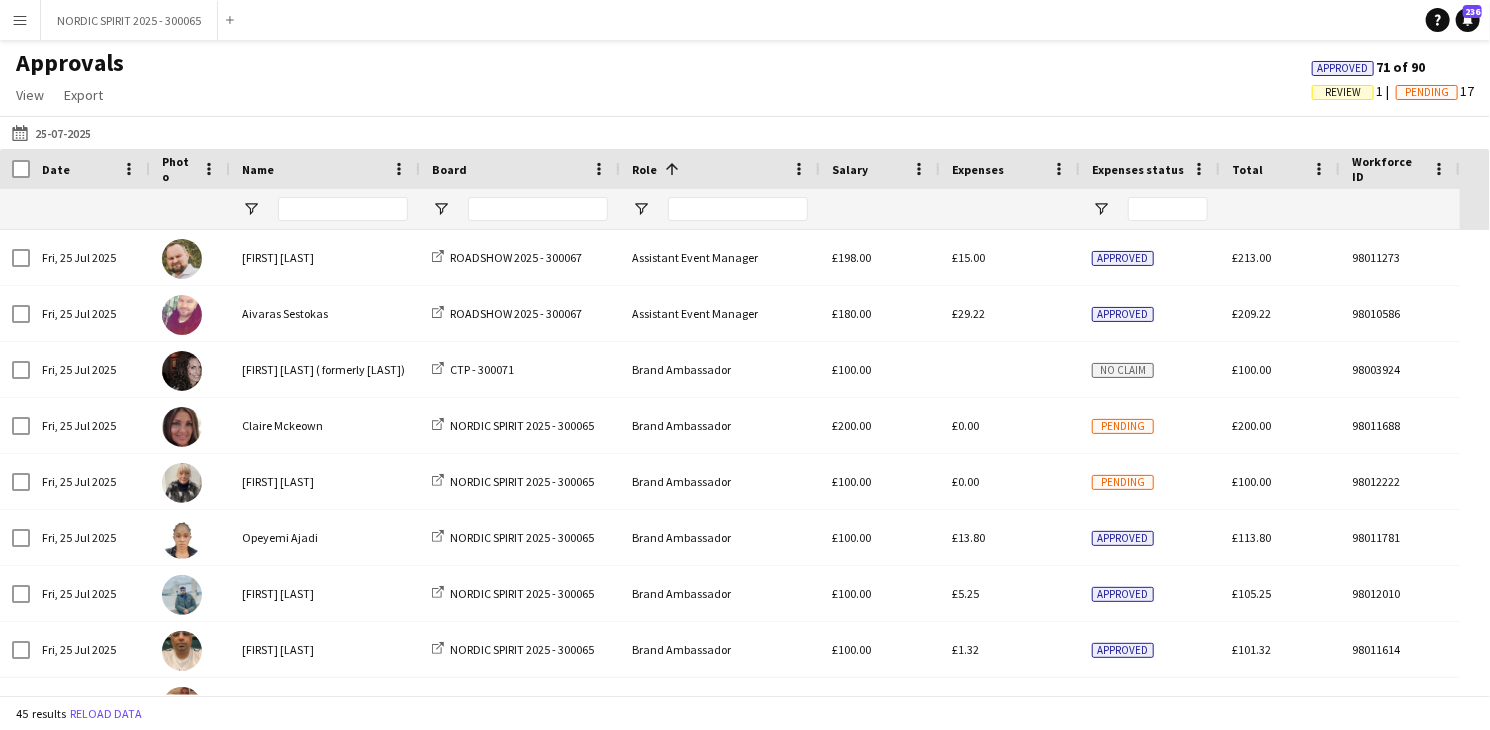 click on "Board" at bounding box center (508, 169) 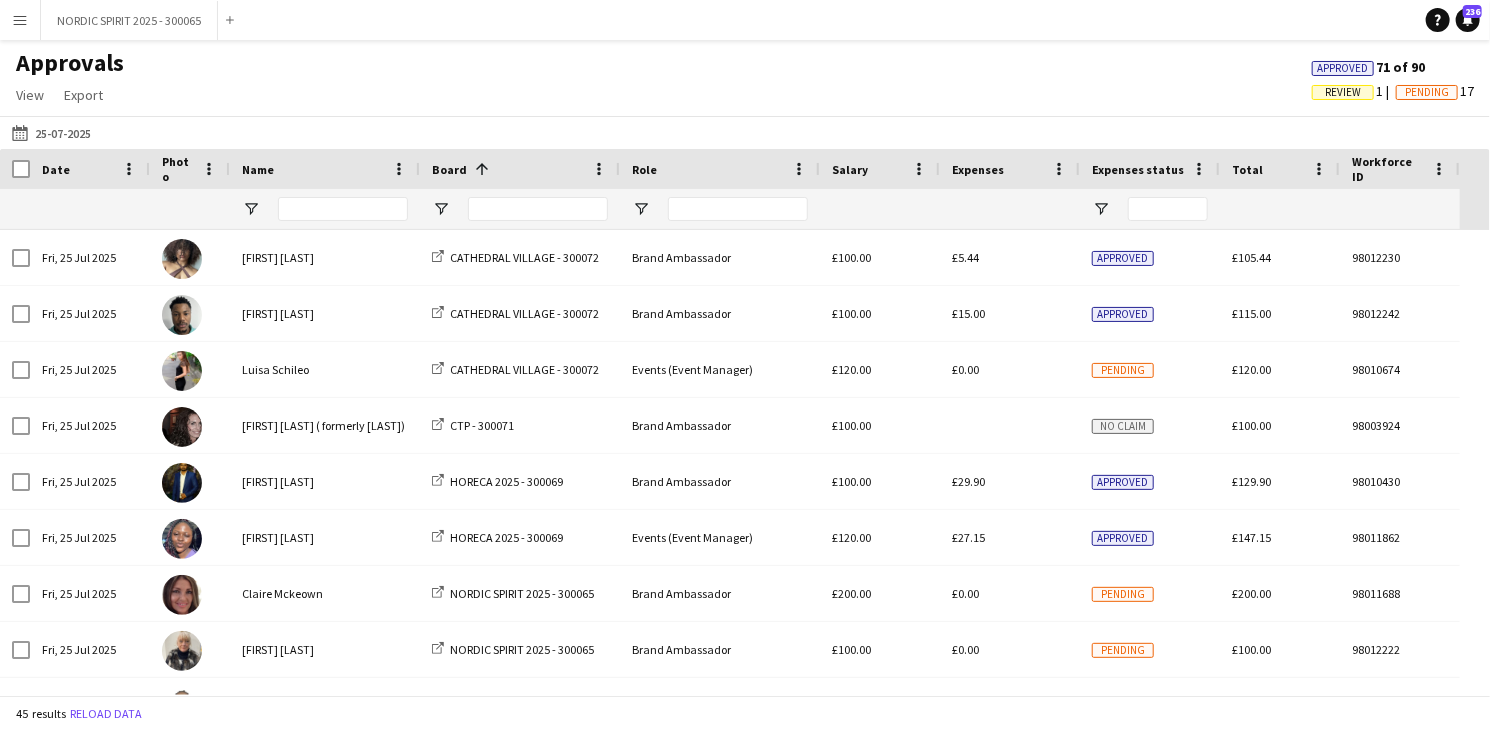 click on "Role" at bounding box center (708, 169) 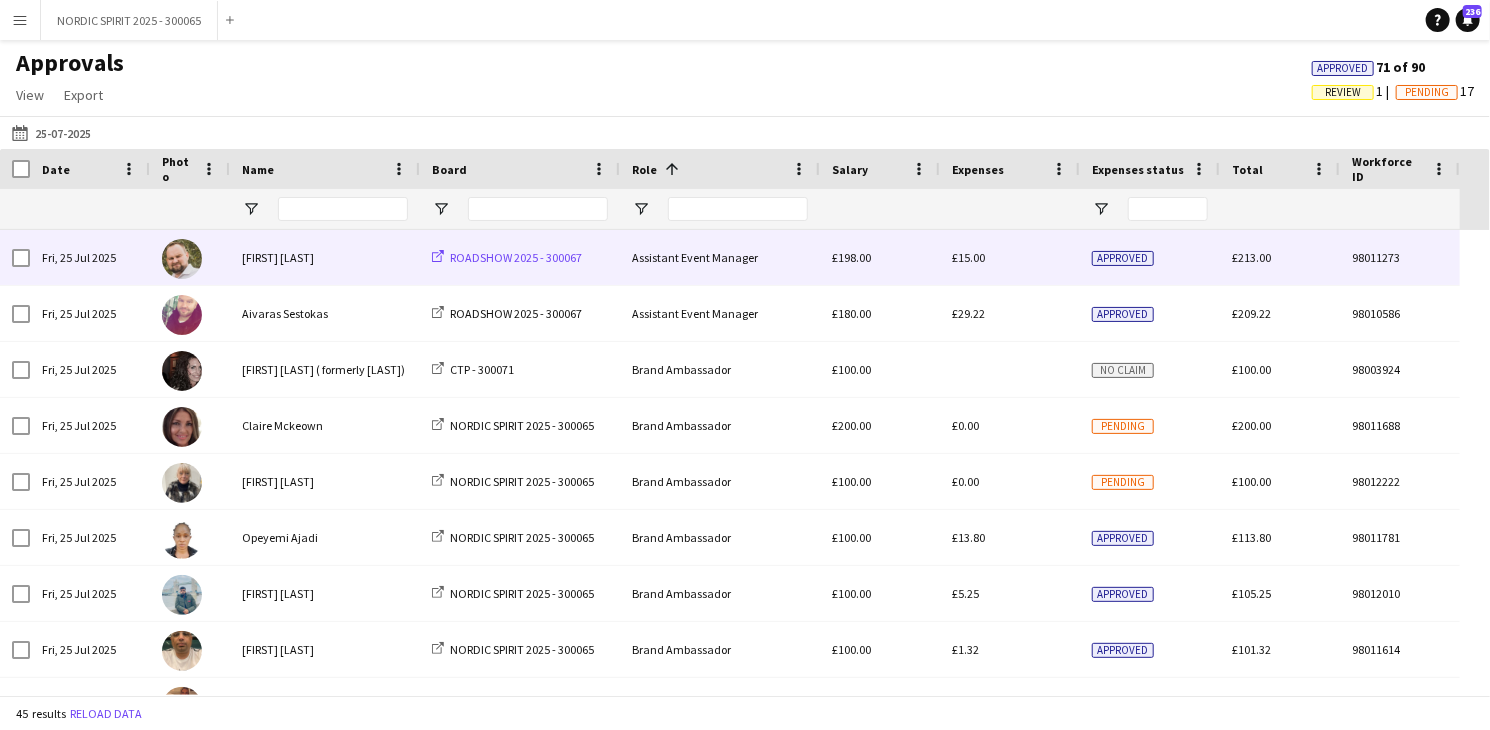 click on "ROADSHOW 2025 - 300067" at bounding box center (516, 257) 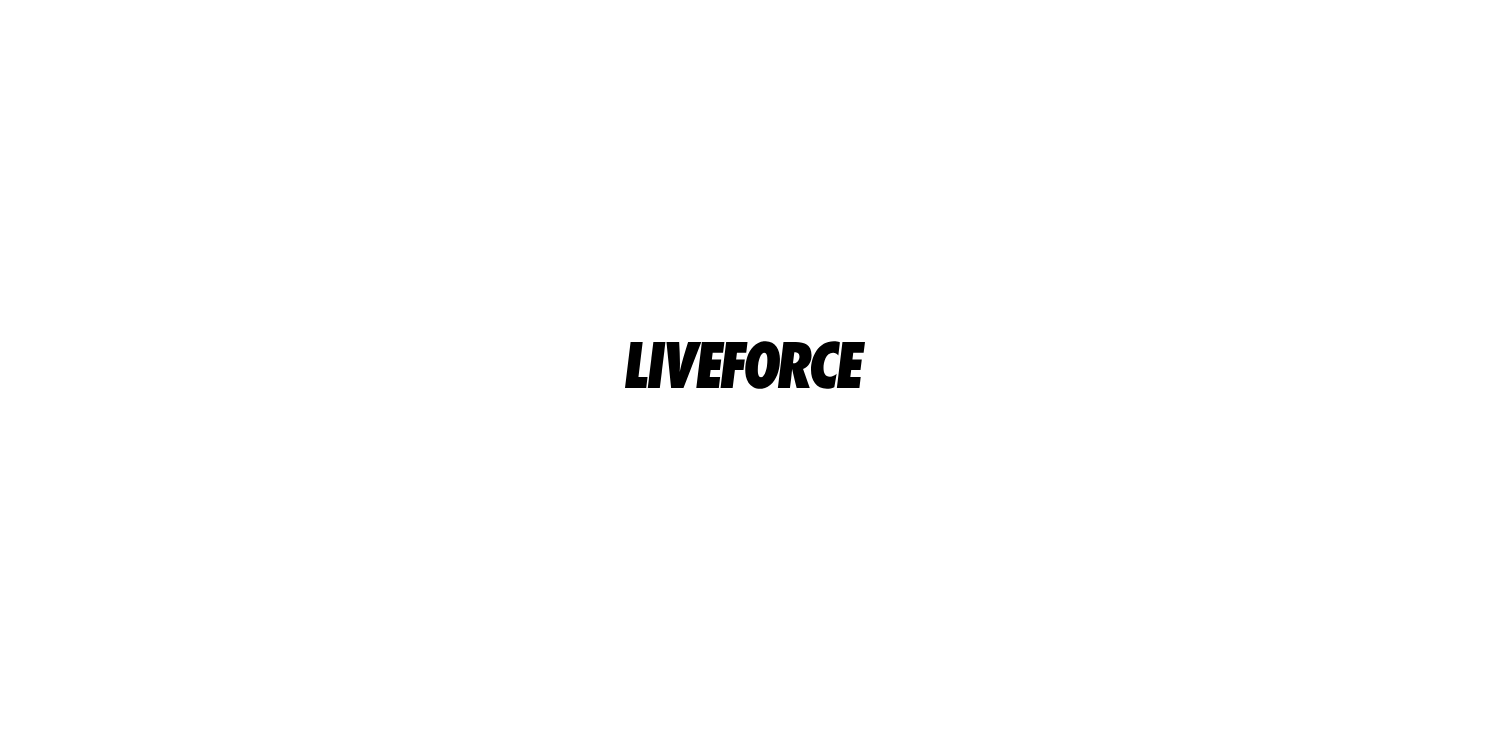 scroll, scrollTop: 0, scrollLeft: 0, axis: both 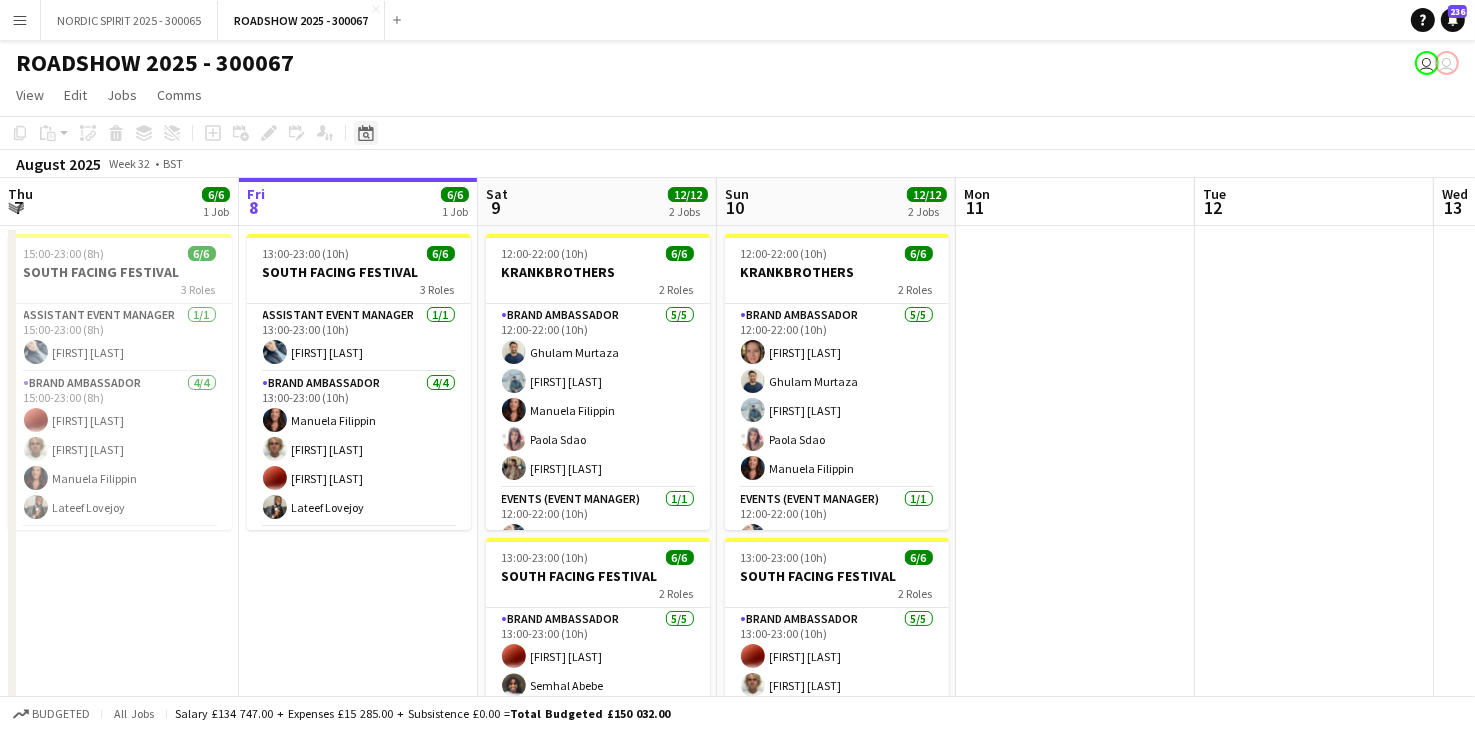 click on "Date picker" 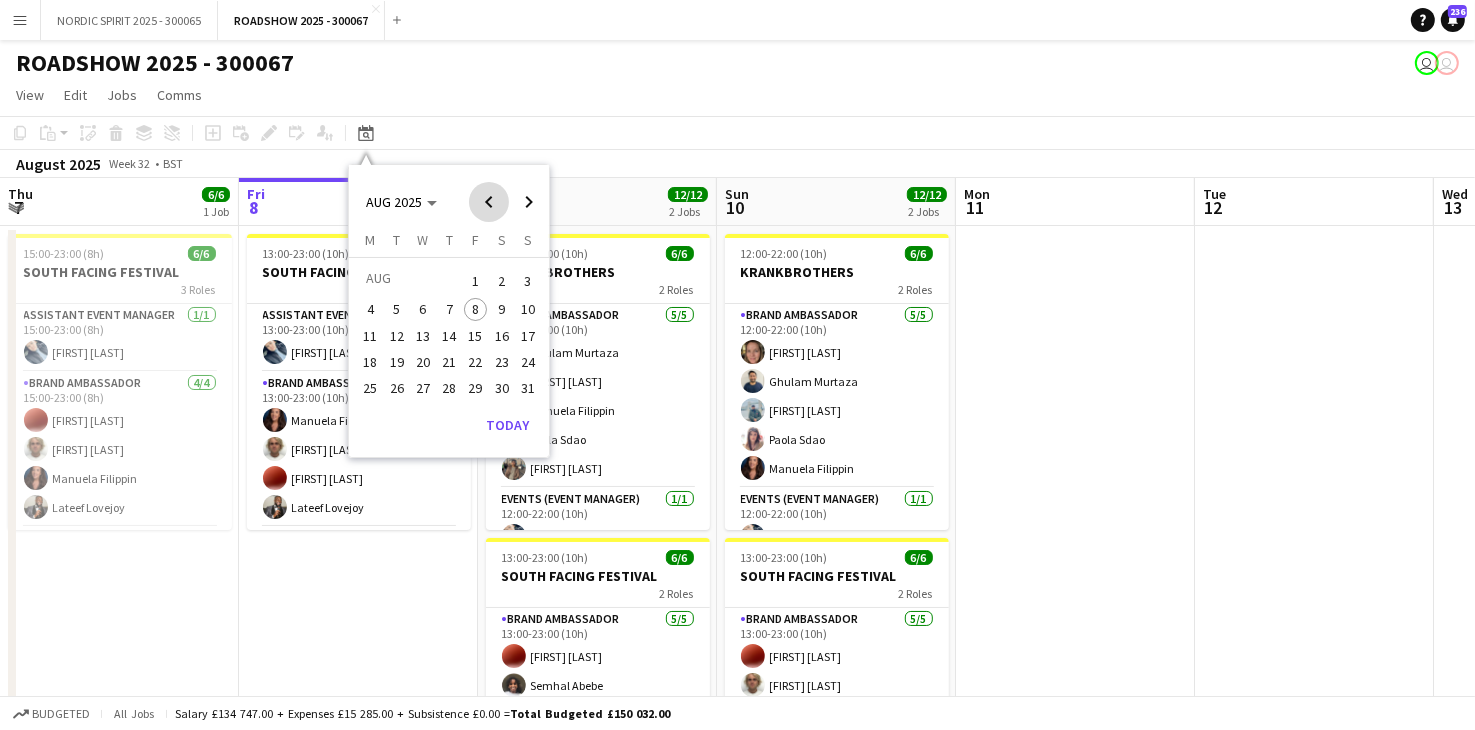 click at bounding box center [489, 202] 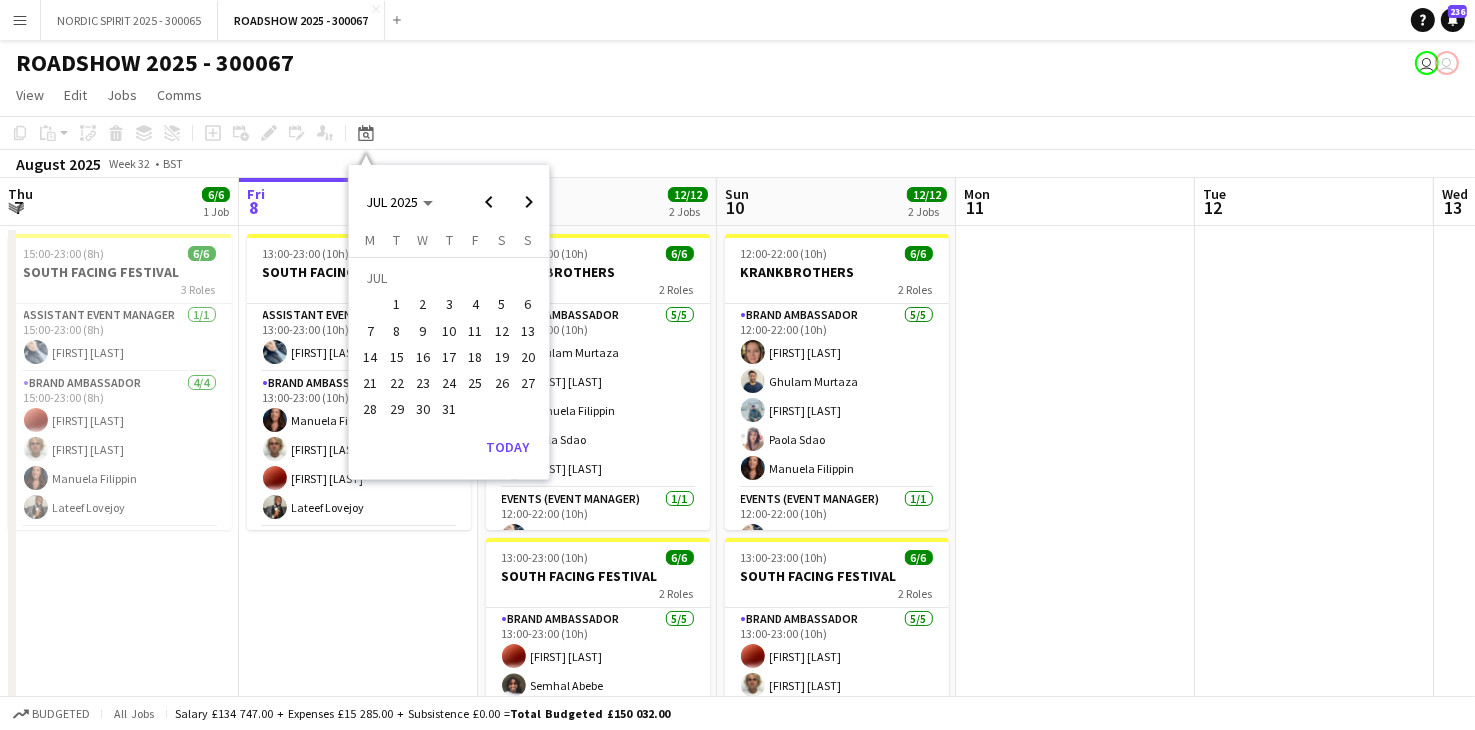 click on "25" at bounding box center (476, 383) 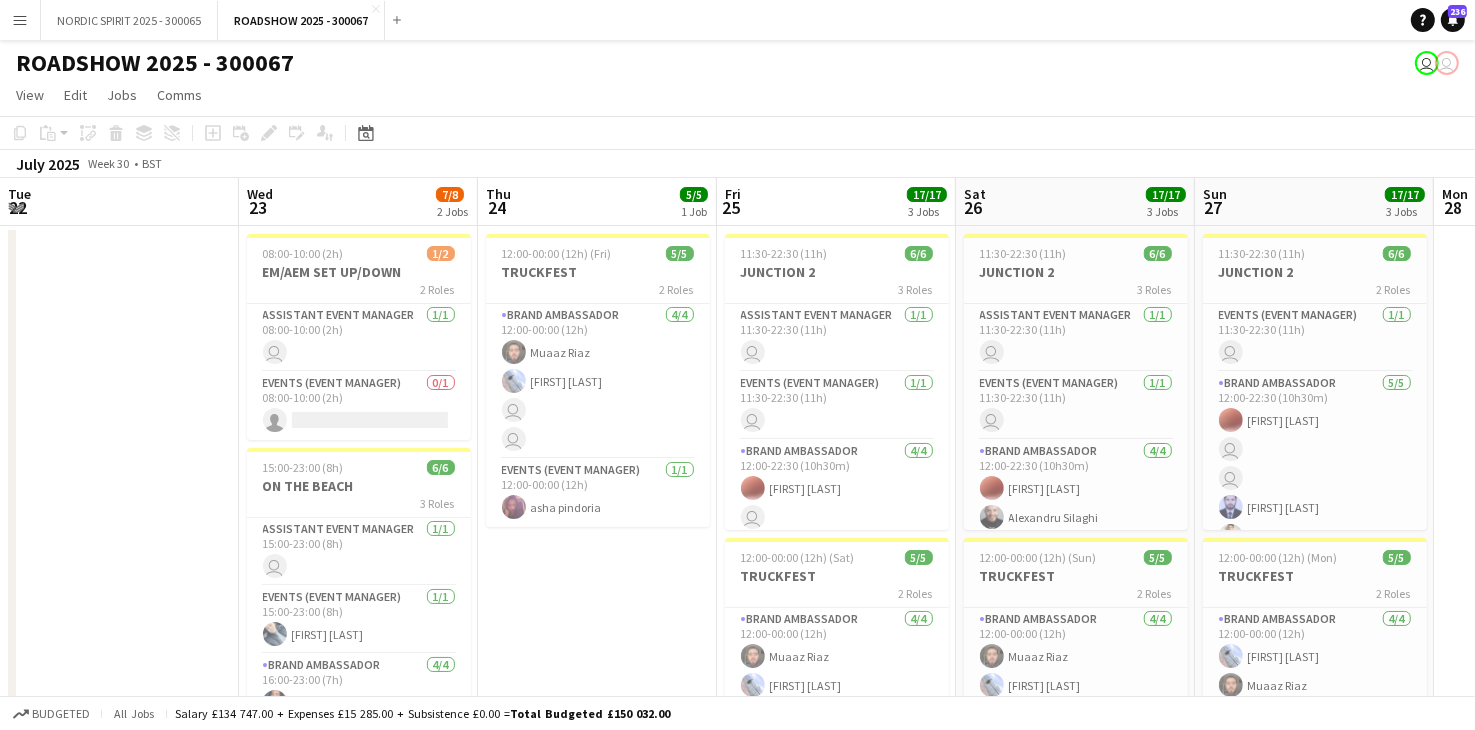 scroll, scrollTop: 0, scrollLeft: 688, axis: horizontal 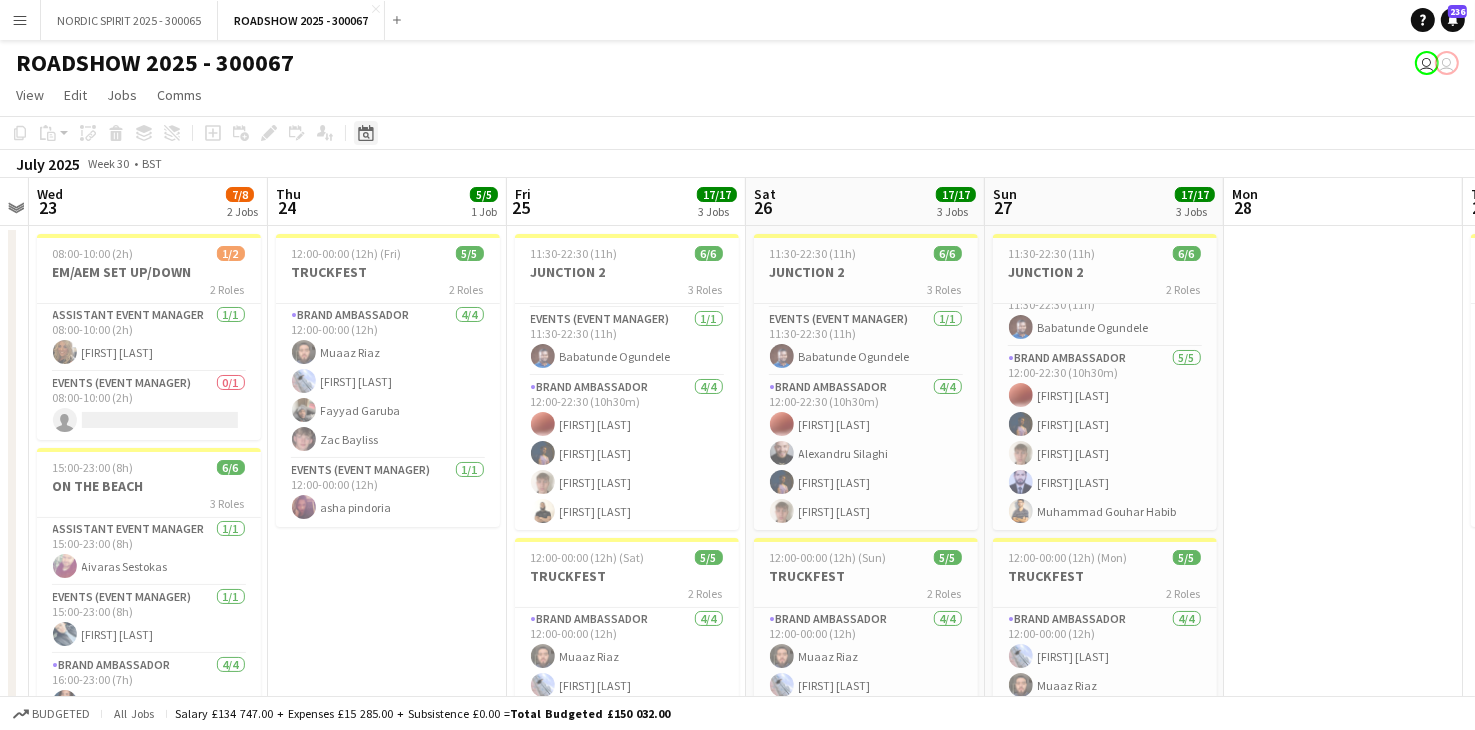 click 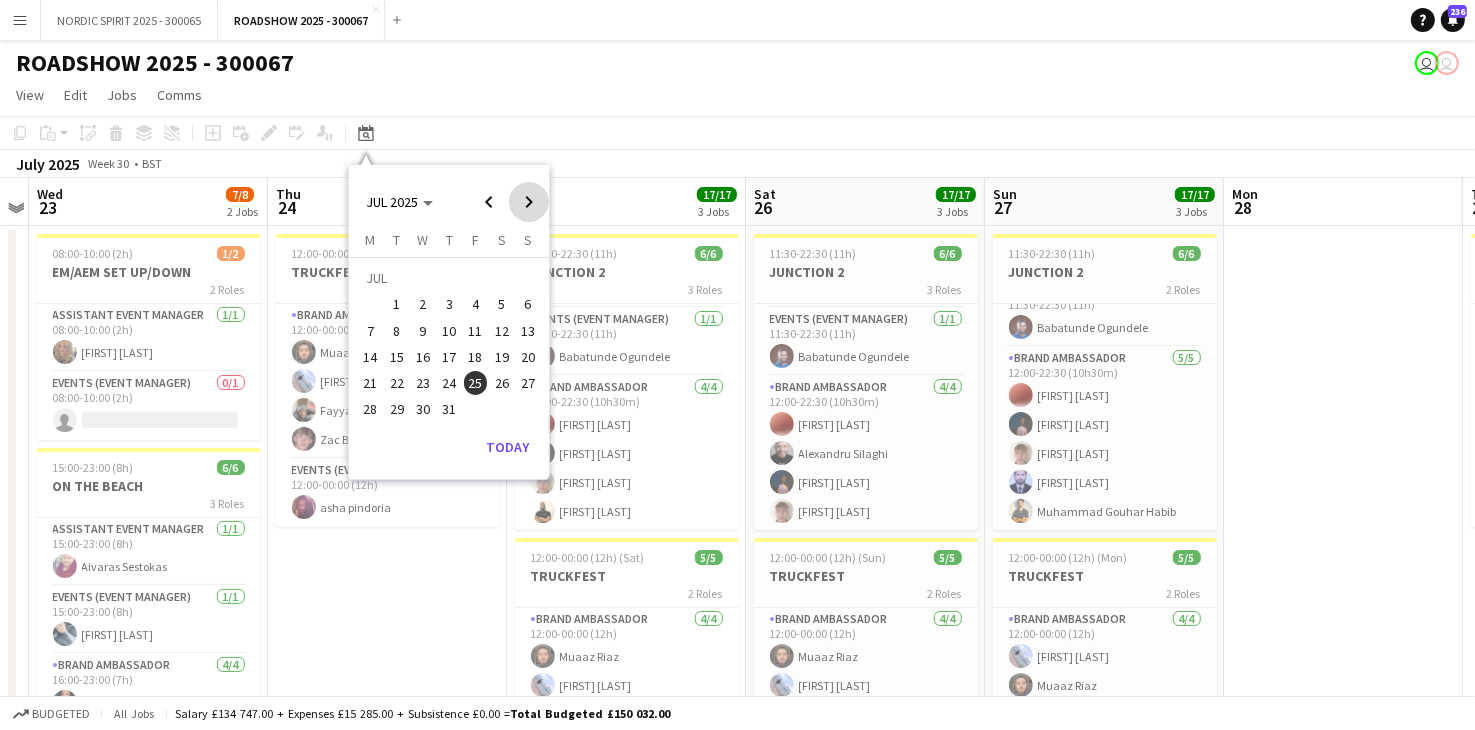 click at bounding box center [529, 202] 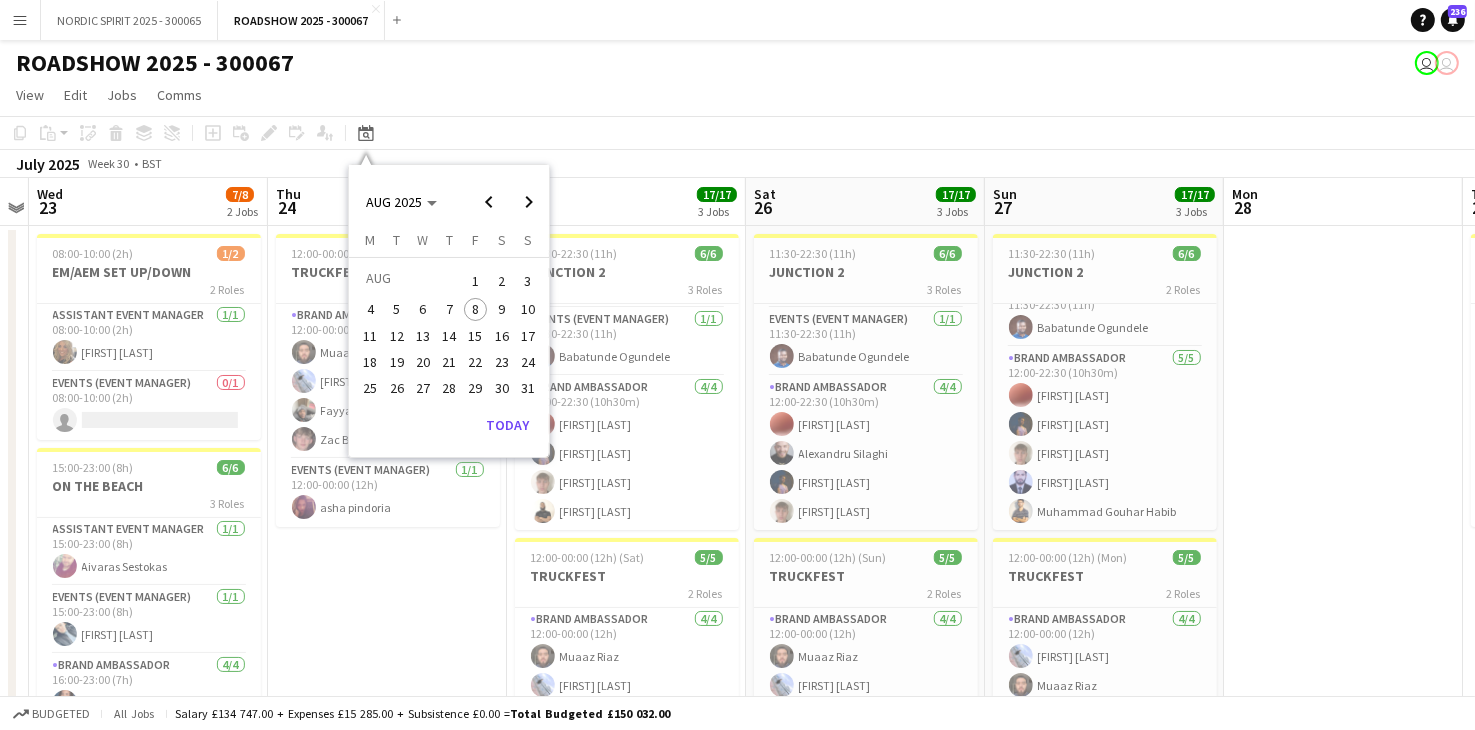 click on "2" at bounding box center (502, 281) 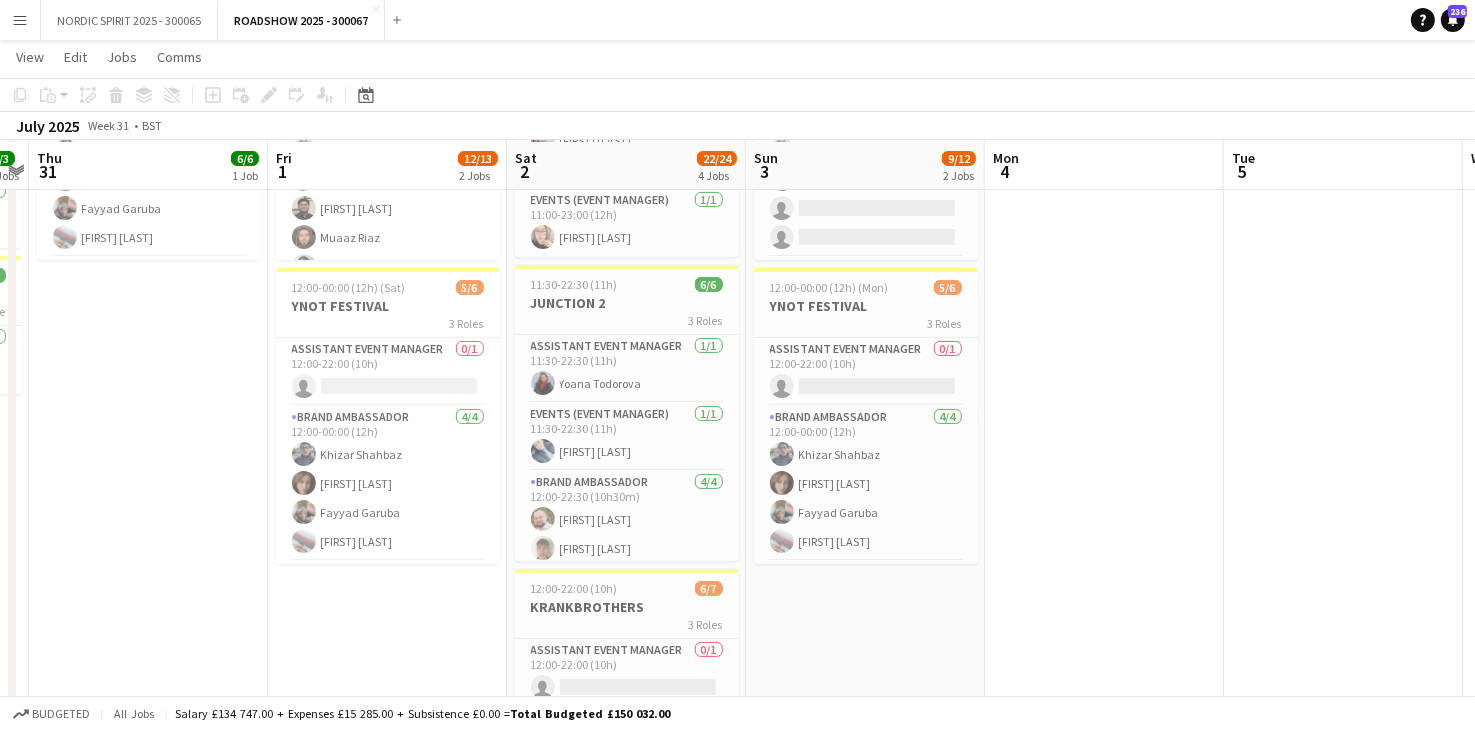 scroll, scrollTop: 270, scrollLeft: 0, axis: vertical 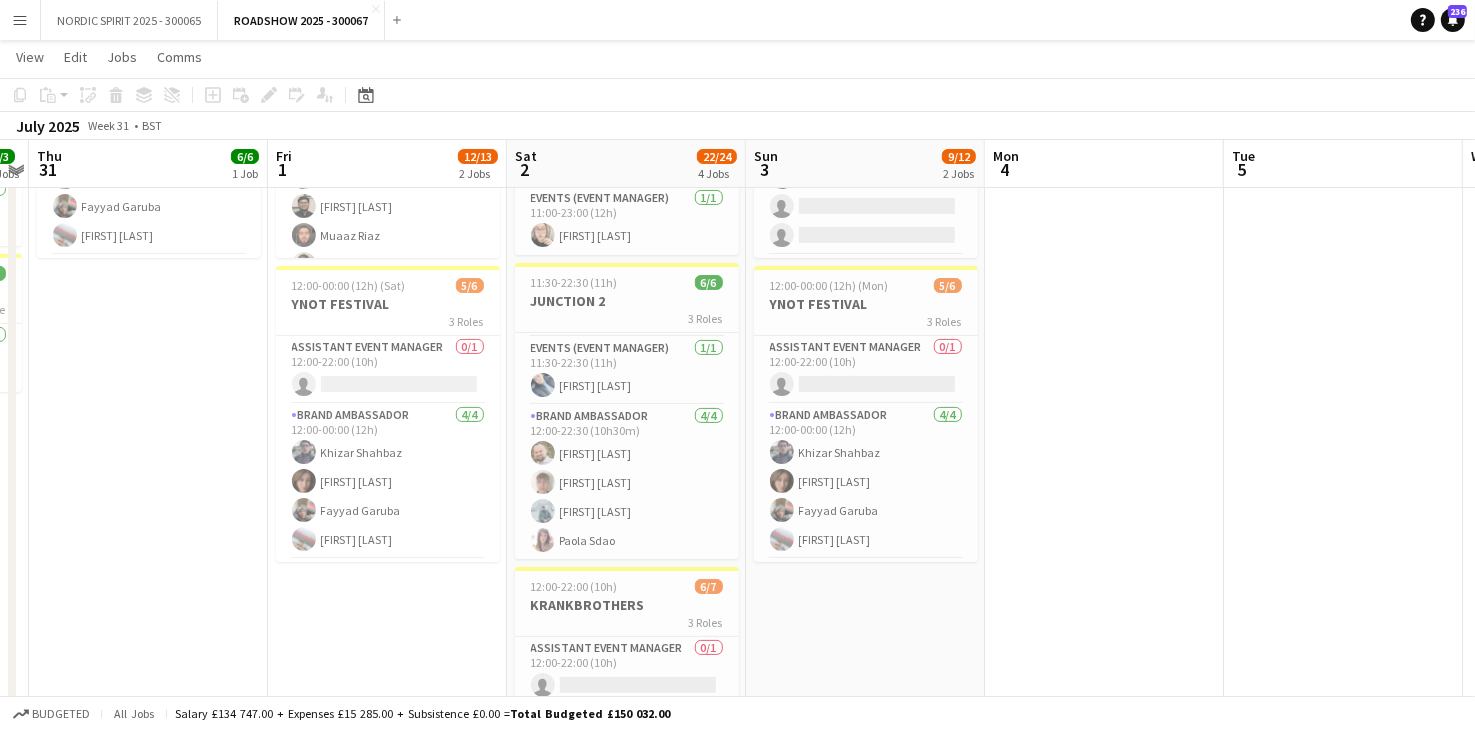 click on "Menu" at bounding box center [20, 20] 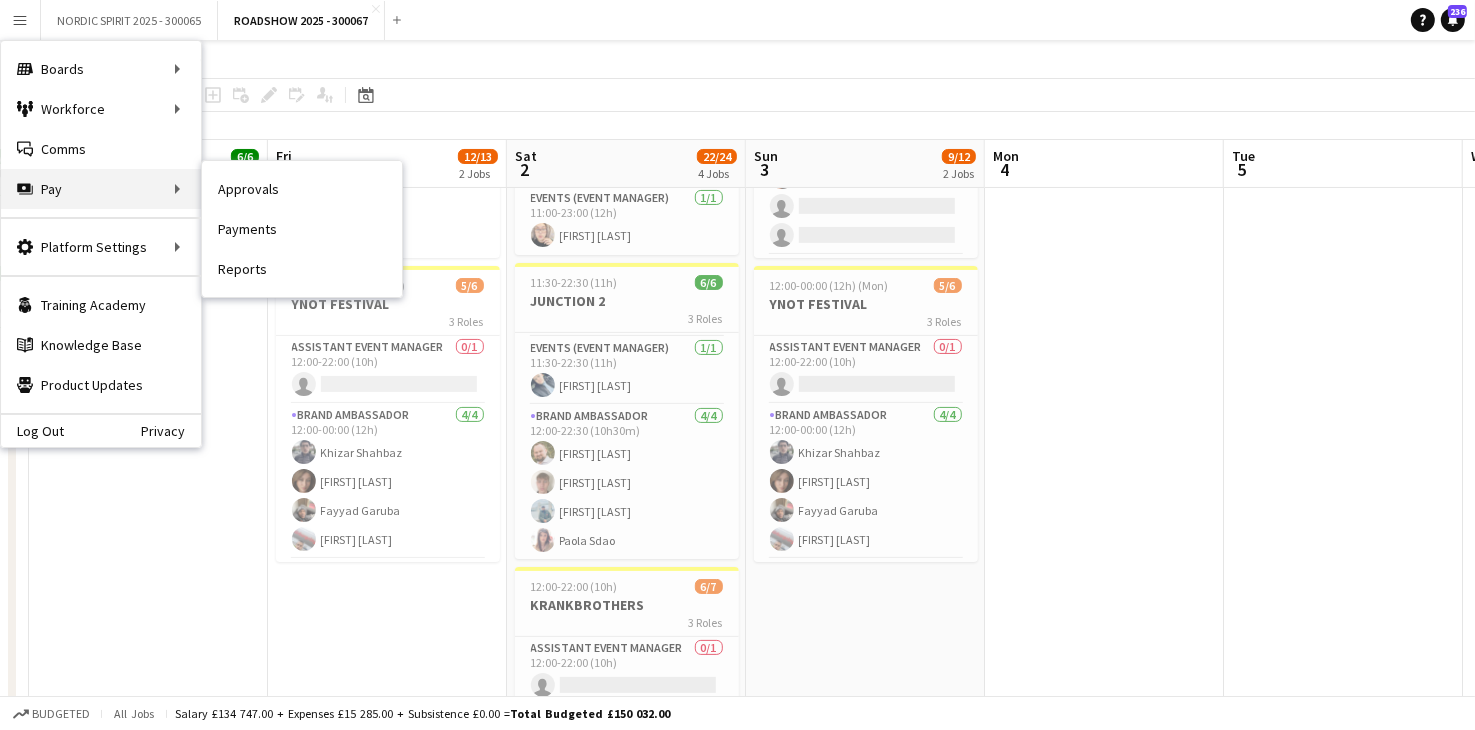 click on "Pay
Pay" at bounding box center [101, 189] 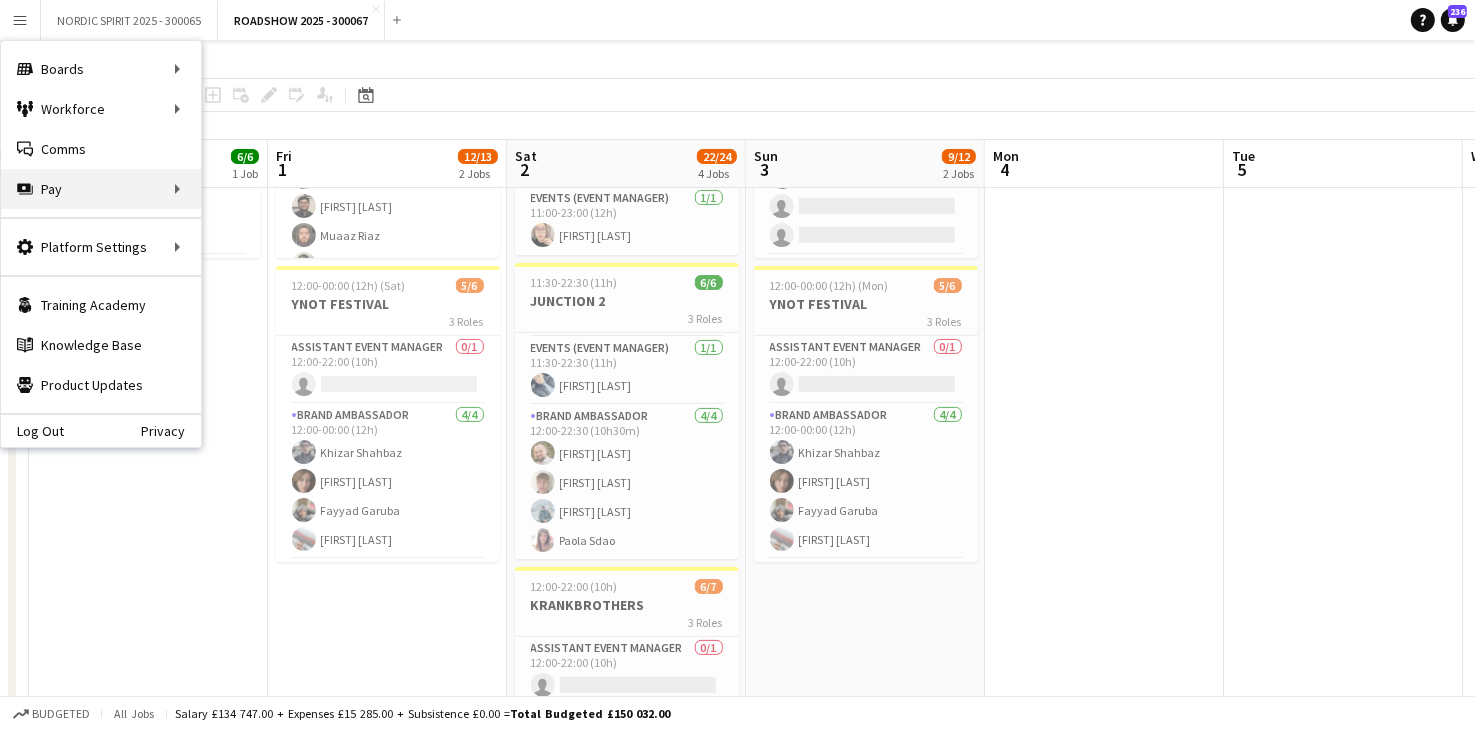 click on "Pay
Pay" at bounding box center (101, 189) 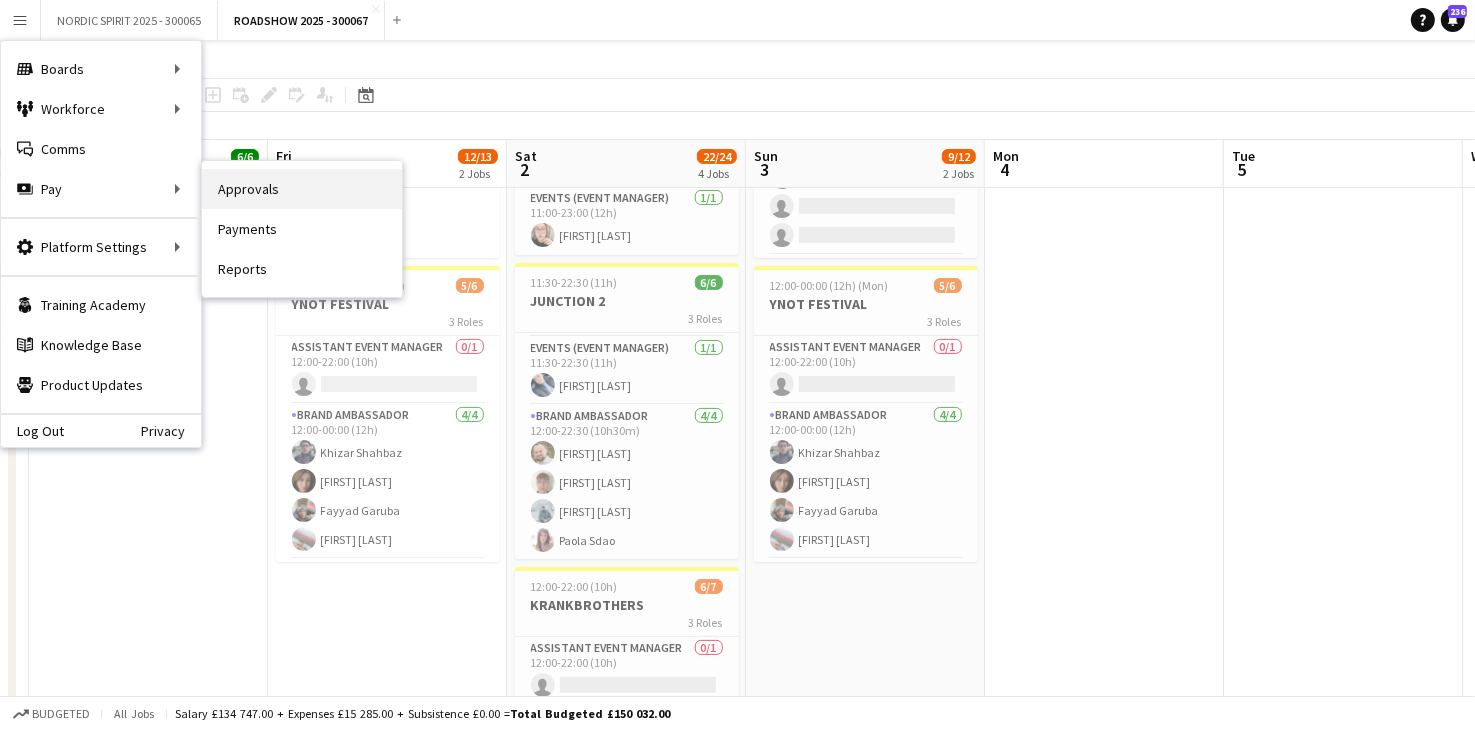 click on "Approvals" at bounding box center [302, 189] 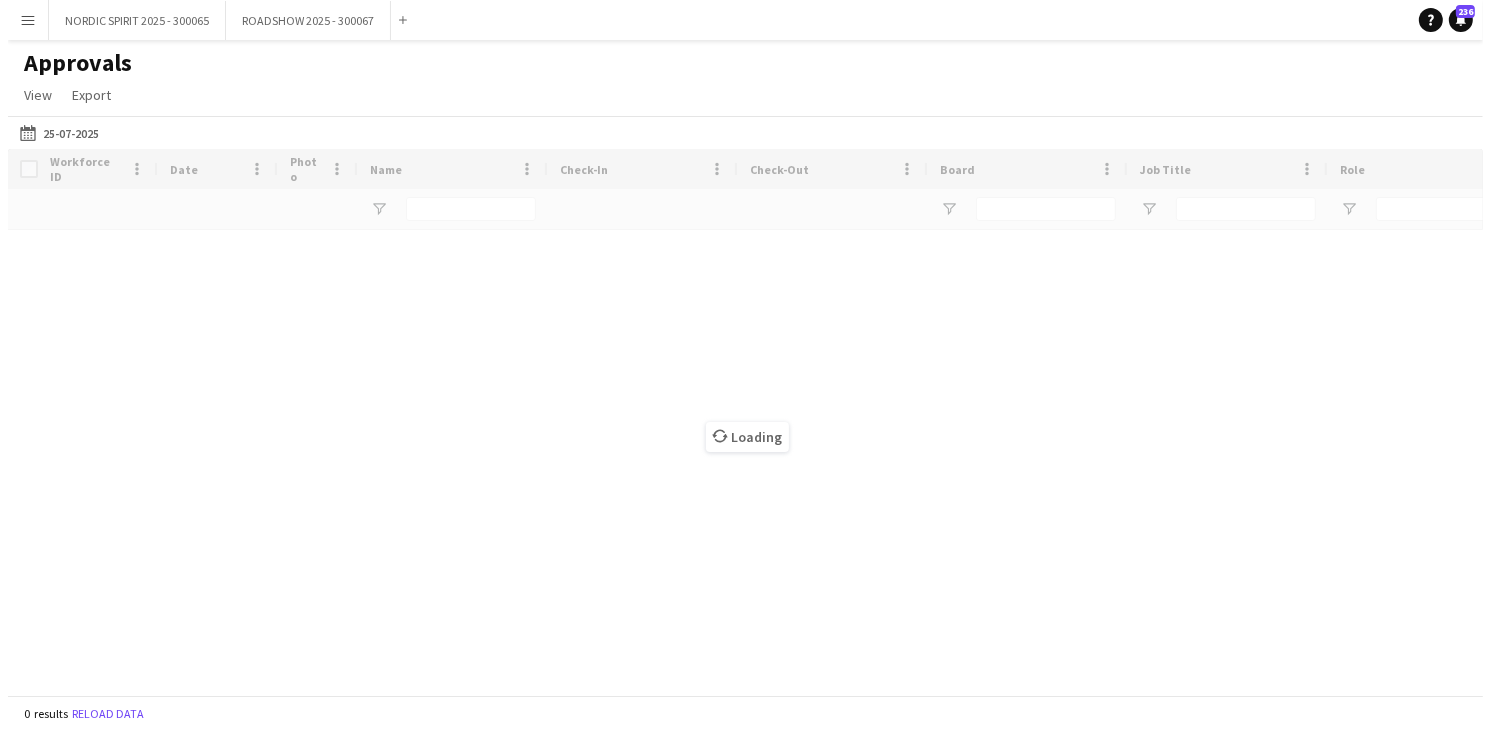scroll, scrollTop: 0, scrollLeft: 0, axis: both 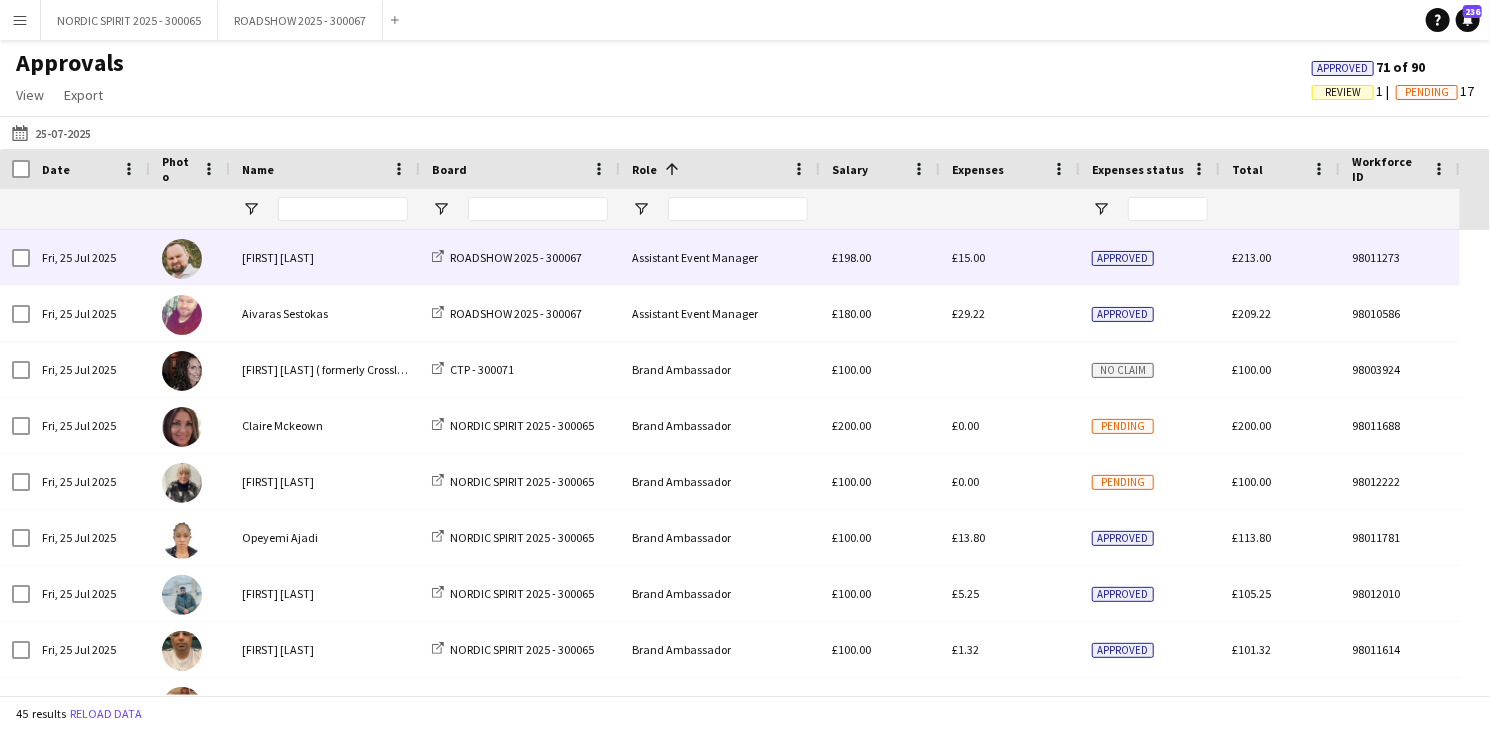 click on "£15.00" at bounding box center [968, 257] 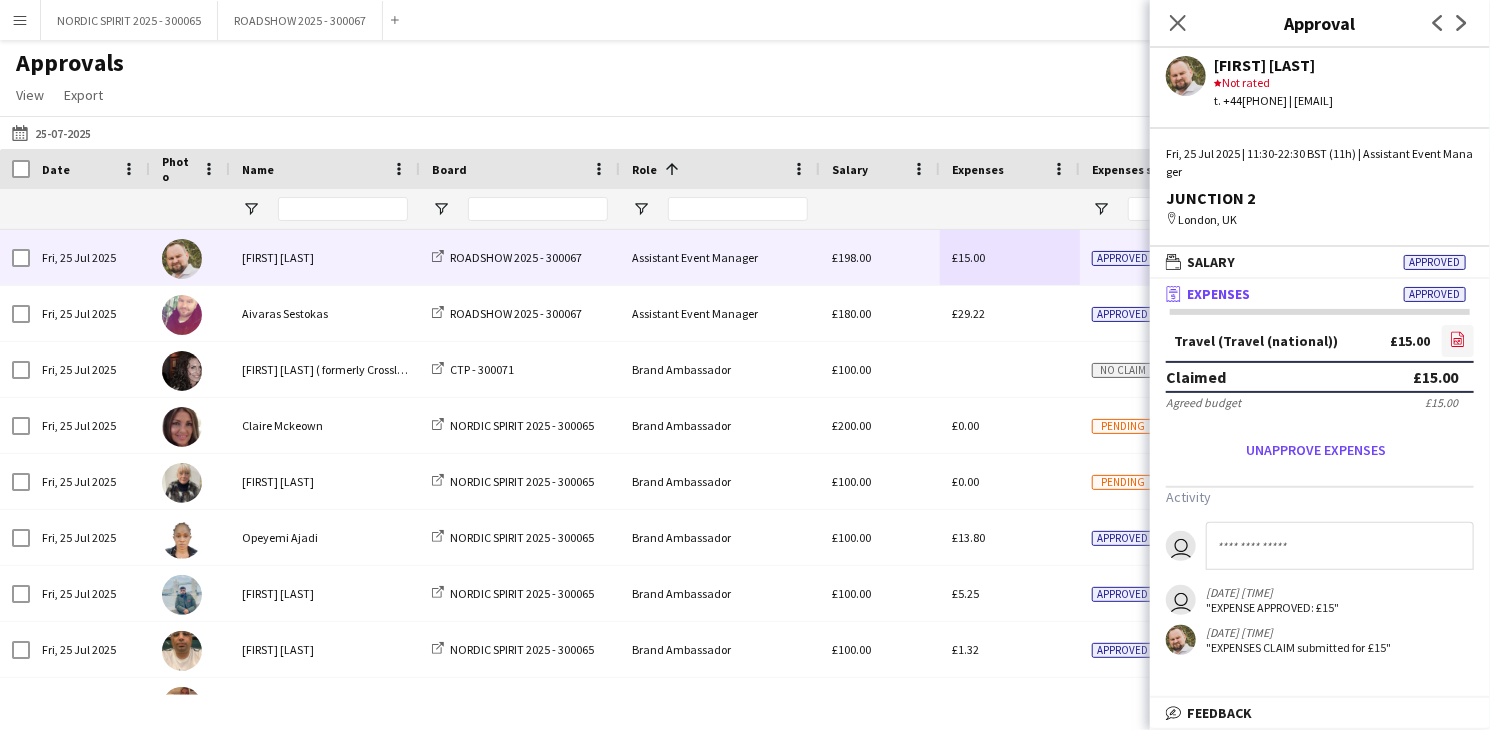click on "file-image" 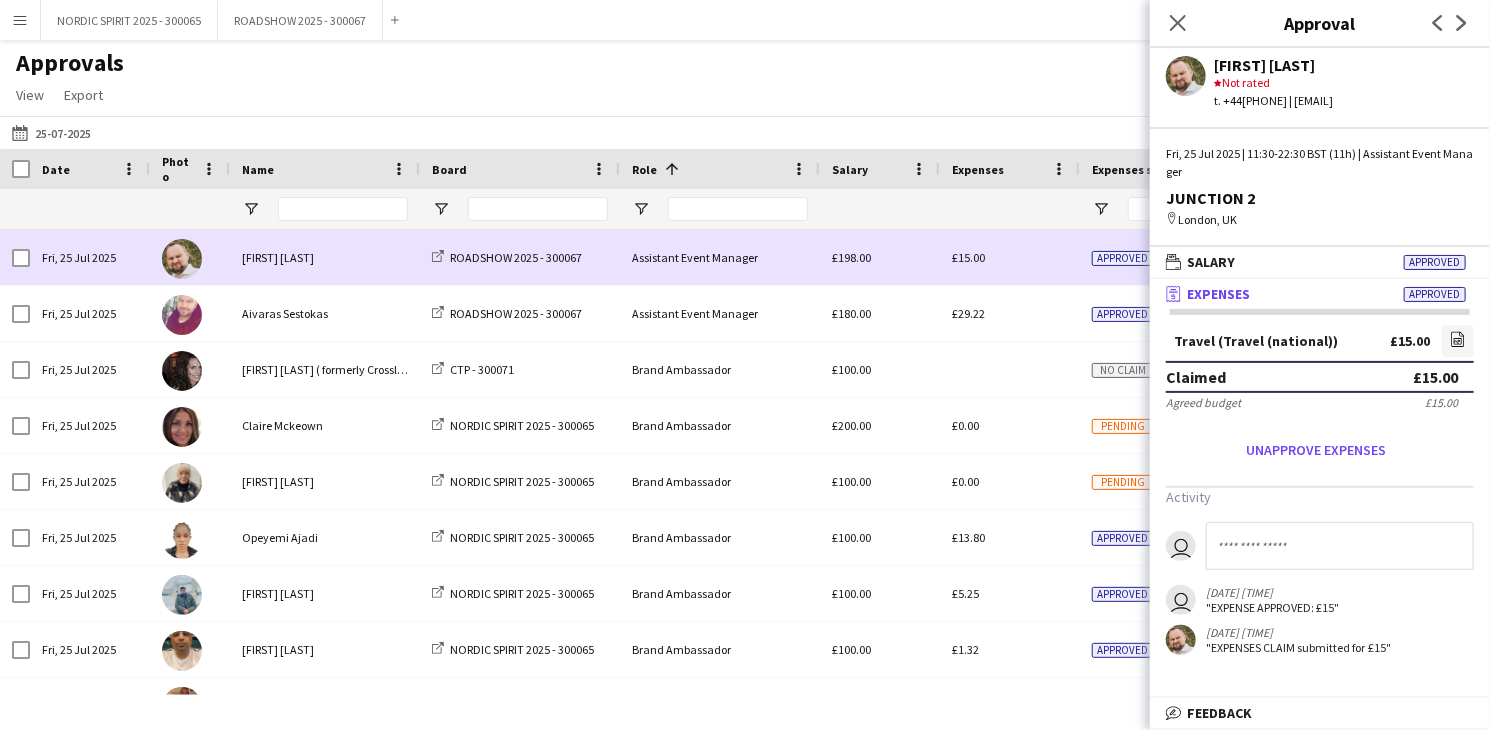 click on "[FIRST] [LAST]" at bounding box center [325, 257] 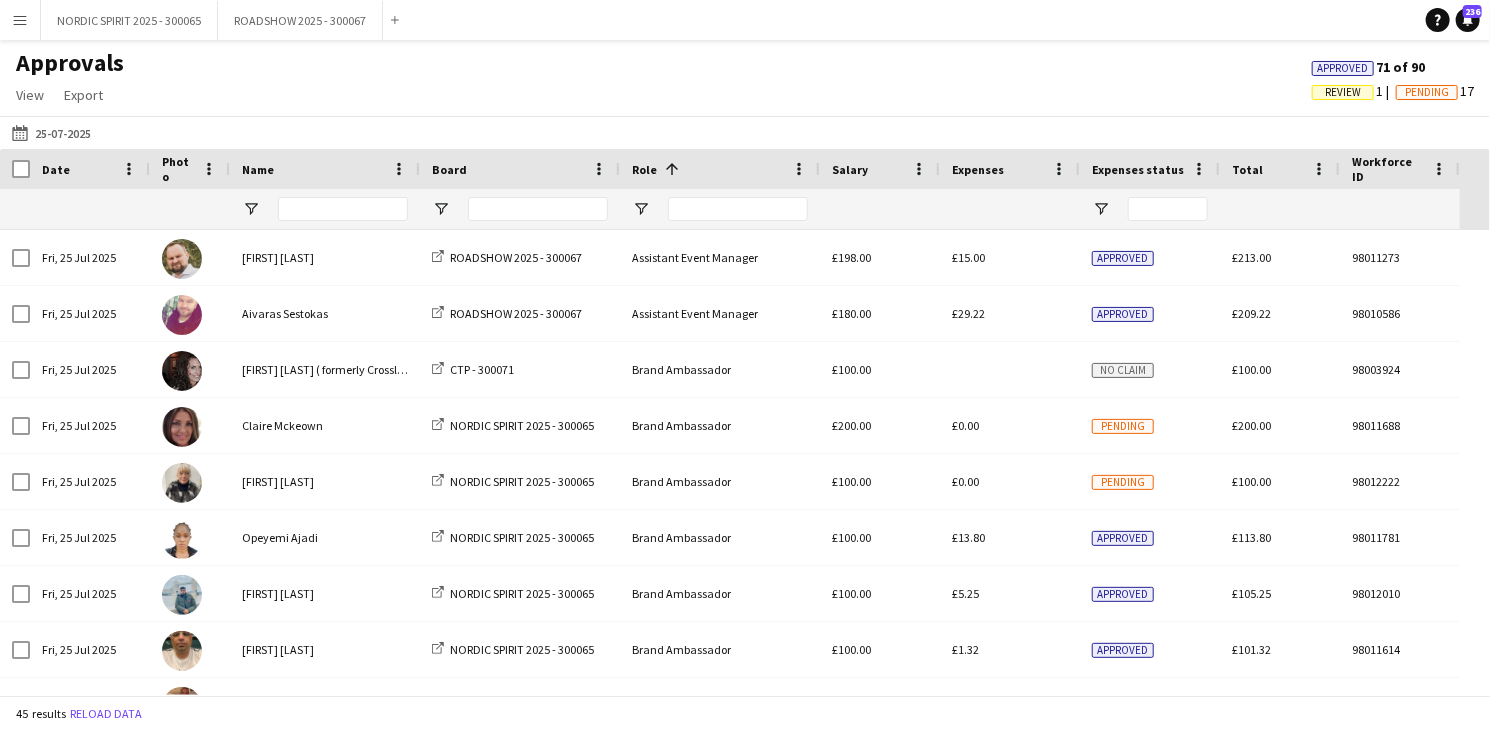 scroll, scrollTop: 74, scrollLeft: 0, axis: vertical 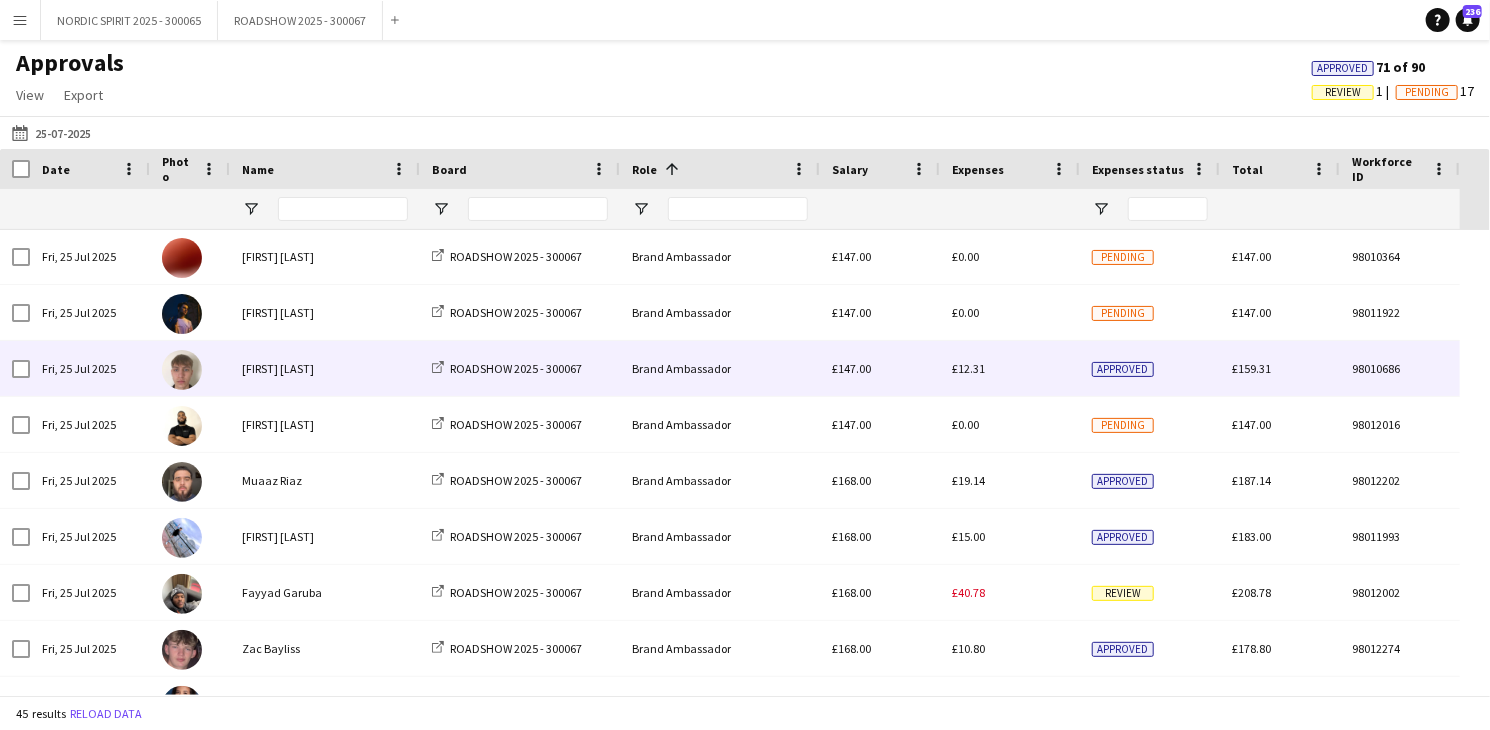 click on "£12.31" at bounding box center [1010, 368] 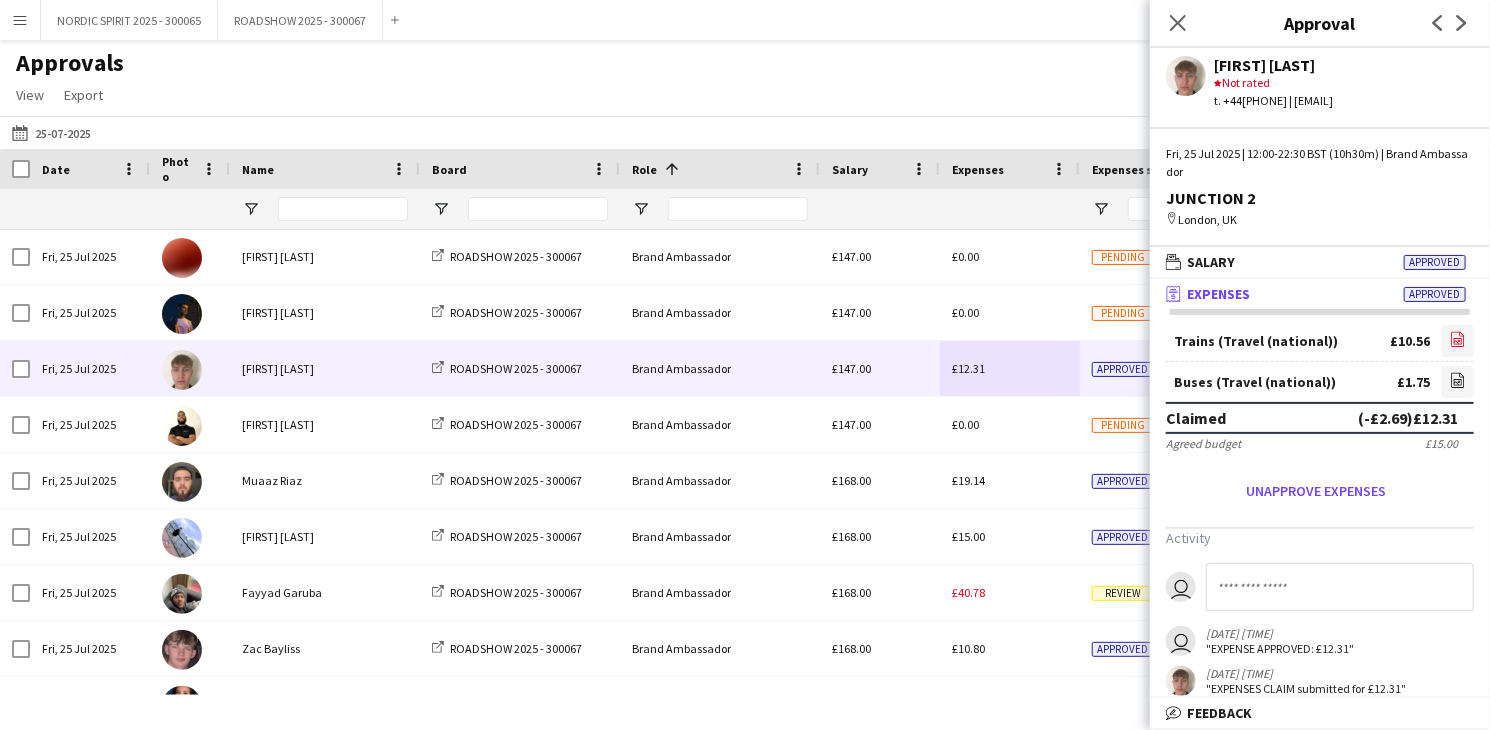 click 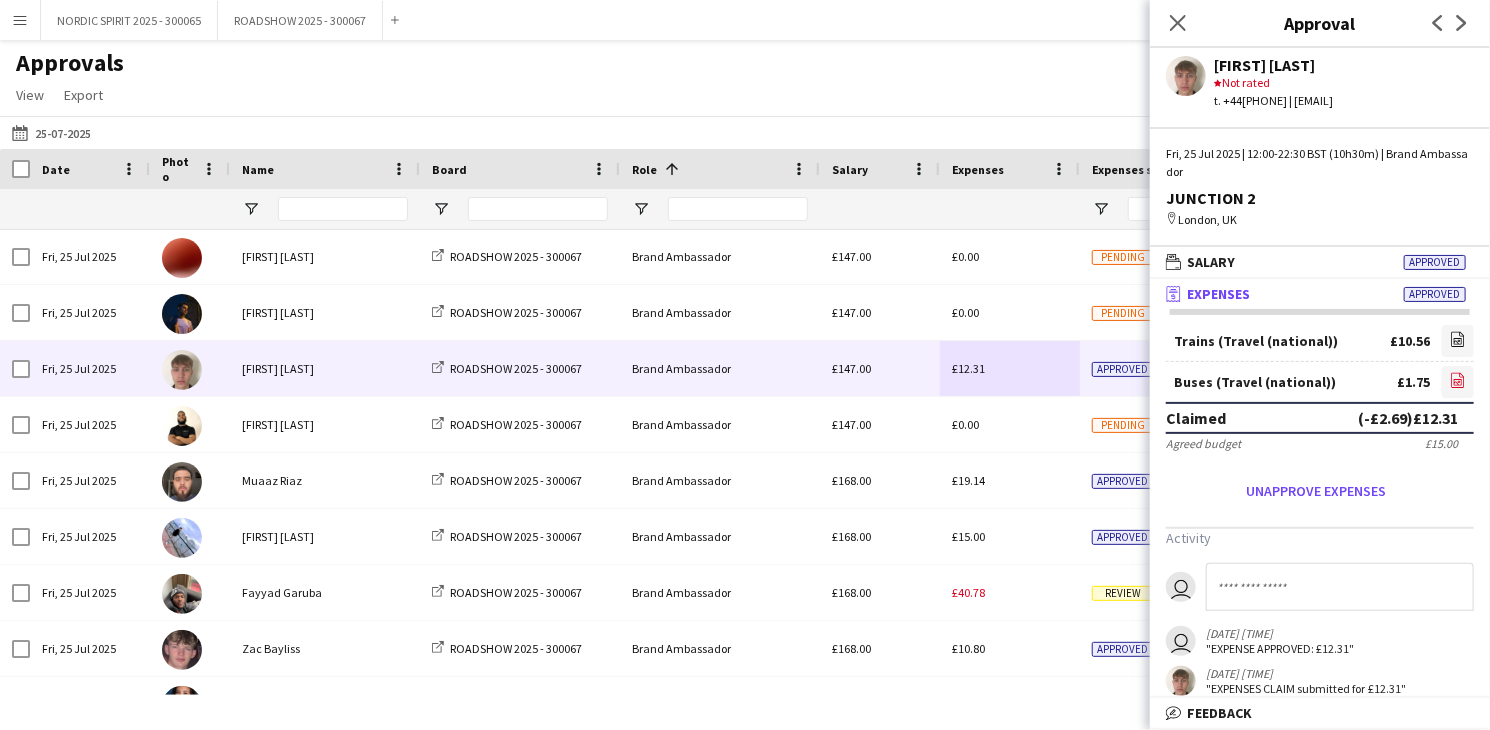 click on "file-image" 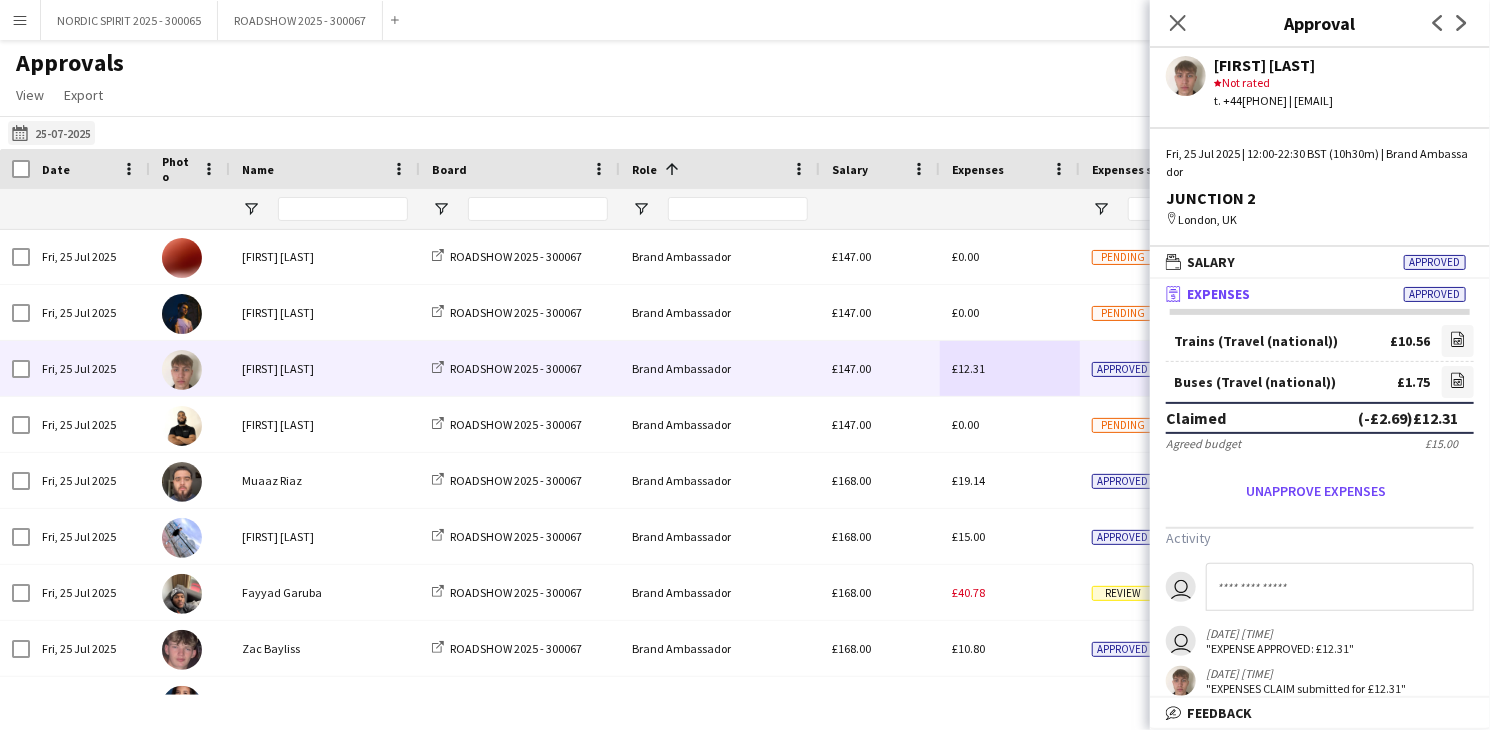 click on "[DATE]
[DATE]" 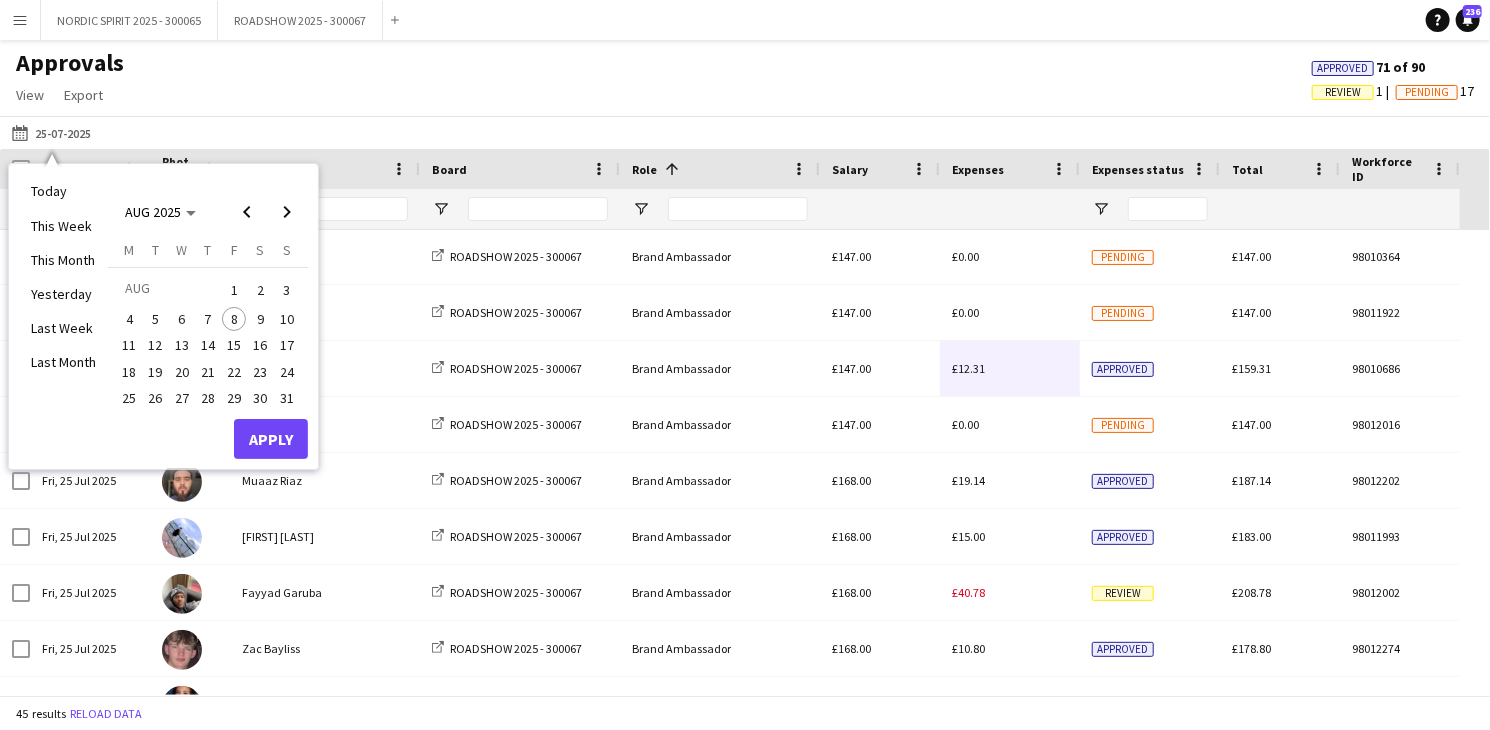 click on "Approvals   View  Customise view Customise filters Reset Filters Reset View Reset All  Export  Export as XLSX Export as CSV Export as PDF Approved  71 of 90   Review   1   Pending   17" 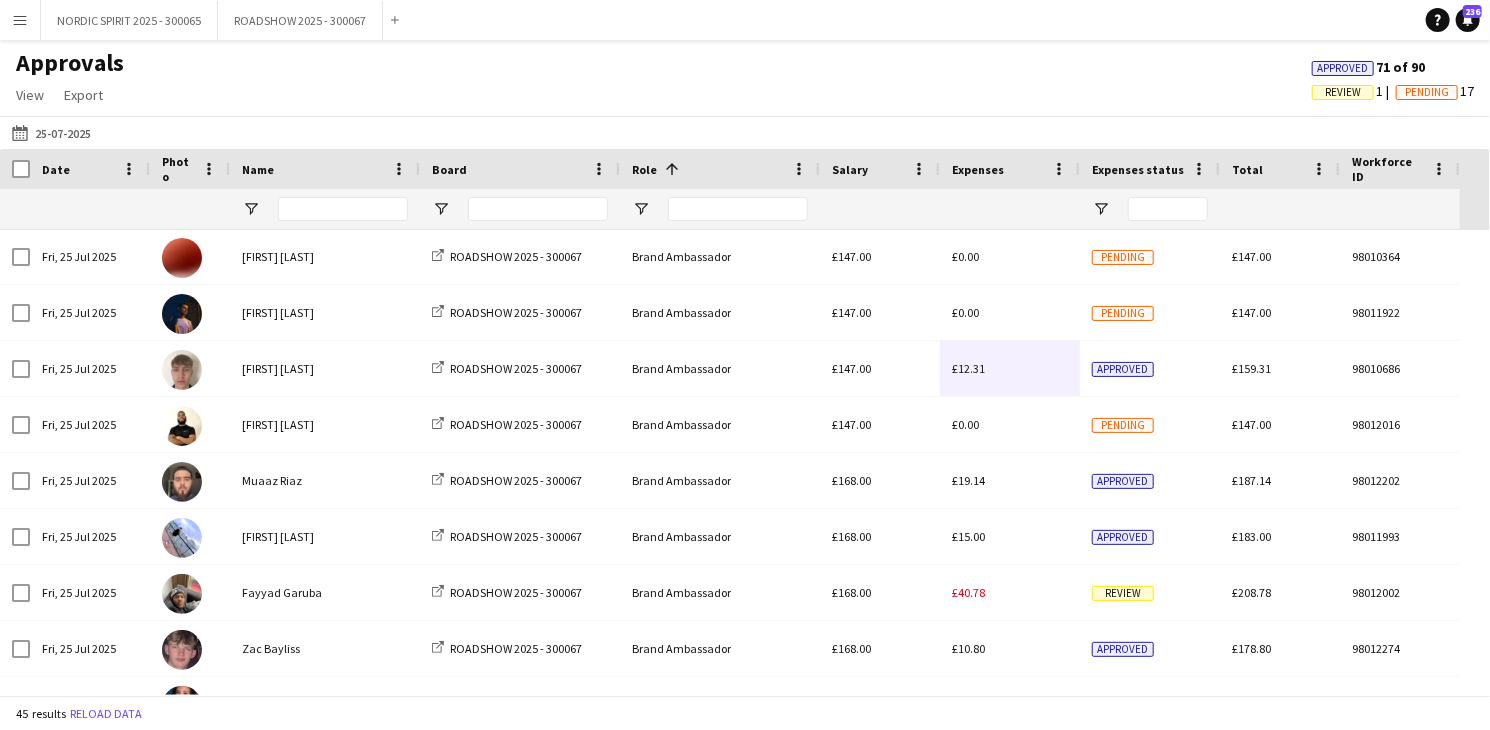 scroll, scrollTop: 516, scrollLeft: 0, axis: vertical 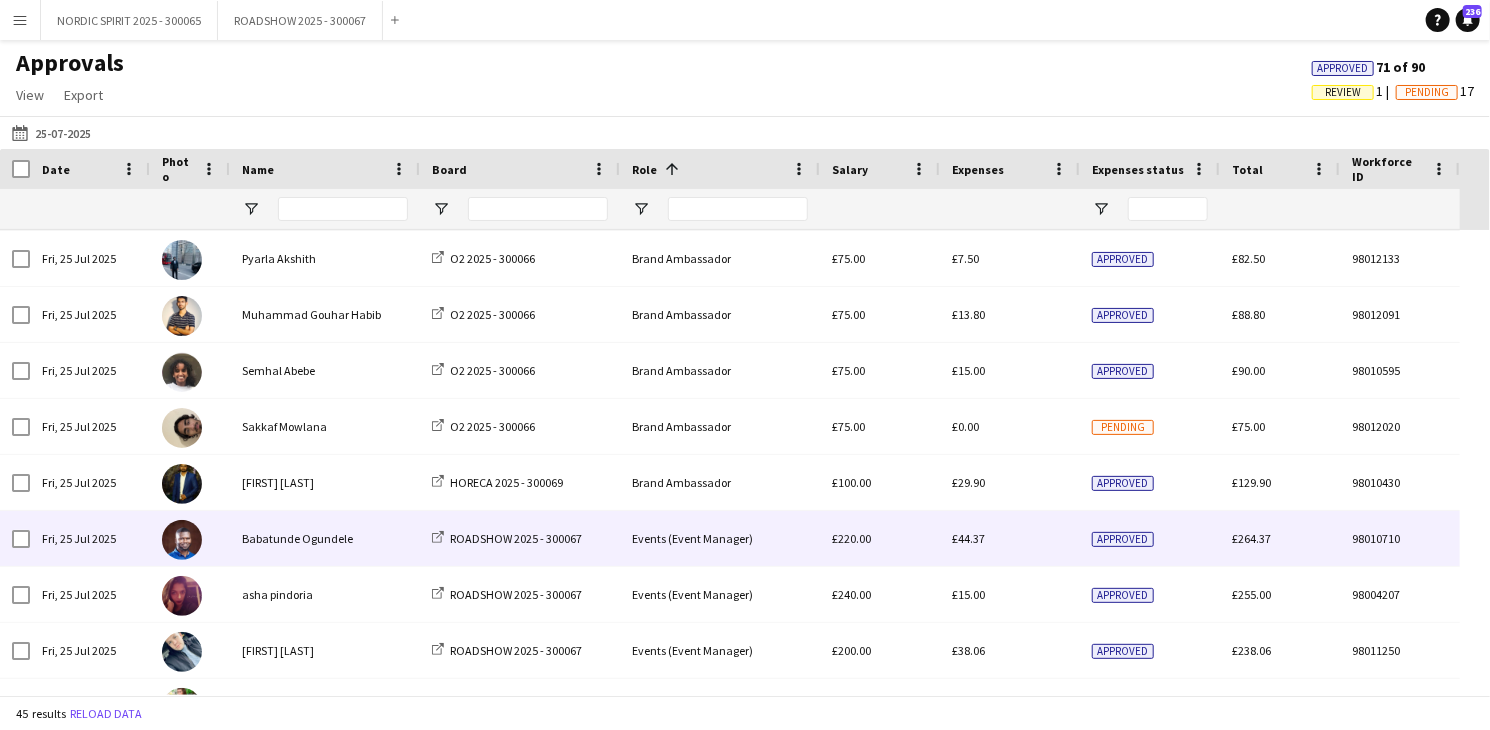 click on "£44.37" at bounding box center [968, 538] 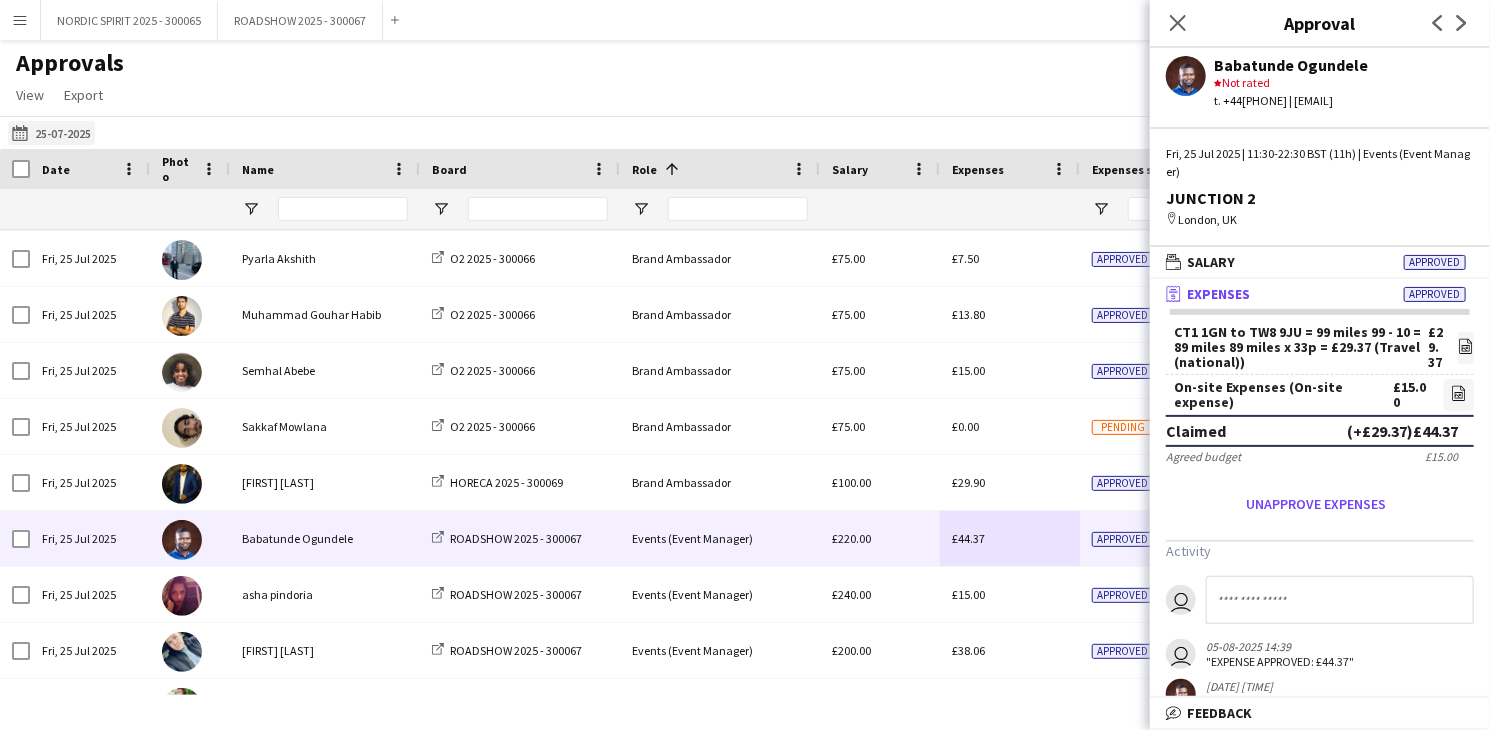 click on "[DATE]
[DATE]" 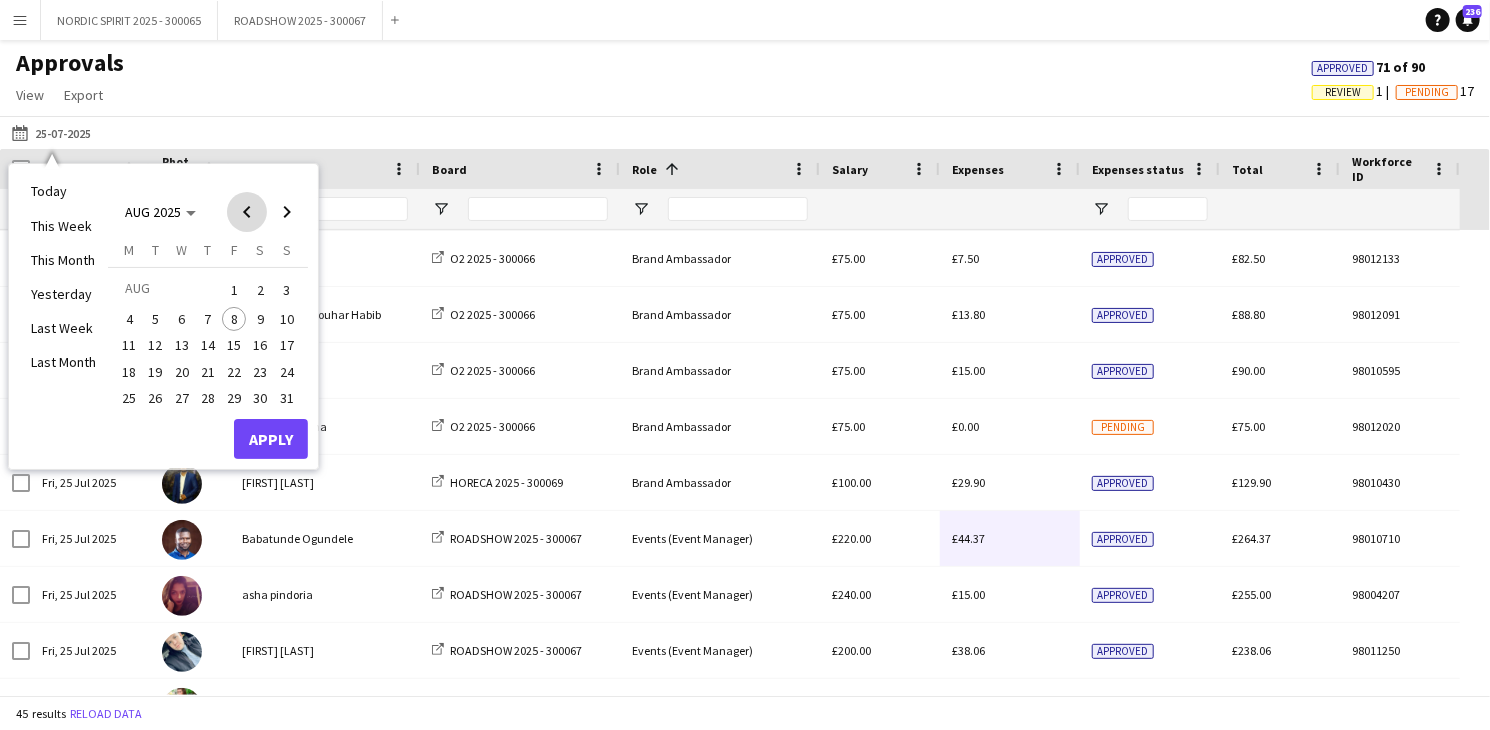 click at bounding box center [247, 212] 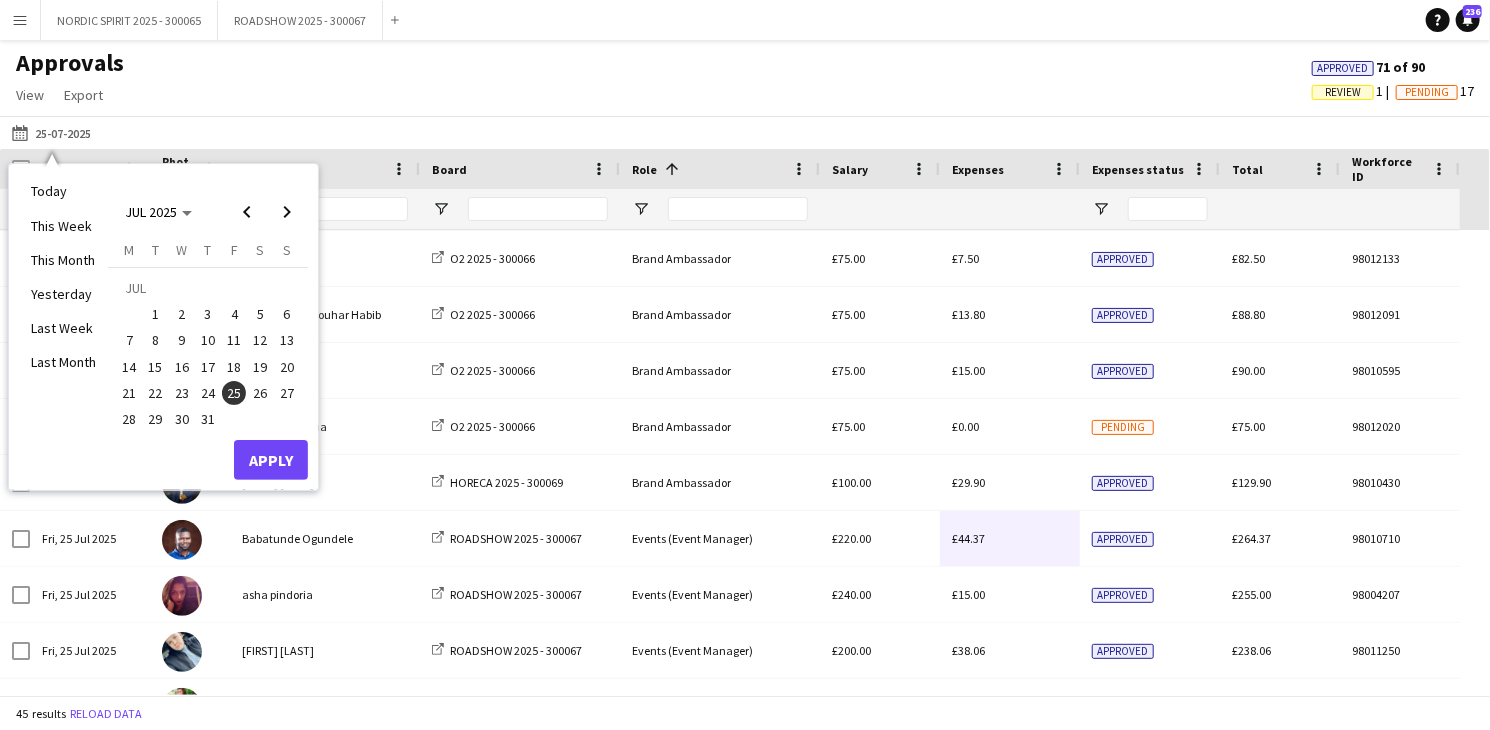 click on "26" at bounding box center (261, 393) 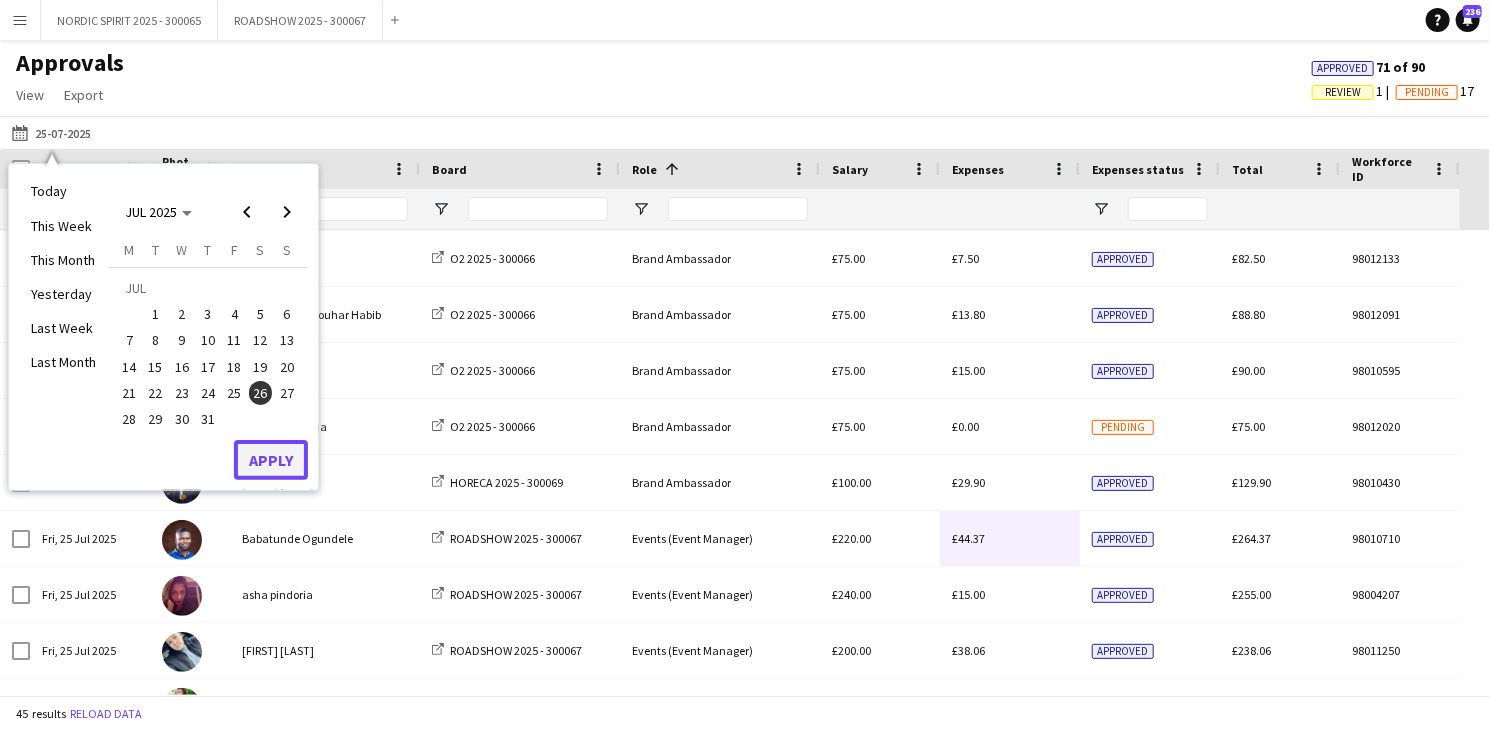 click on "Apply" at bounding box center (271, 460) 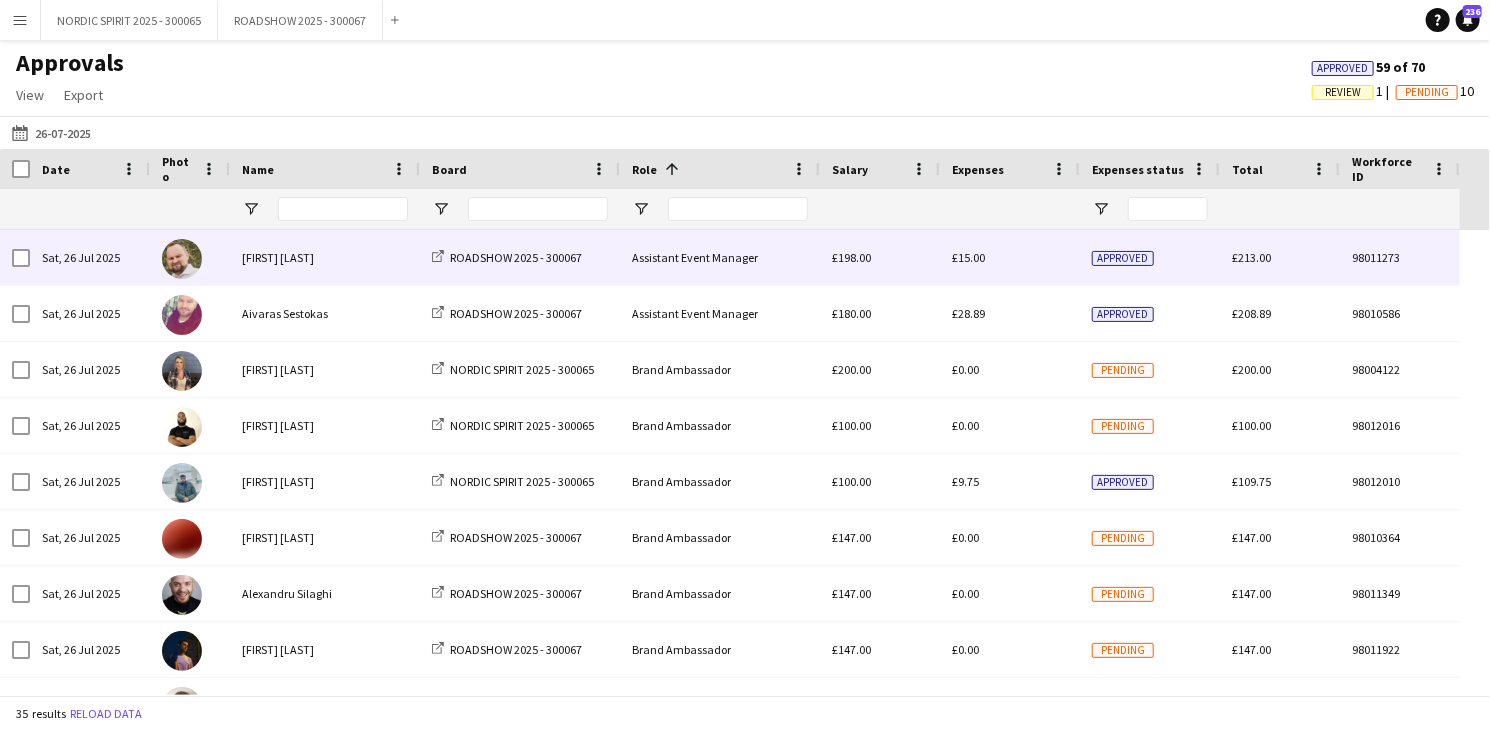 click on "£15.00" at bounding box center [968, 257] 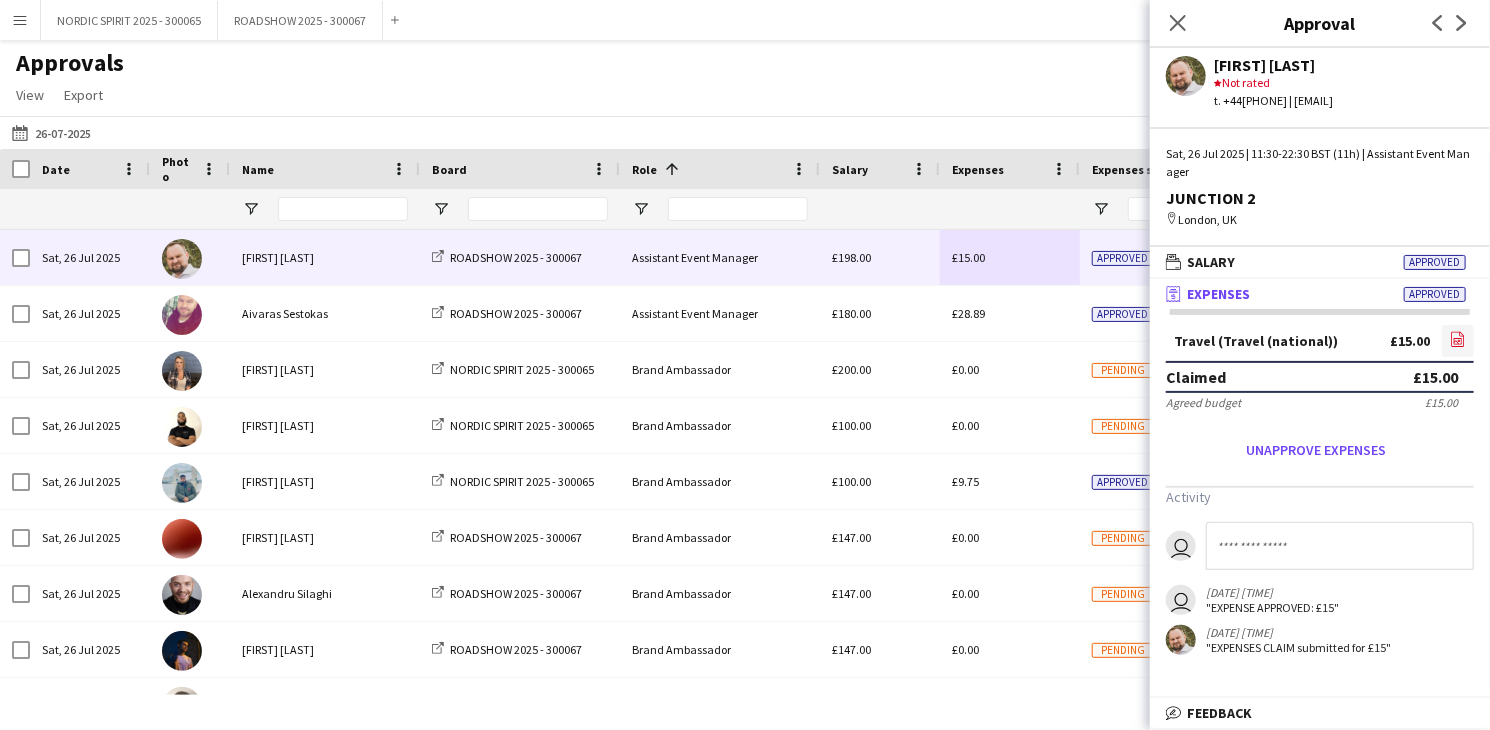 click 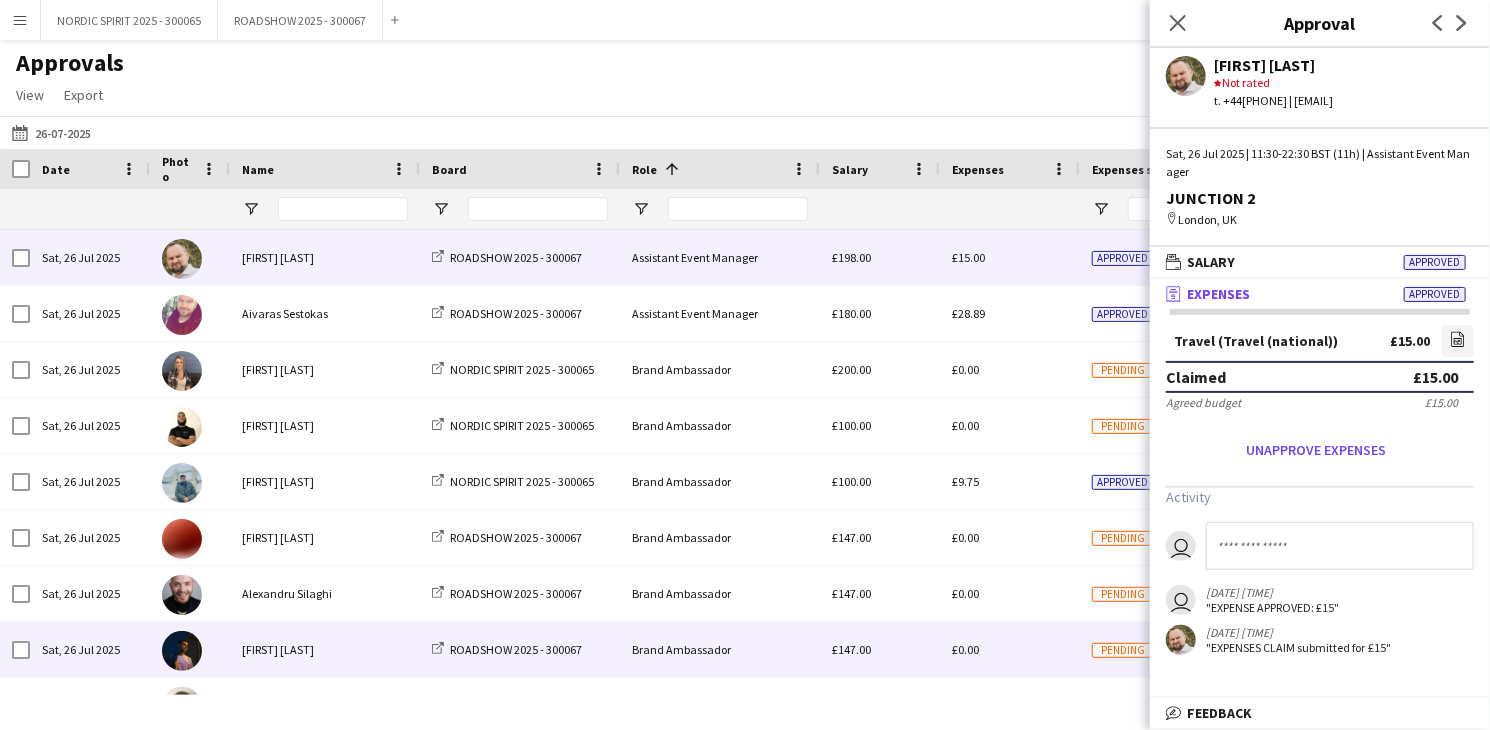 click on "£0.00" at bounding box center [1010, 649] 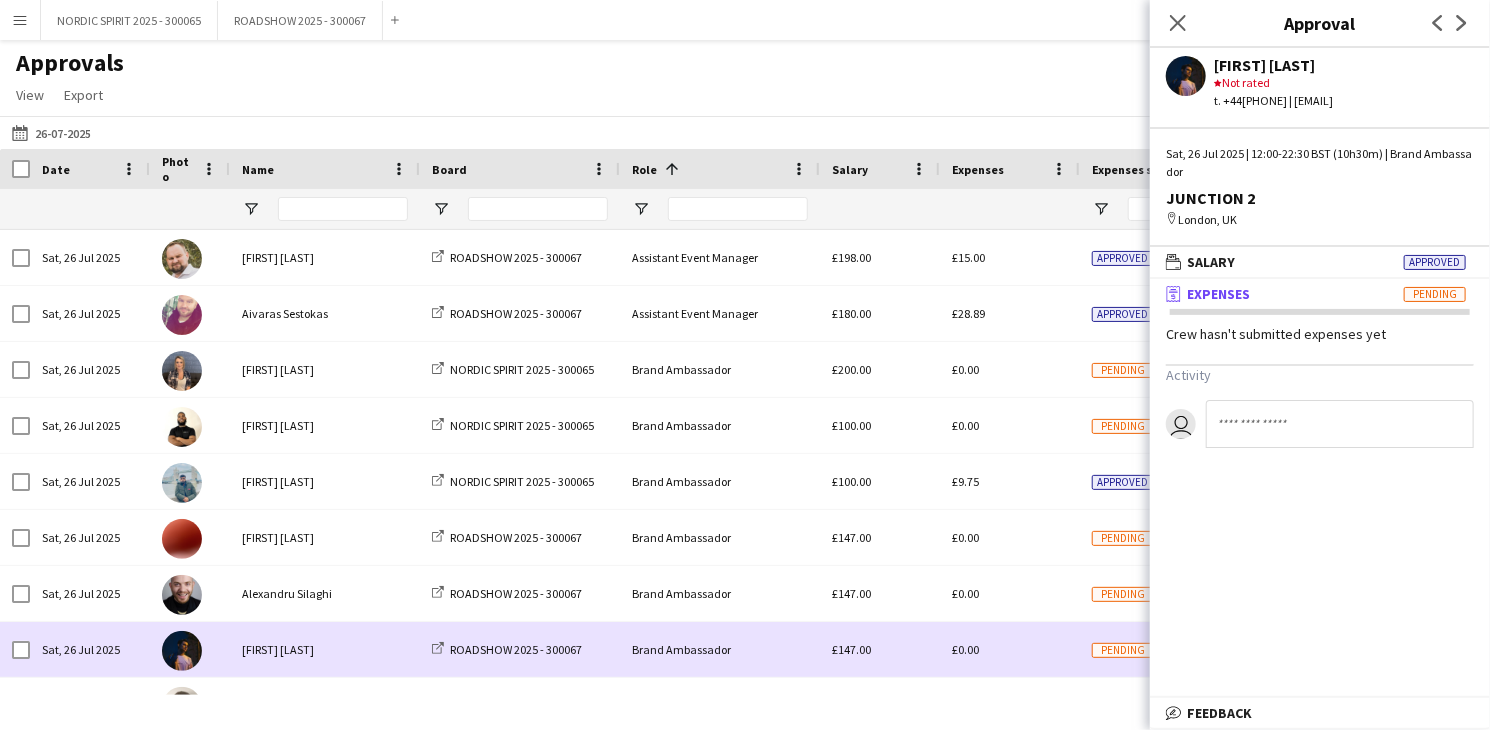 click on "£0.00" at bounding box center (1010, 649) 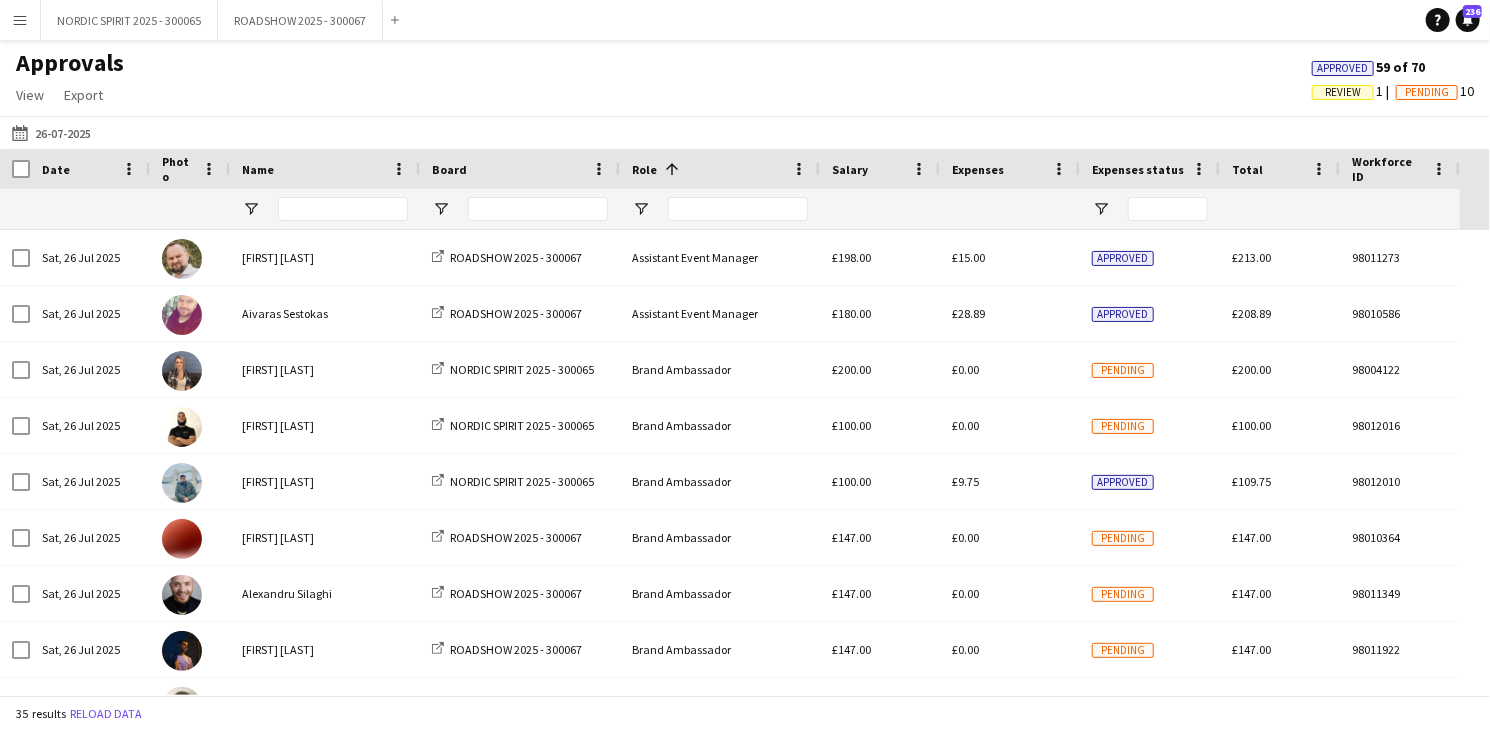 scroll, scrollTop: 20, scrollLeft: 0, axis: vertical 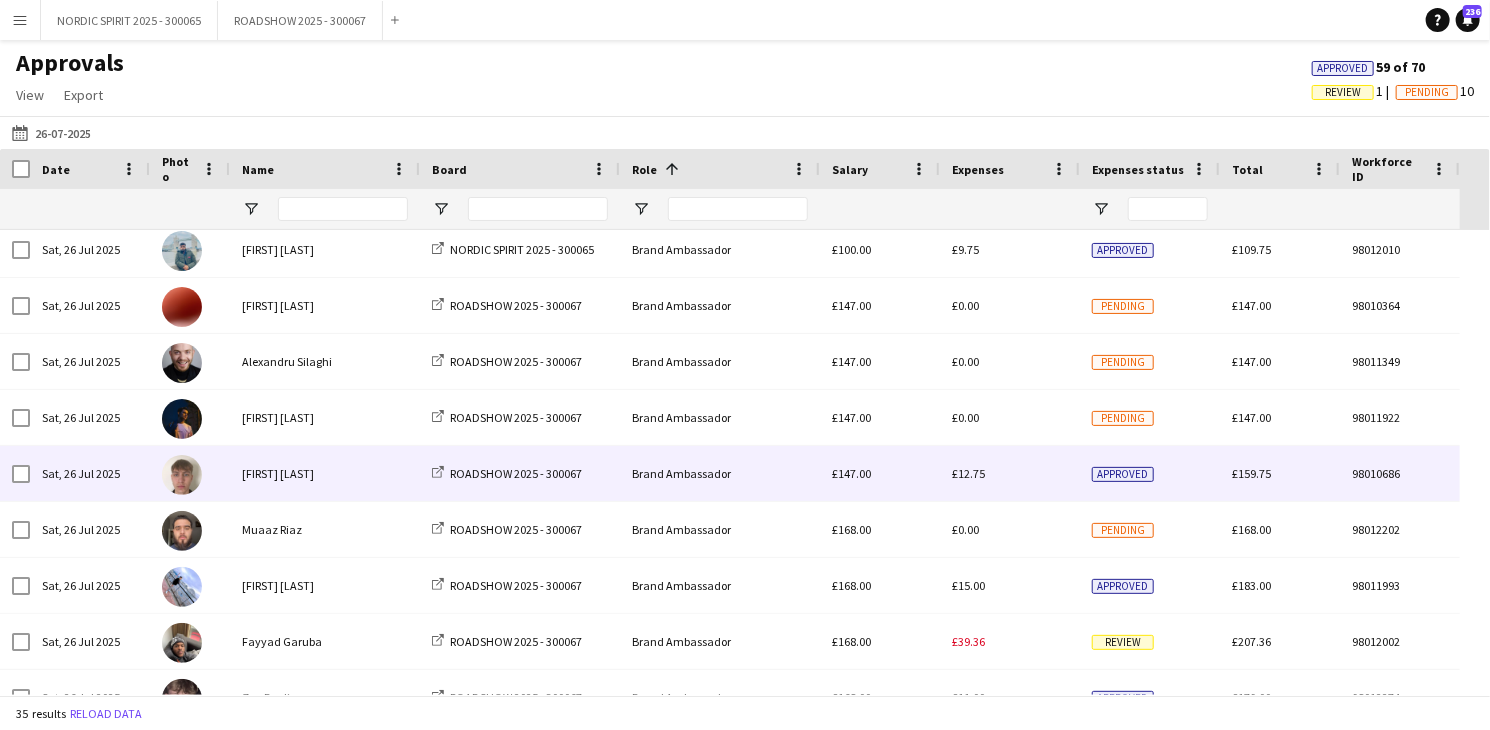 click on "£12.75" at bounding box center [968, 473] 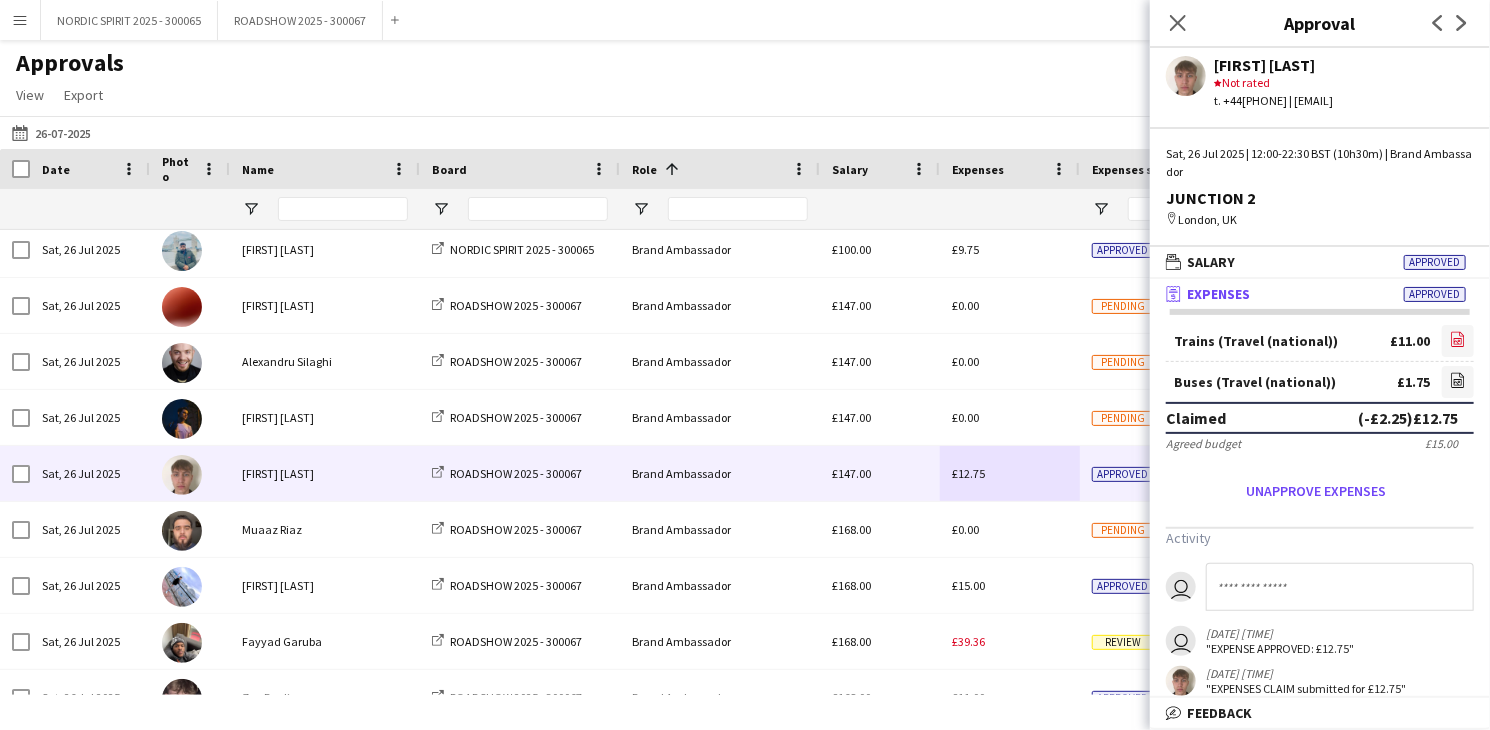 click 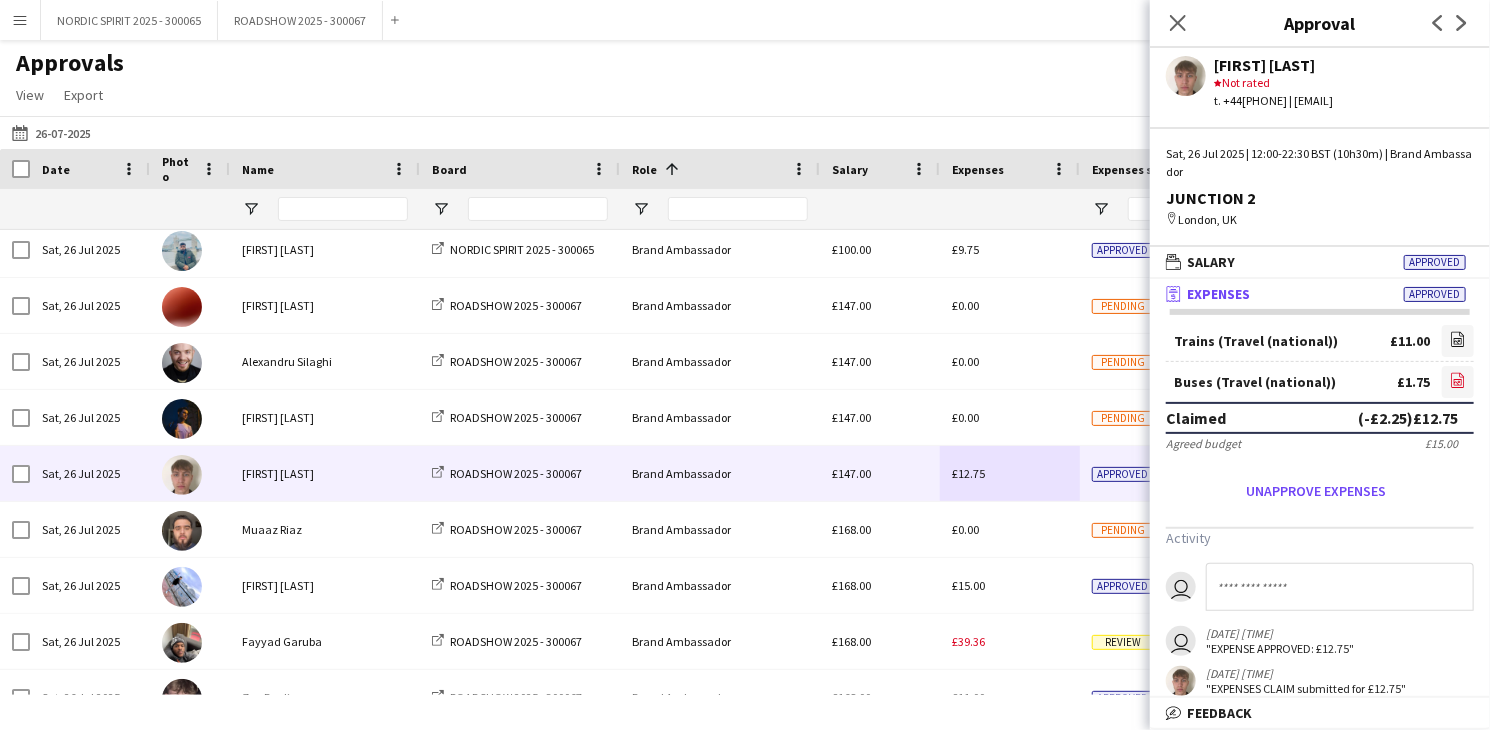 click 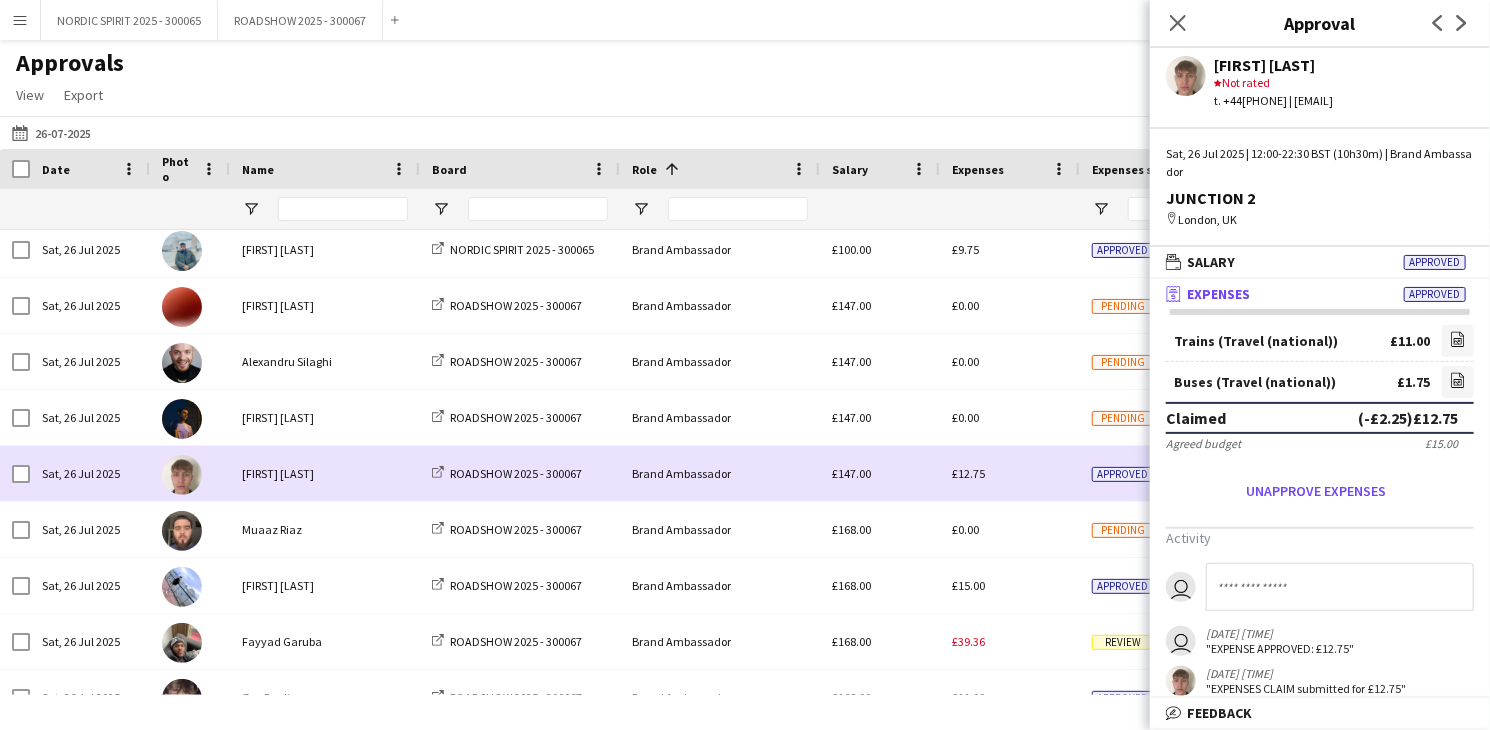click on "£12.75" at bounding box center (1010, 473) 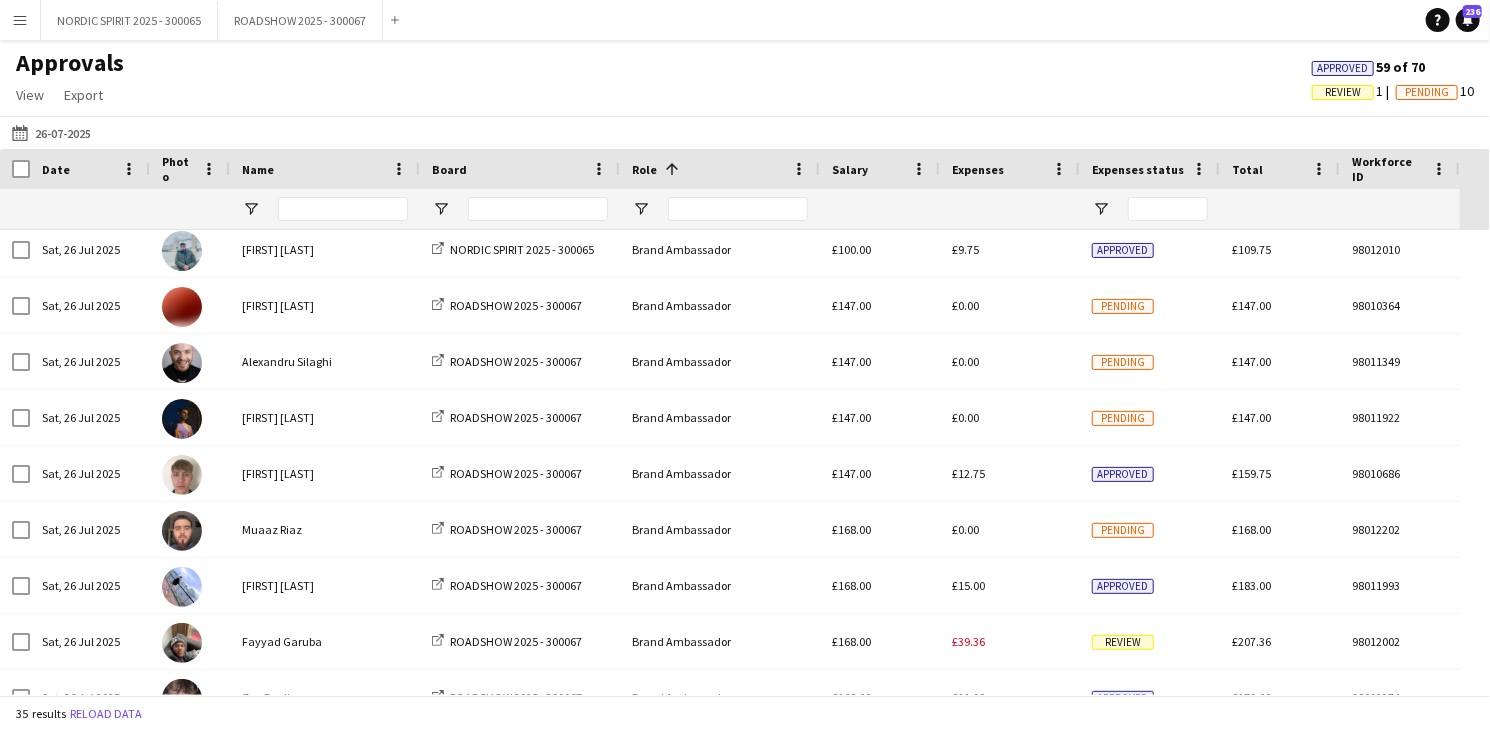 scroll, scrollTop: 250, scrollLeft: 0, axis: vertical 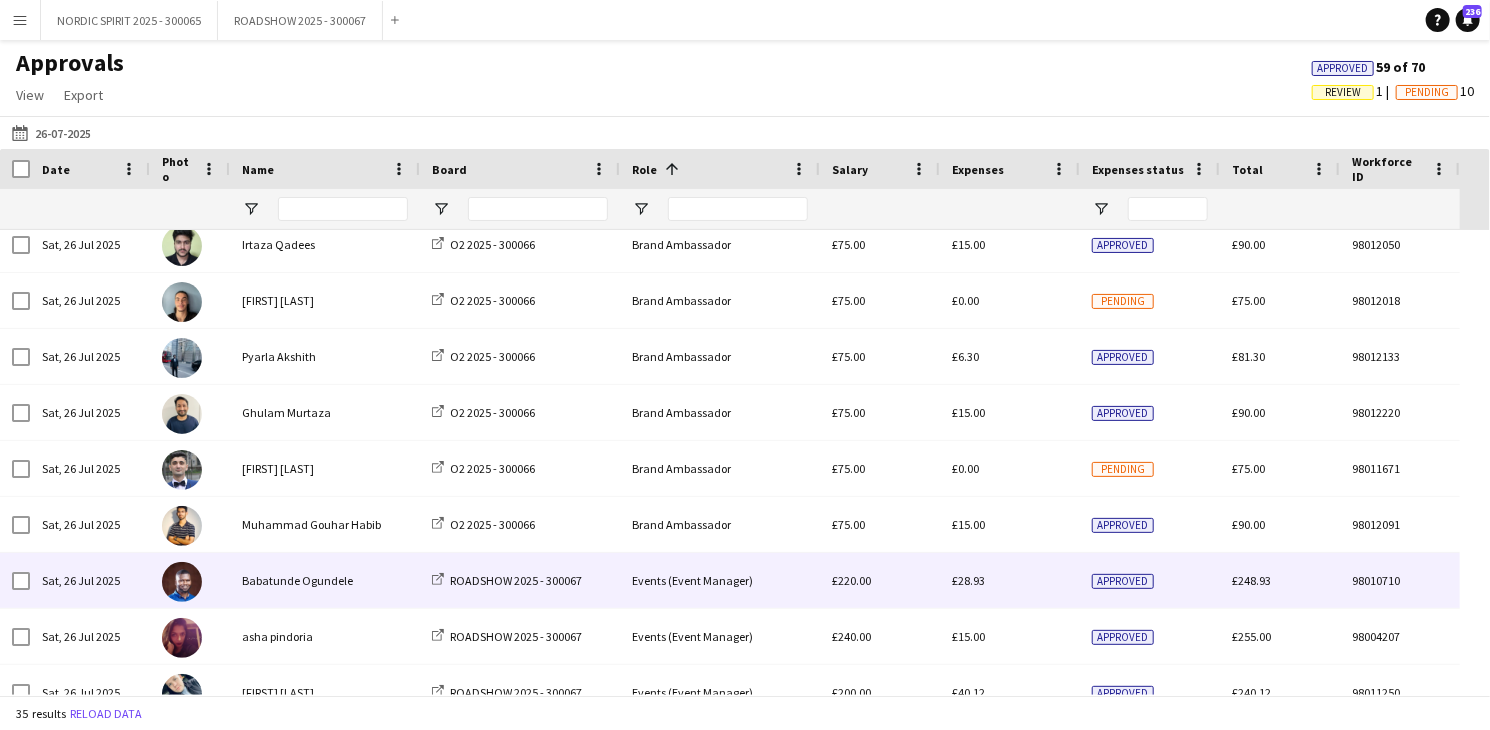 click on "£28.93" at bounding box center [968, 580] 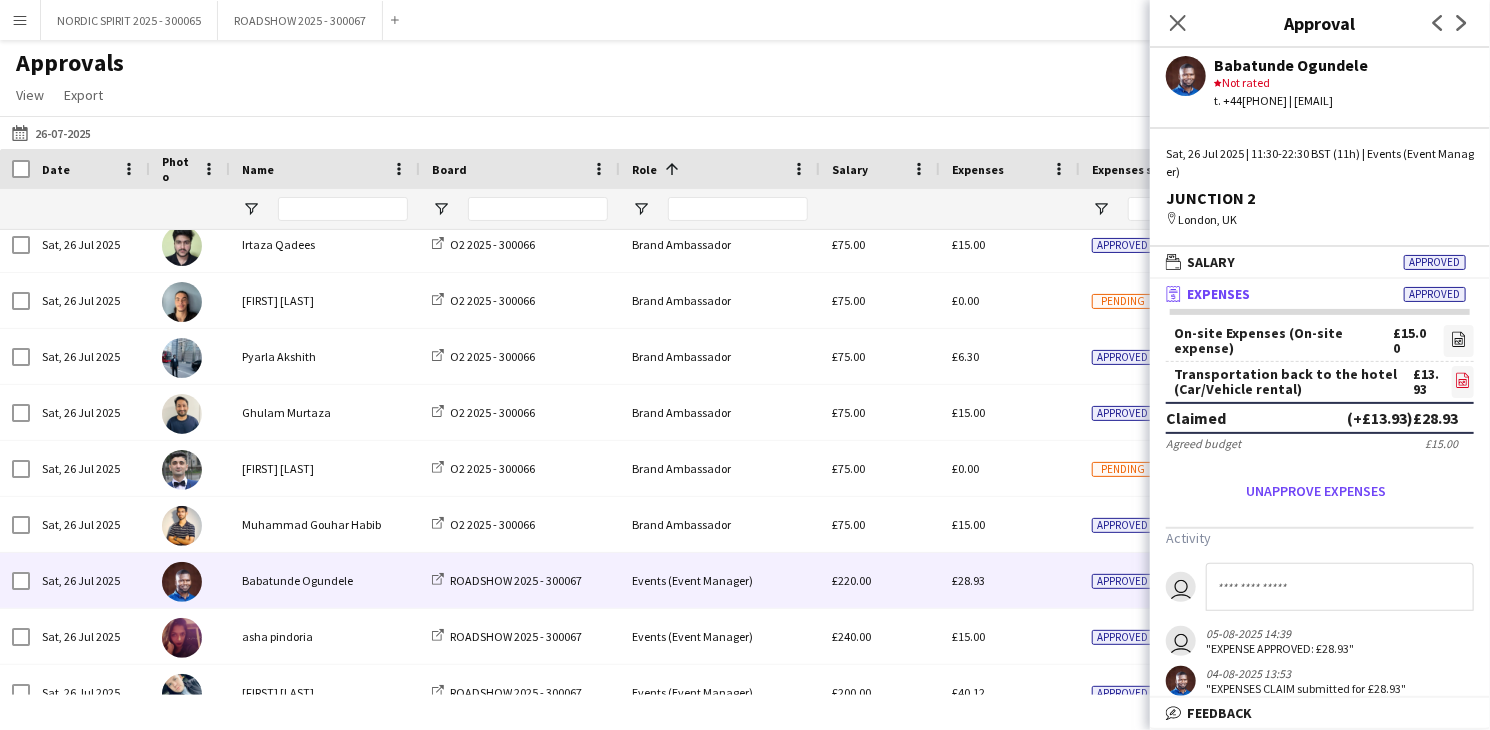 click on "file-image" 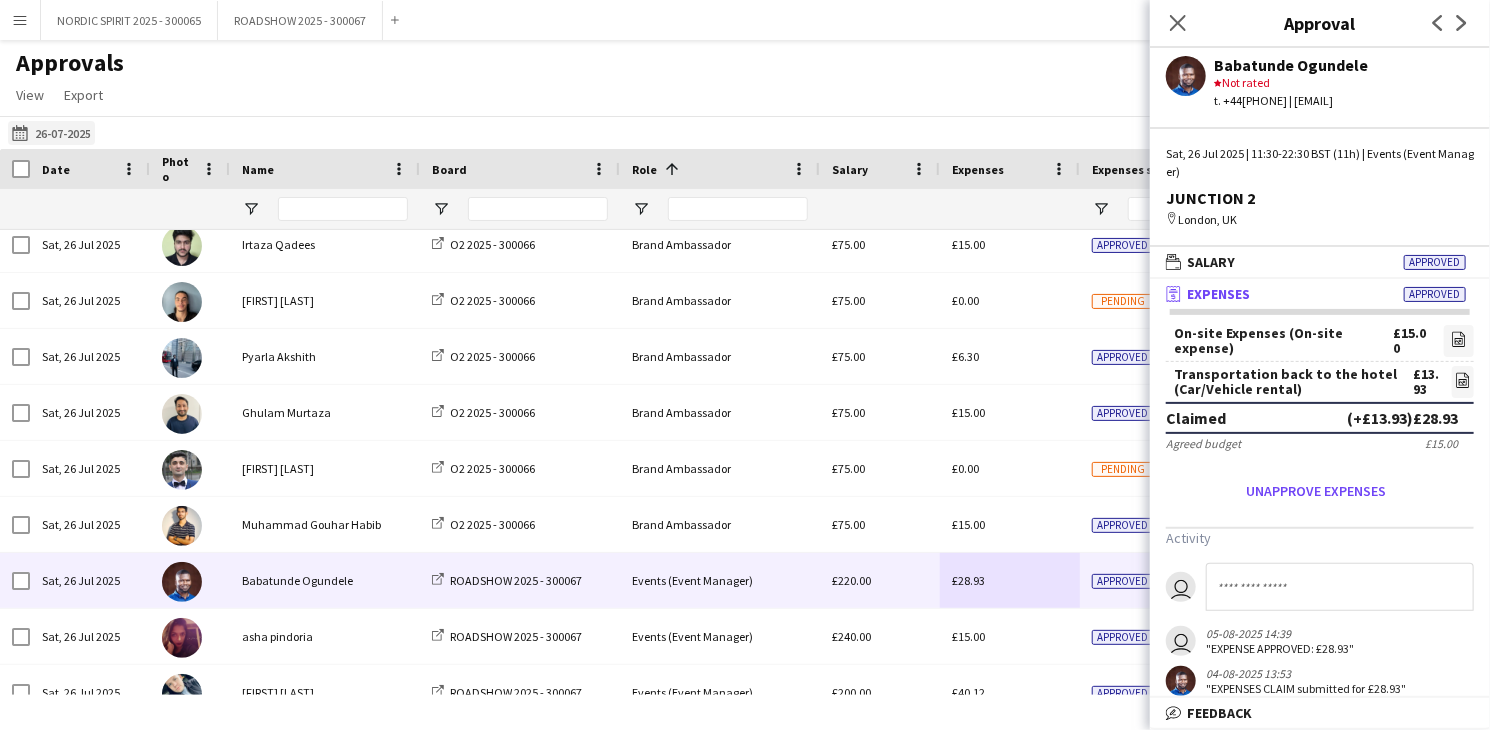 click on "25-07-2025
26-07-2025" 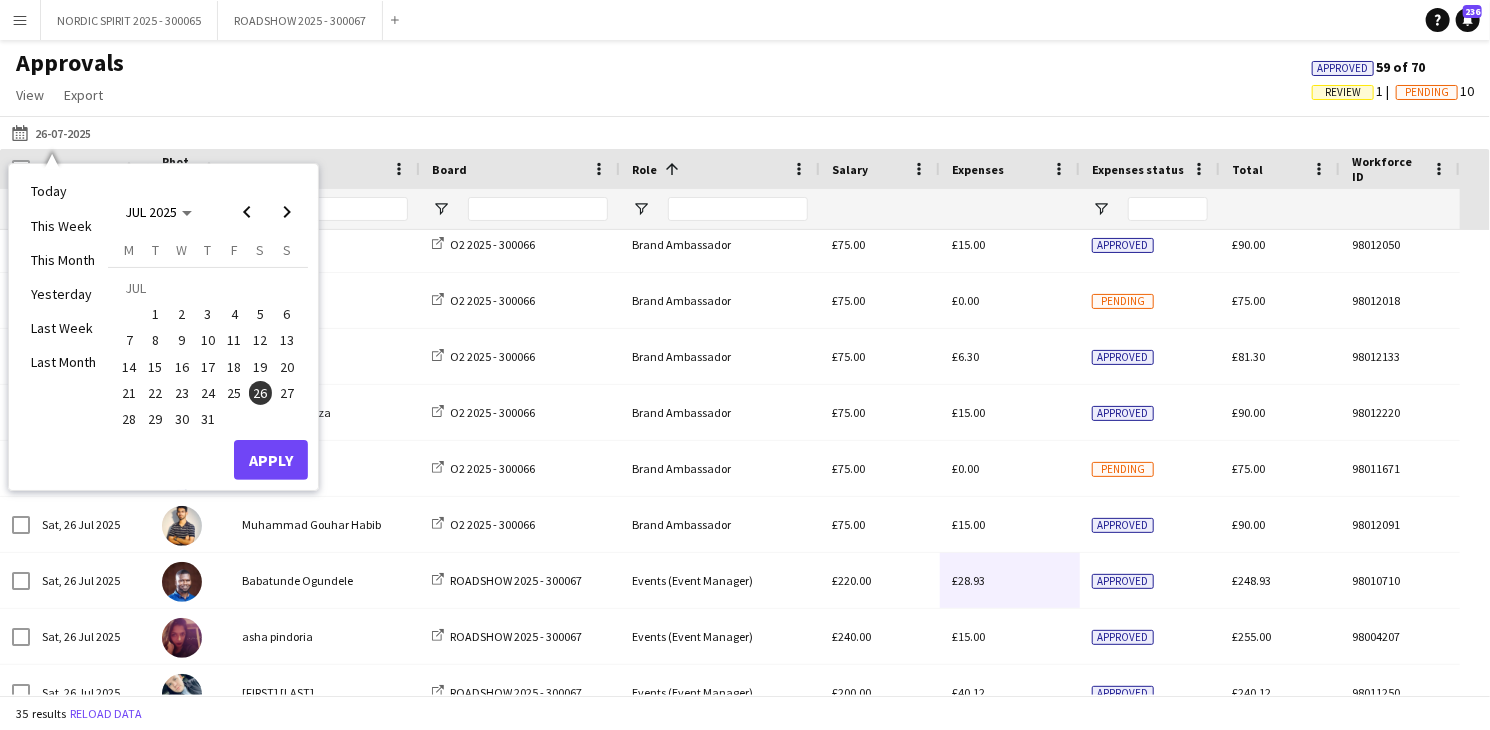 click on "27" at bounding box center [287, 393] 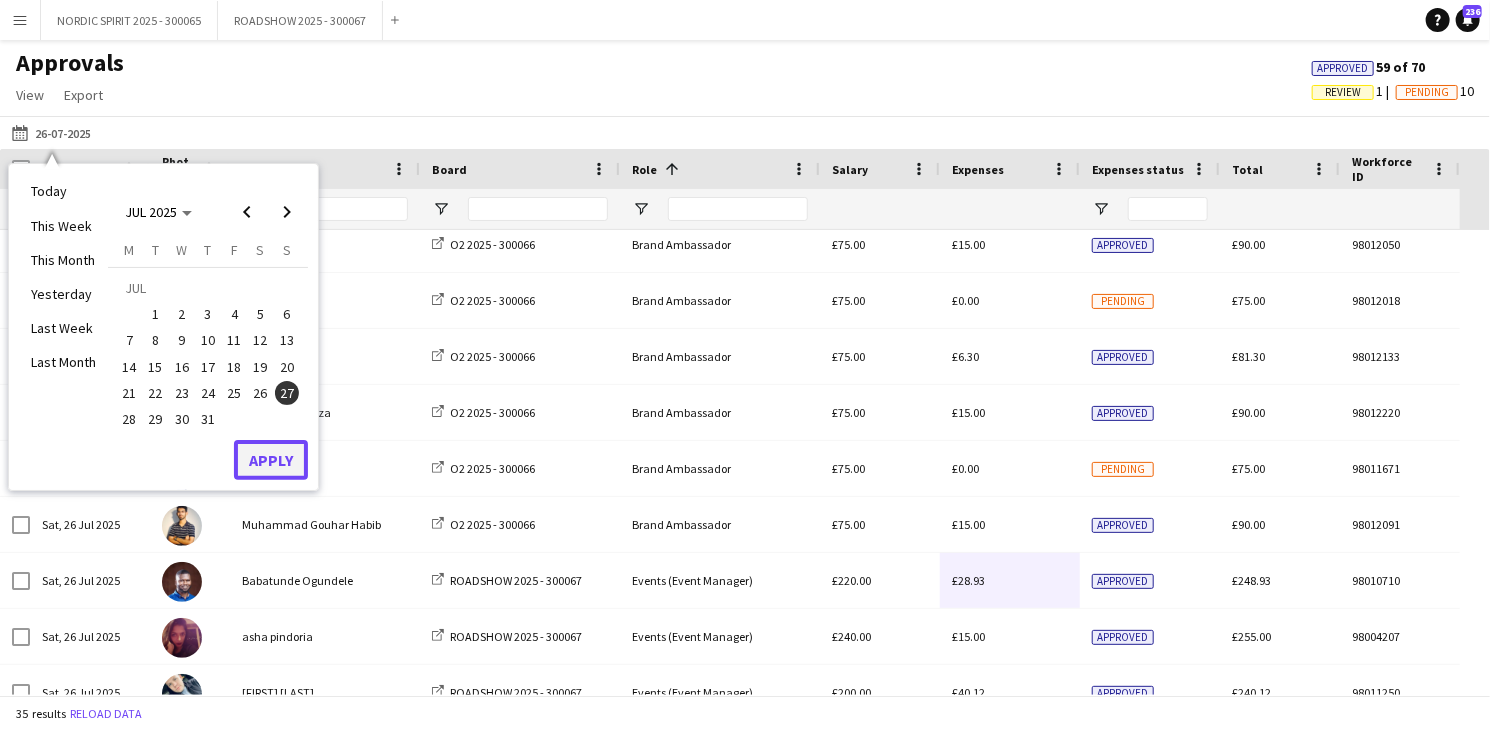 click on "Apply" at bounding box center (271, 460) 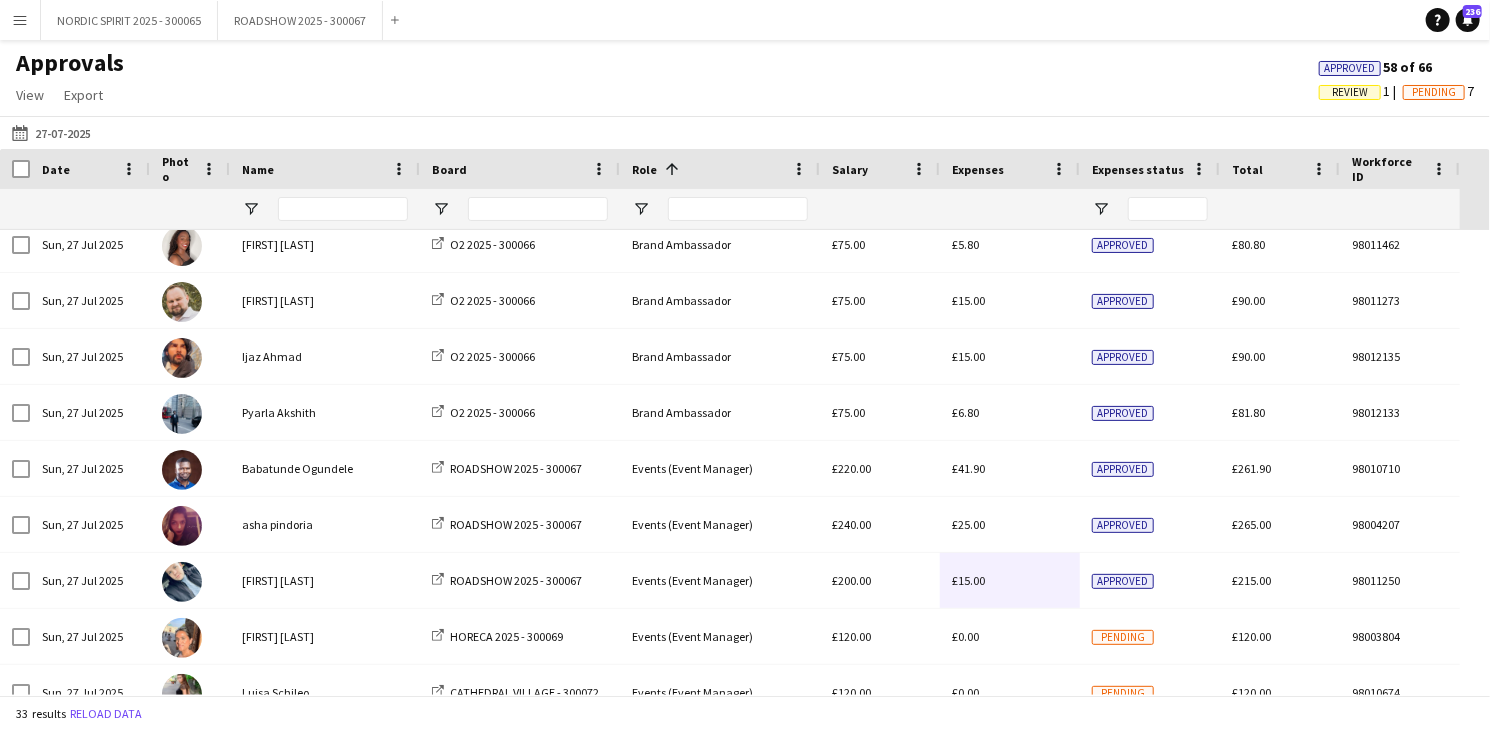 scroll, scrollTop: 999, scrollLeft: 0, axis: vertical 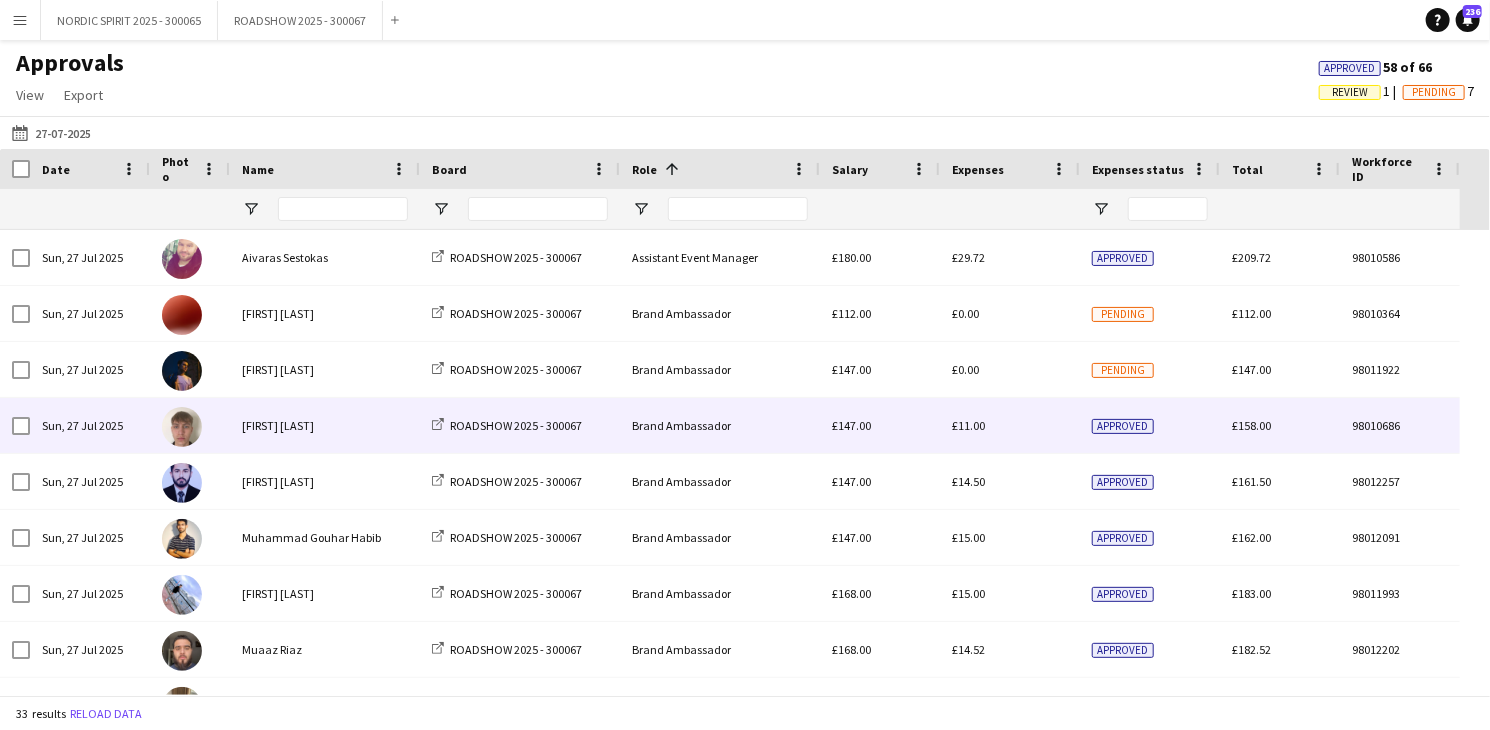 click on "£11.00" at bounding box center [968, 425] 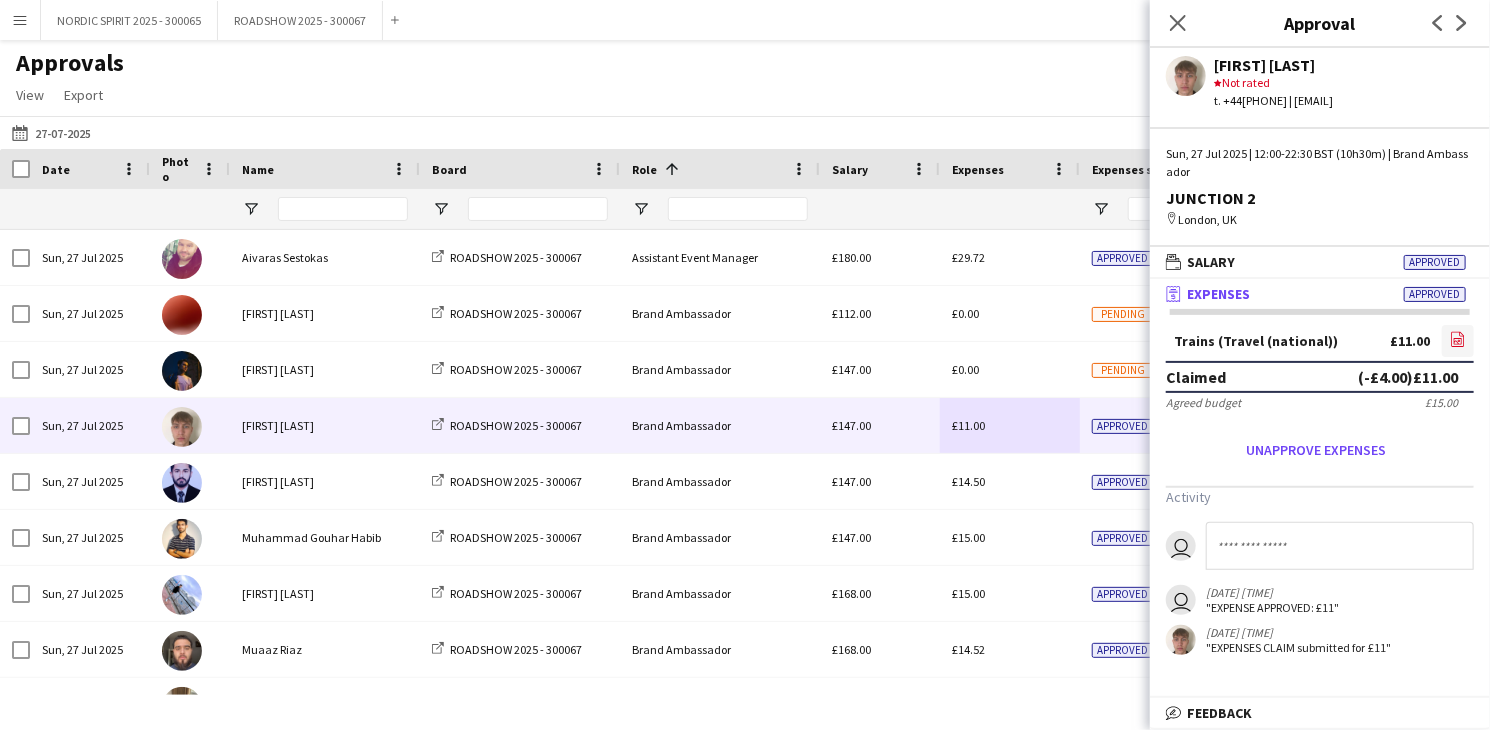 click on "file-image" 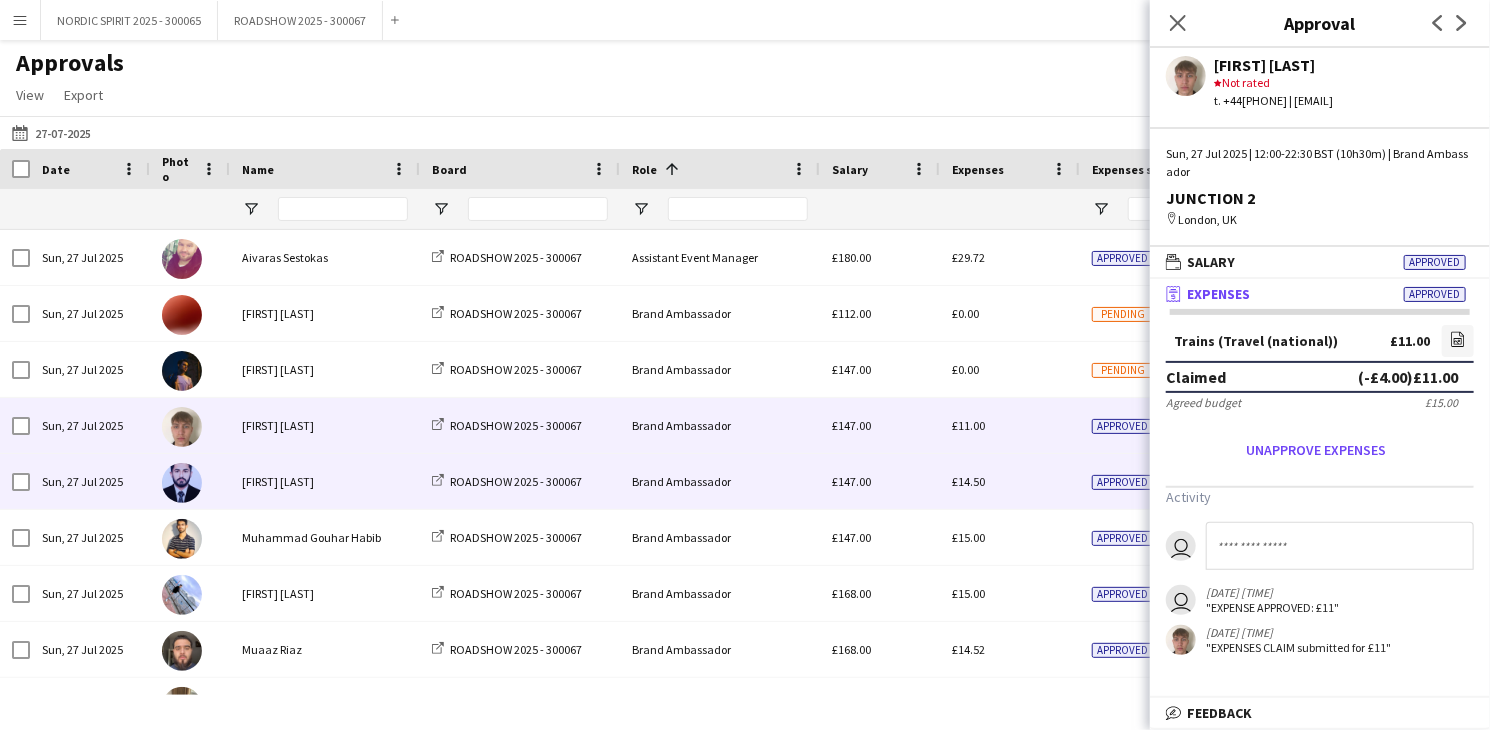 click on "£14.50" at bounding box center (968, 481) 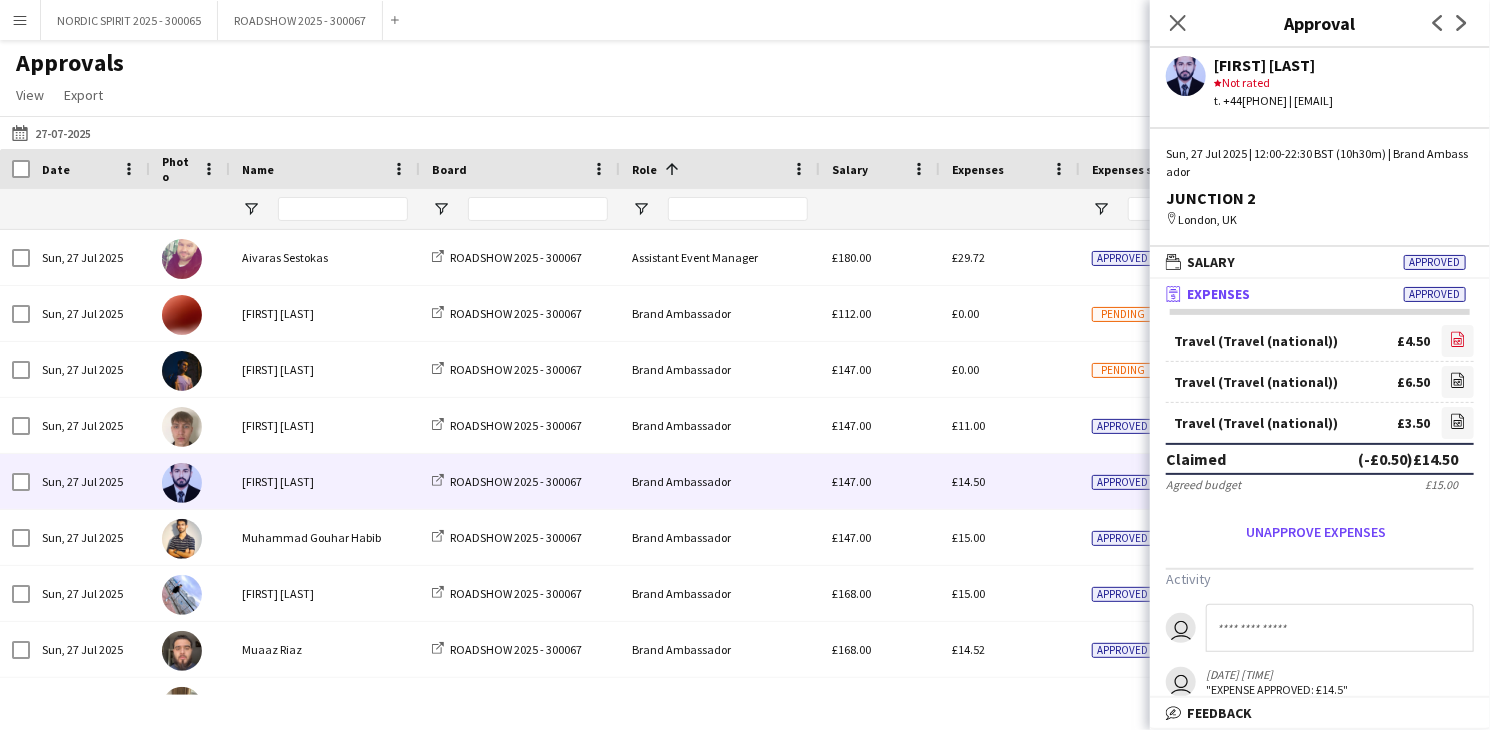 click 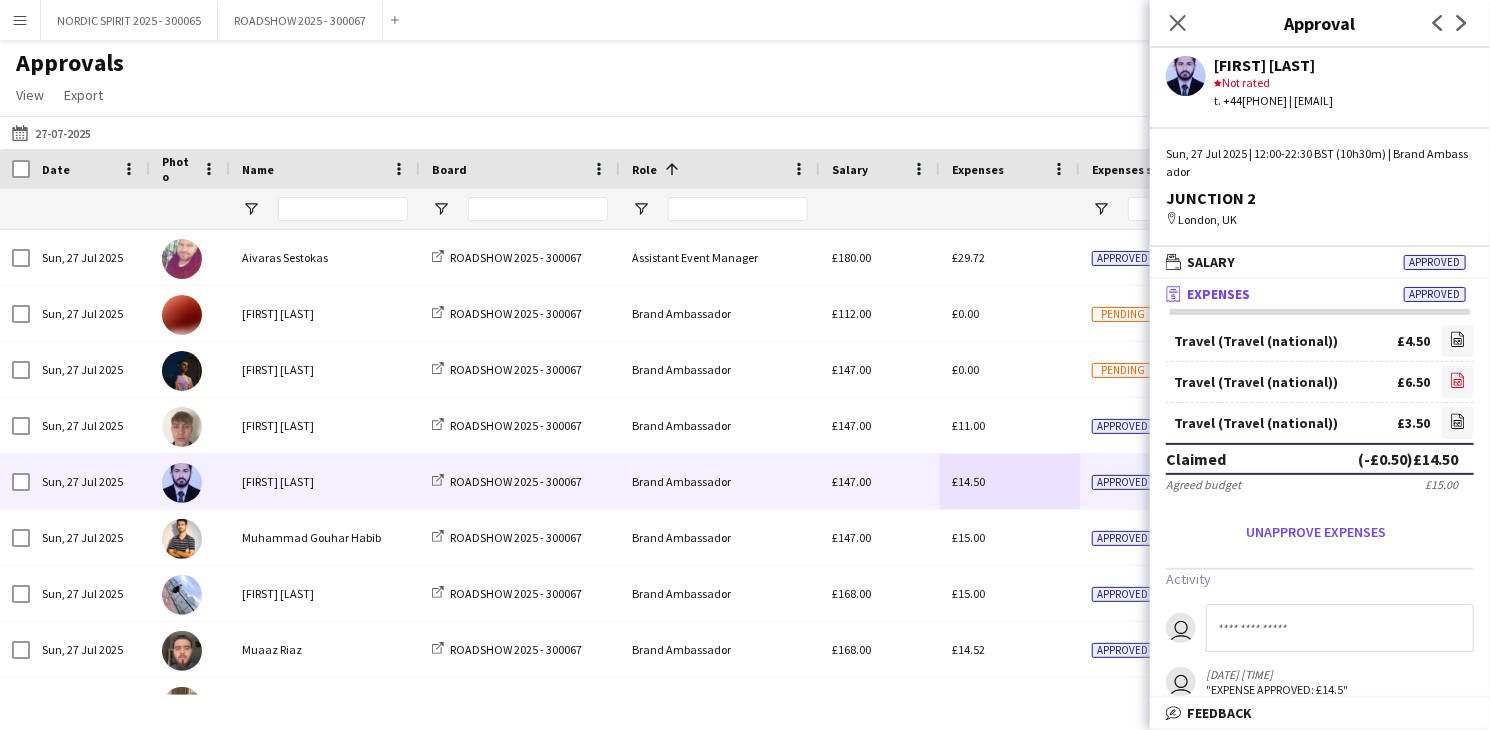 click 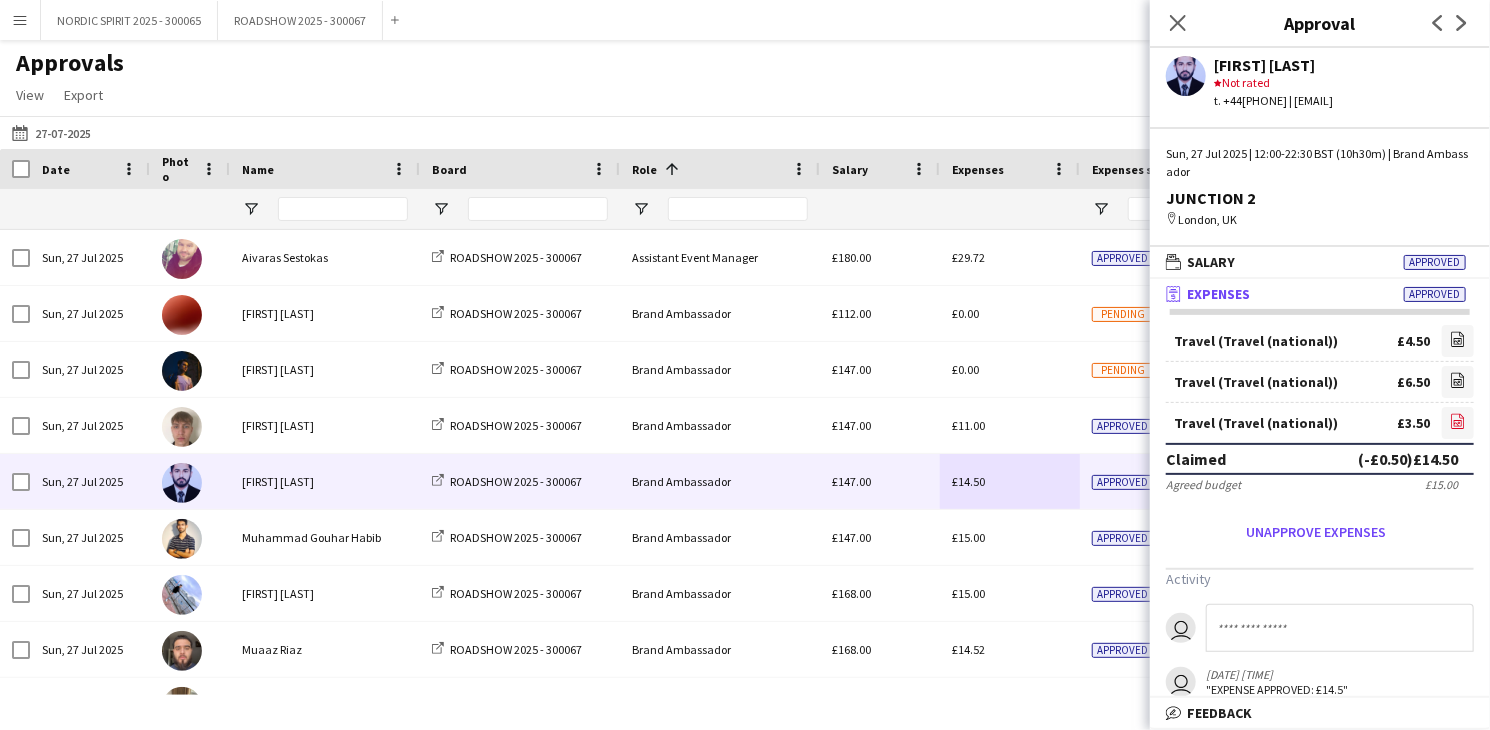click 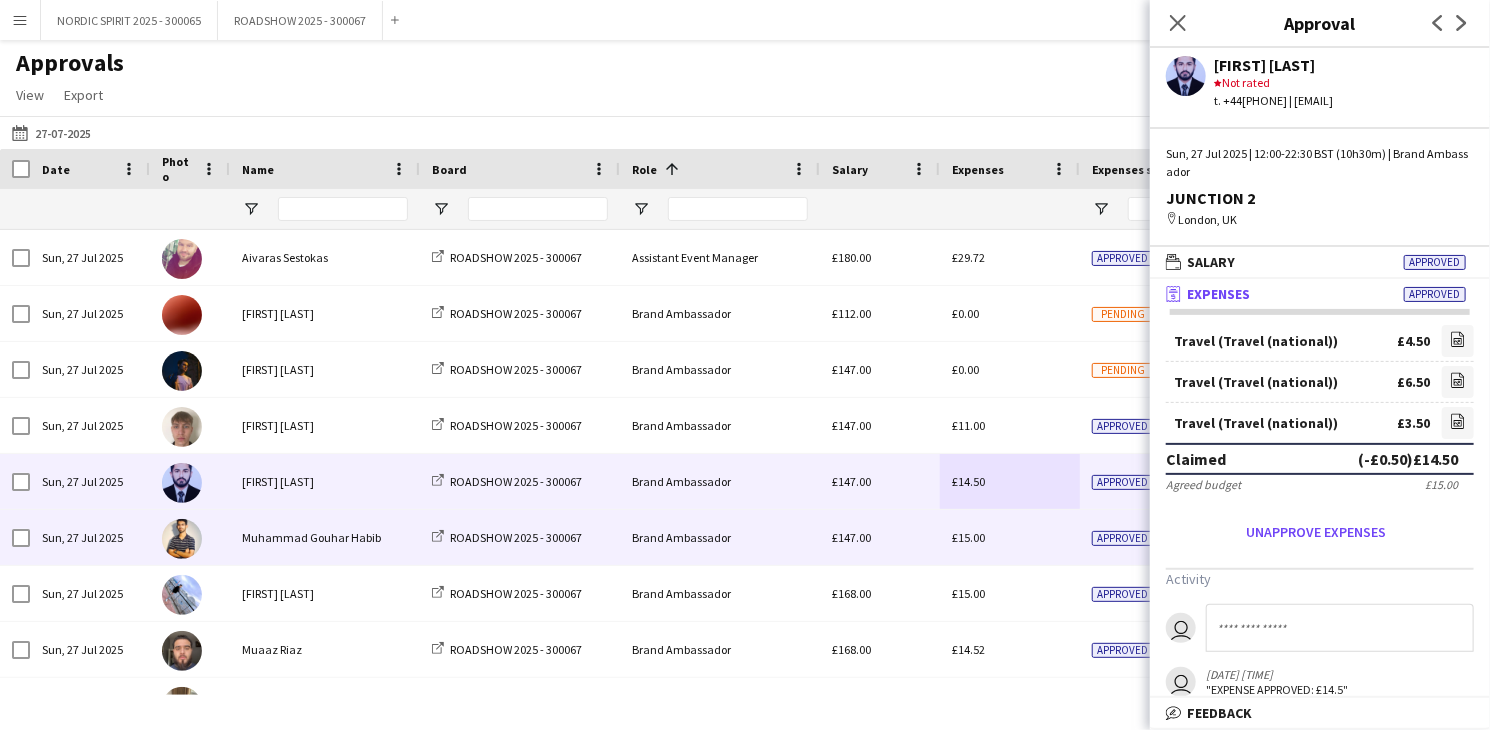 click on "£15.00" at bounding box center (968, 537) 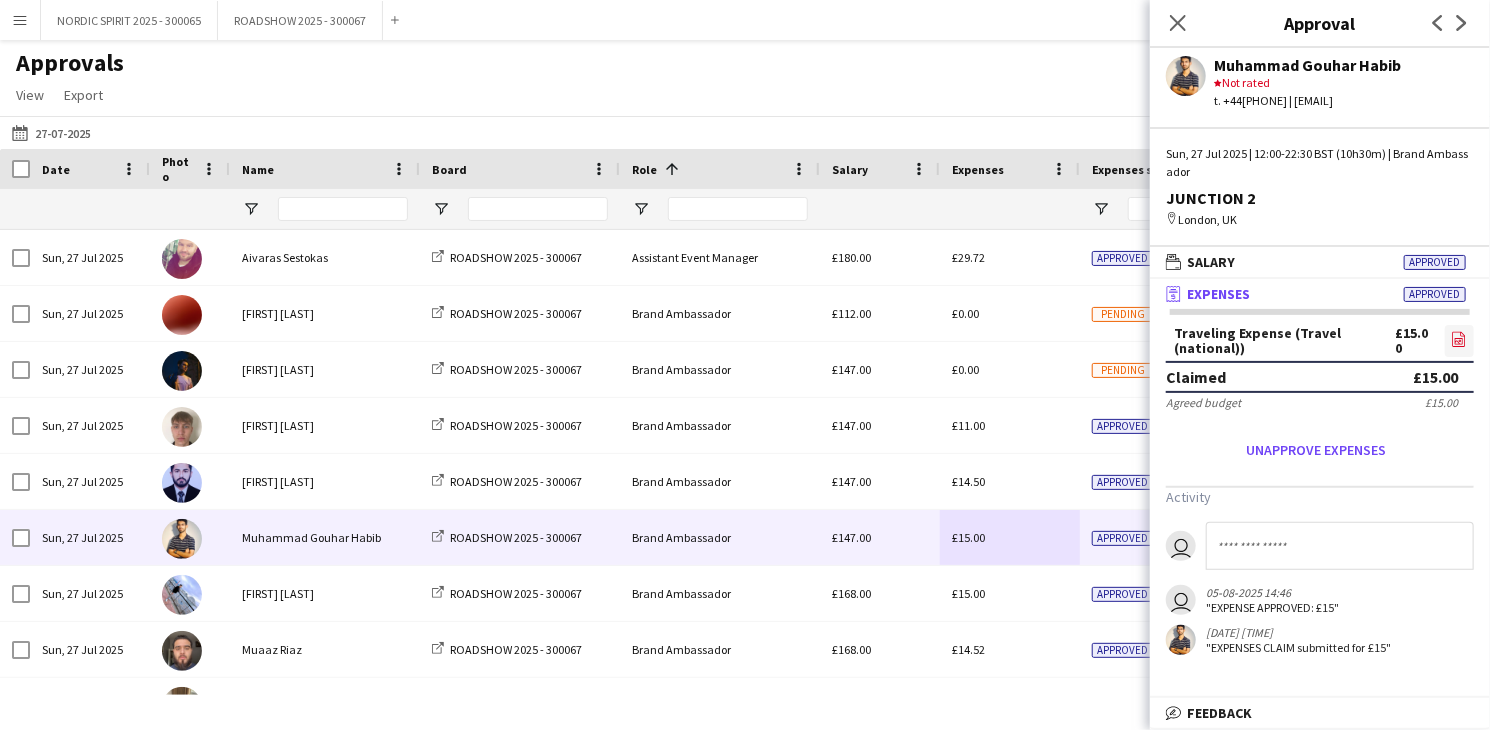 click on "file-image" 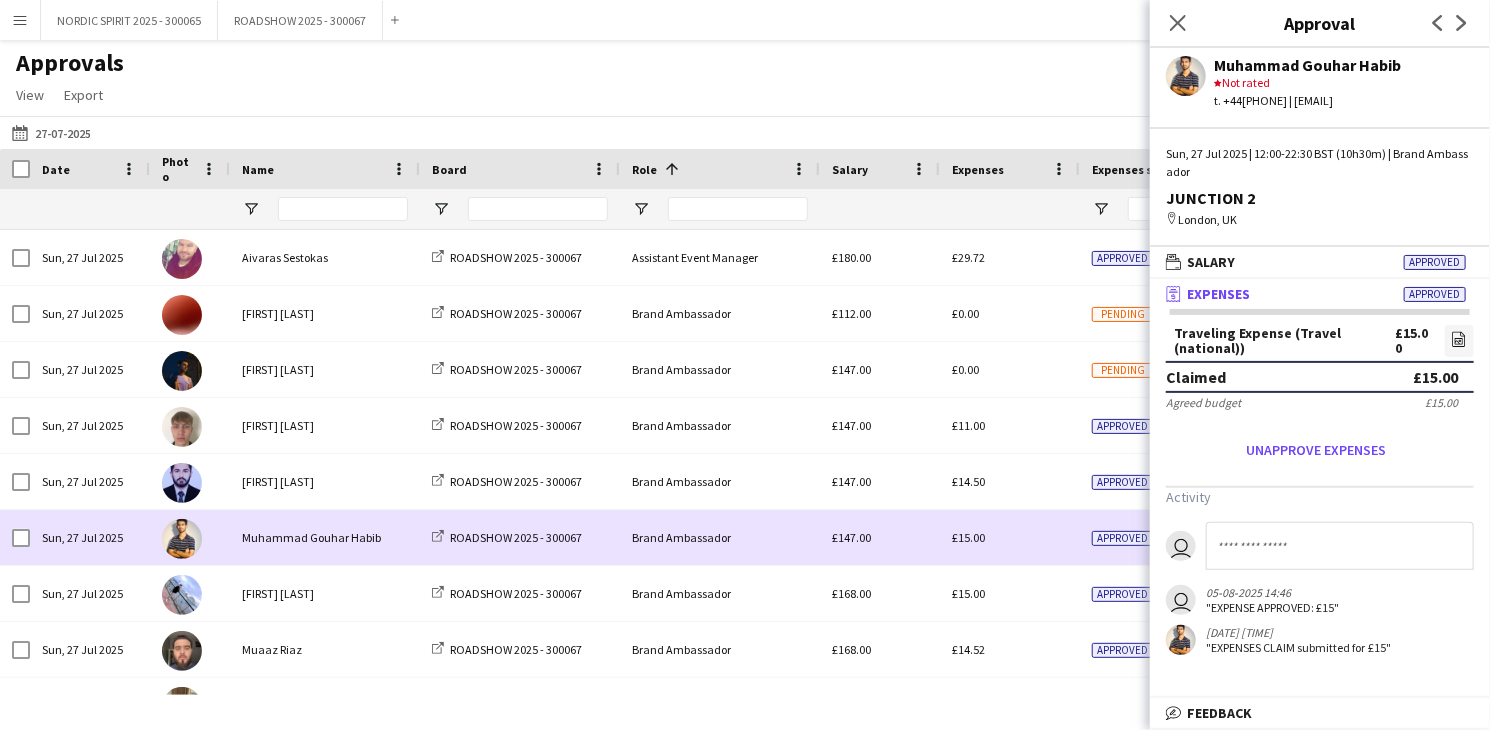 click on "£15.00" at bounding box center (1010, 537) 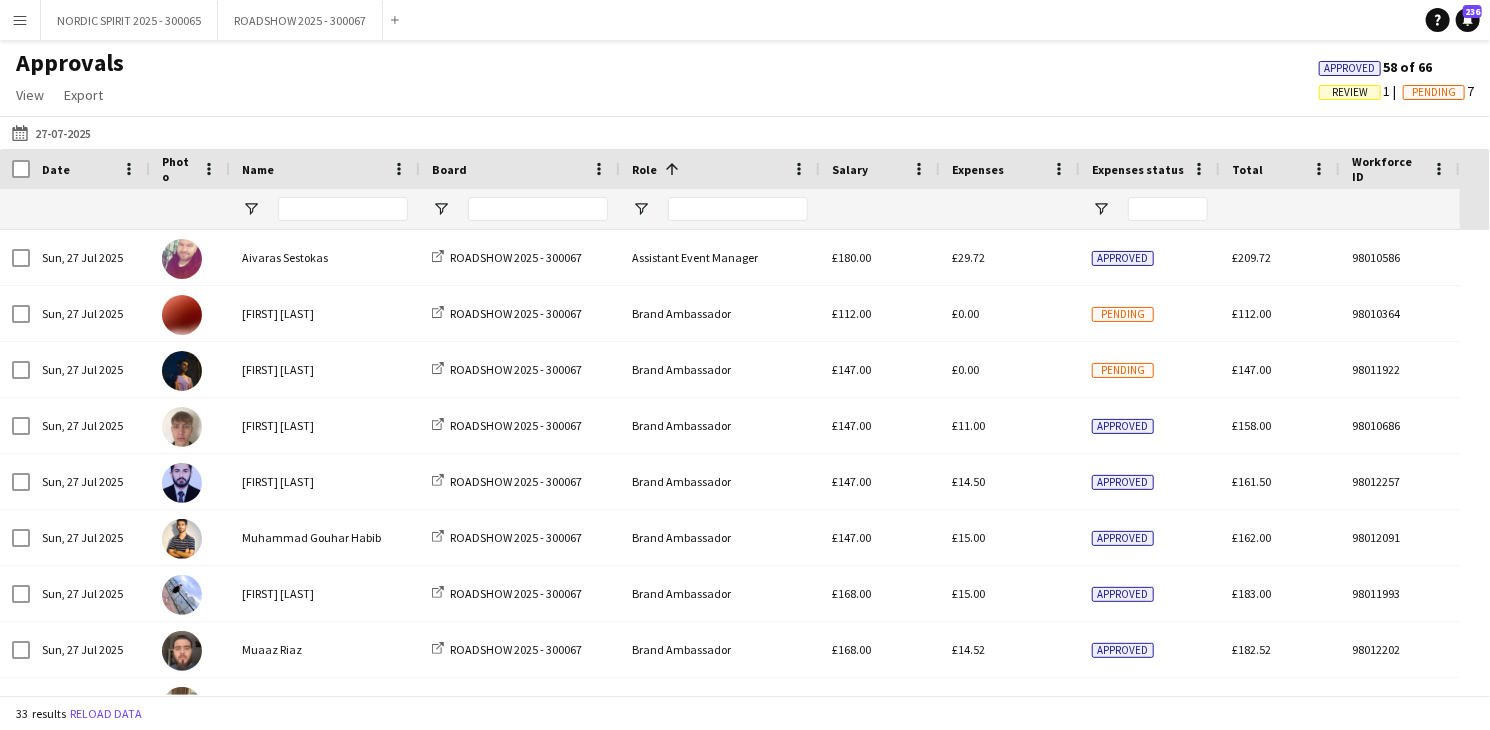 scroll, scrollTop: 30, scrollLeft: 0, axis: vertical 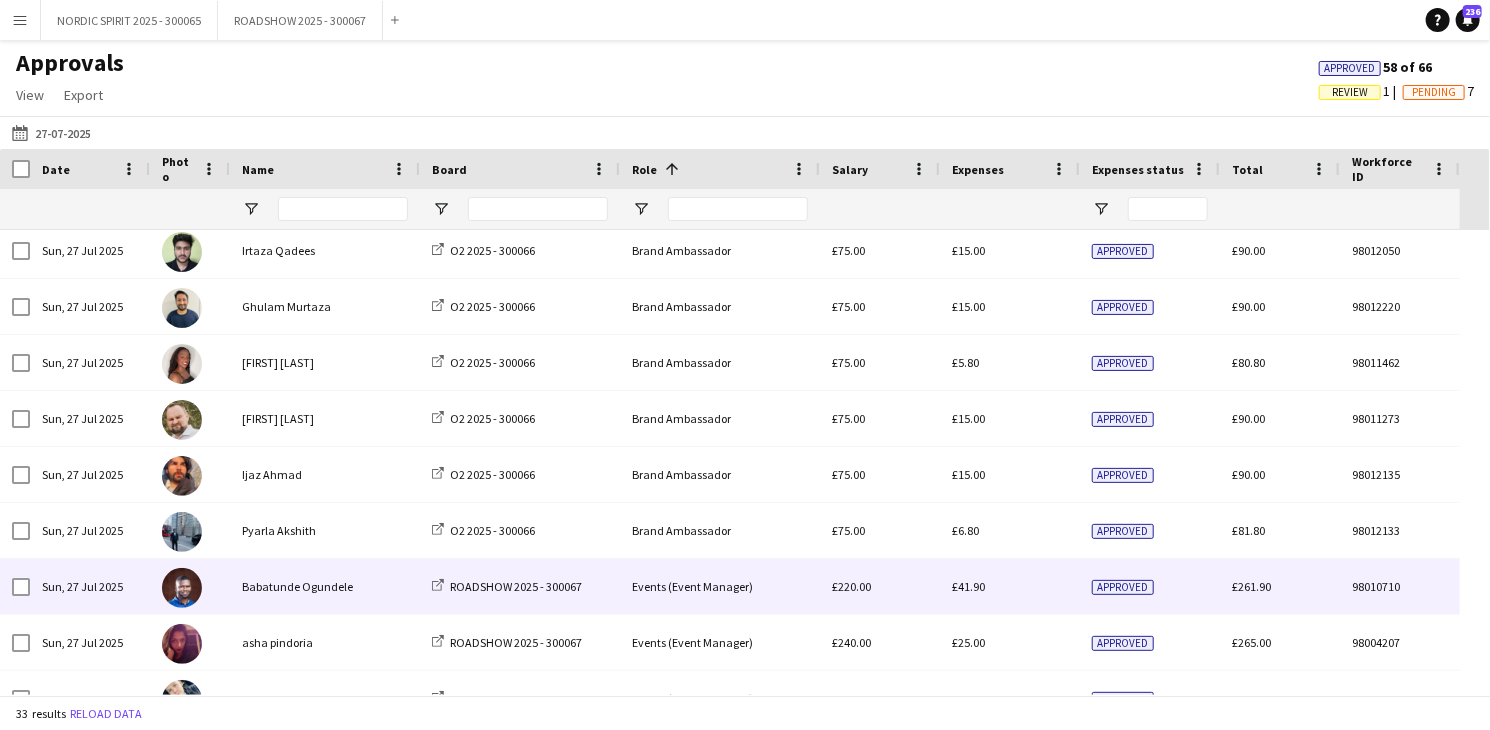click on "£41.90" at bounding box center [968, 586] 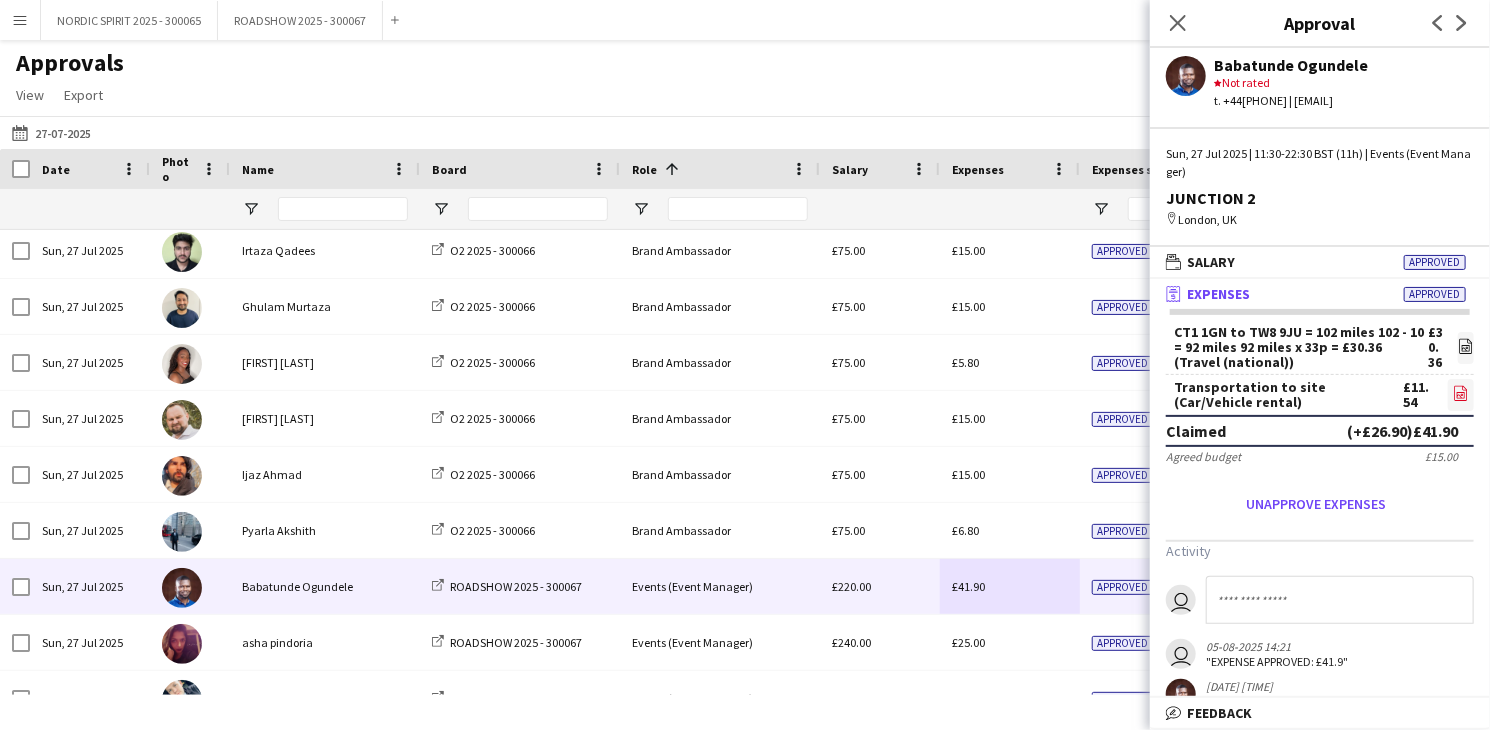 click on "file-image" 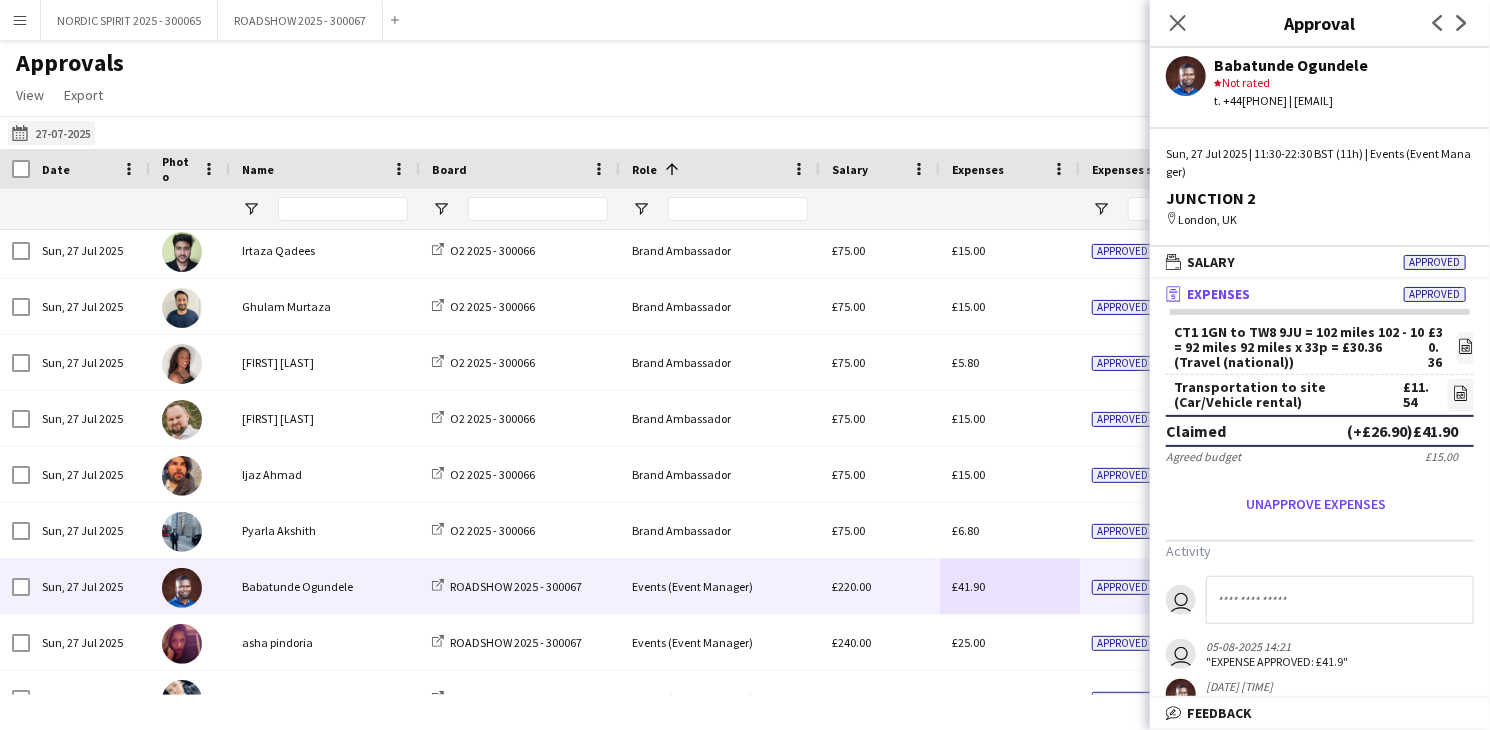 click on "25-07-2025
27-07-2025" 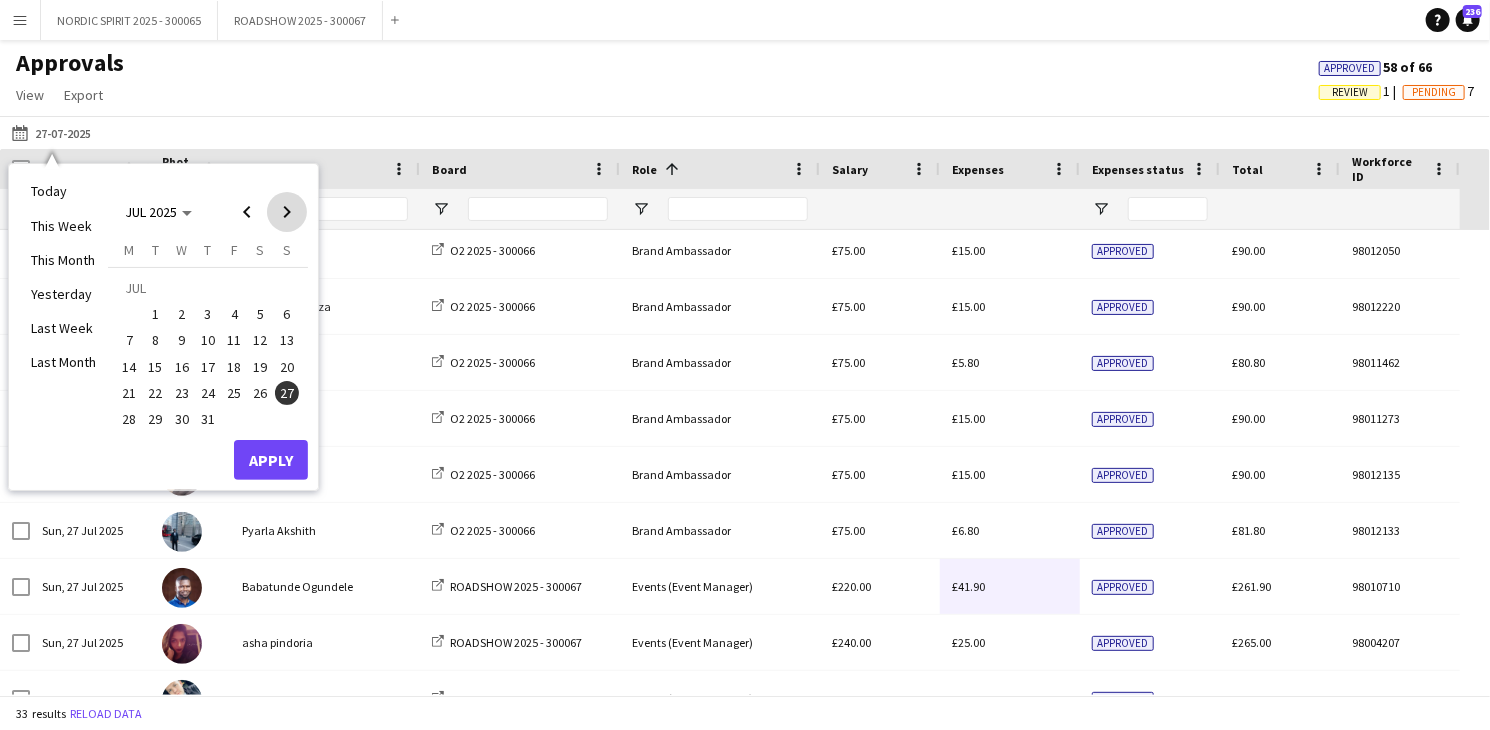 click at bounding box center (287, 212) 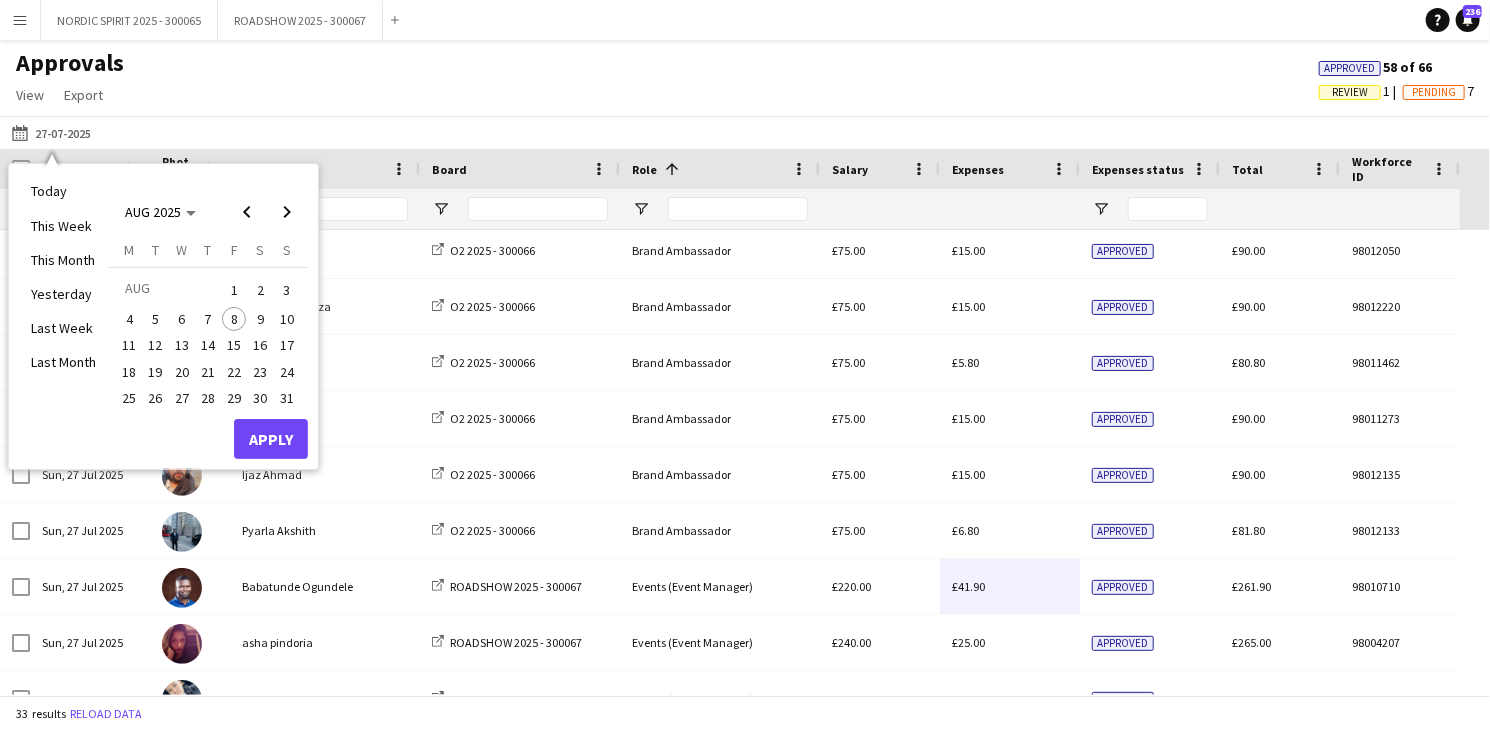 click on "2" at bounding box center [261, 290] 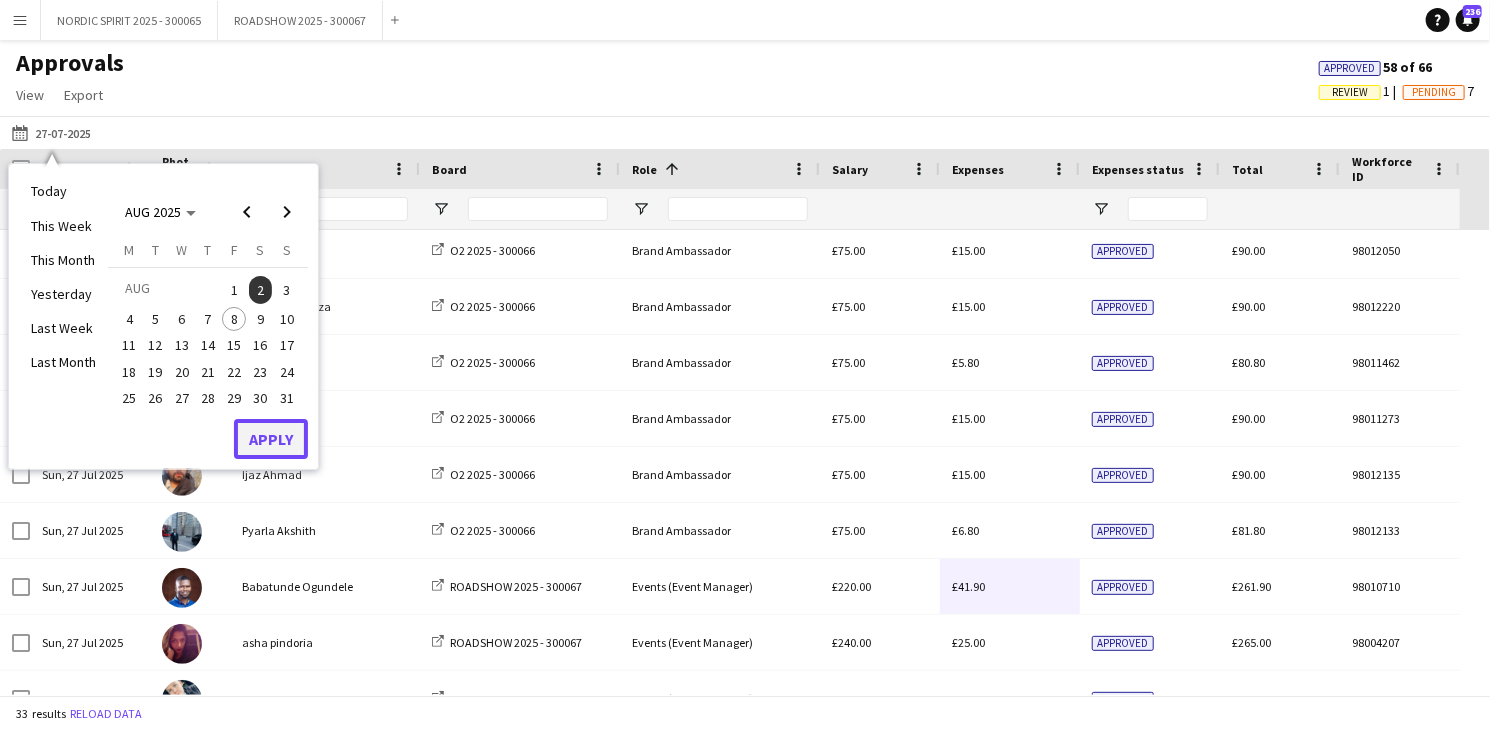 click on "Apply" at bounding box center [271, 439] 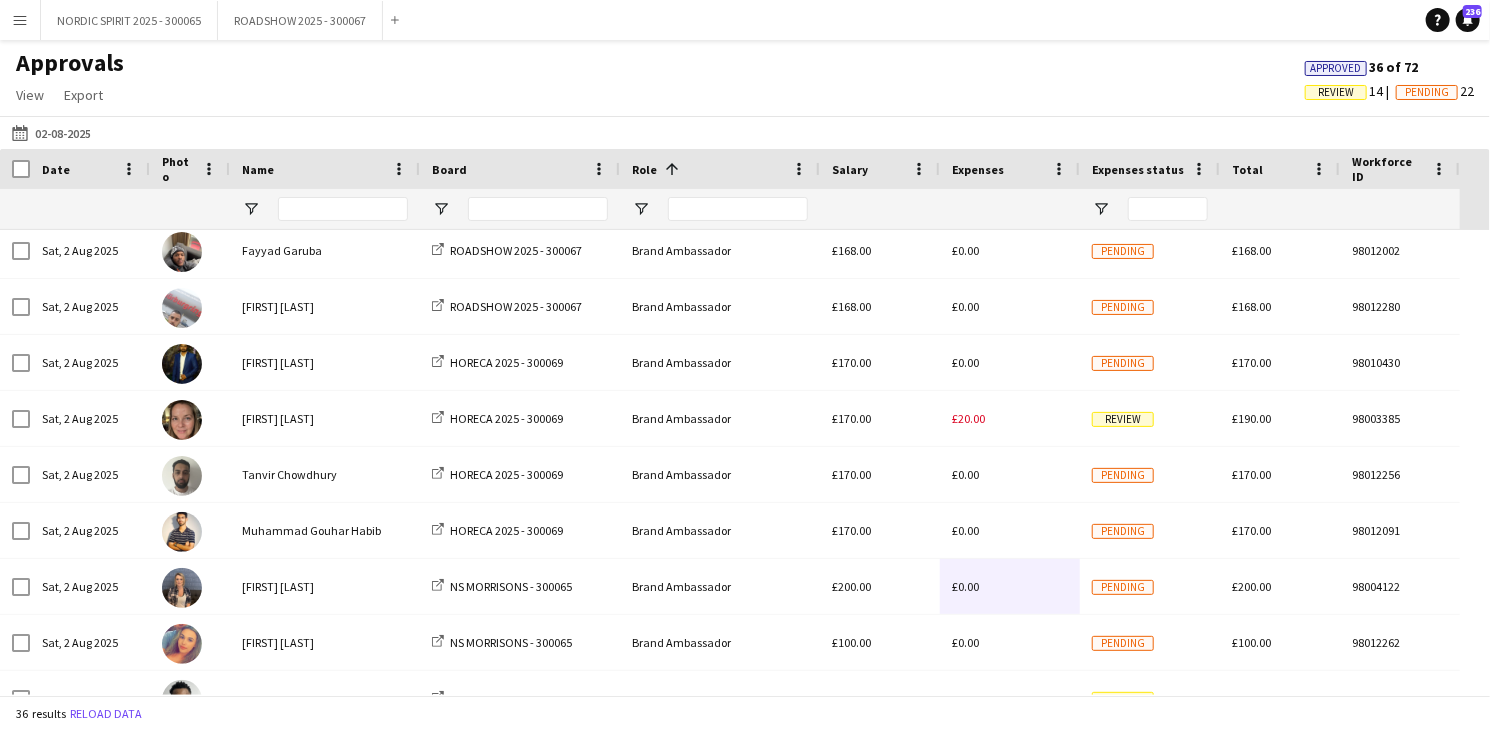 scroll, scrollTop: 336, scrollLeft: 0, axis: vertical 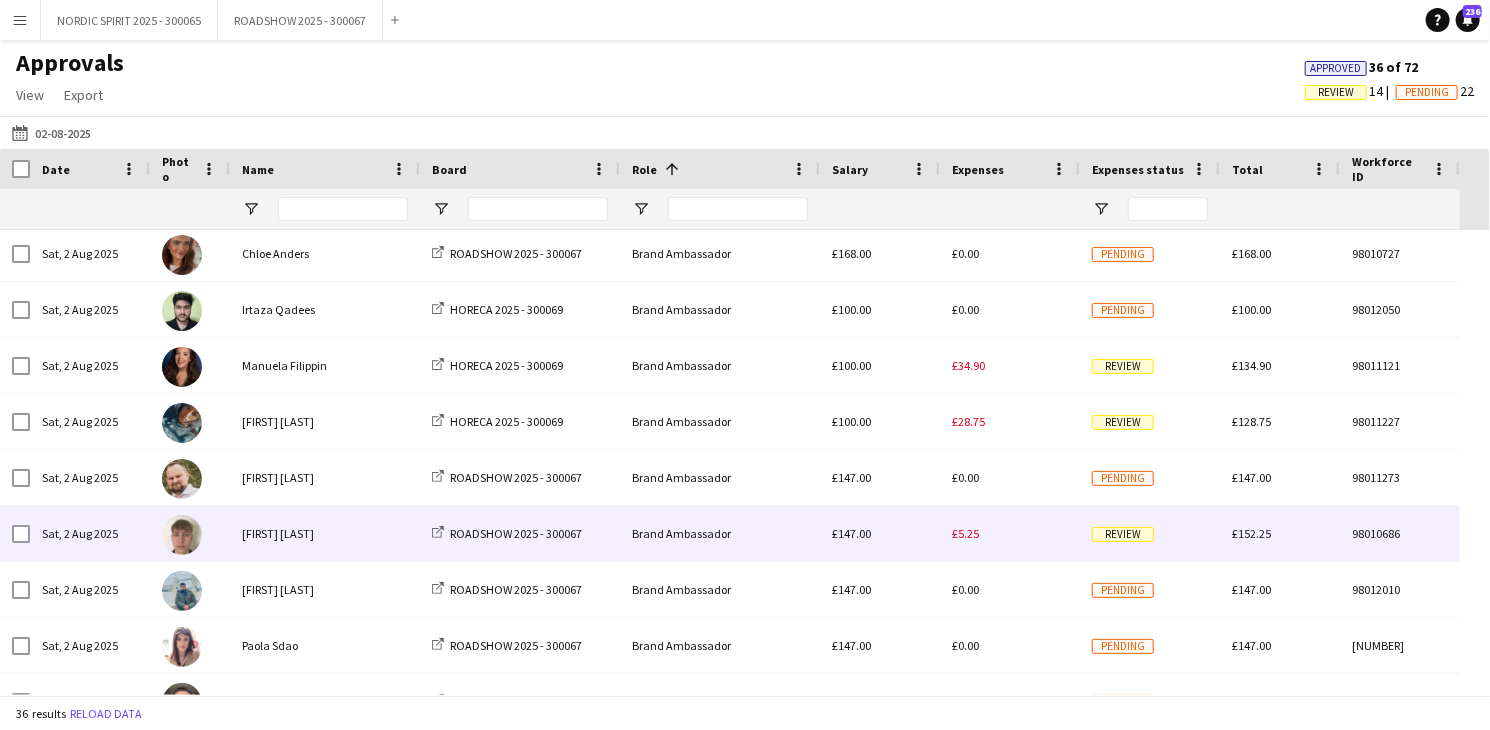 click on "£5.25" at bounding box center [965, 533] 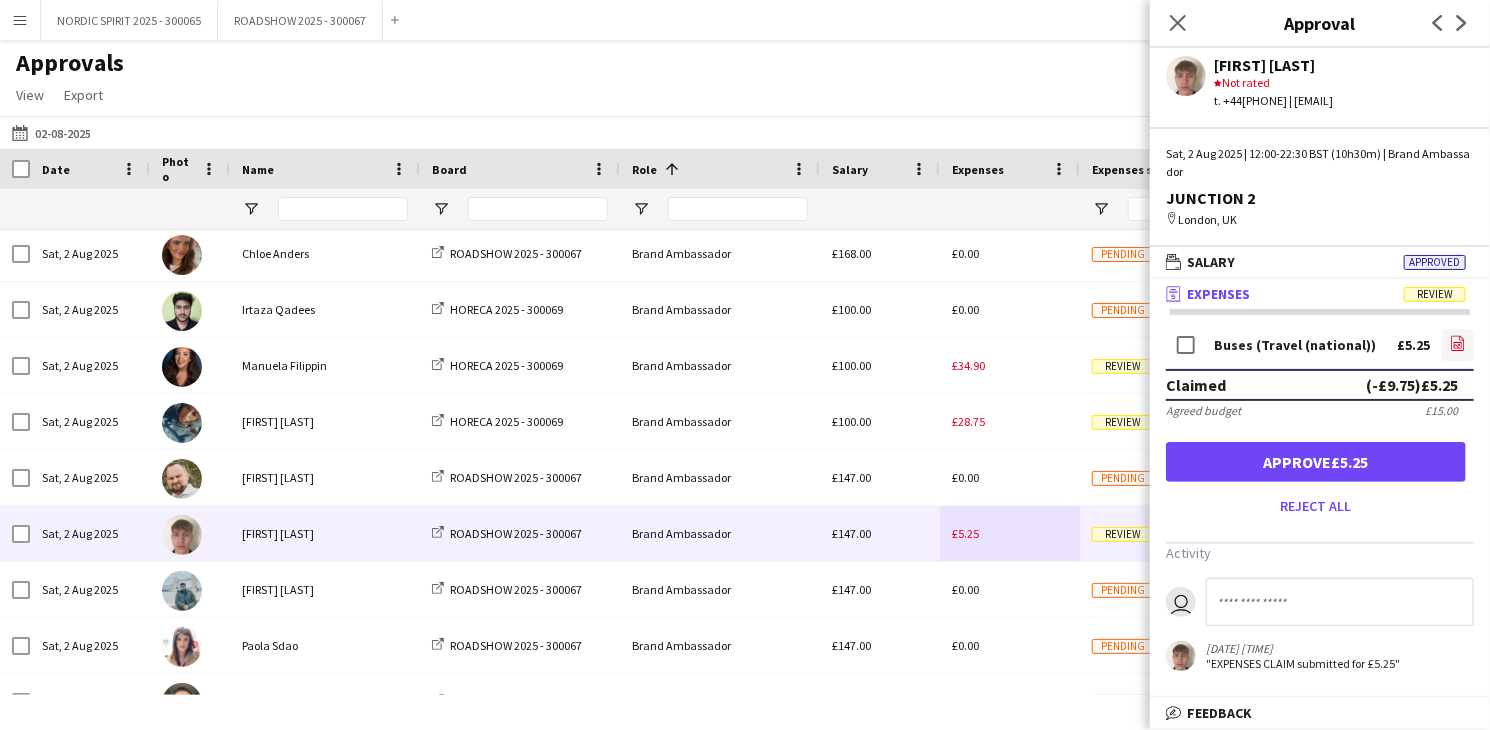 click on "file-image" 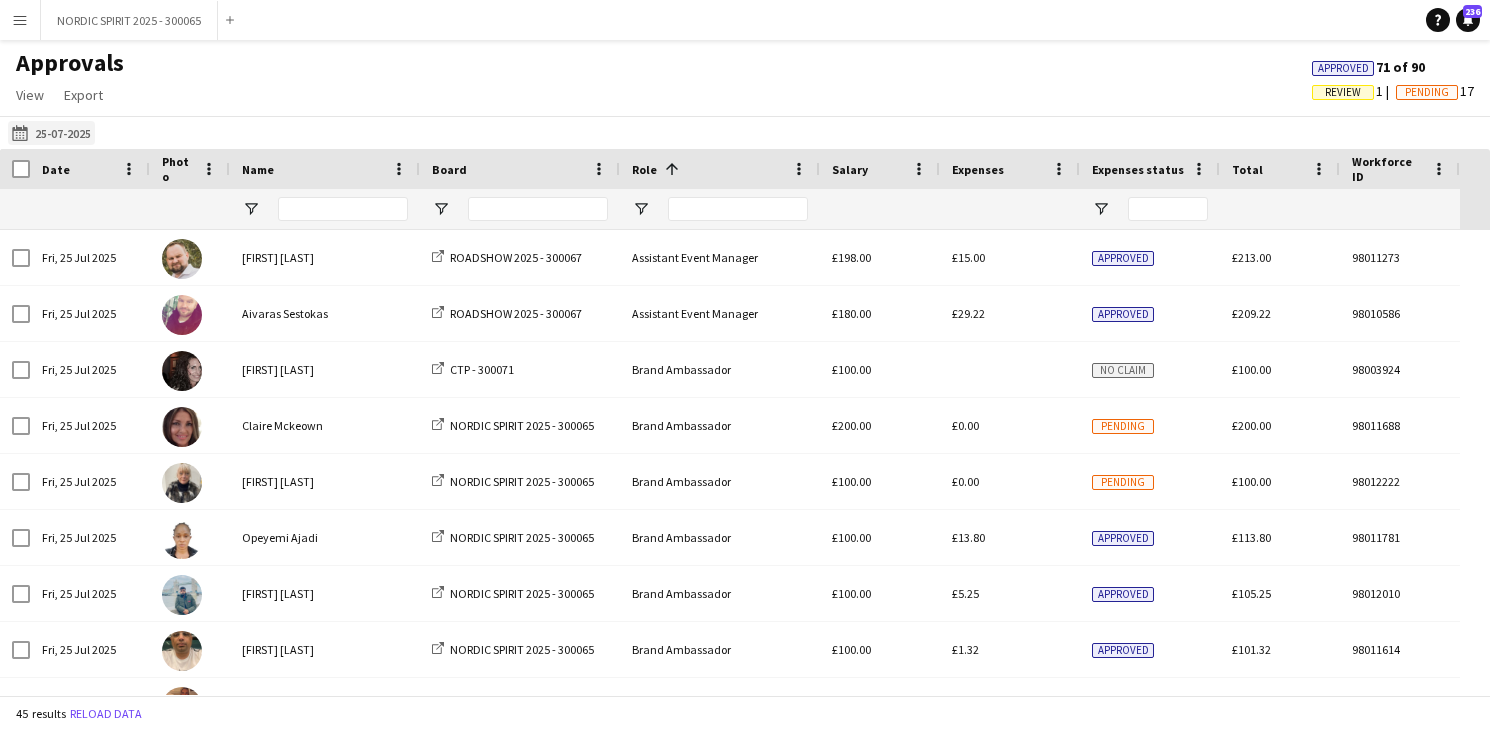 scroll, scrollTop: 0, scrollLeft: 0, axis: both 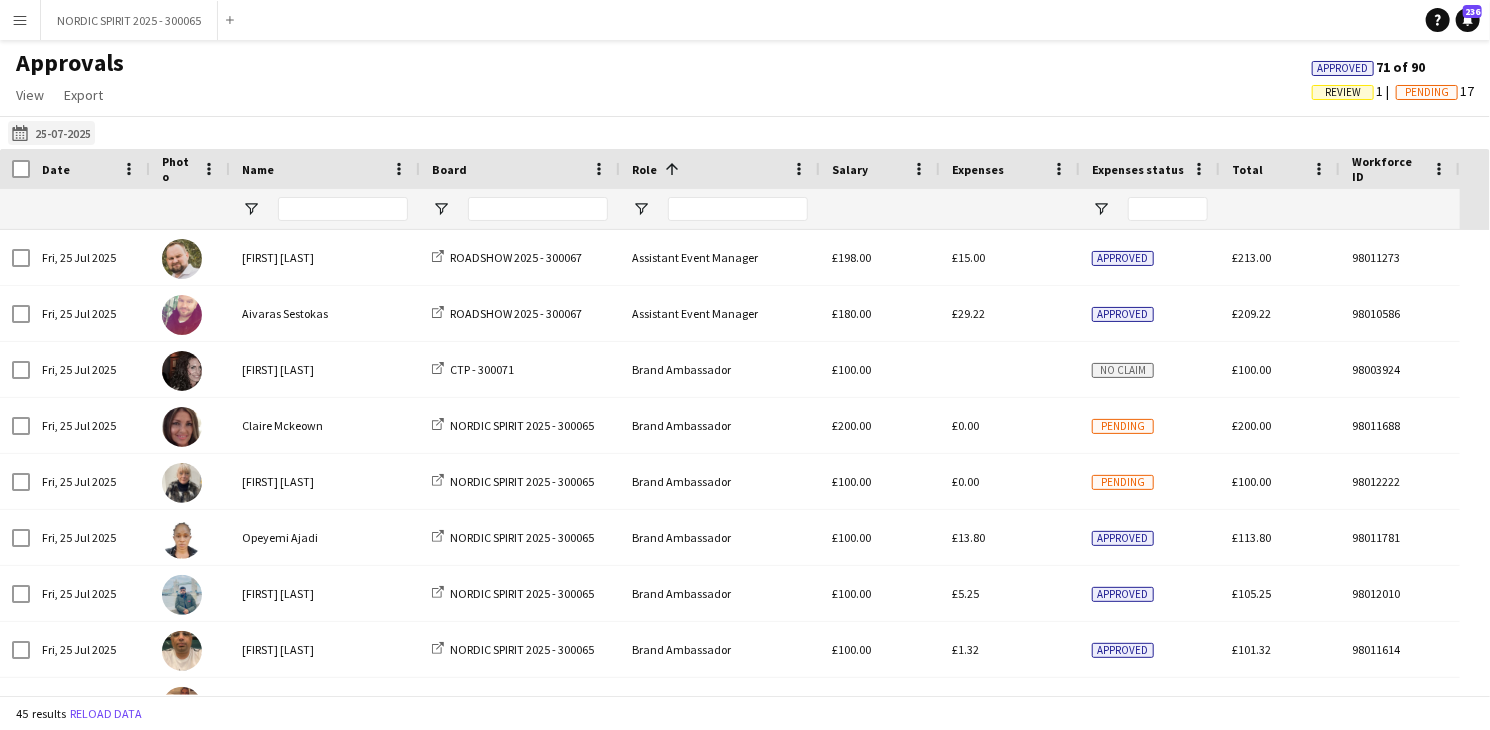 click on "[DATE]
[DATE]" 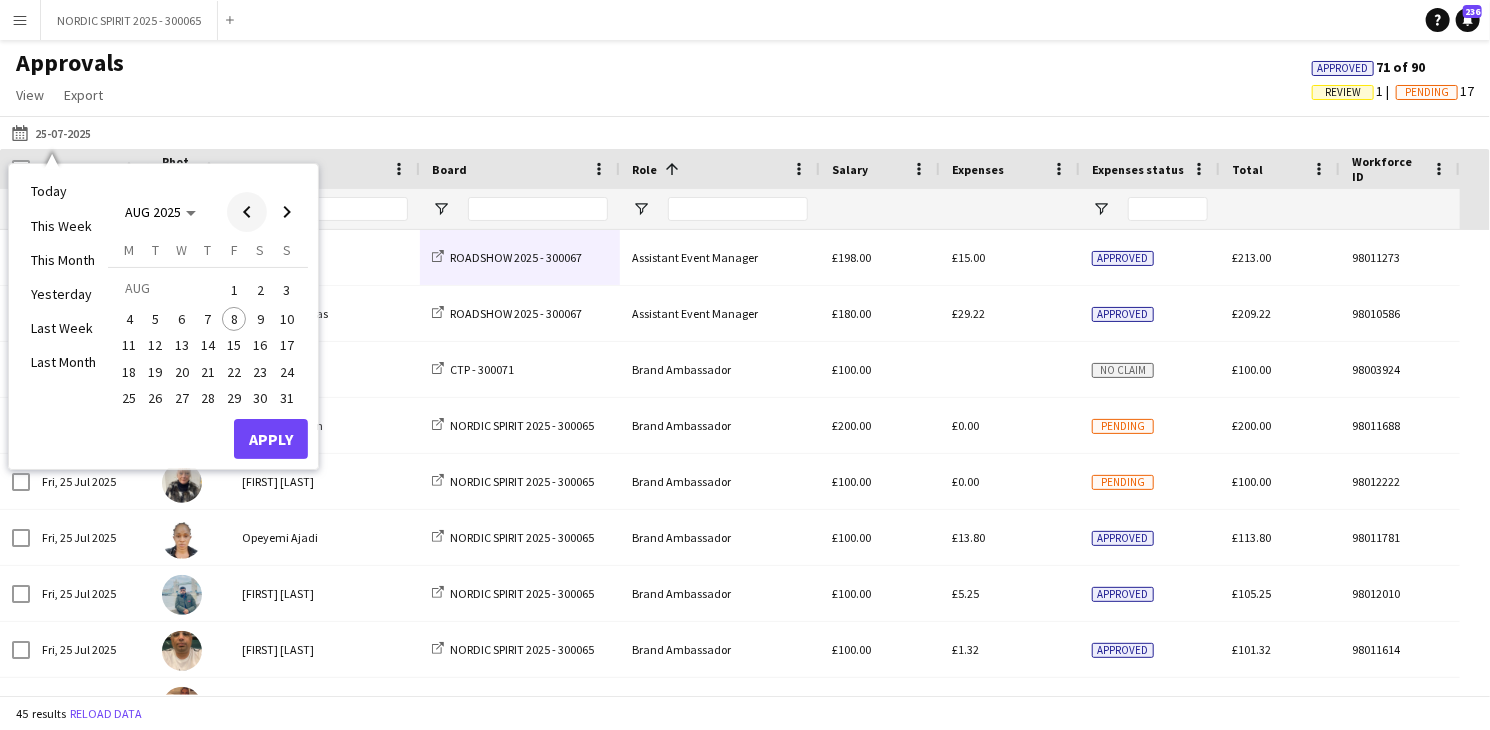 click at bounding box center (247, 212) 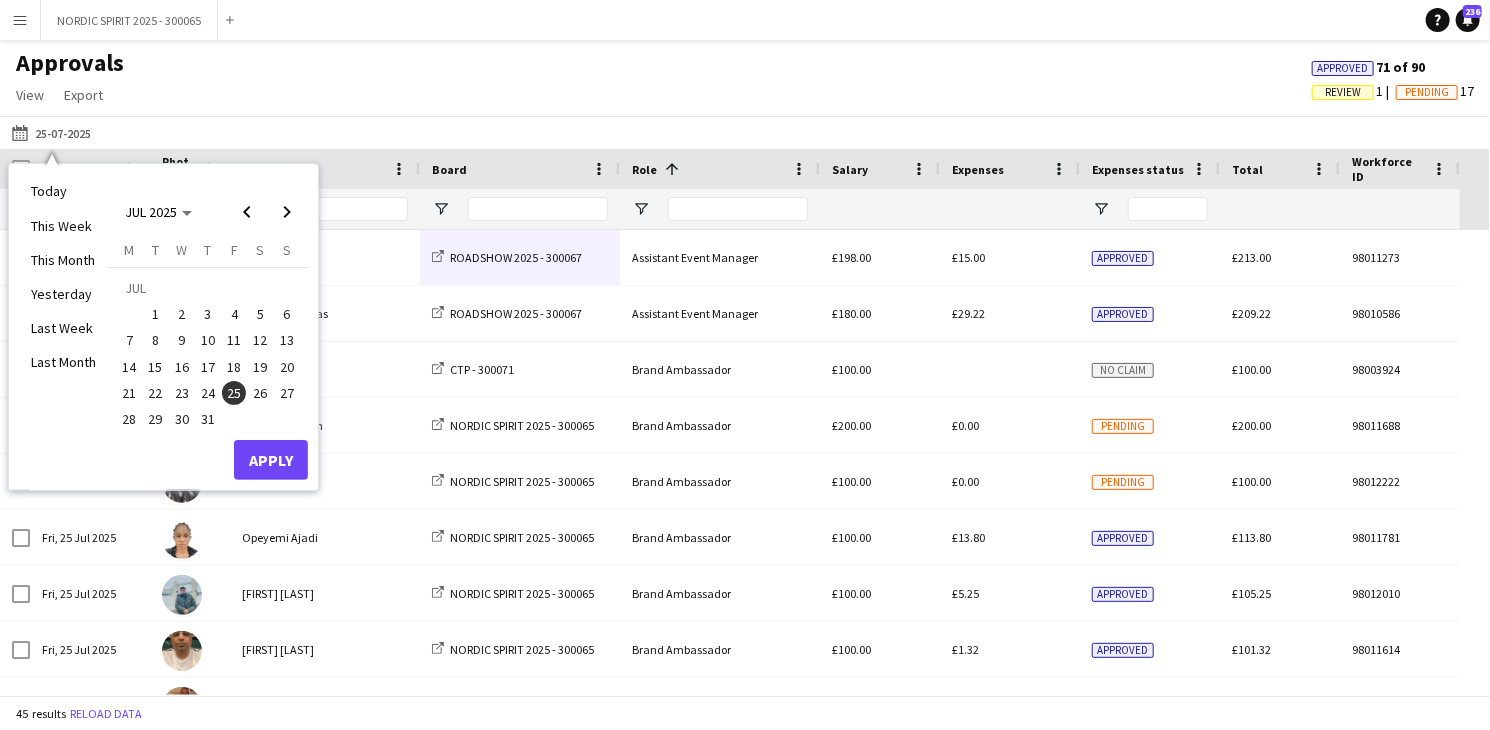 click on "24" at bounding box center [208, 393] 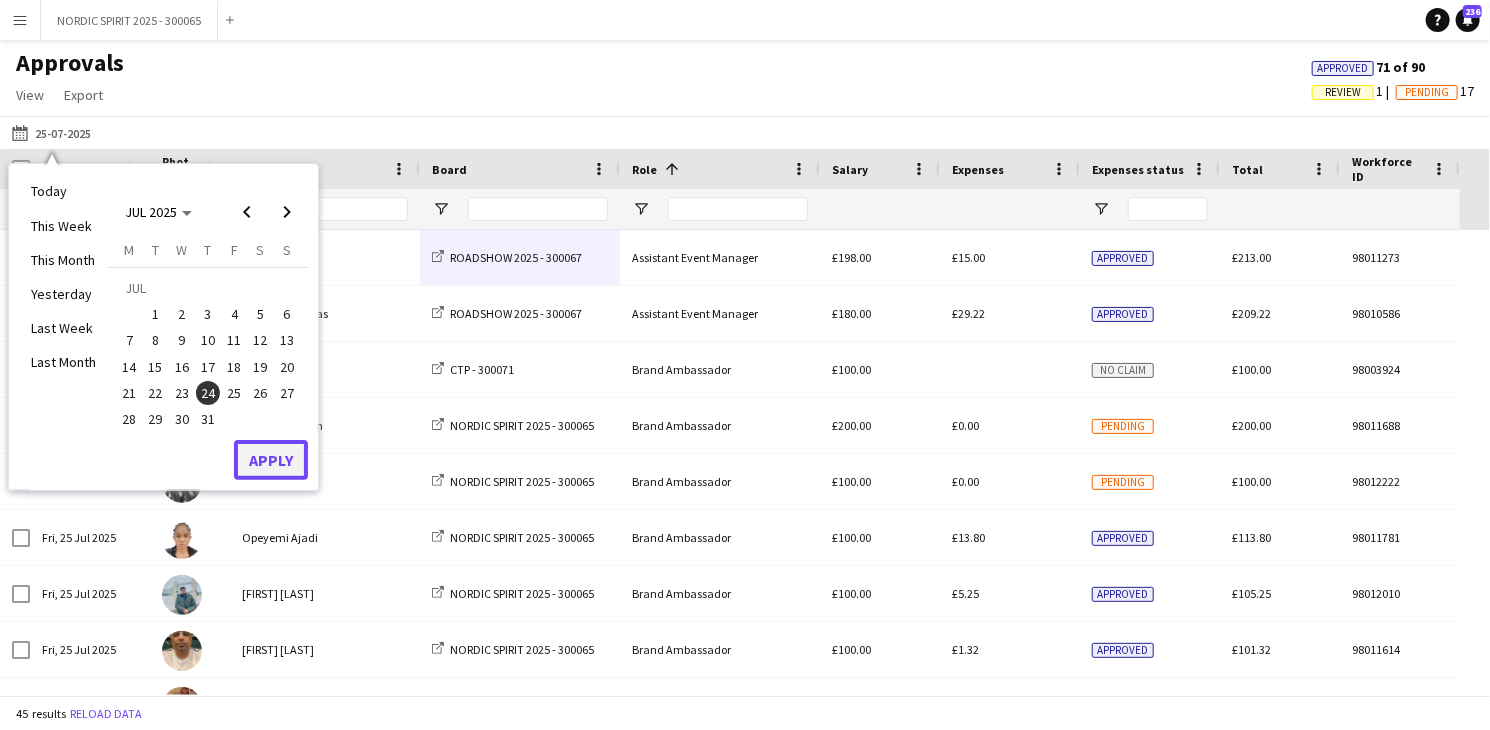 click on "Apply" at bounding box center [271, 460] 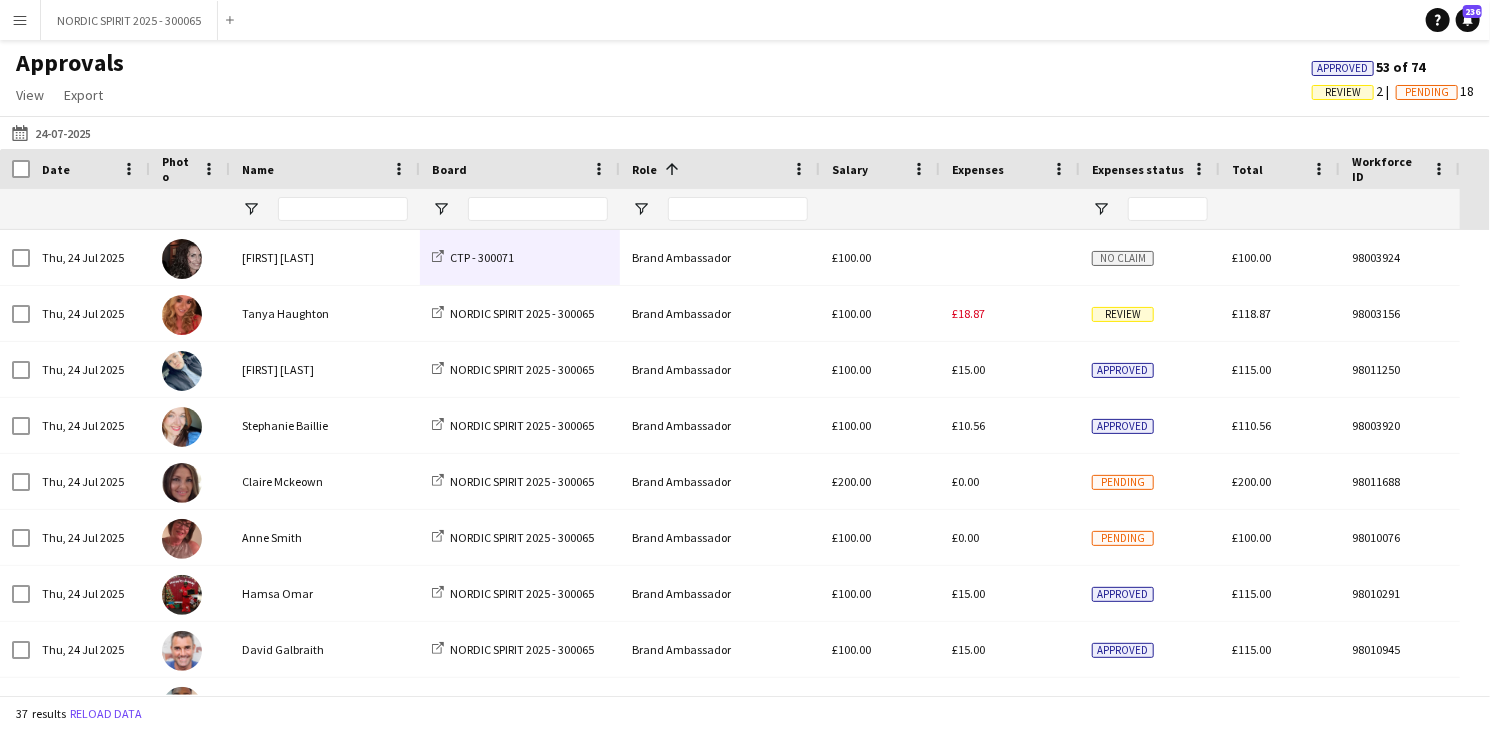 scroll, scrollTop: 56, scrollLeft: 0, axis: vertical 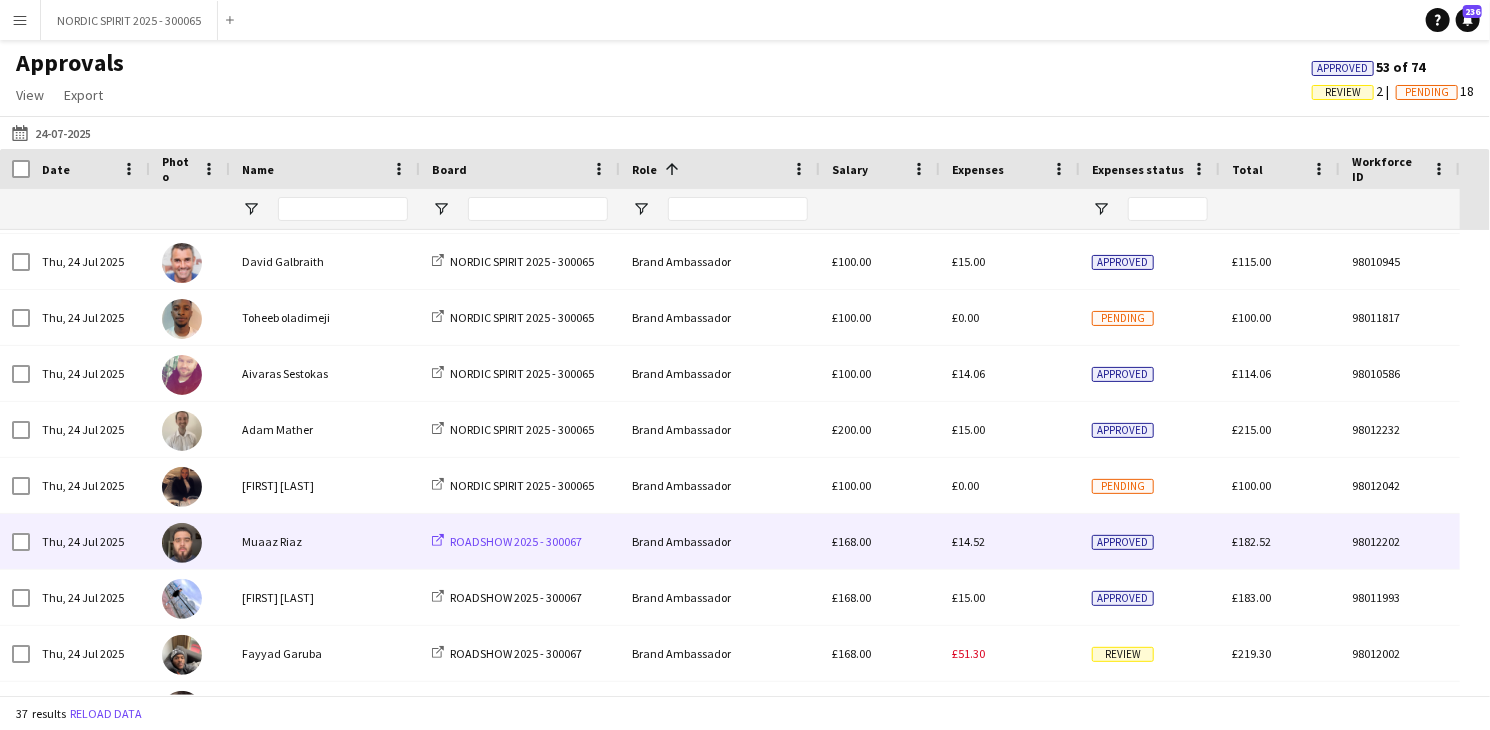 click on "ROADSHOW 2025 - 300067" at bounding box center [516, 541] 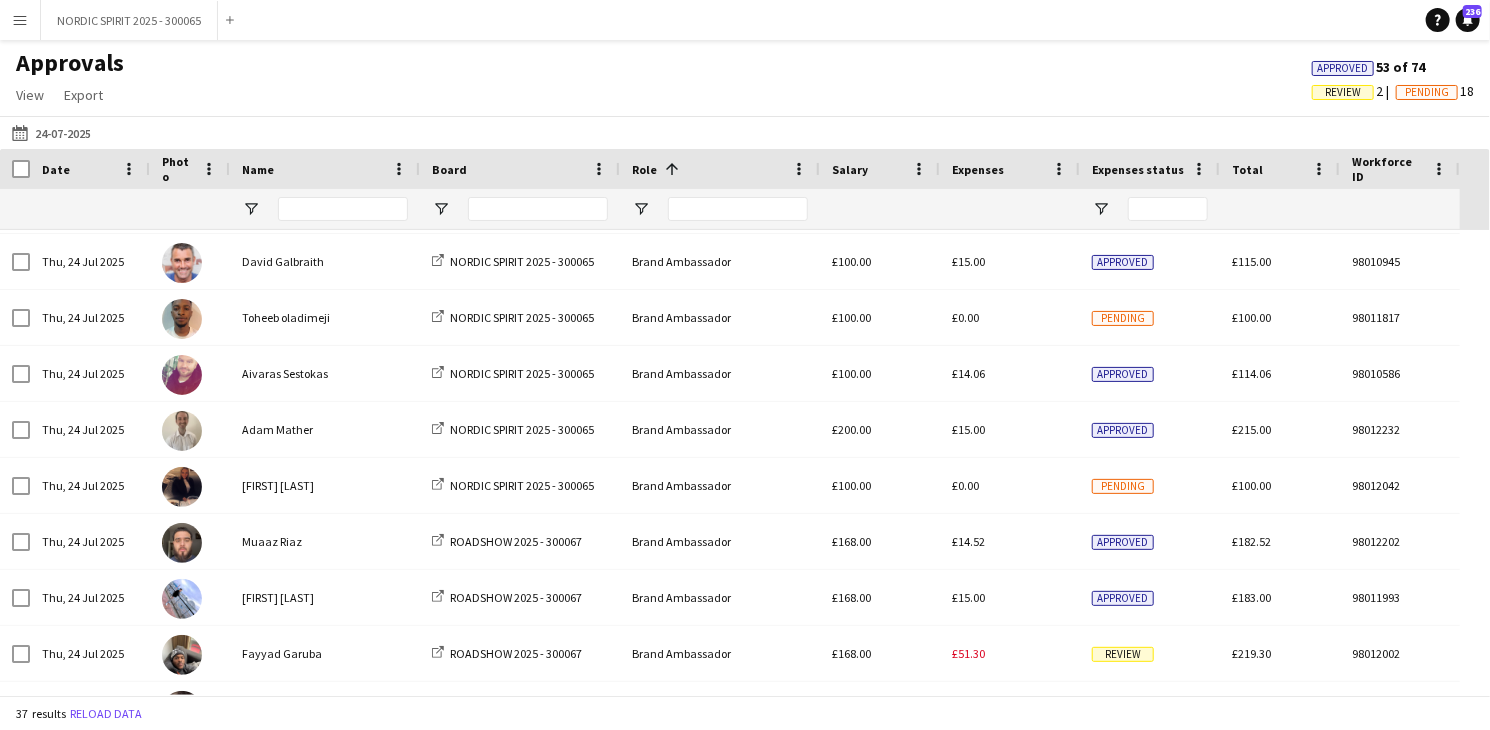 click on "Menu" at bounding box center (20, 20) 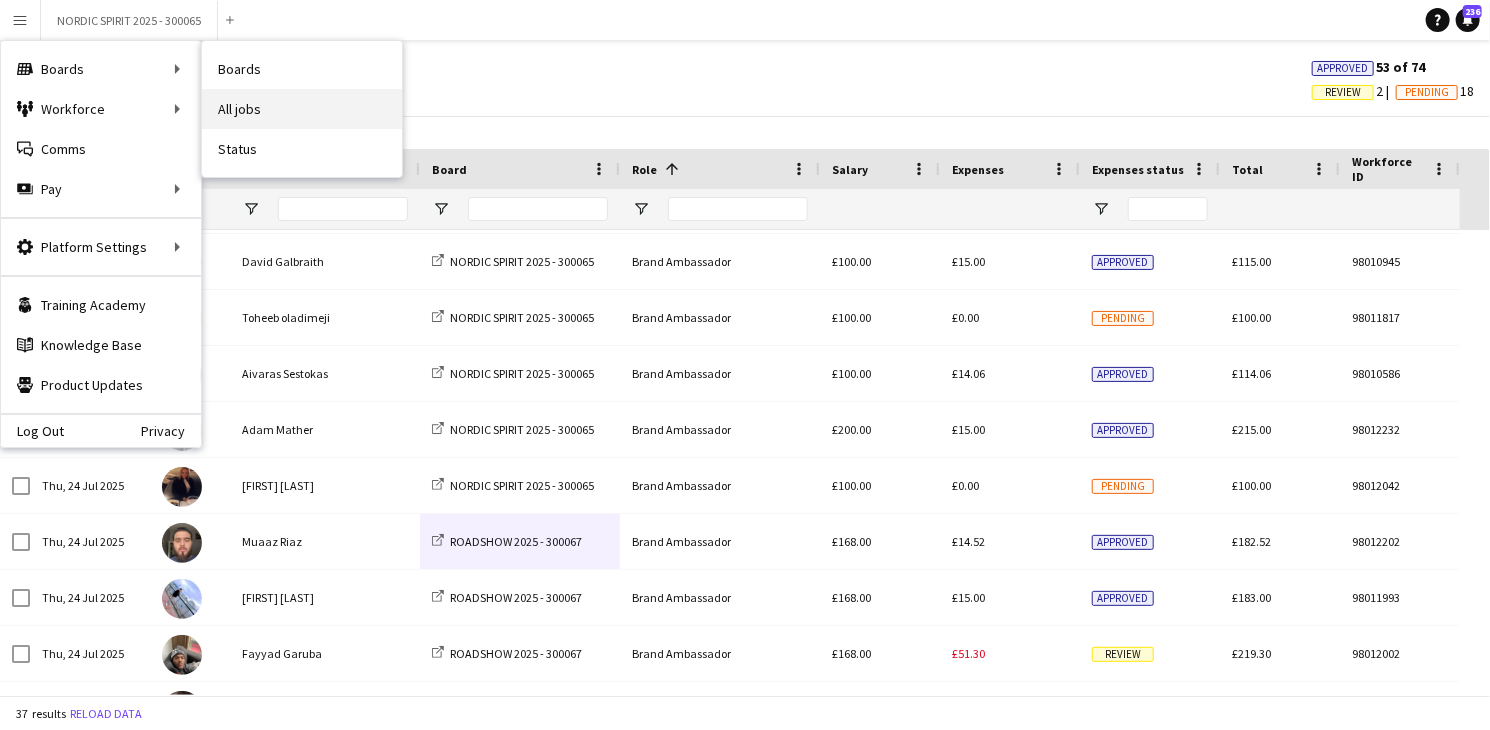 click on "All jobs" at bounding box center [302, 109] 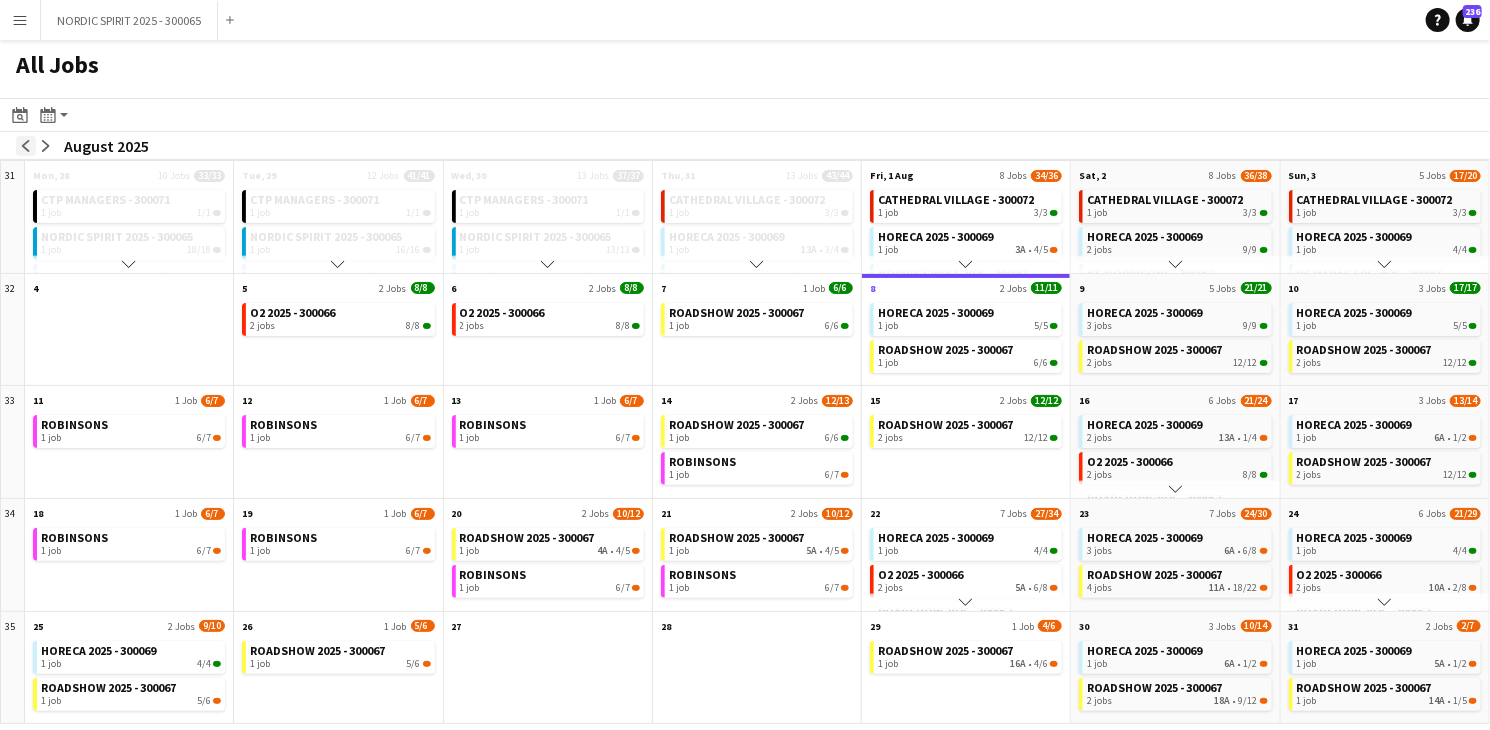 click on "arrow-left" 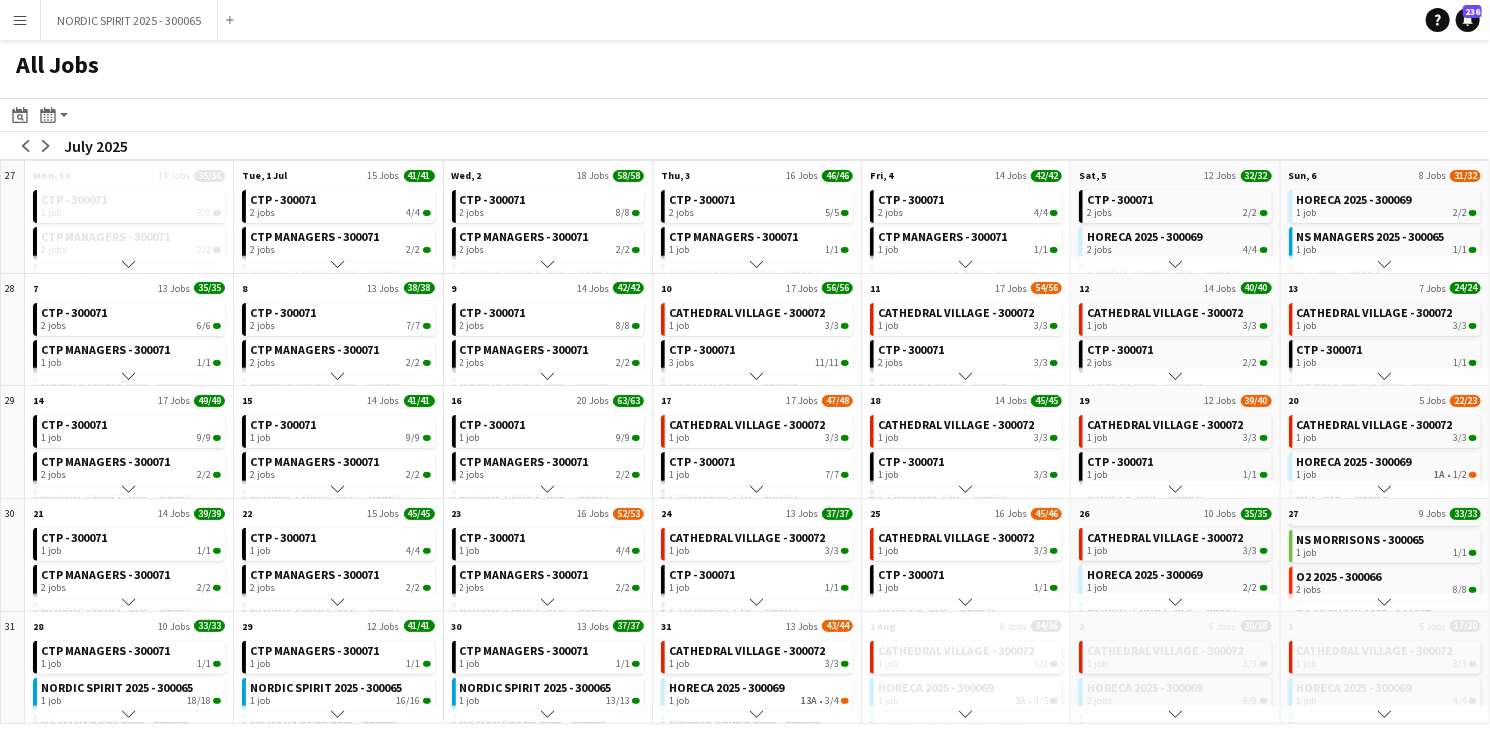 scroll, scrollTop: 92, scrollLeft: 0, axis: vertical 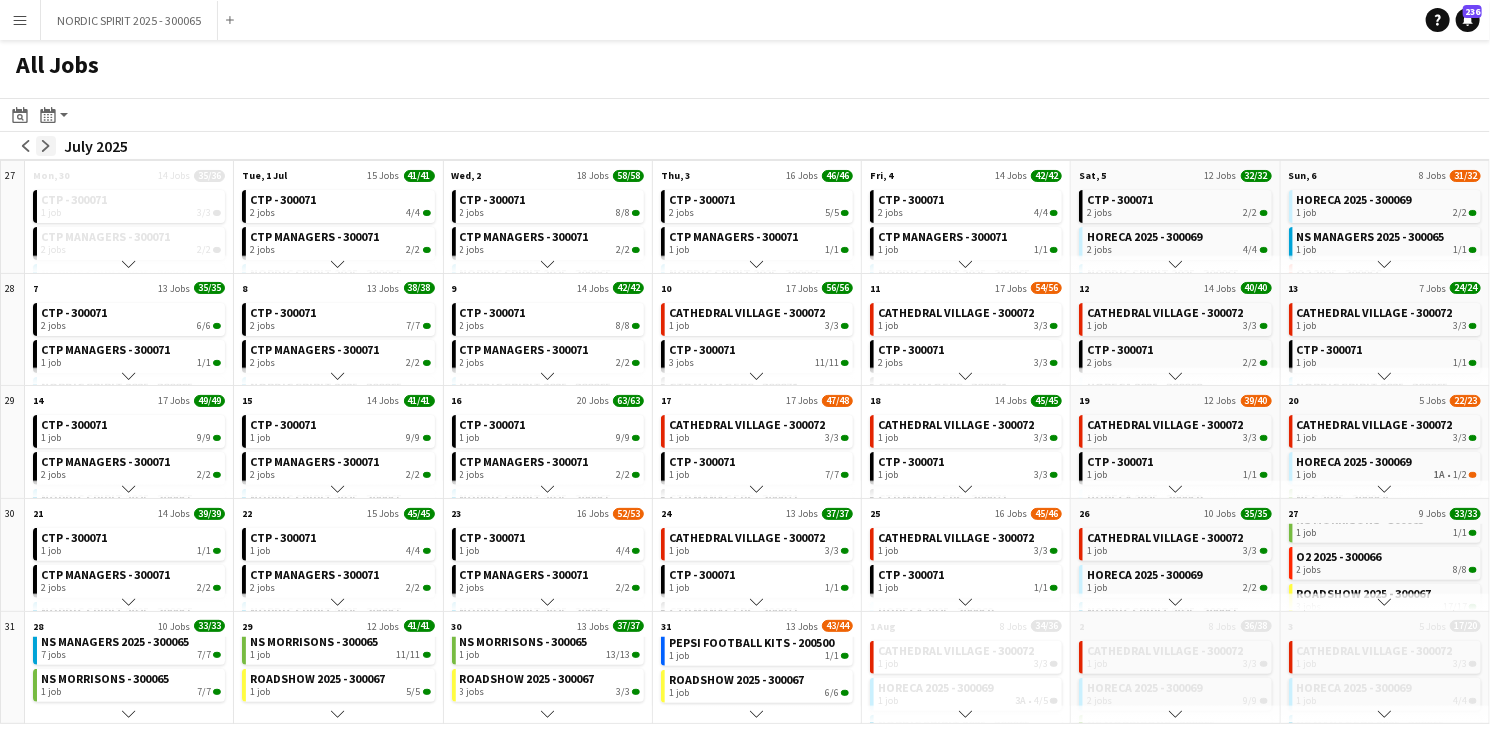 click on "arrow-right" 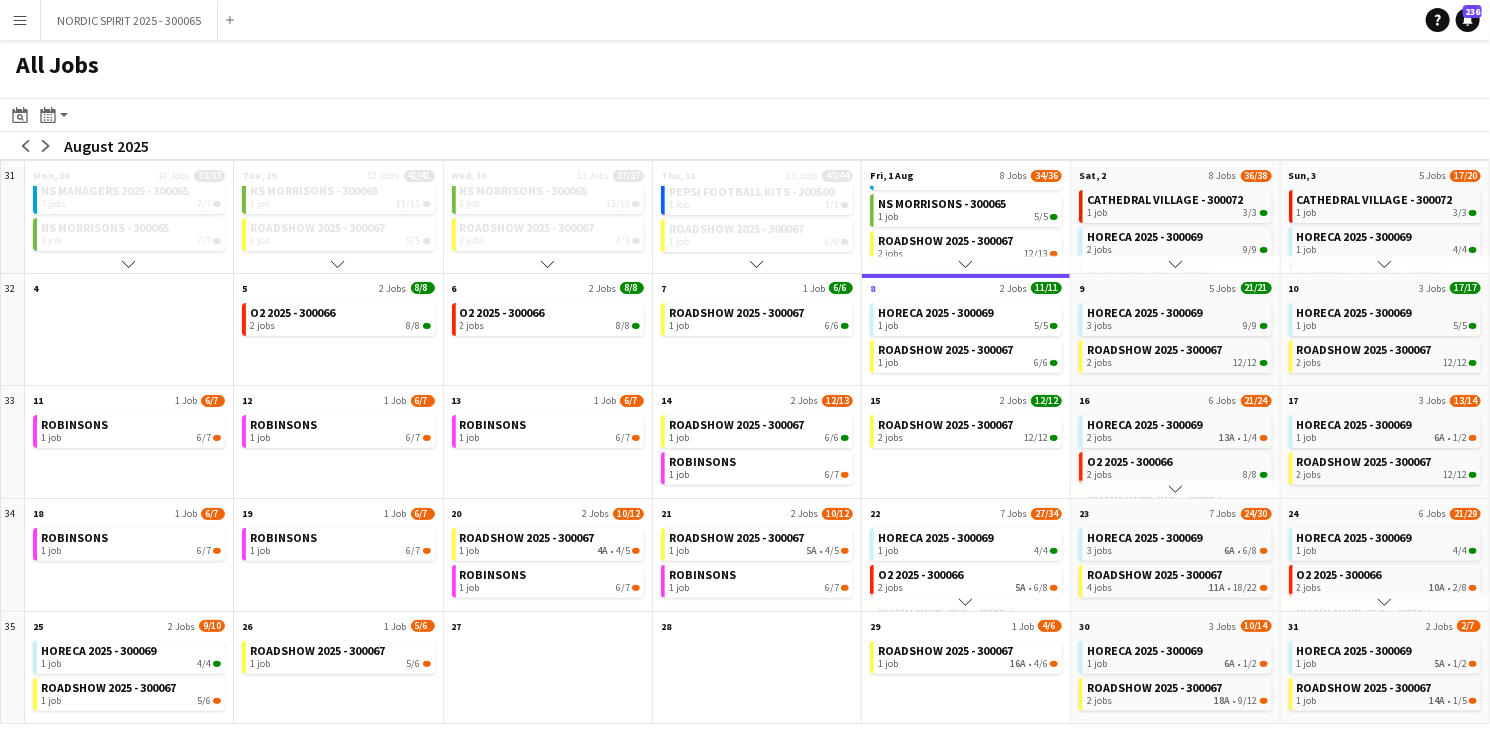 scroll, scrollTop: 156, scrollLeft: 0, axis: vertical 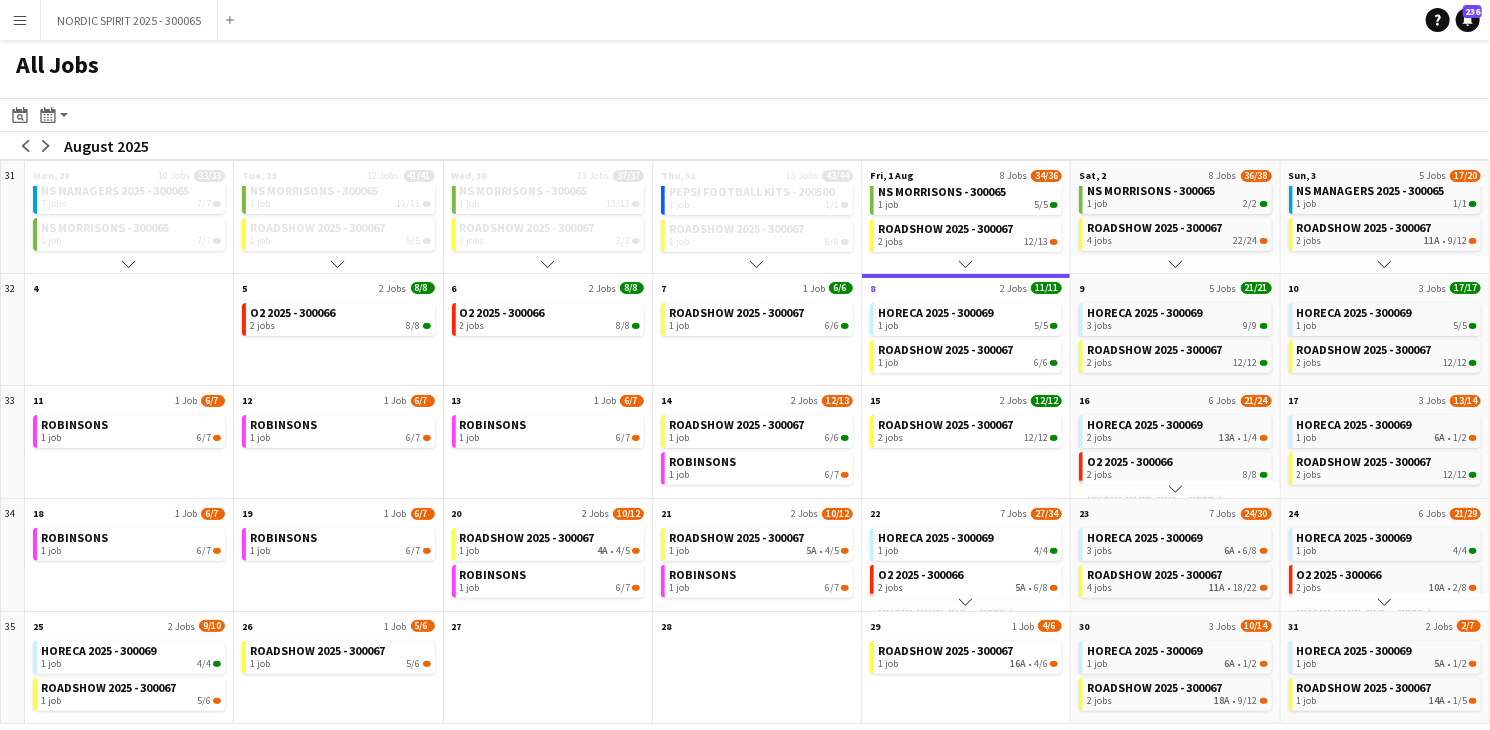 click on "Menu" at bounding box center (20, 20) 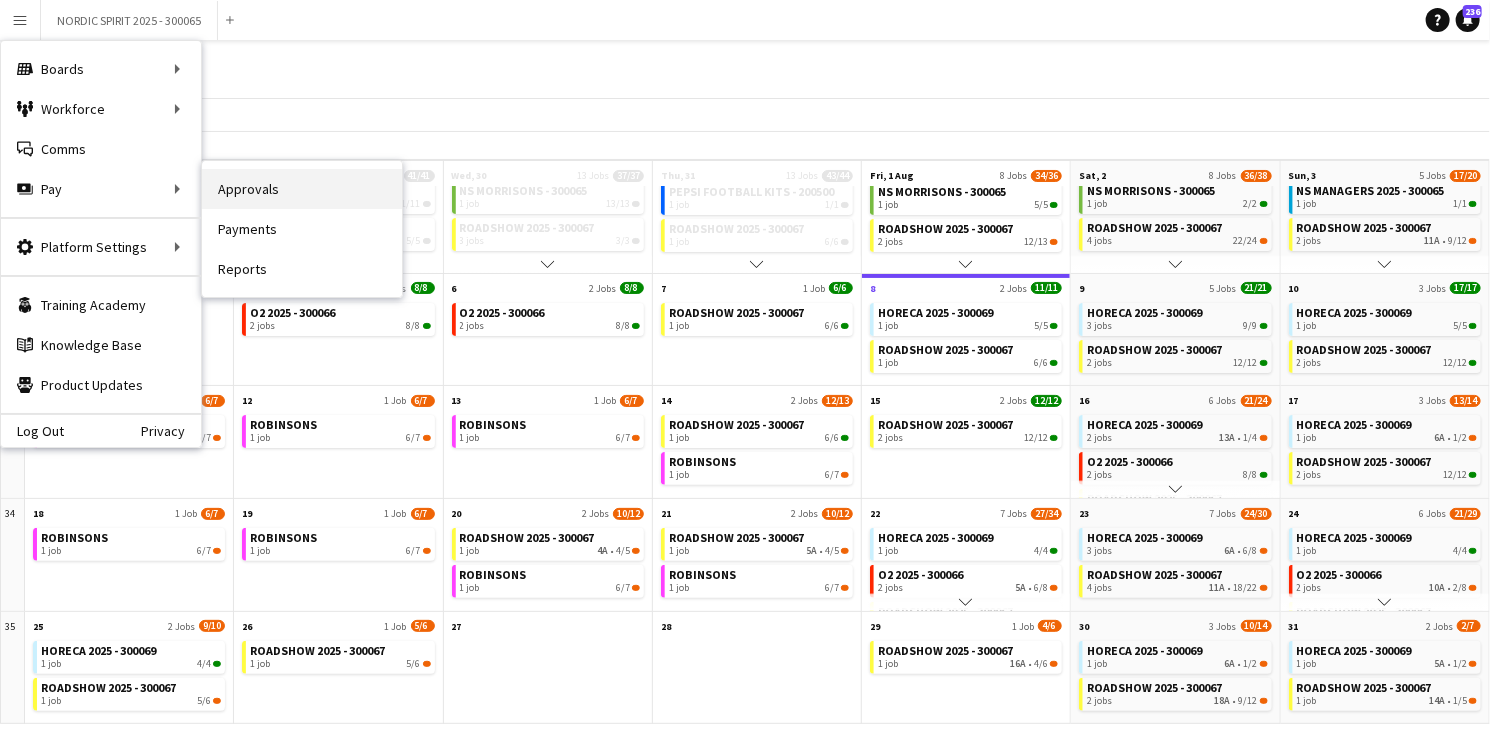 click on "Approvals" at bounding box center [302, 189] 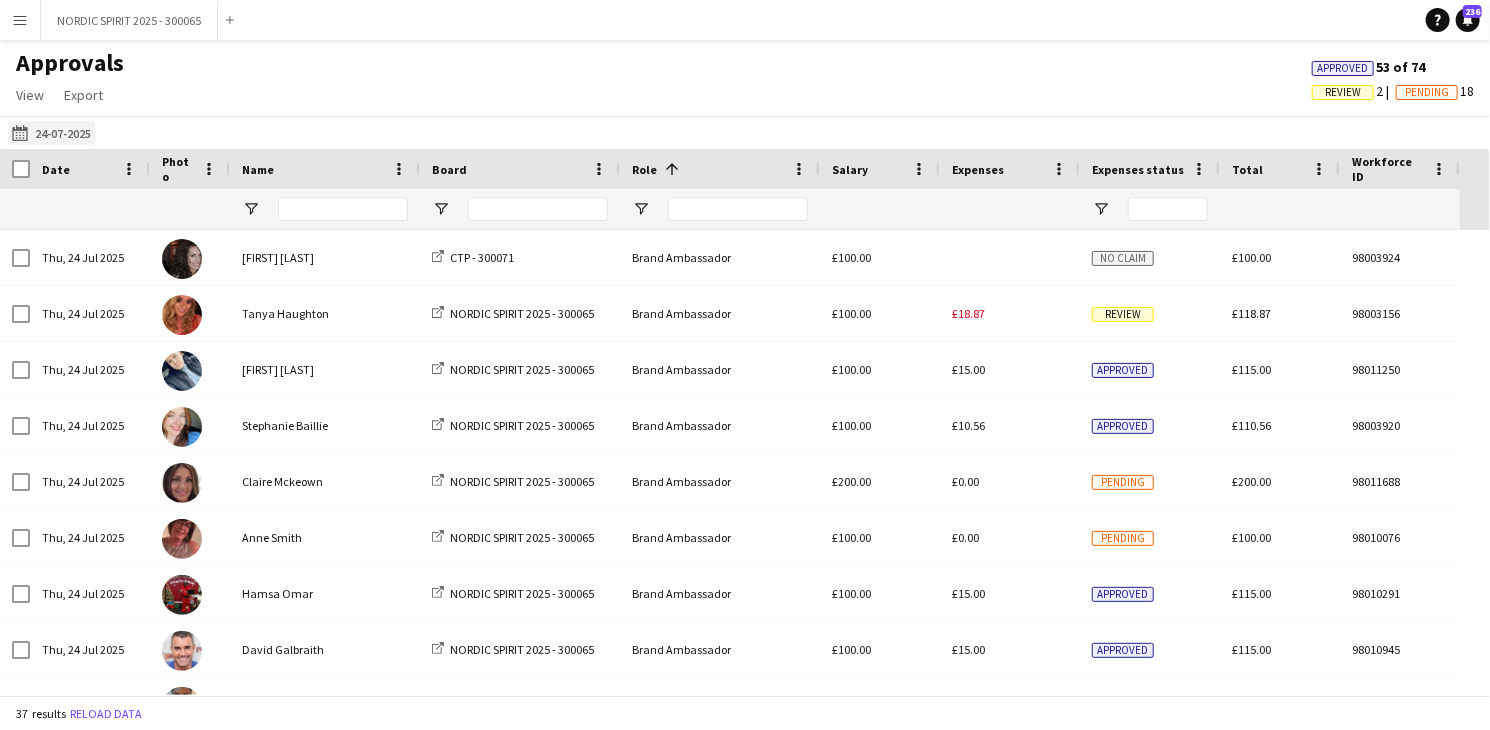 click on "[DATE]
[DATE]" 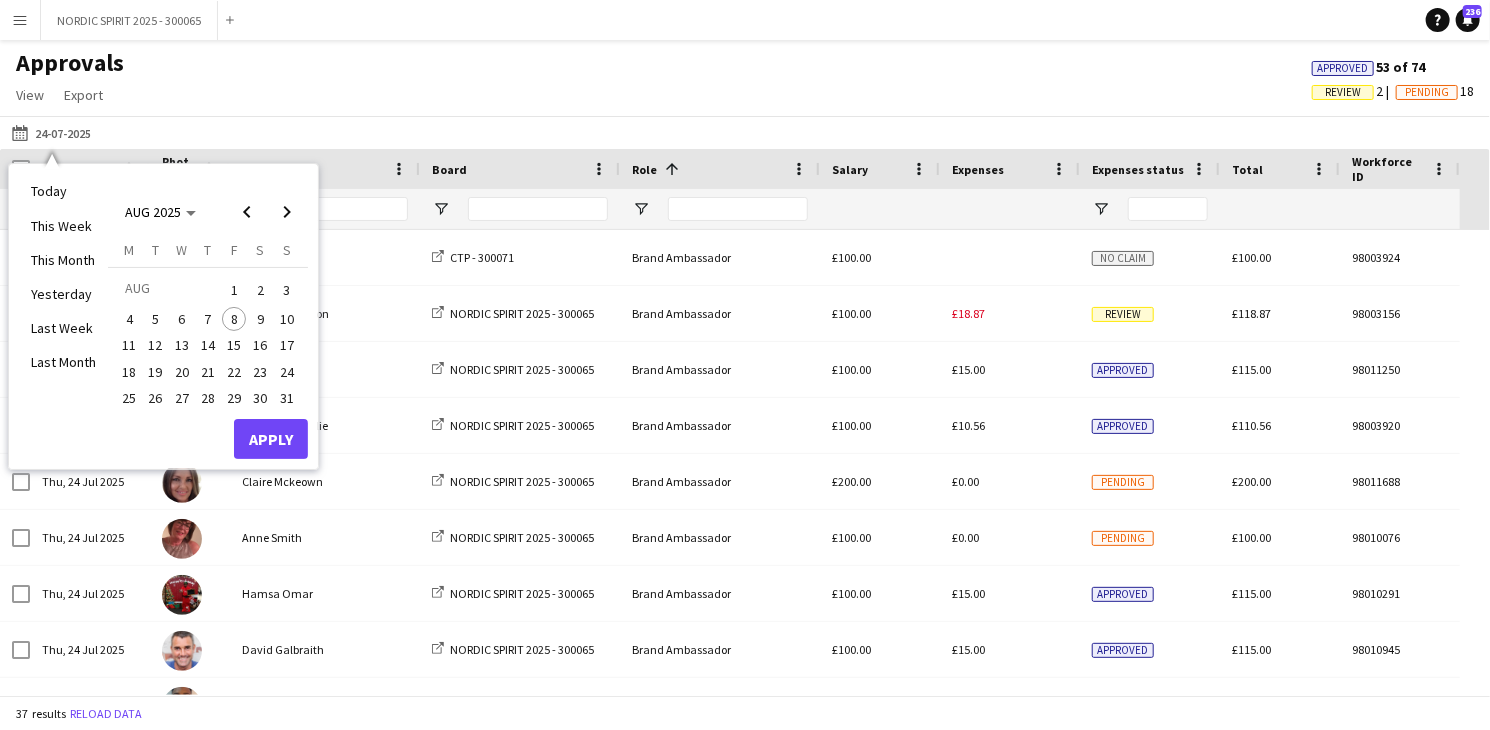 click on "5" at bounding box center [156, 319] 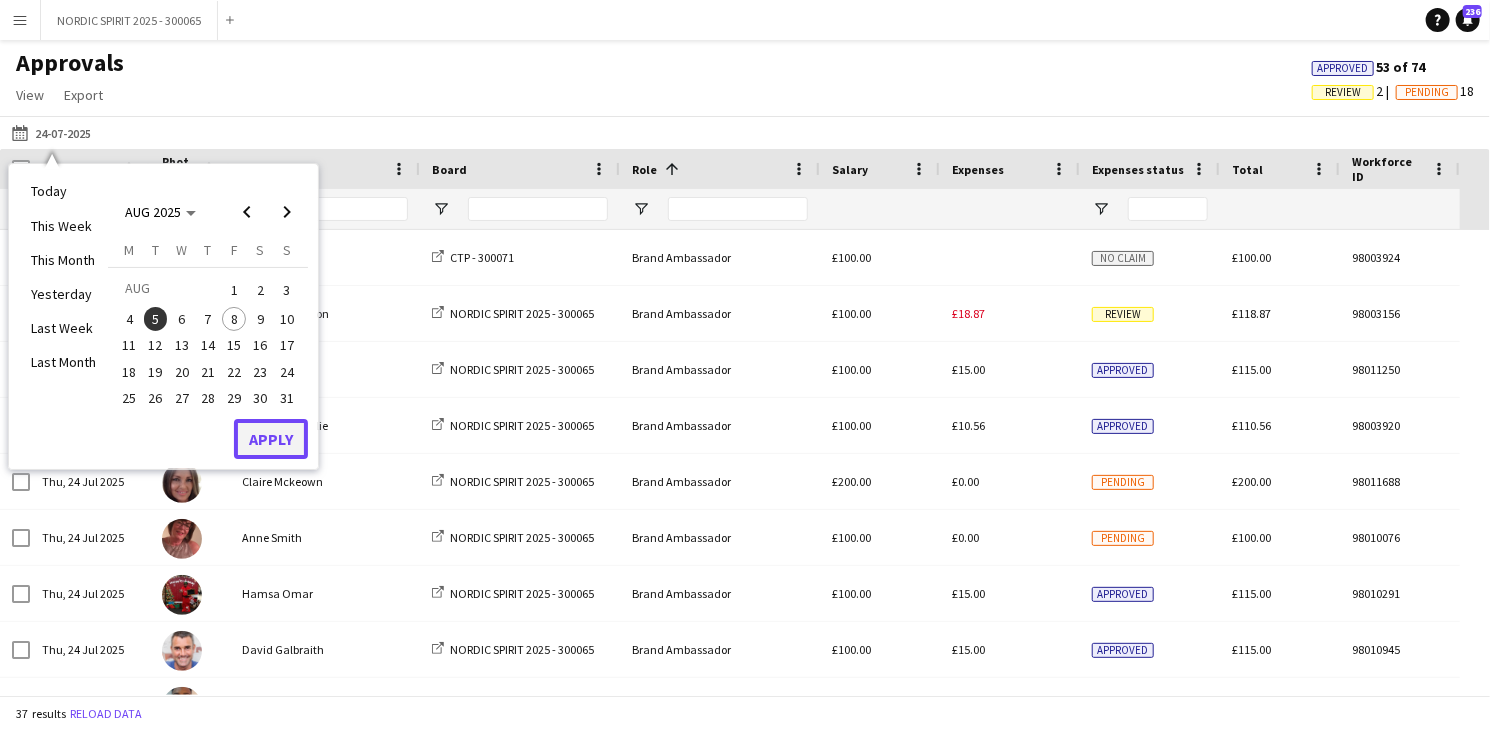 click on "Apply" at bounding box center (271, 439) 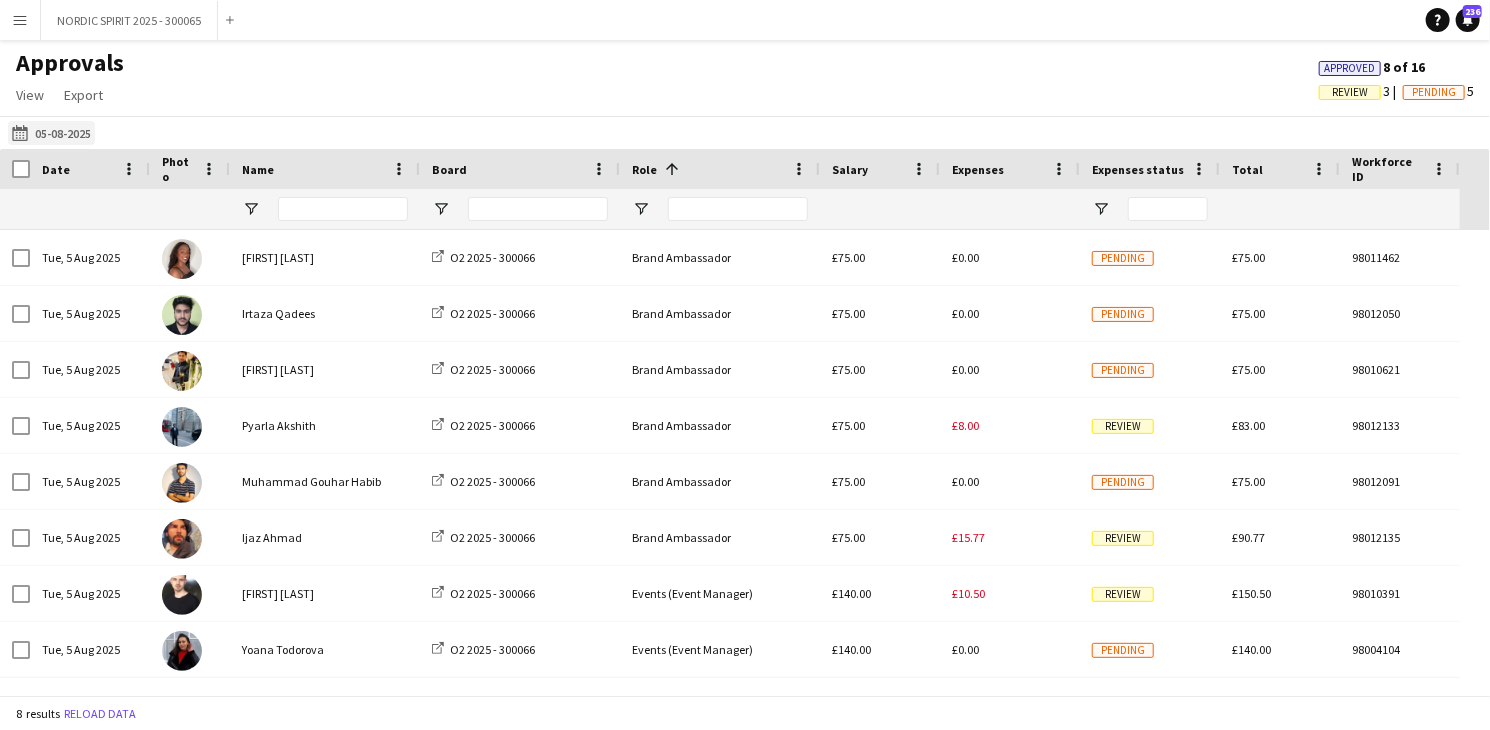 click on "[DATE]
[DATE]" 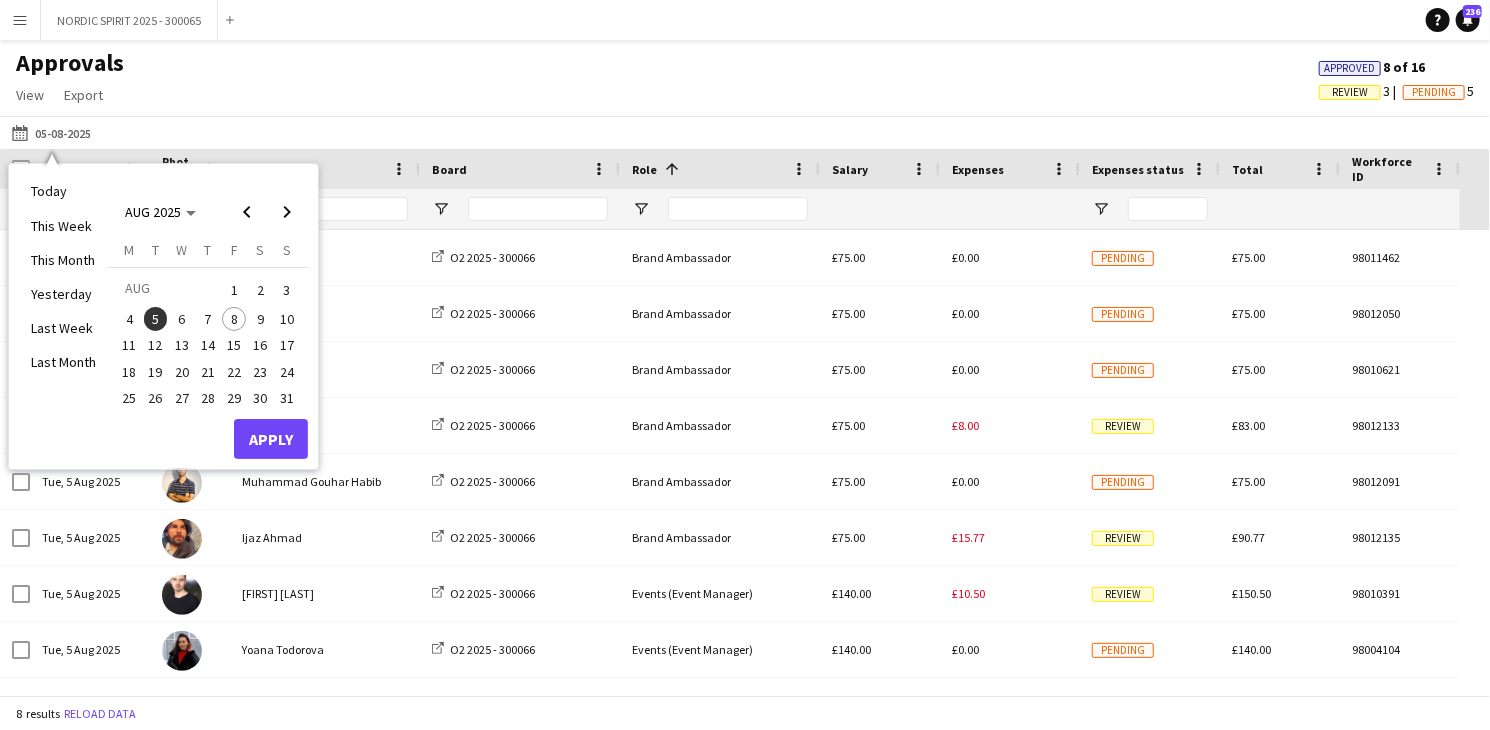 click on "6" at bounding box center (182, 319) 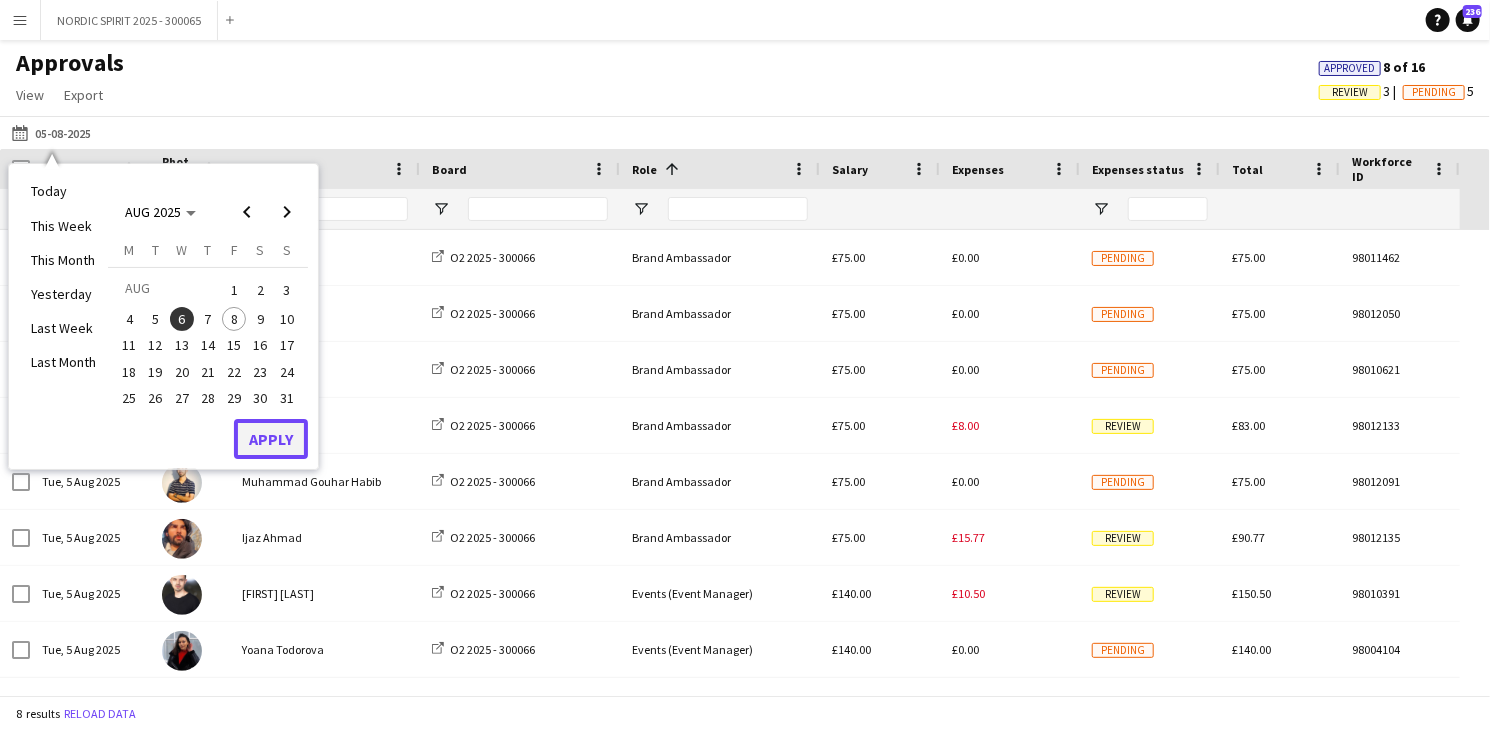 click on "Apply" at bounding box center [271, 439] 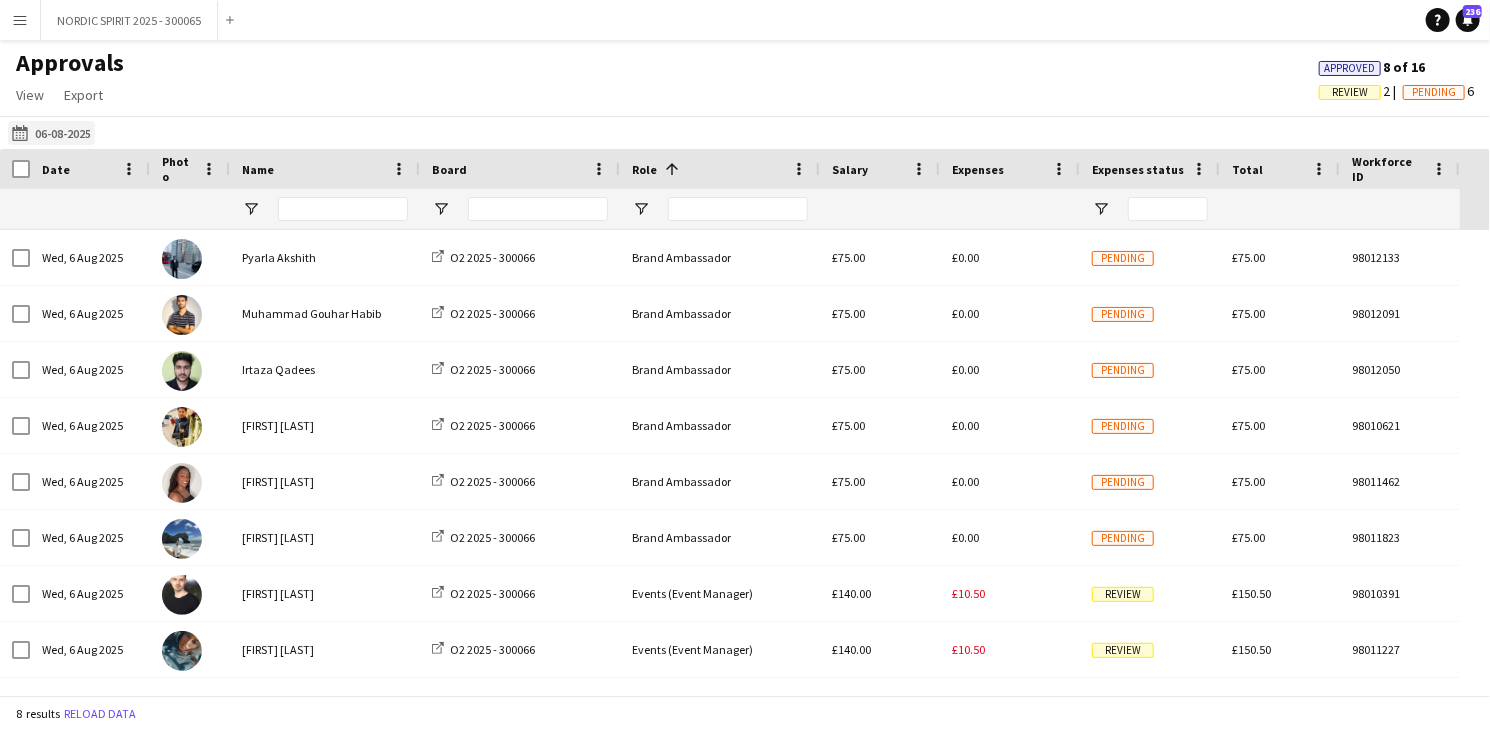 click on "[DATE]
[DATE]" 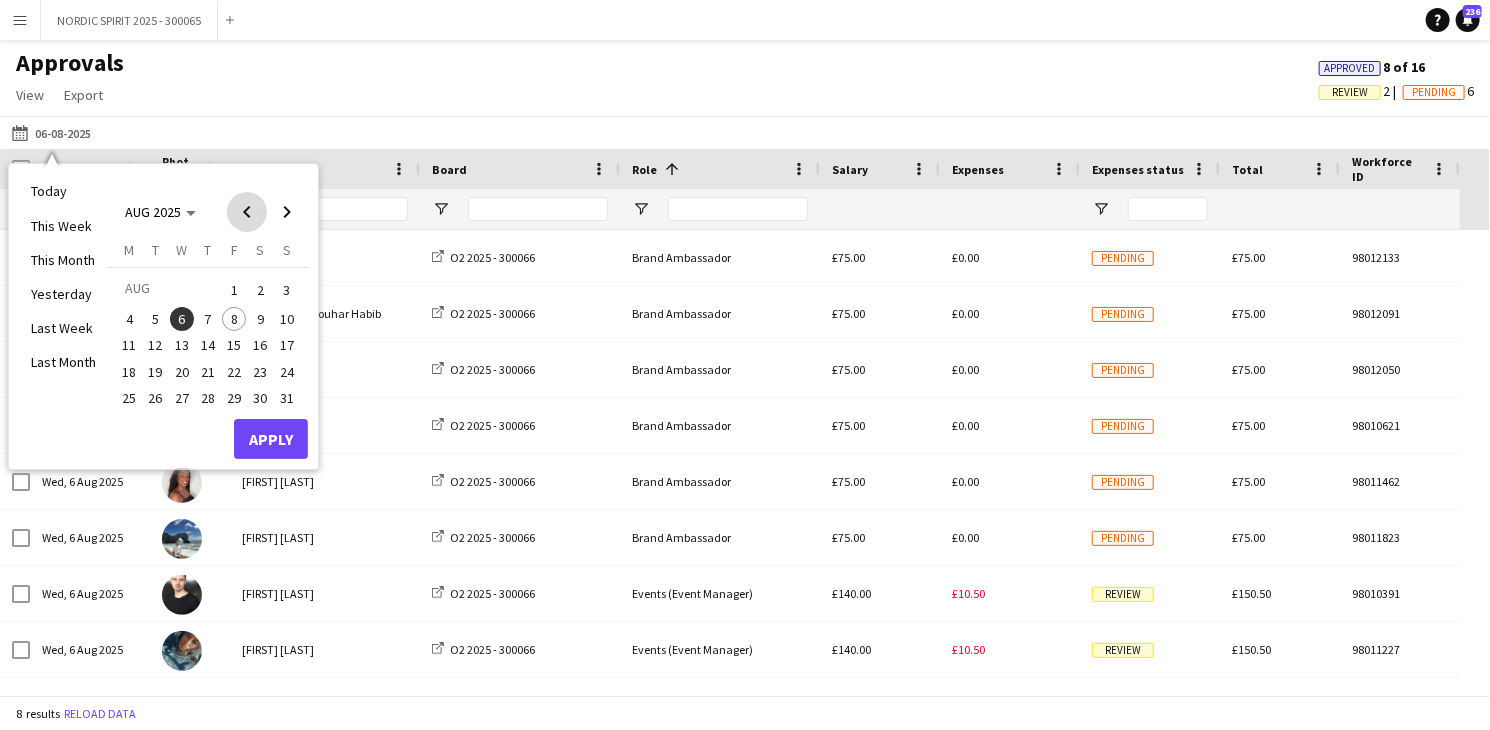 click at bounding box center [247, 212] 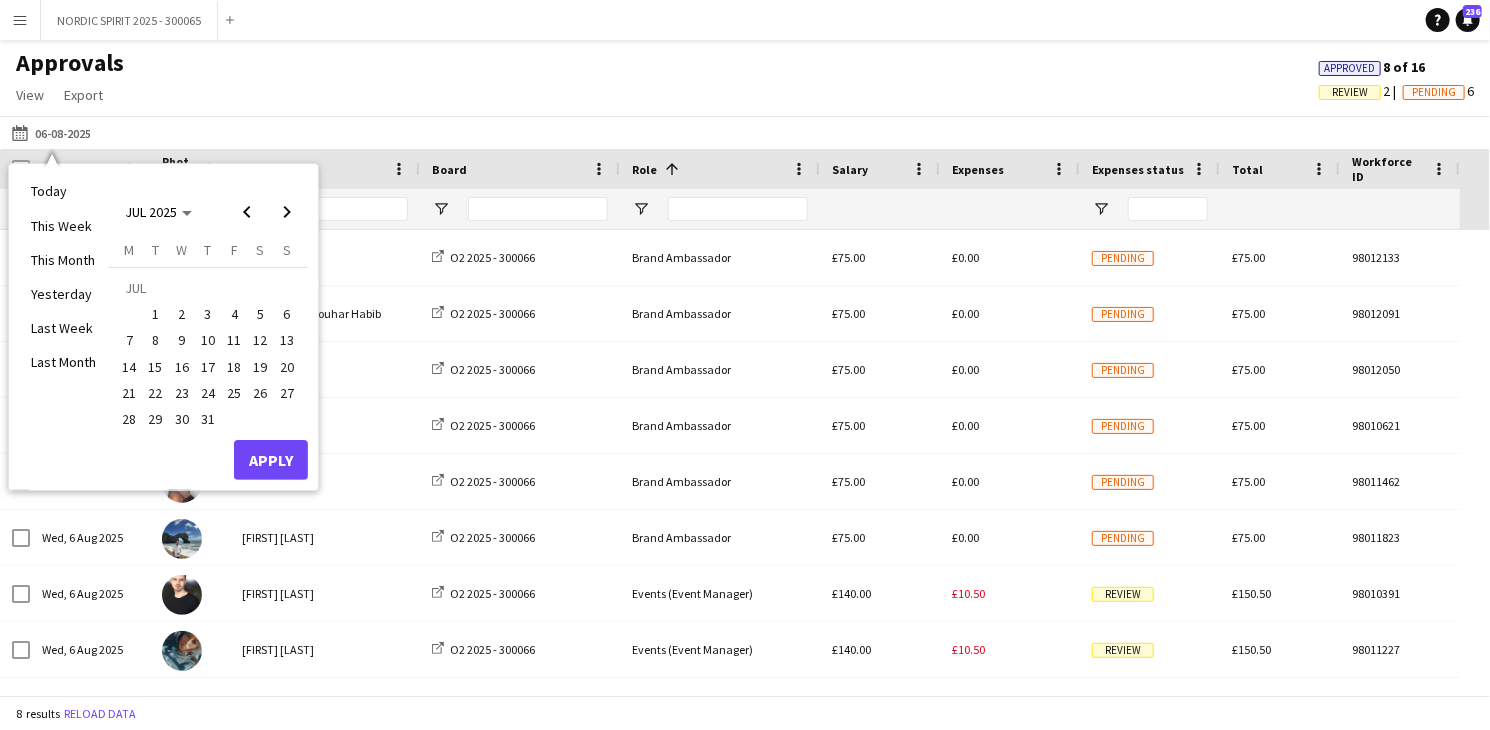 click on "10" at bounding box center (208, 341) 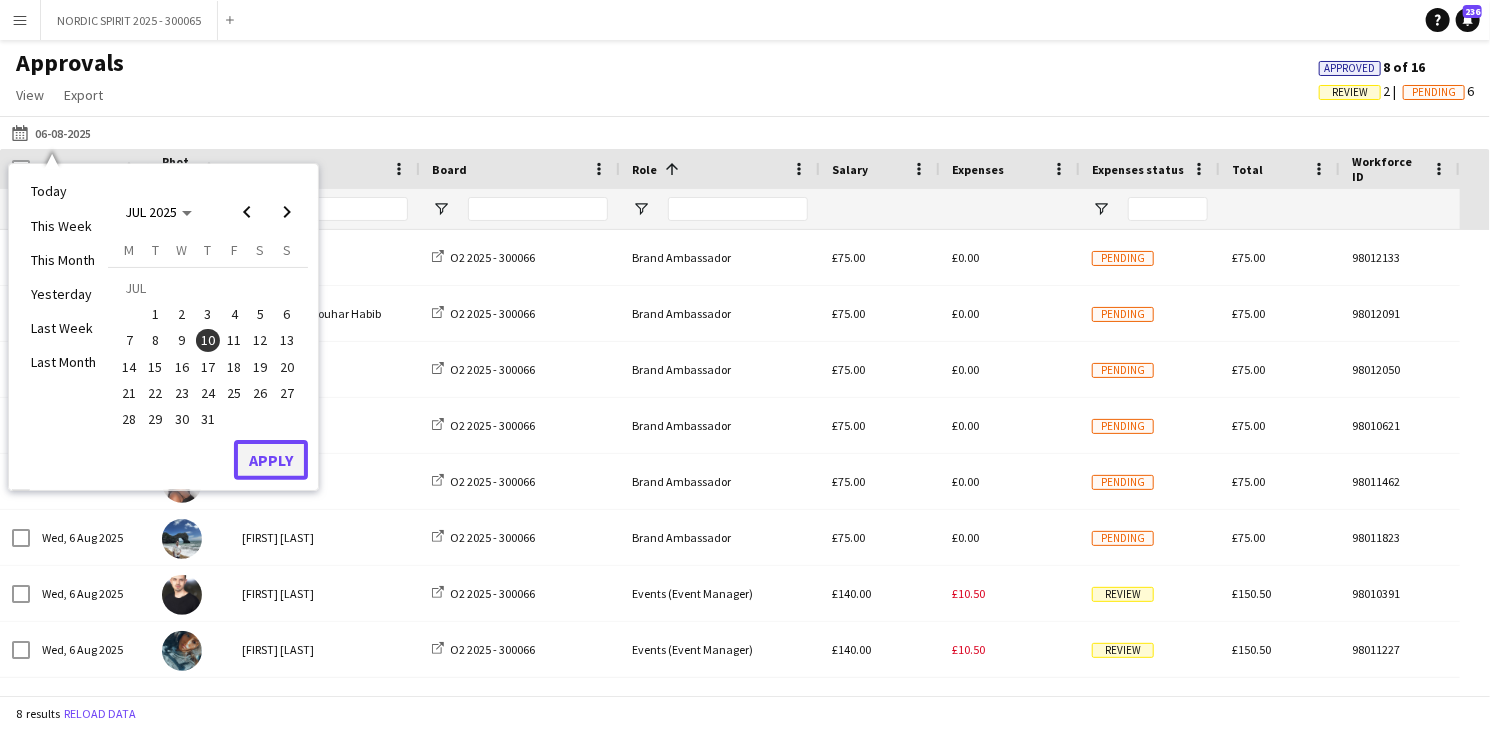 click on "Apply" at bounding box center (271, 460) 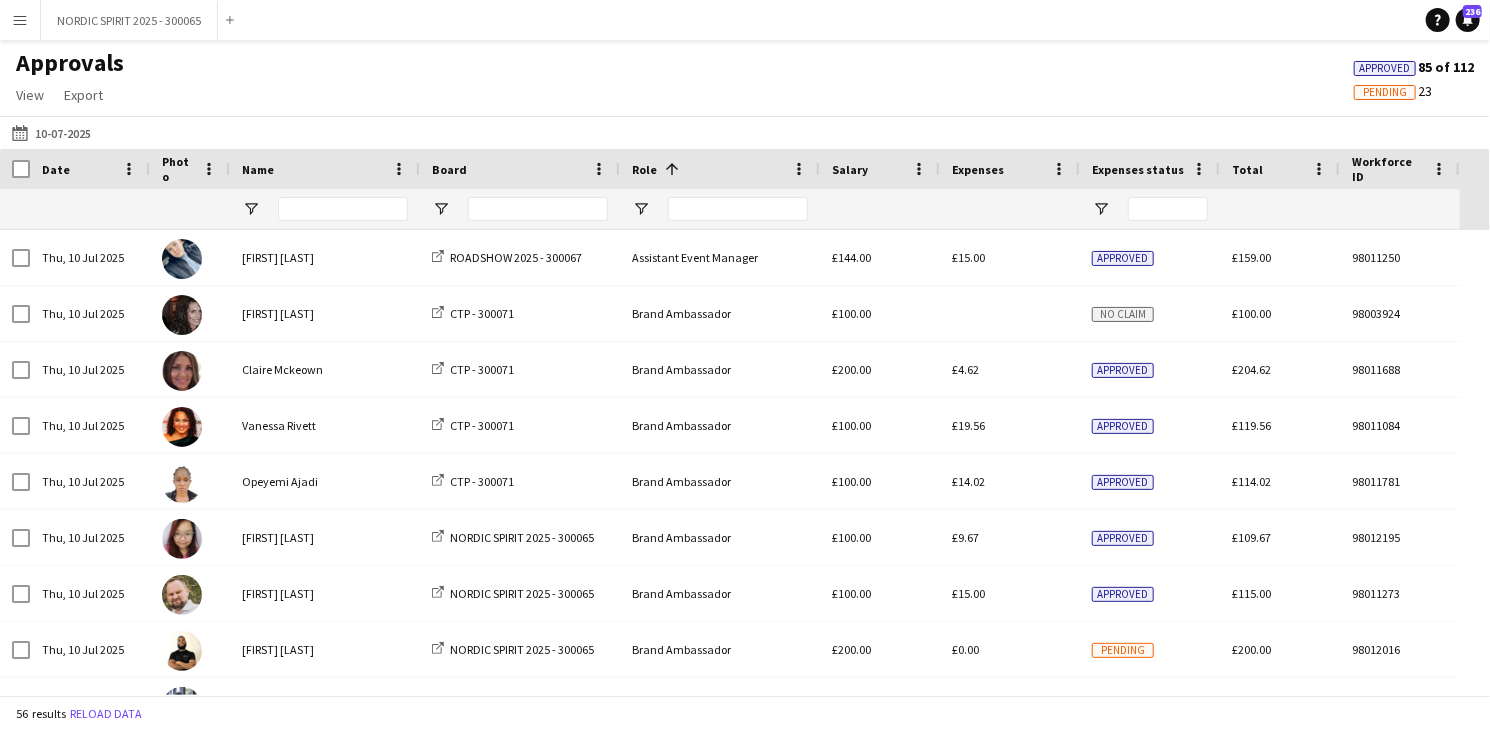scroll, scrollTop: 209, scrollLeft: 0, axis: vertical 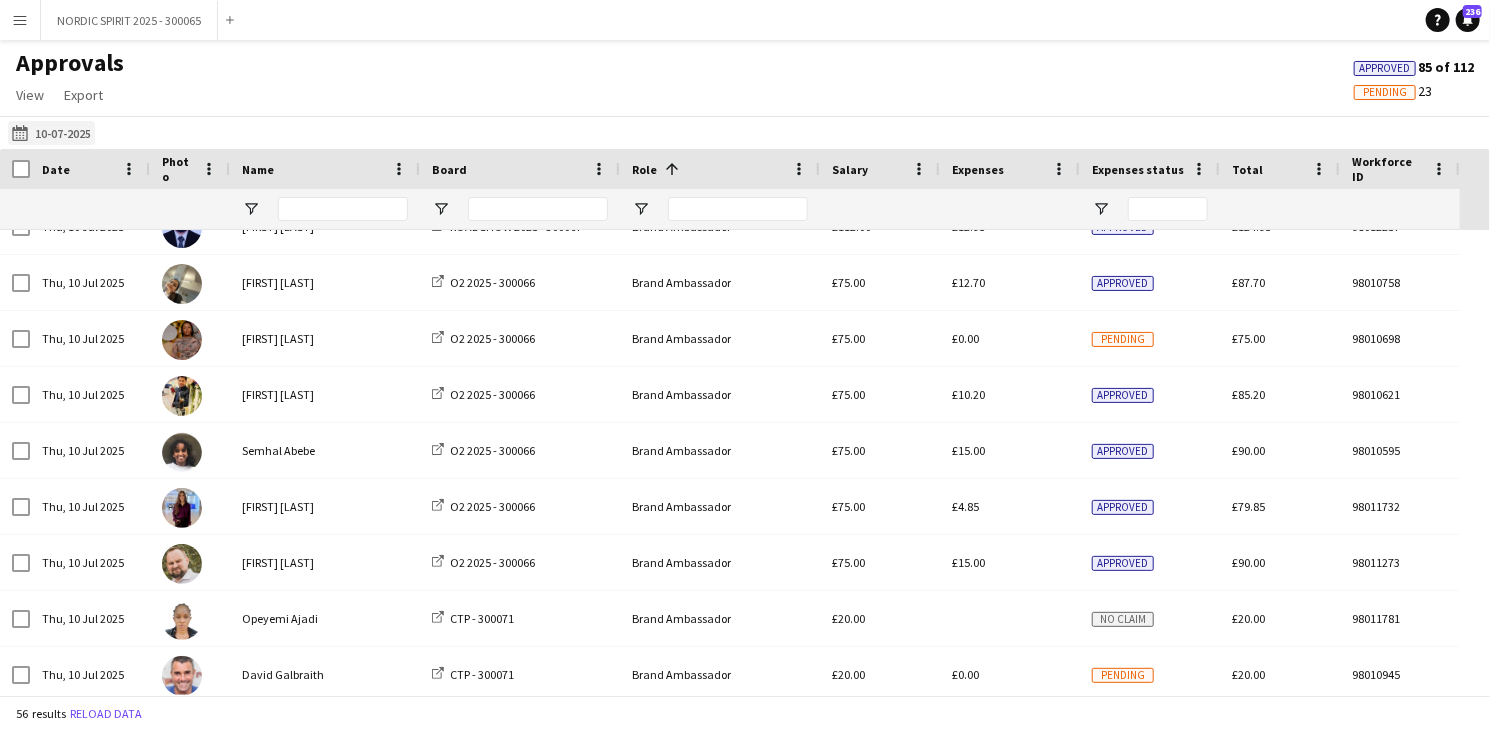 click on "[DATE]
[DATE]" 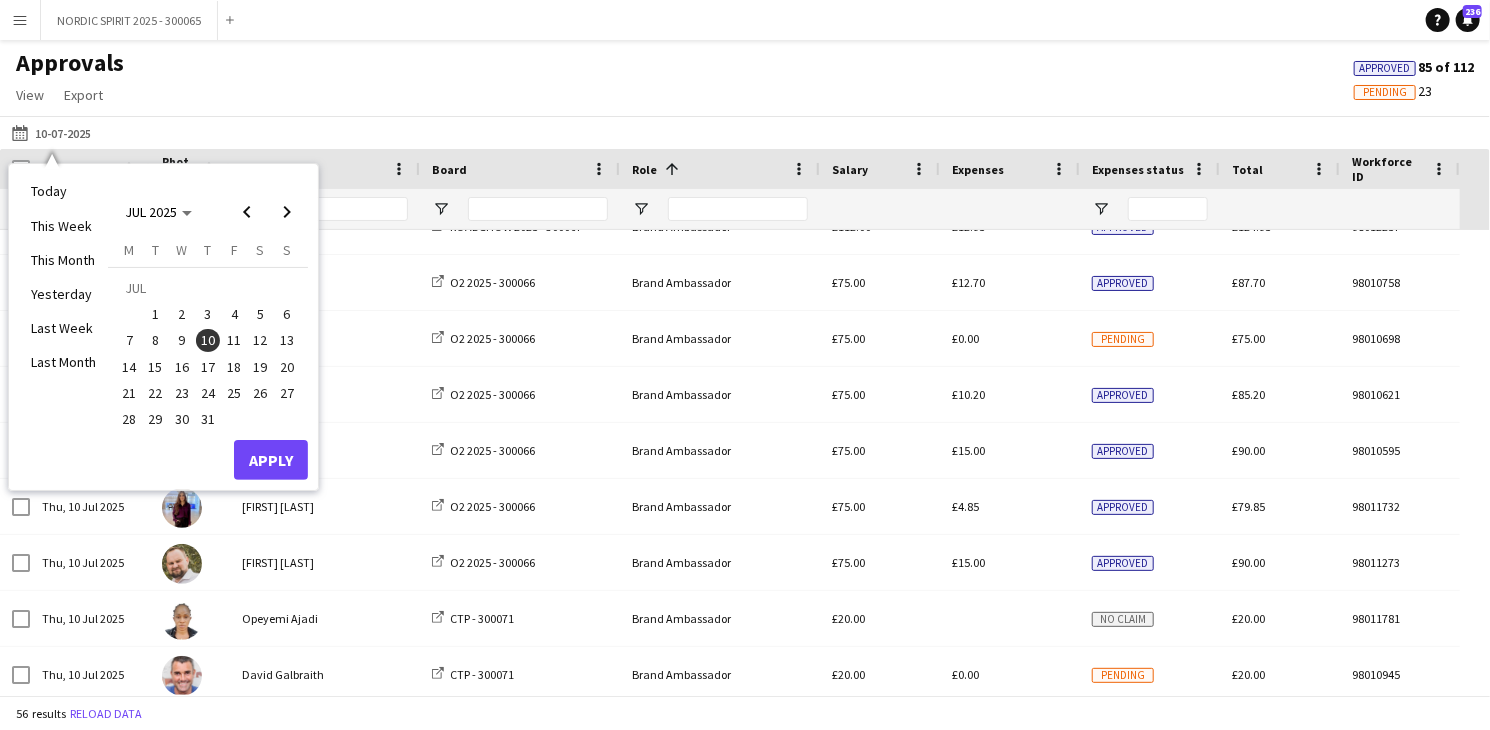 click on "11" at bounding box center (234, 341) 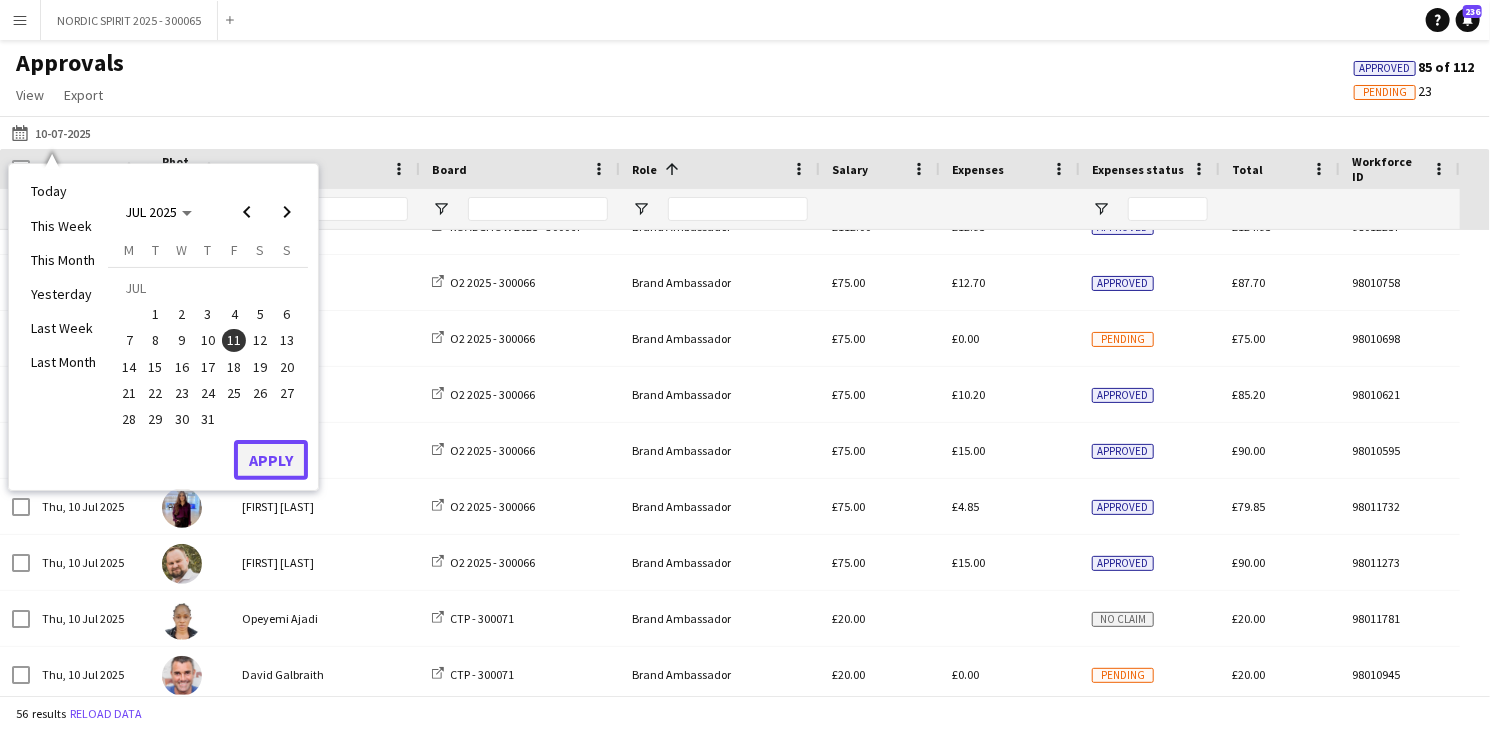 click on "Apply" at bounding box center [271, 460] 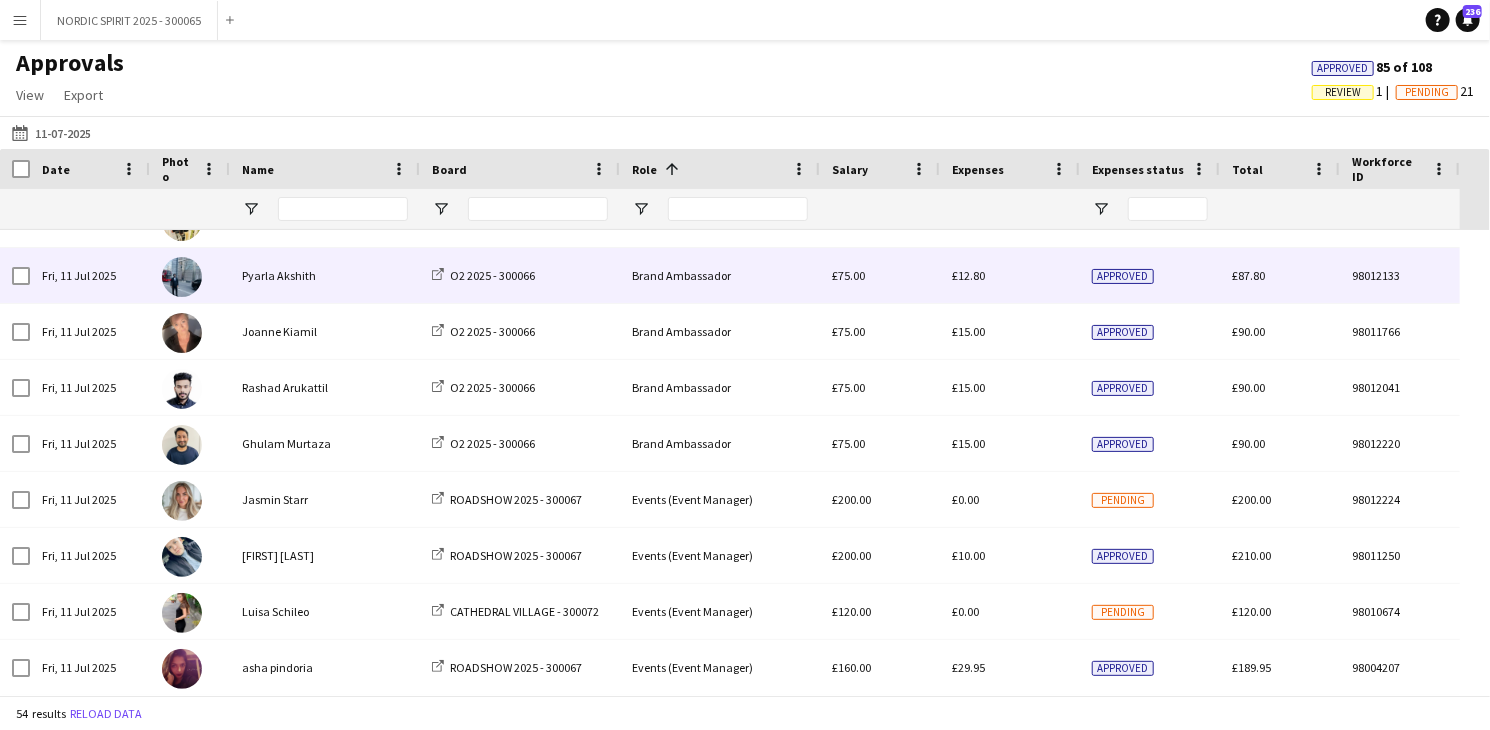 click on "£12.80" at bounding box center (968, 275) 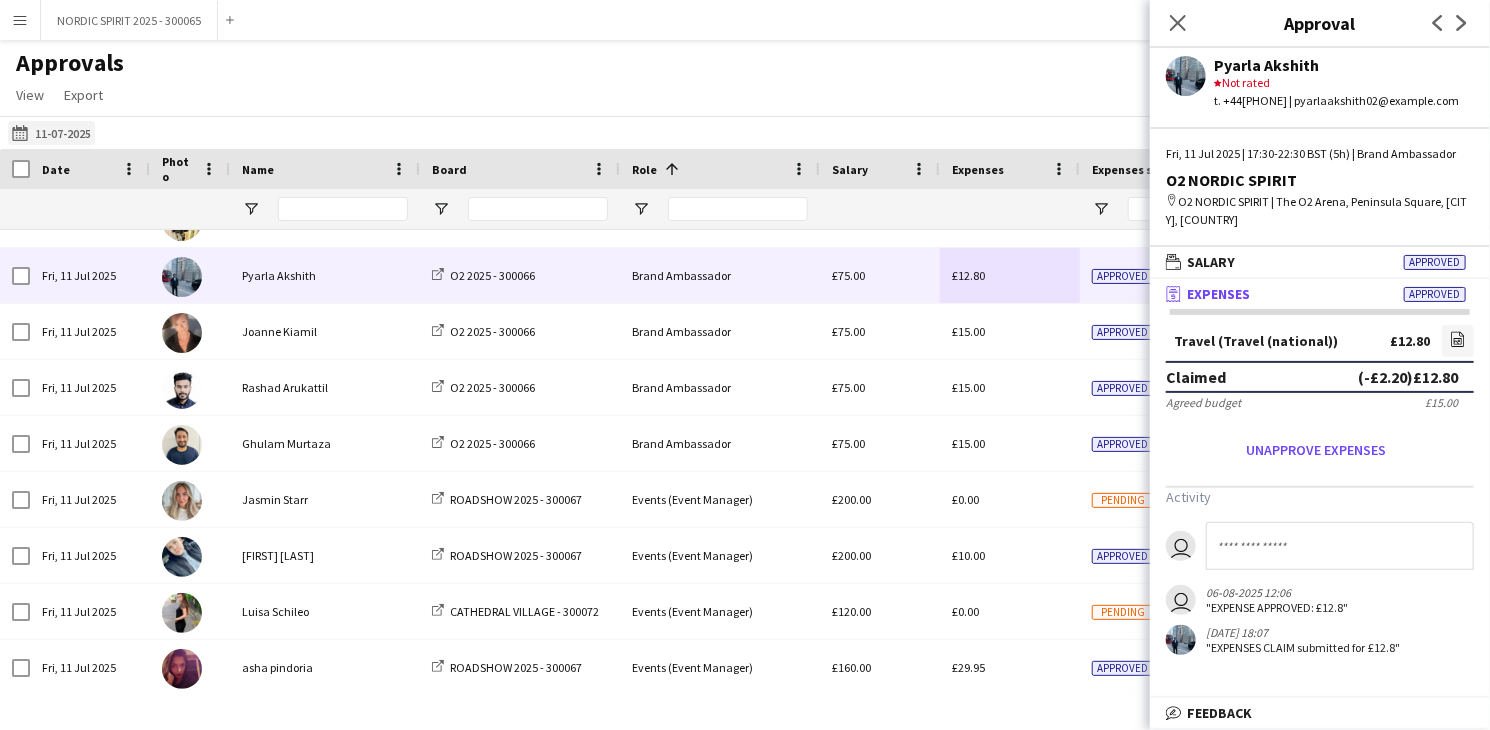 click on "[DATE]
[DATE]" 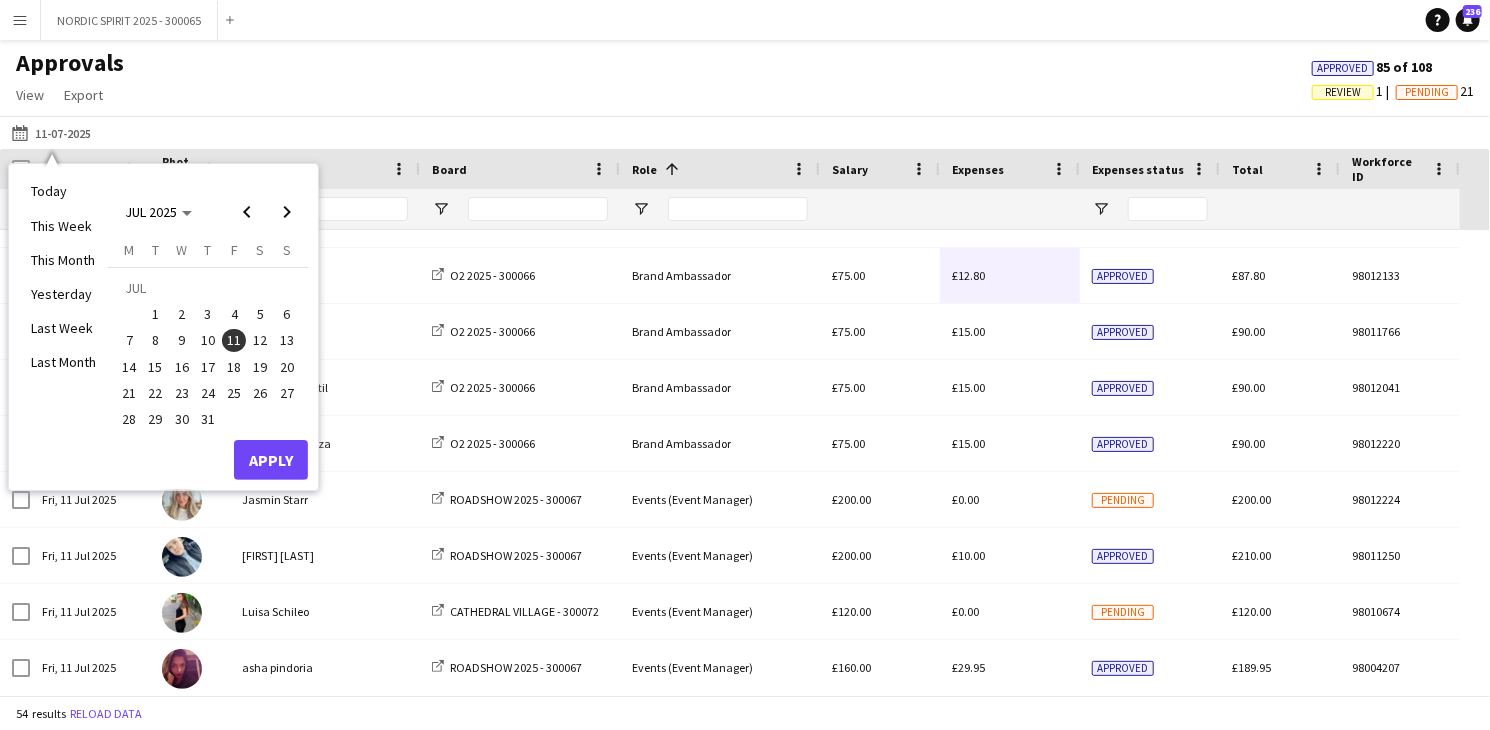 click on "6" at bounding box center (287, 314) 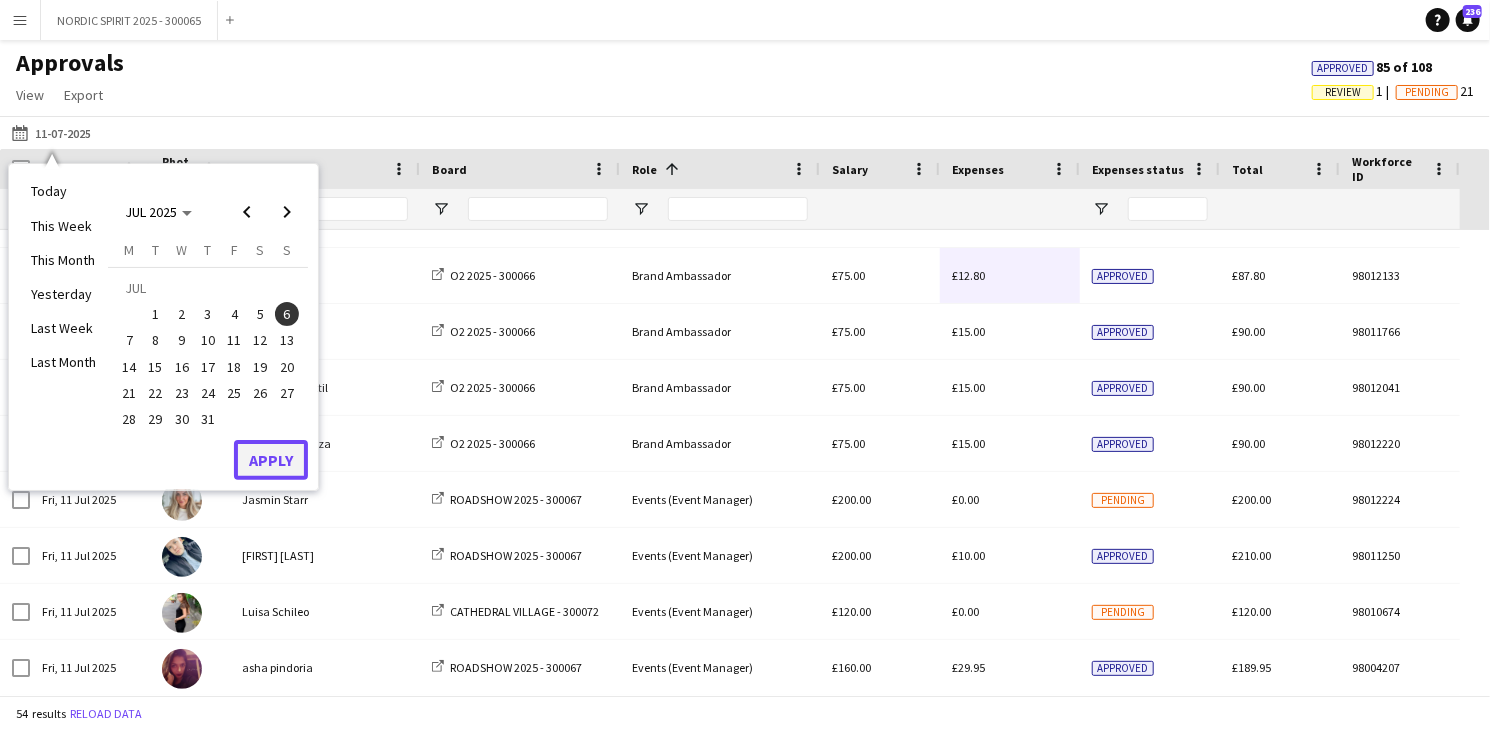 click on "Apply" at bounding box center (271, 460) 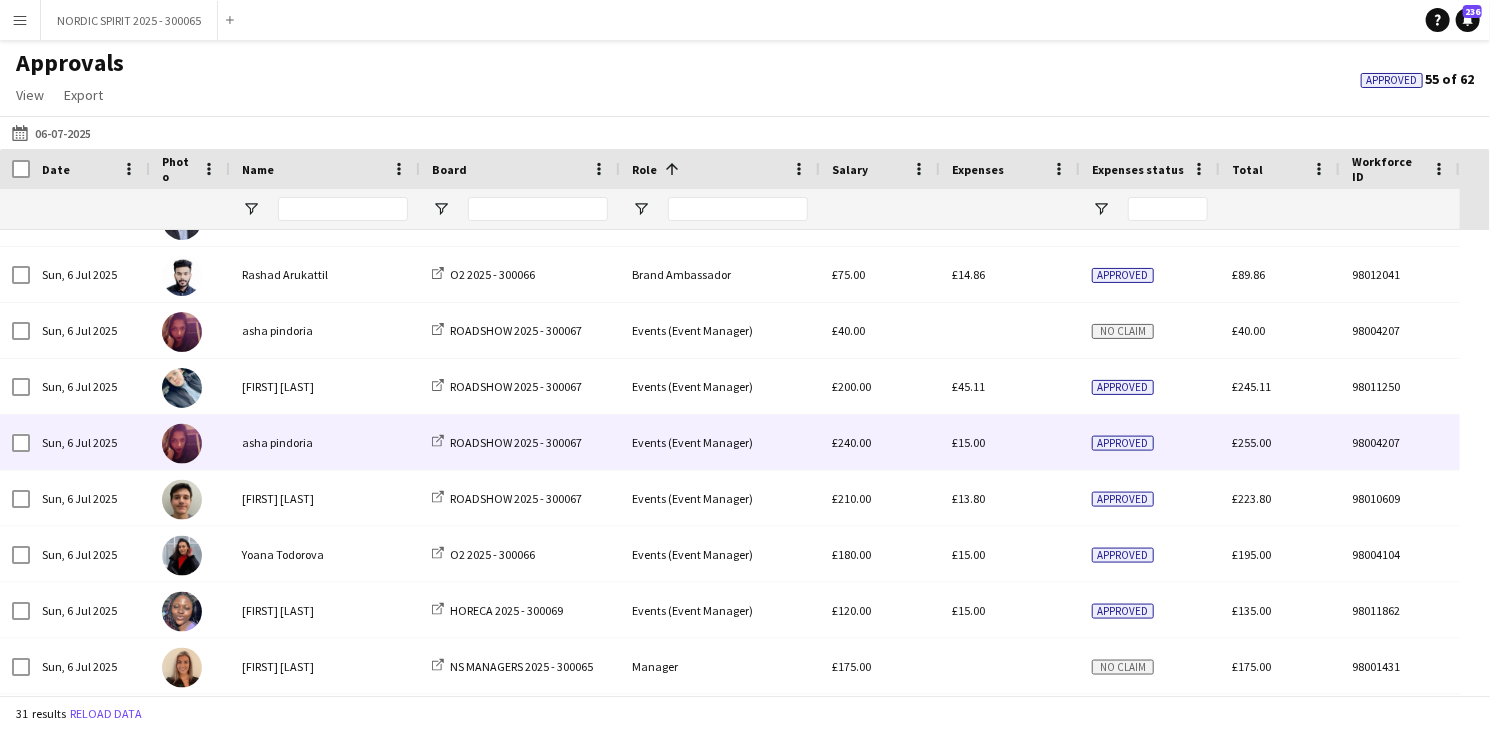 scroll, scrollTop: 1270, scrollLeft: 0, axis: vertical 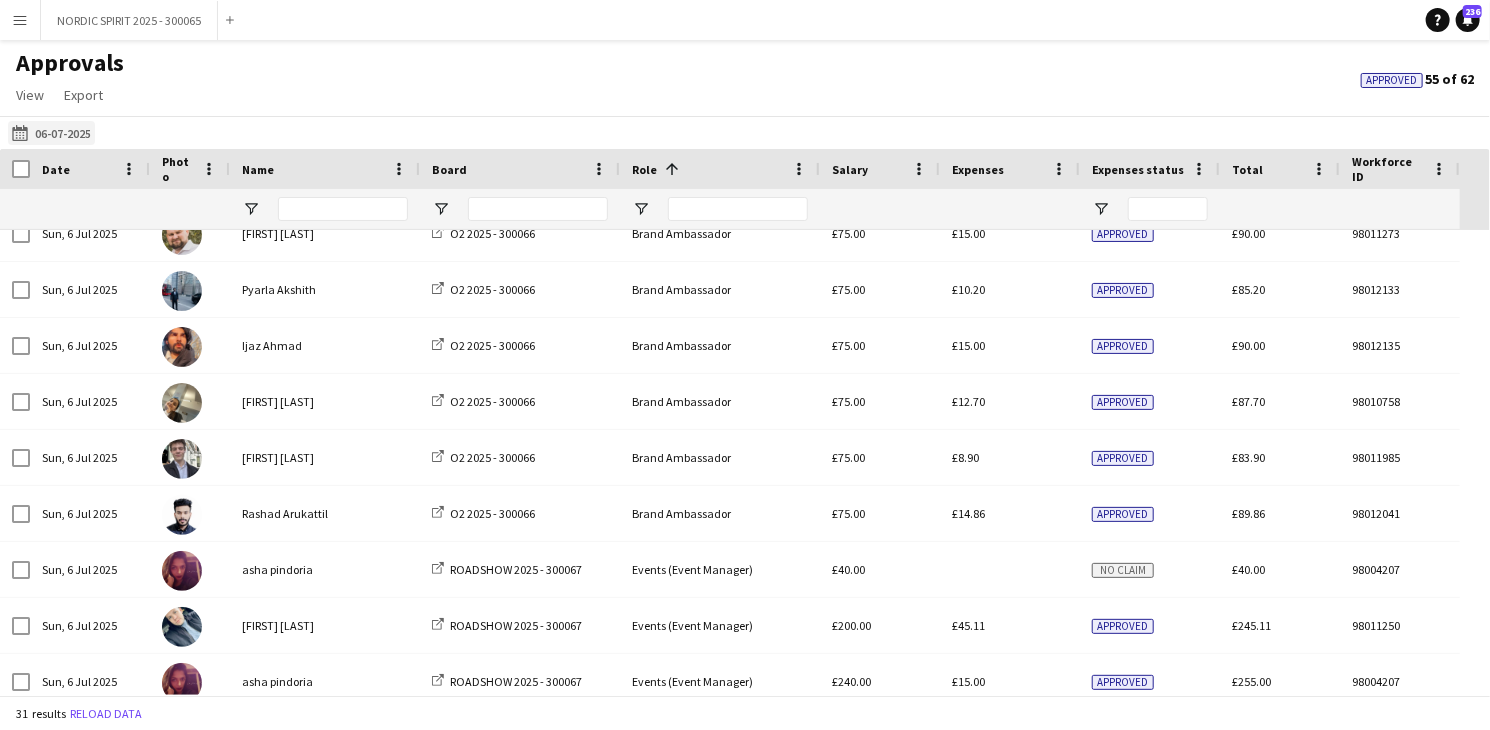 click on "[DATE]
[DATE]" 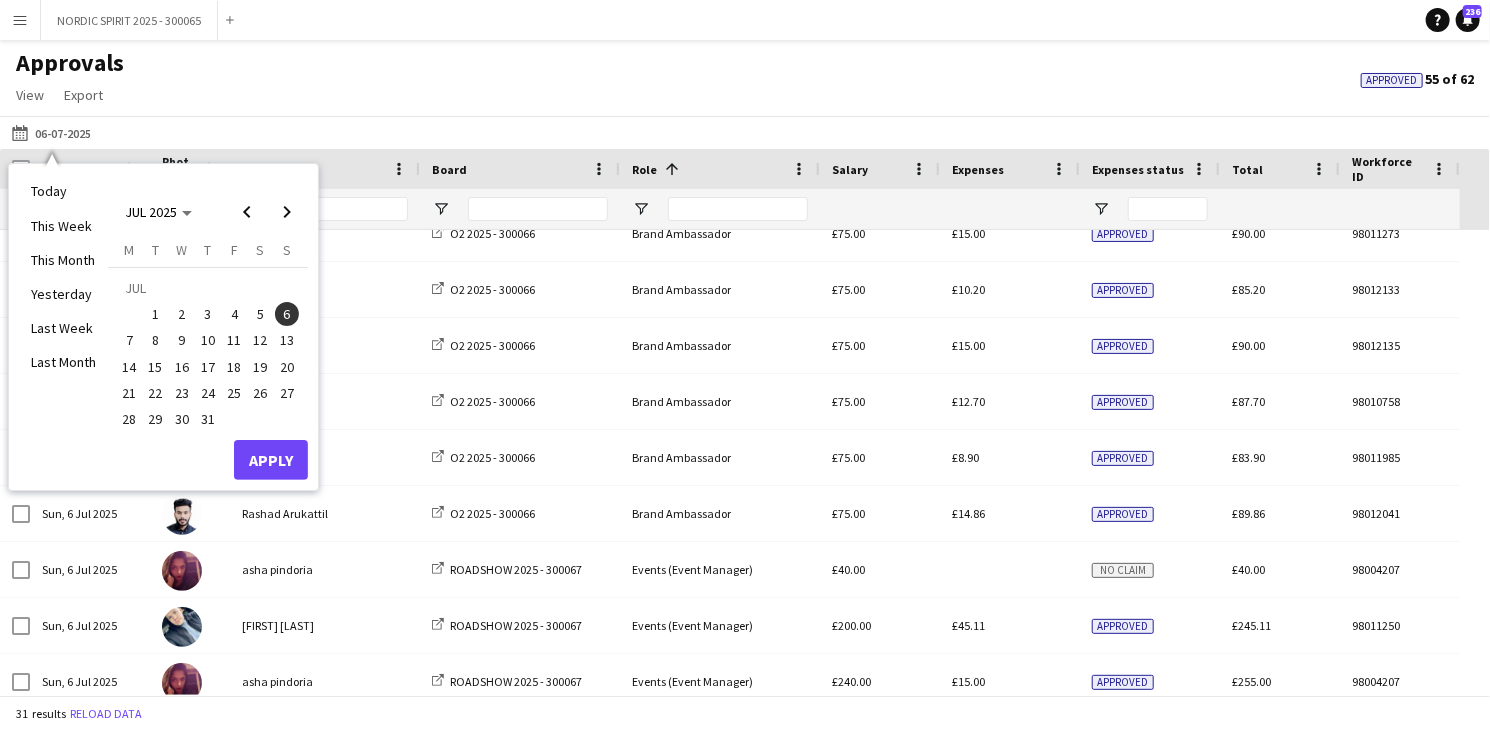 click on "11" at bounding box center (234, 341) 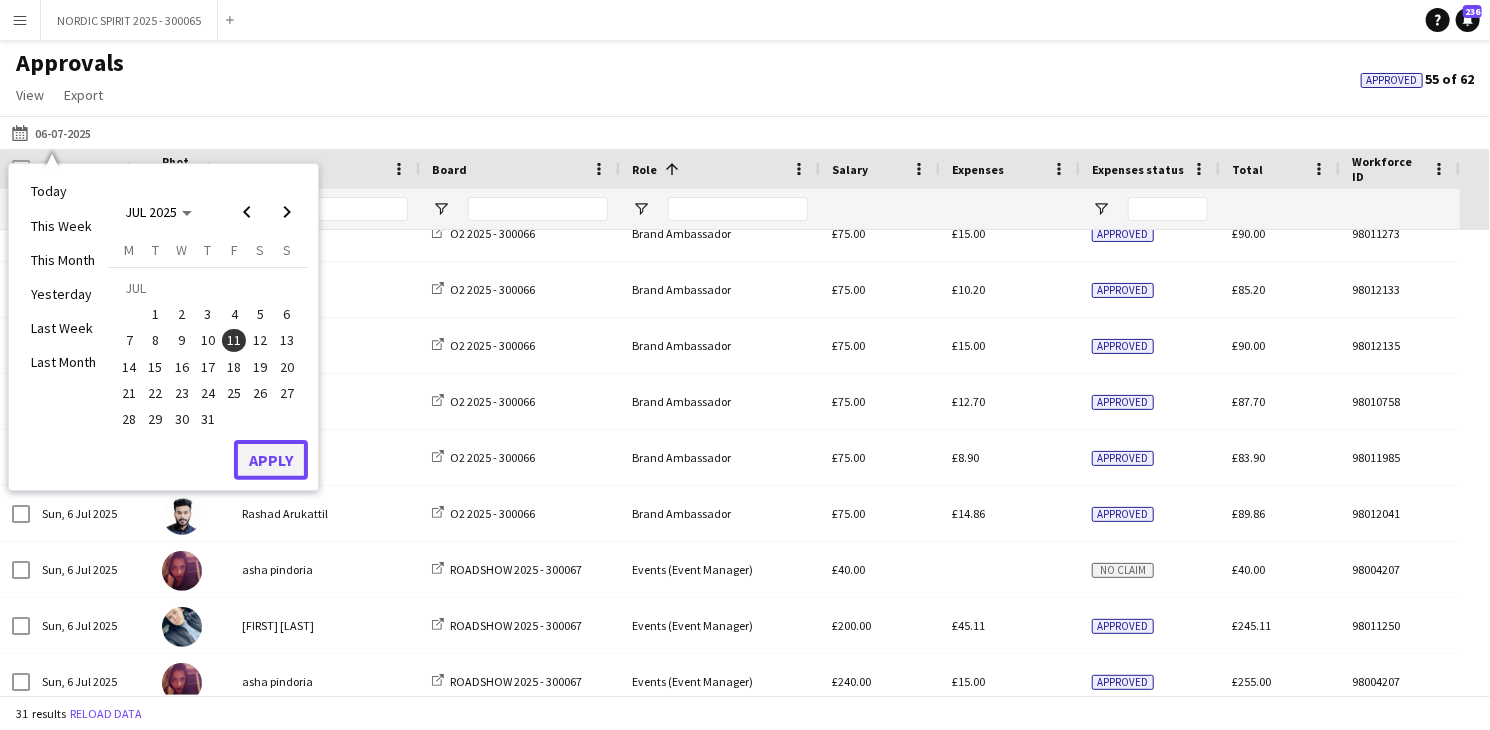 click on "Apply" at bounding box center [271, 460] 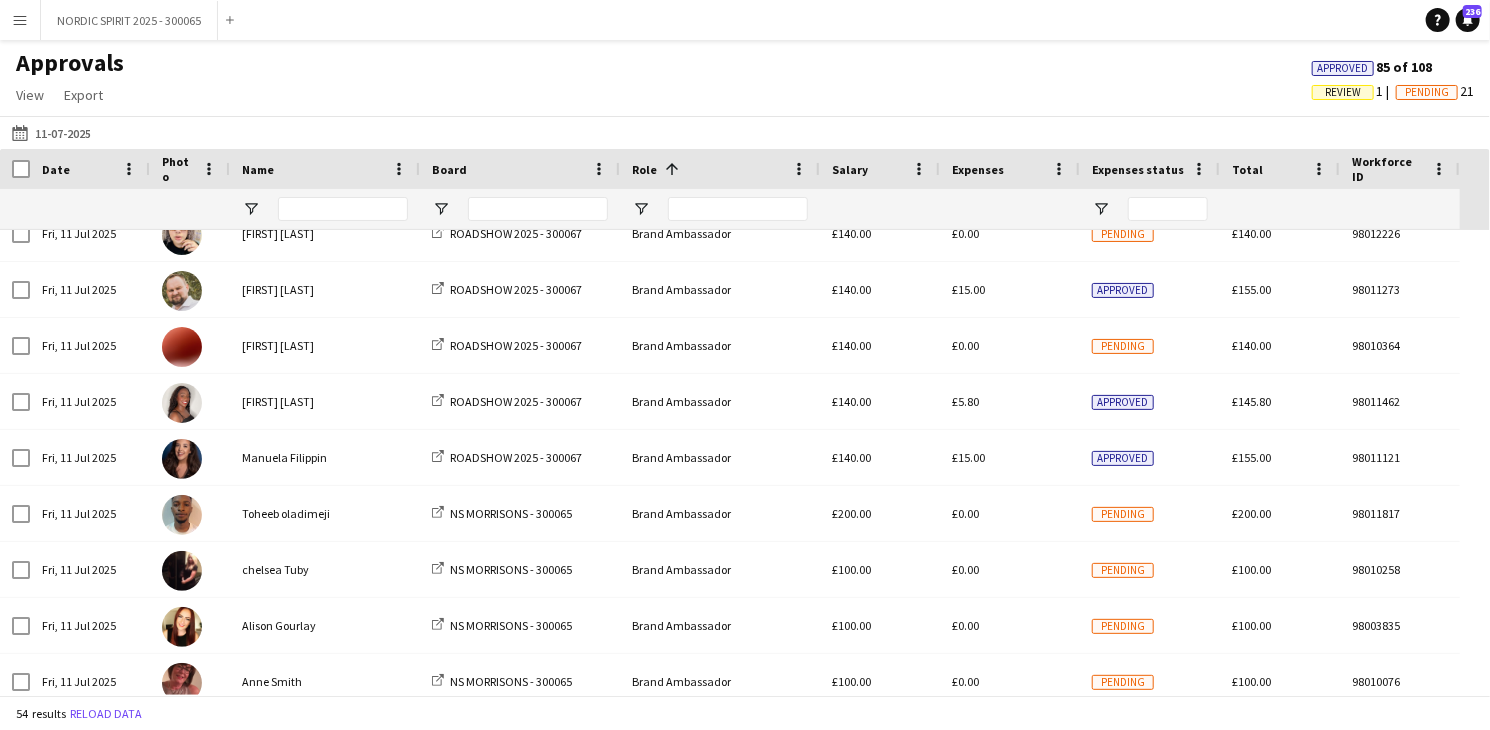 scroll, scrollTop: 1025, scrollLeft: 0, axis: vertical 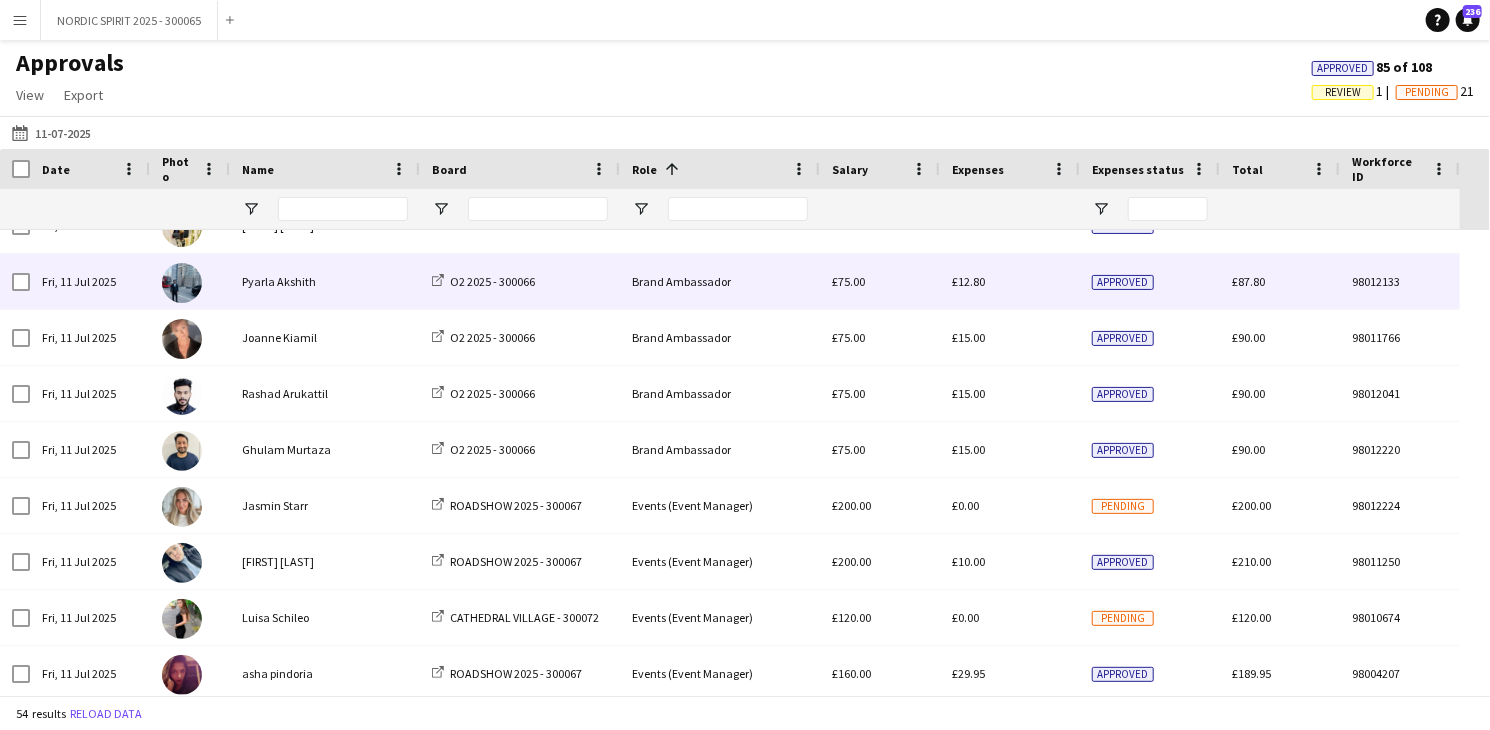 click on "£12.80" at bounding box center (968, 281) 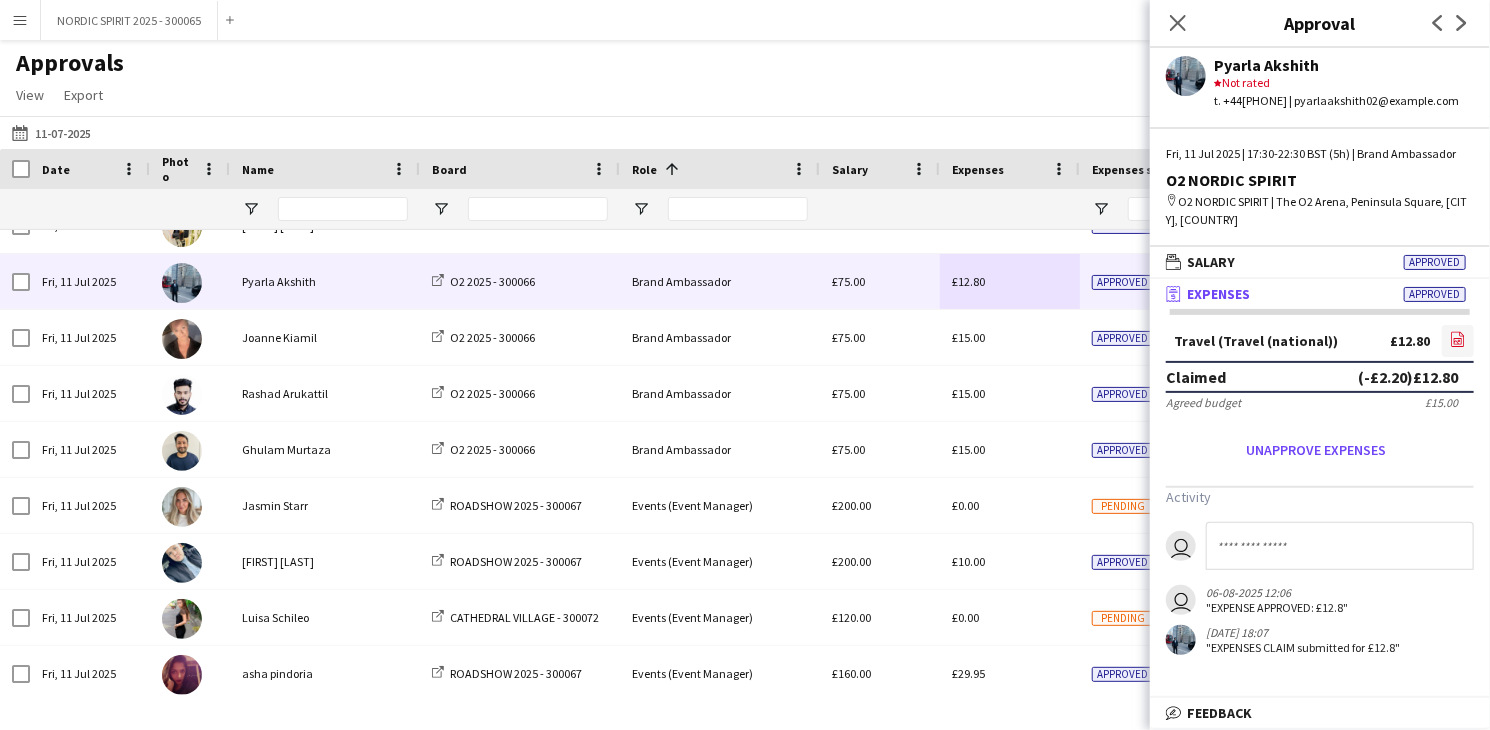 click on "file-image" 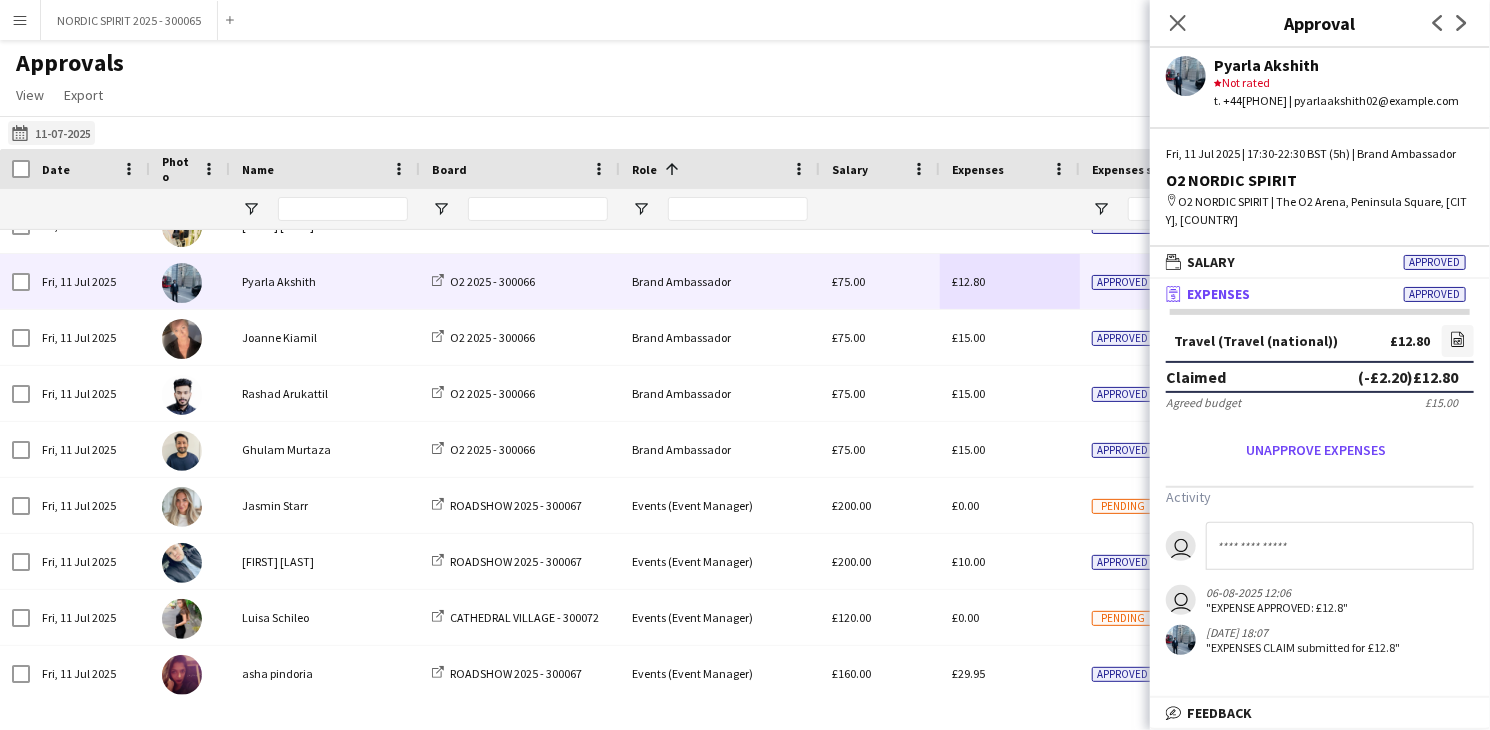click on "[DATE]
[DATE]" 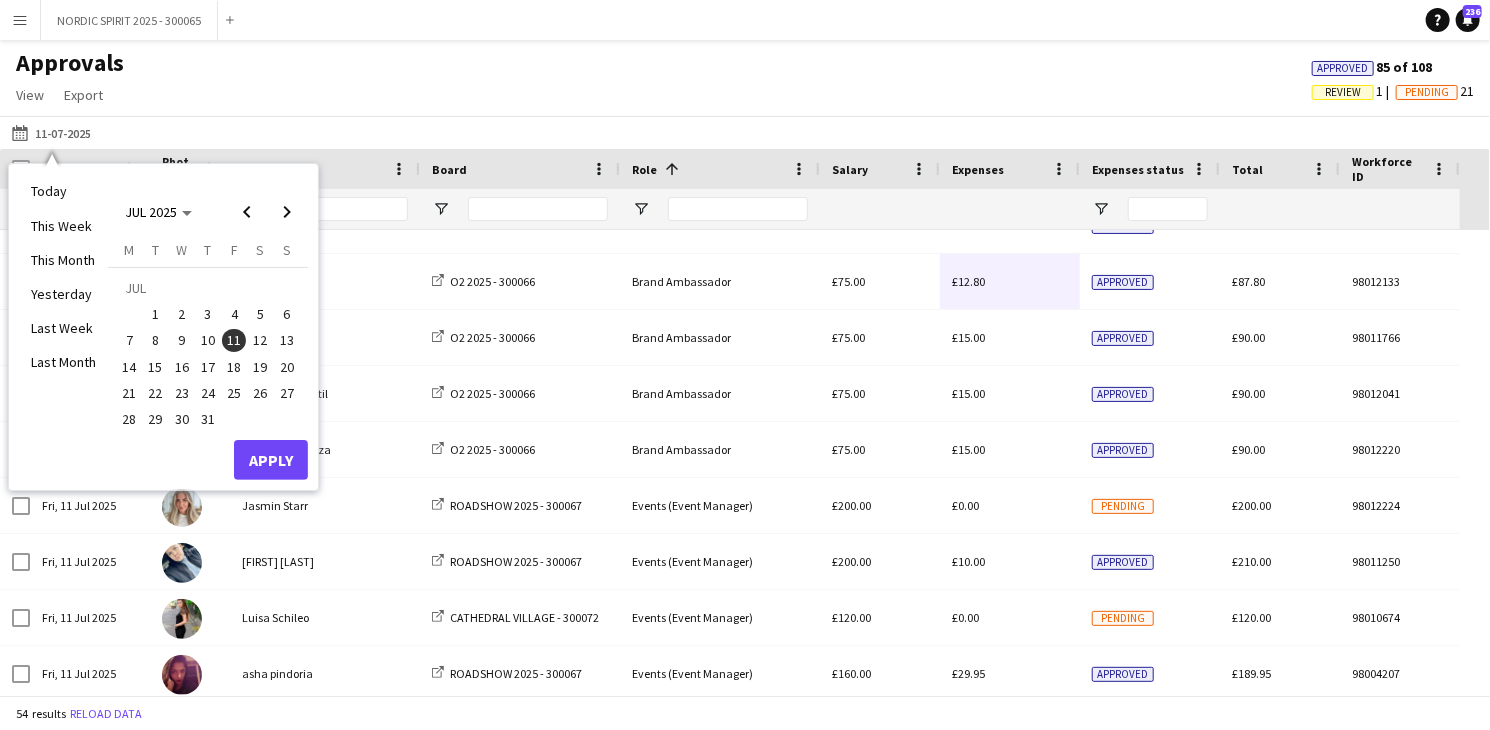 click on "13" at bounding box center (287, 341) 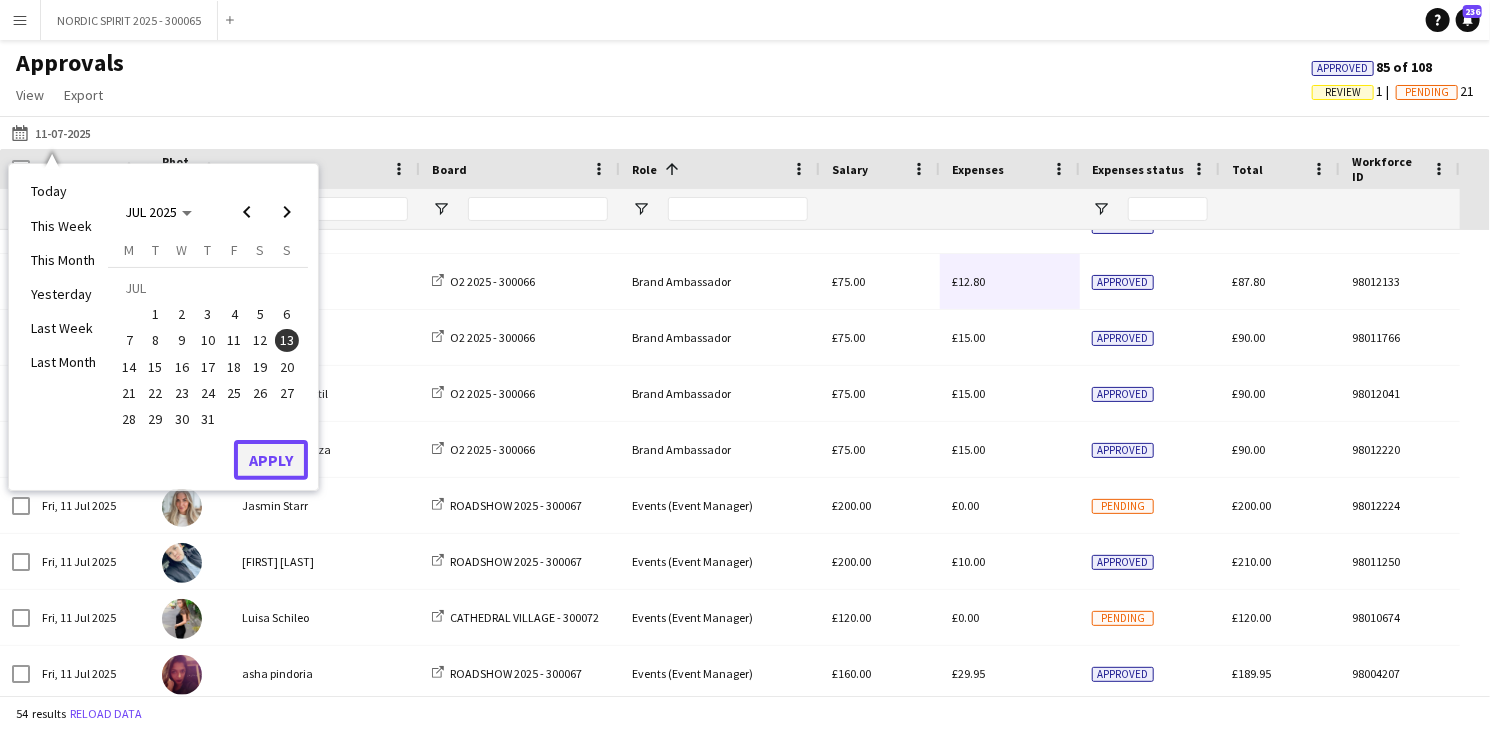 click on "Apply" at bounding box center (271, 460) 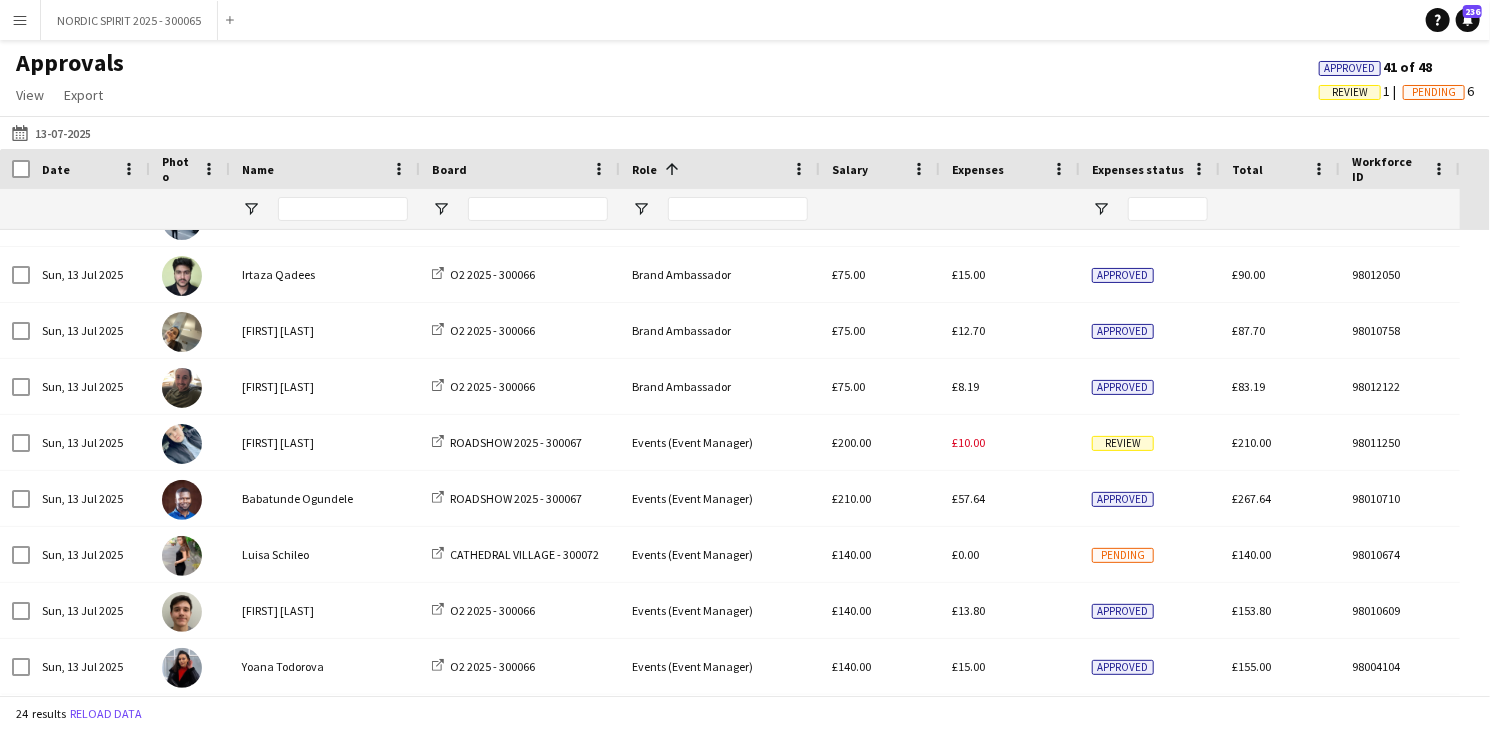 scroll, scrollTop: 878, scrollLeft: 0, axis: vertical 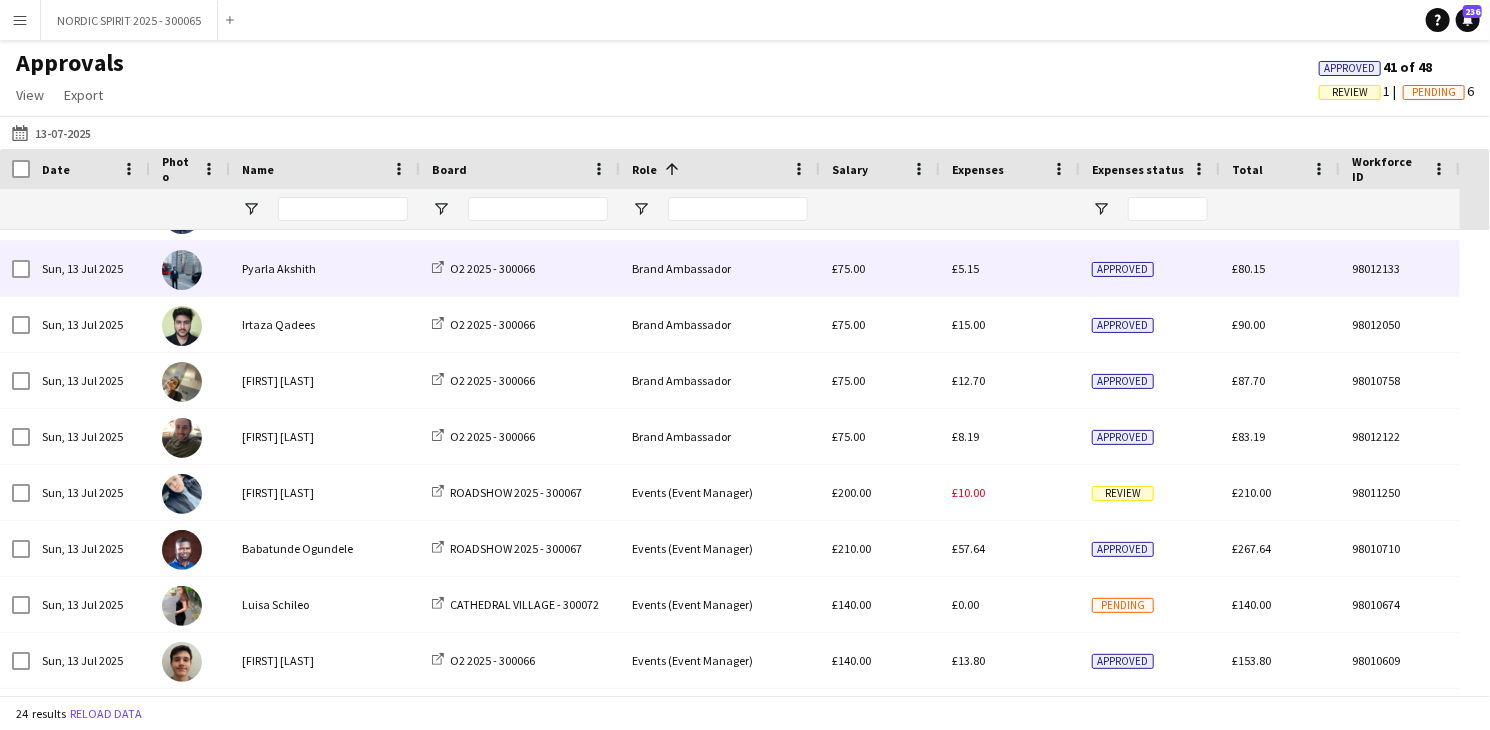click on "£5.15" at bounding box center [965, 268] 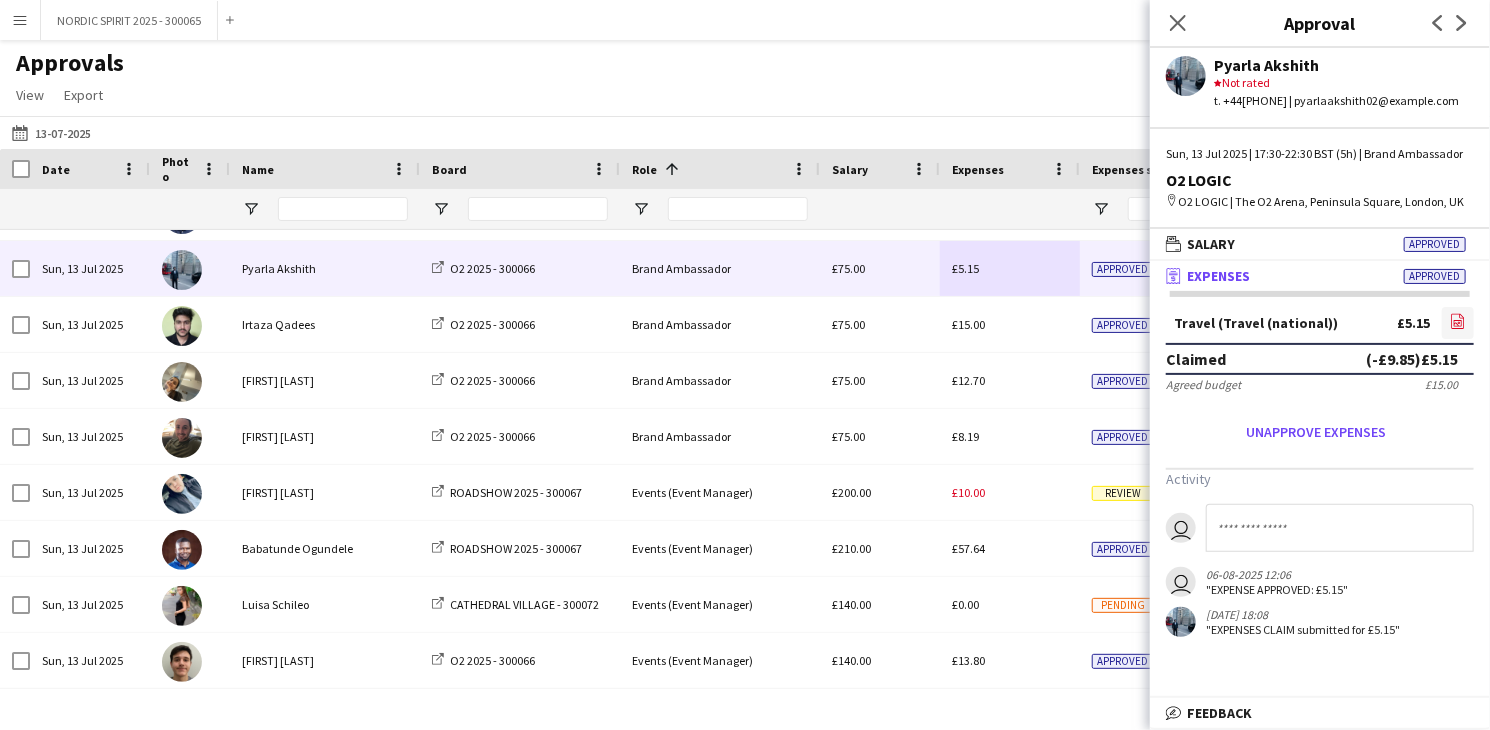 click on "file-image" 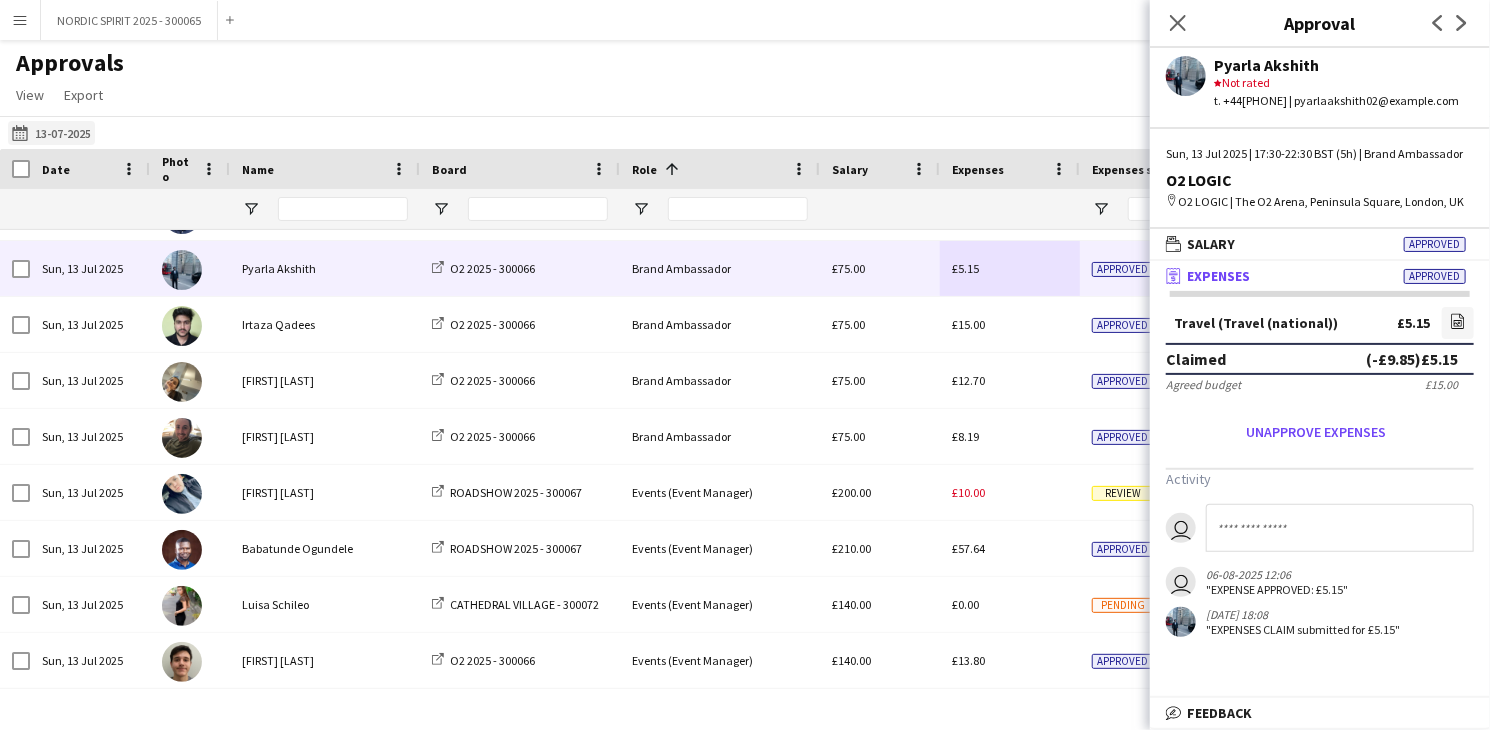 click on "[DATE]
[DATE]" 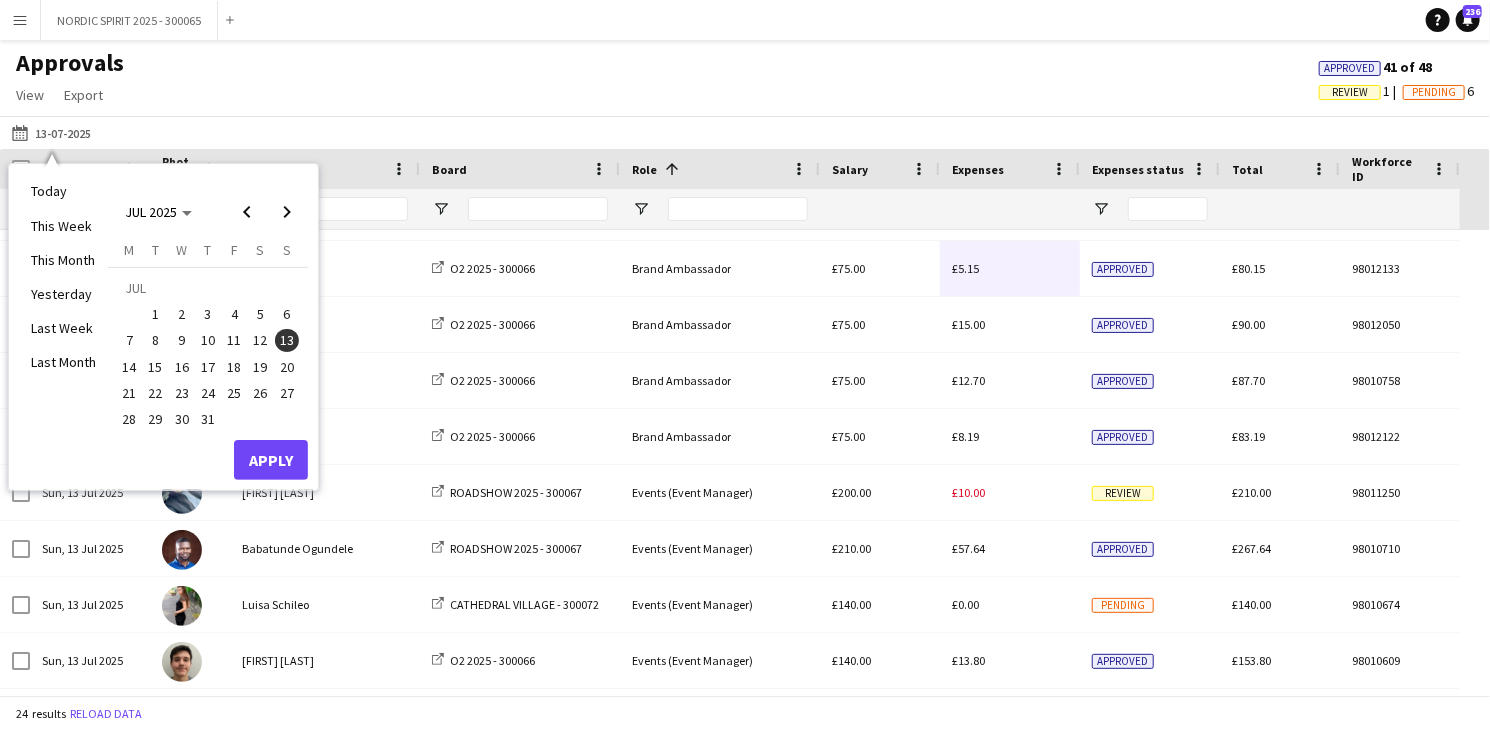 click on "14" at bounding box center [129, 367] 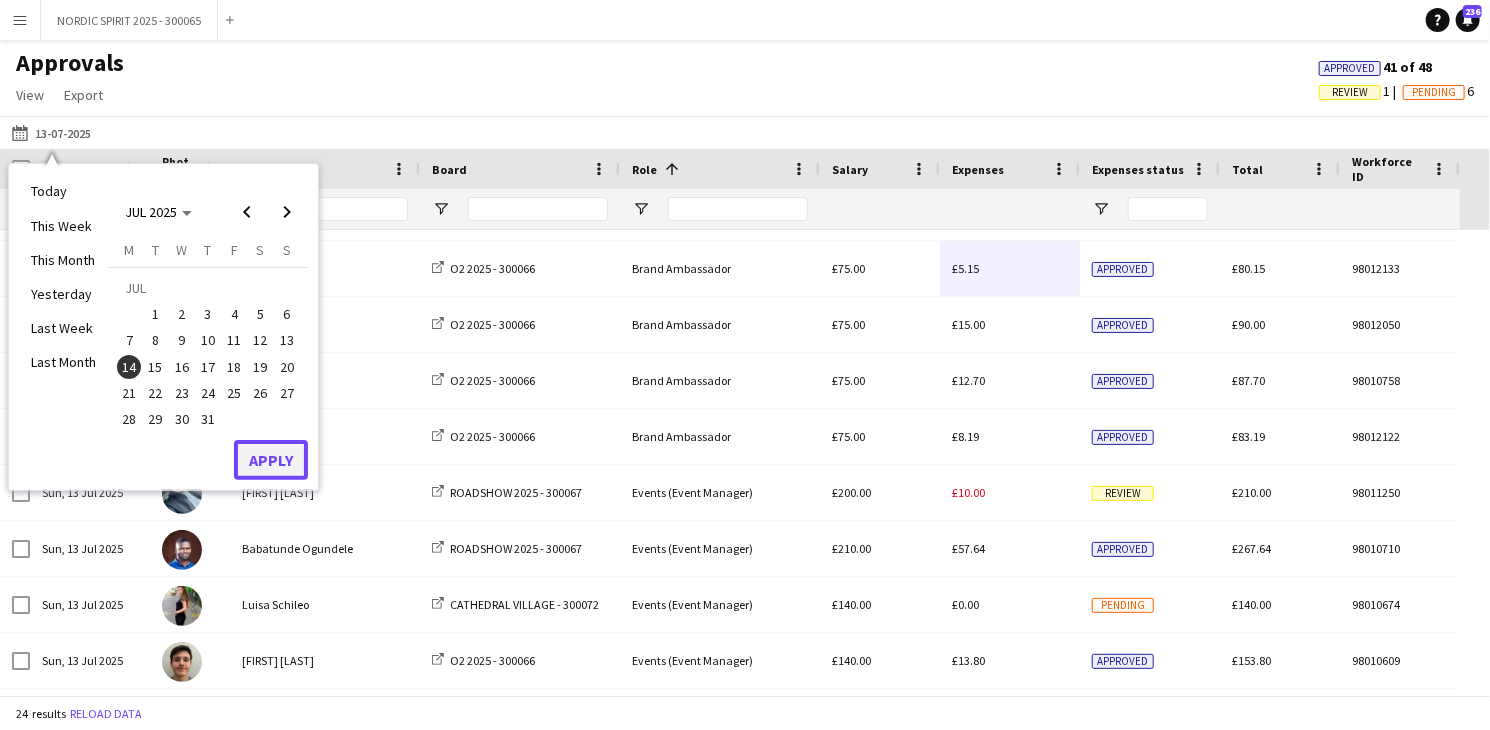 click on "Apply" at bounding box center (271, 460) 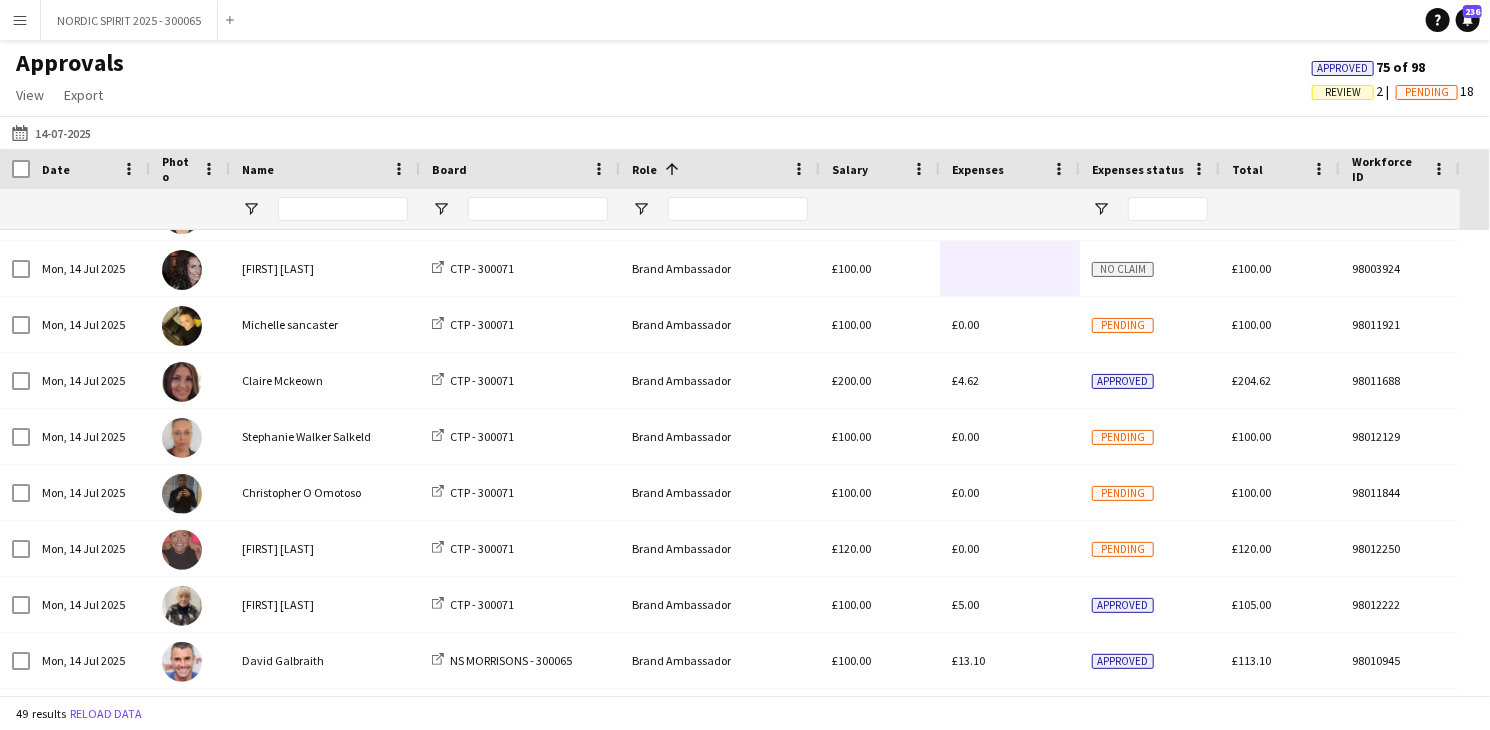scroll, scrollTop: 931, scrollLeft: 0, axis: vertical 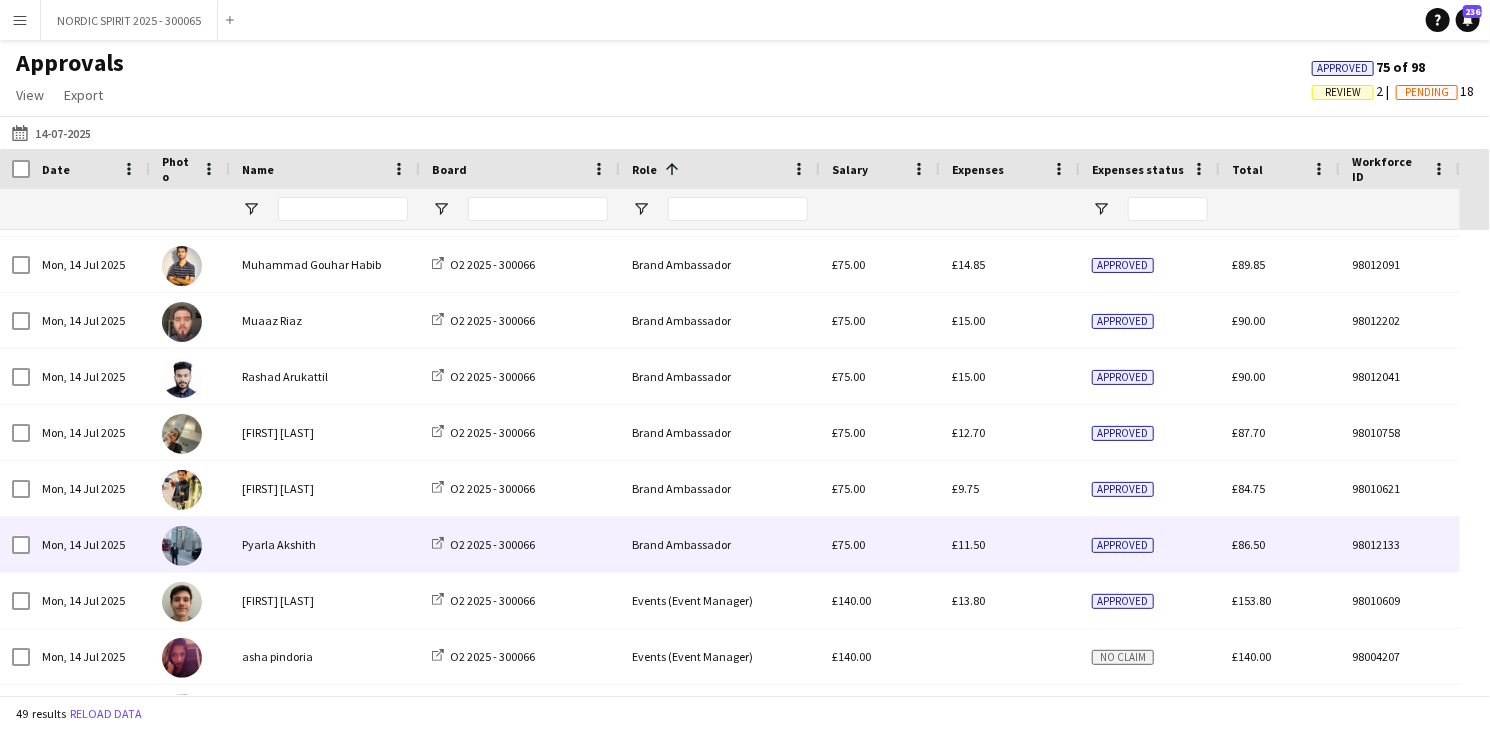 click on "£11.50" at bounding box center (968, 544) 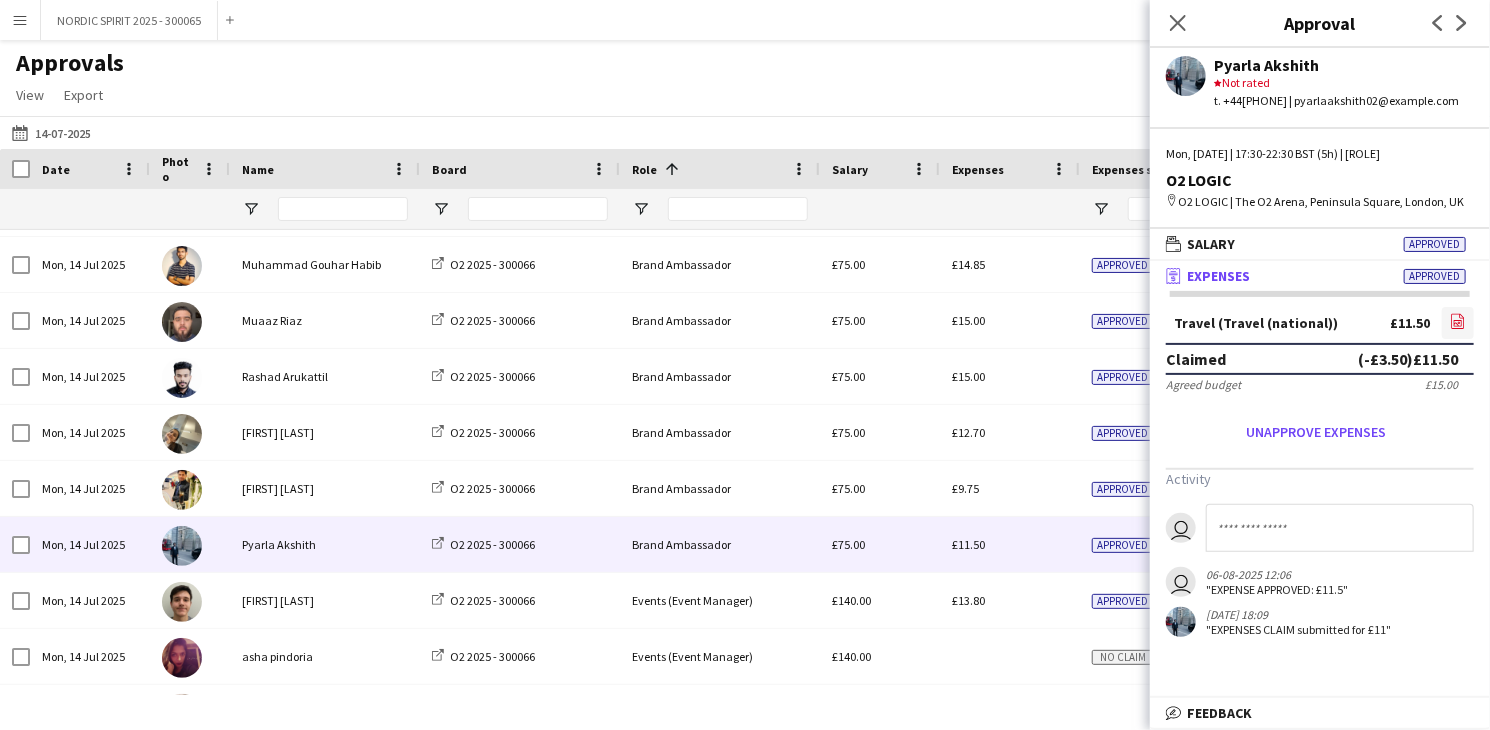 click on "file-image" 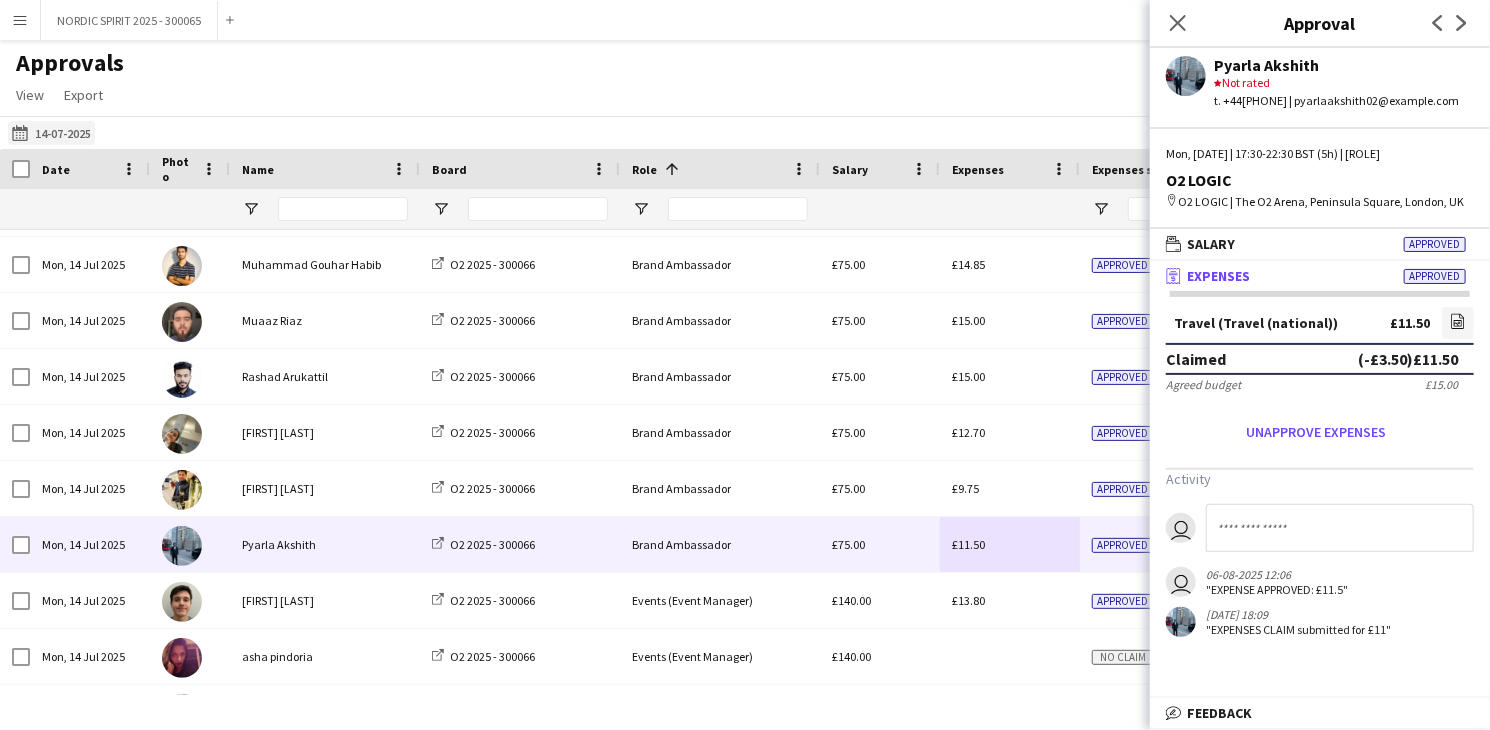 click on "[DATE]
[DATE]" 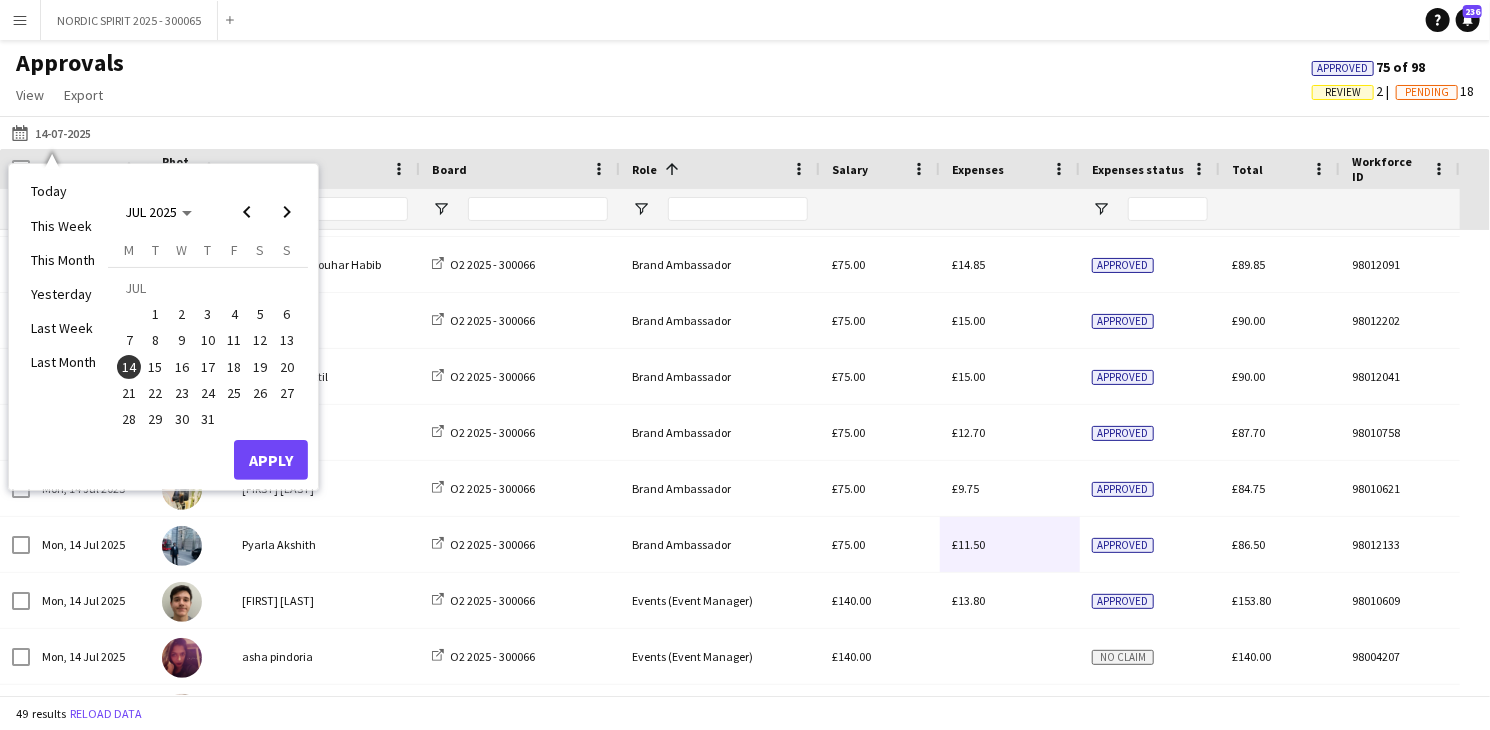 click on "16" at bounding box center [182, 367] 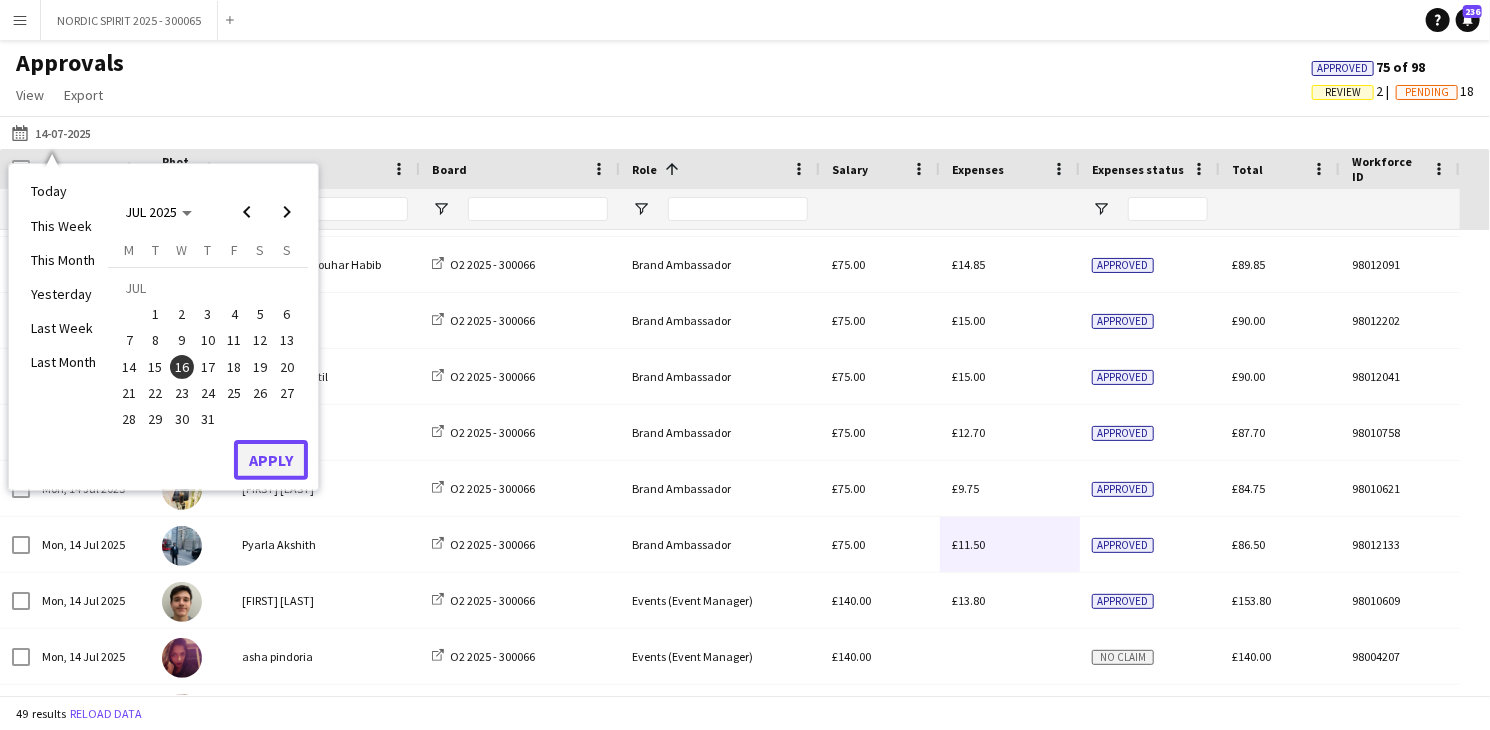 click on "Apply" at bounding box center (271, 460) 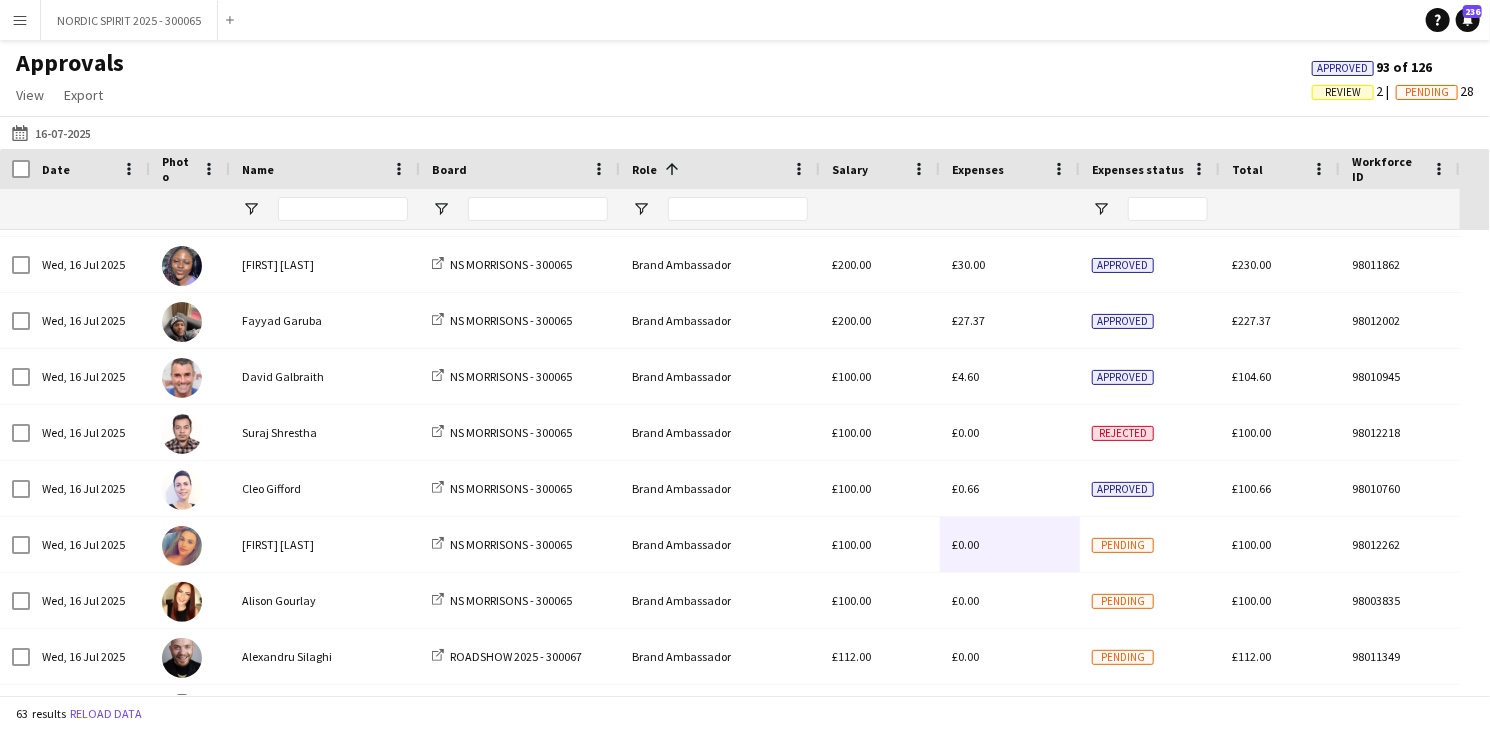 scroll, scrollTop: 1691, scrollLeft: 0, axis: vertical 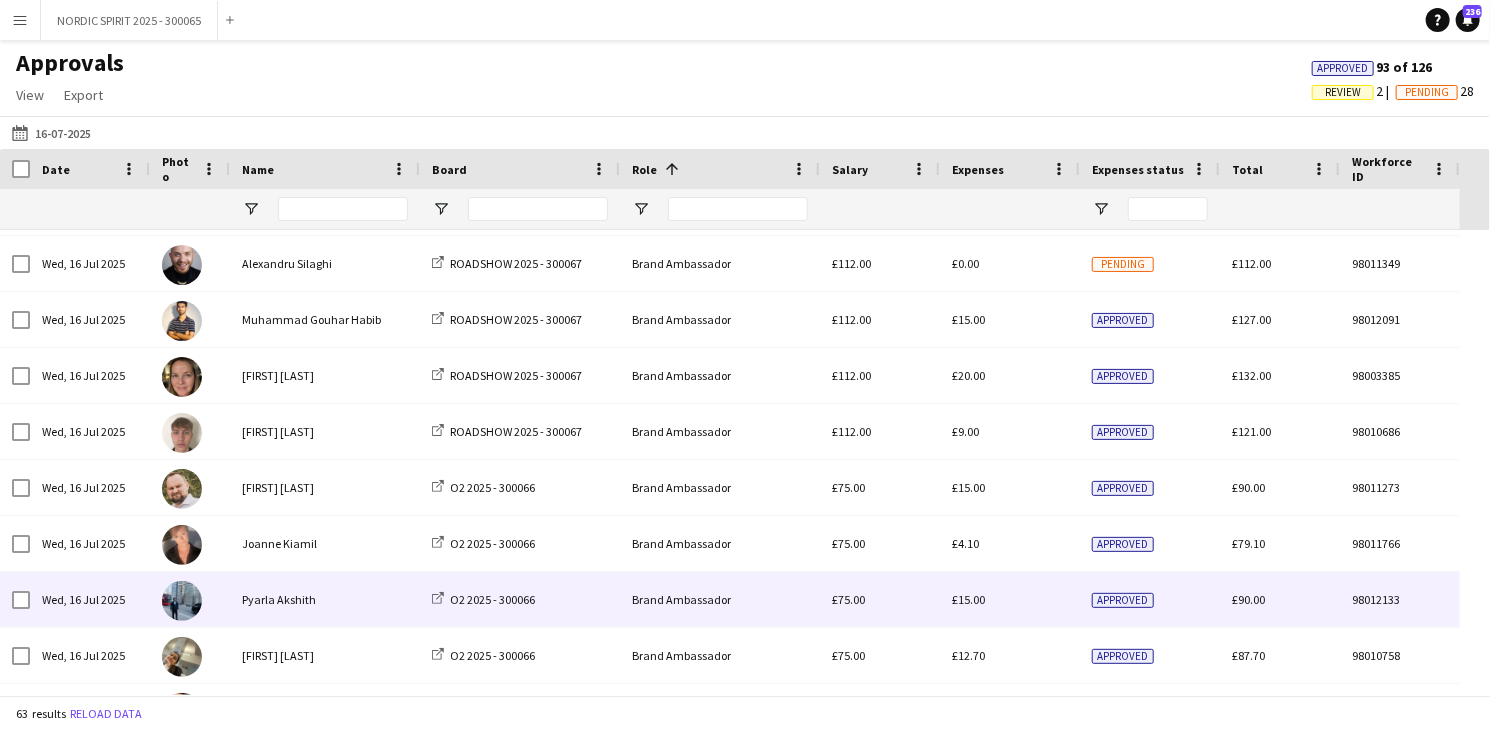 click on "£15.00" at bounding box center (968, 599) 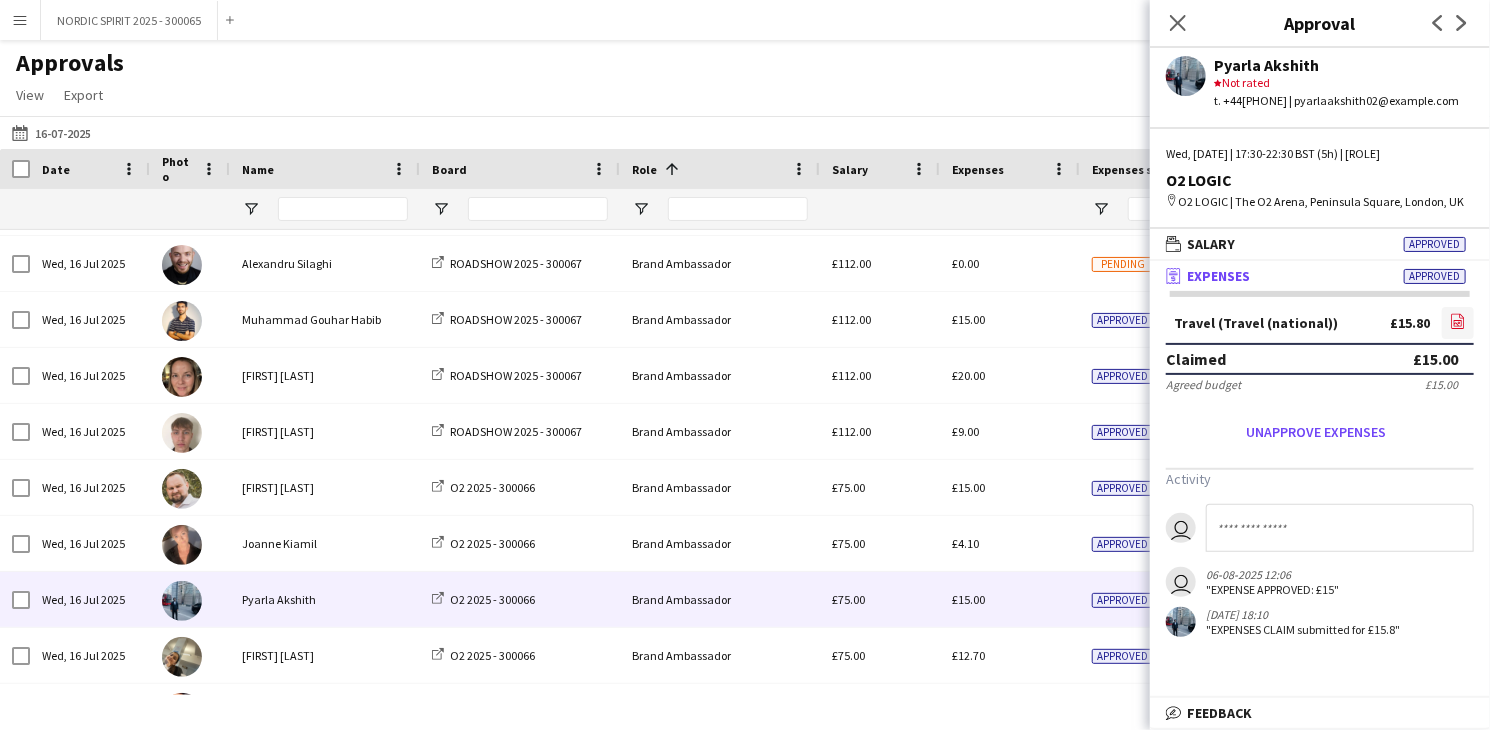 click 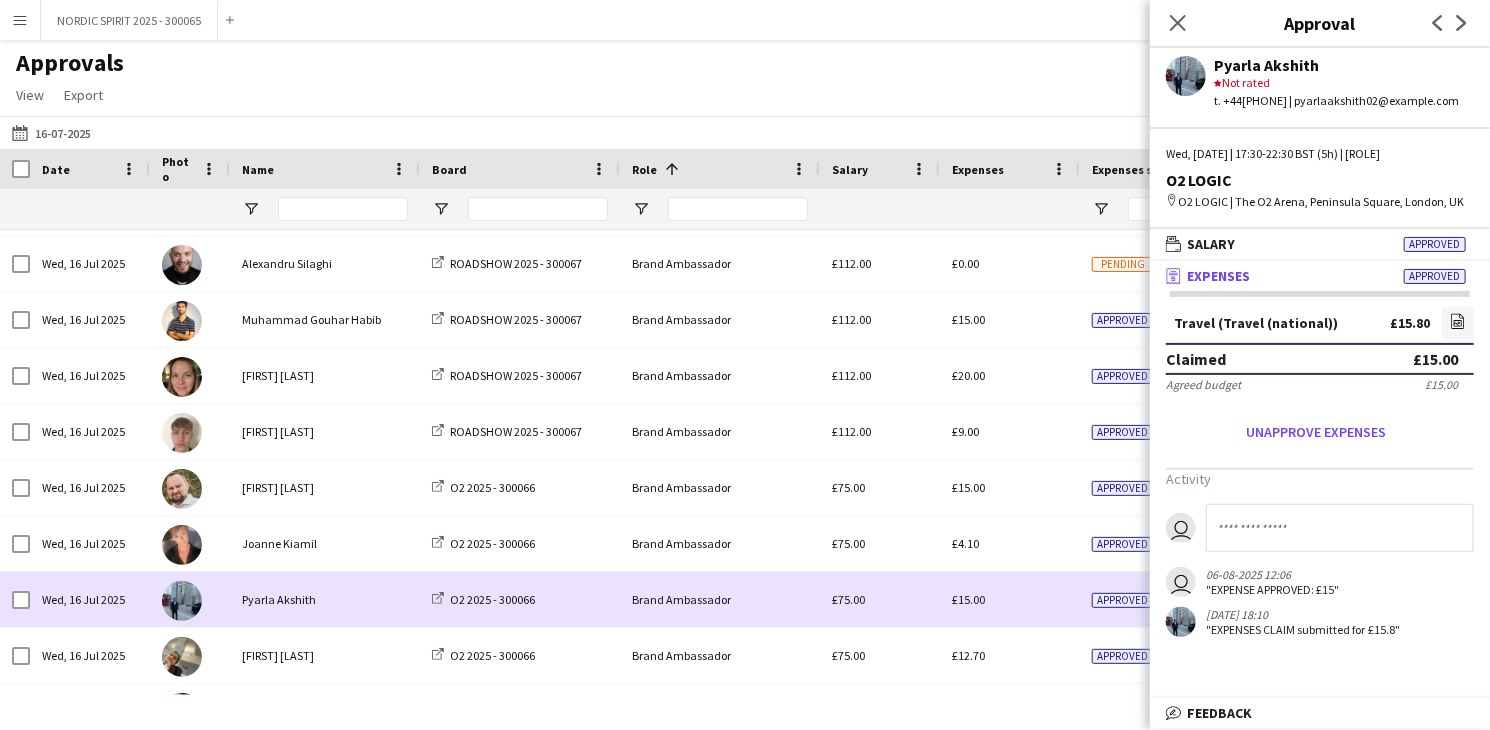 click on "£15.00" at bounding box center [1010, 599] 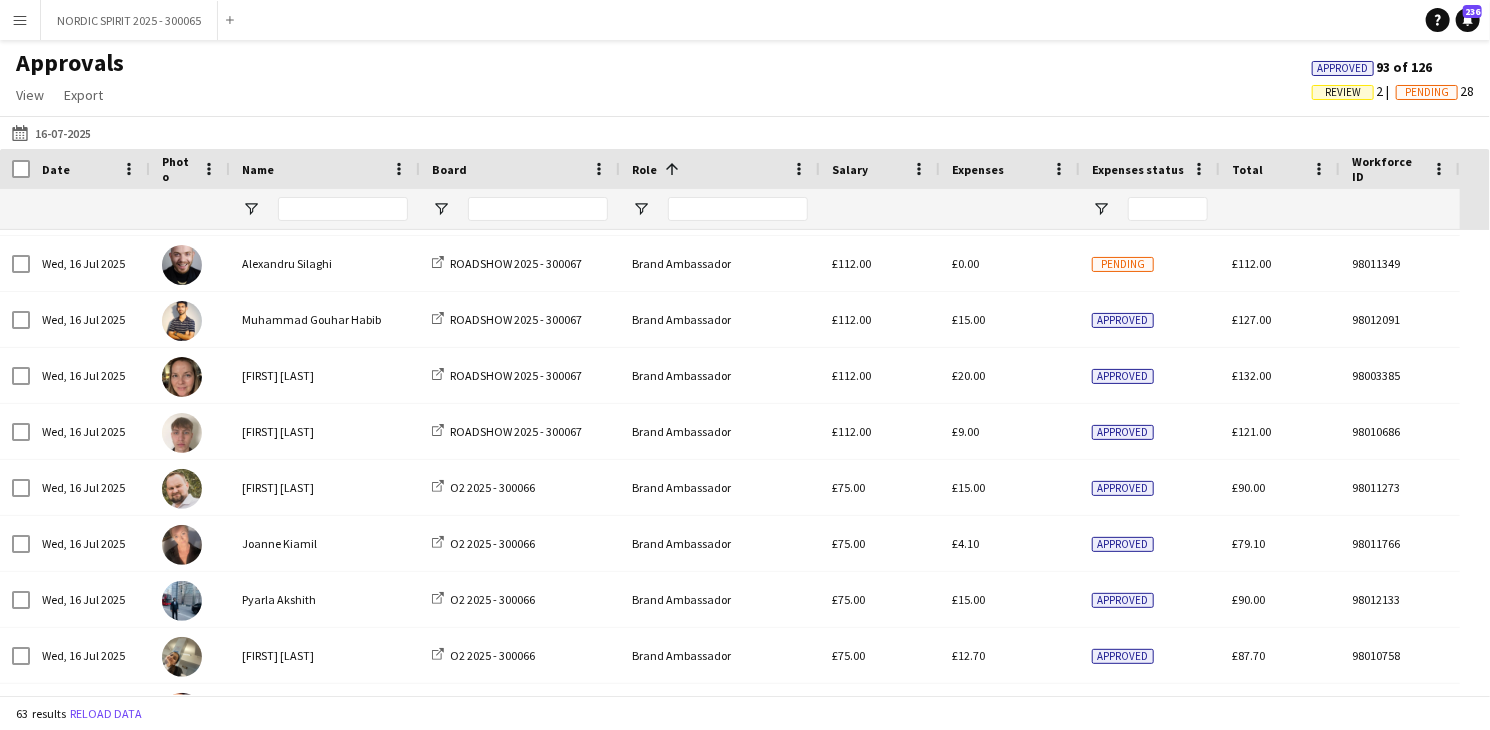 scroll, scrollTop: 2144, scrollLeft: 0, axis: vertical 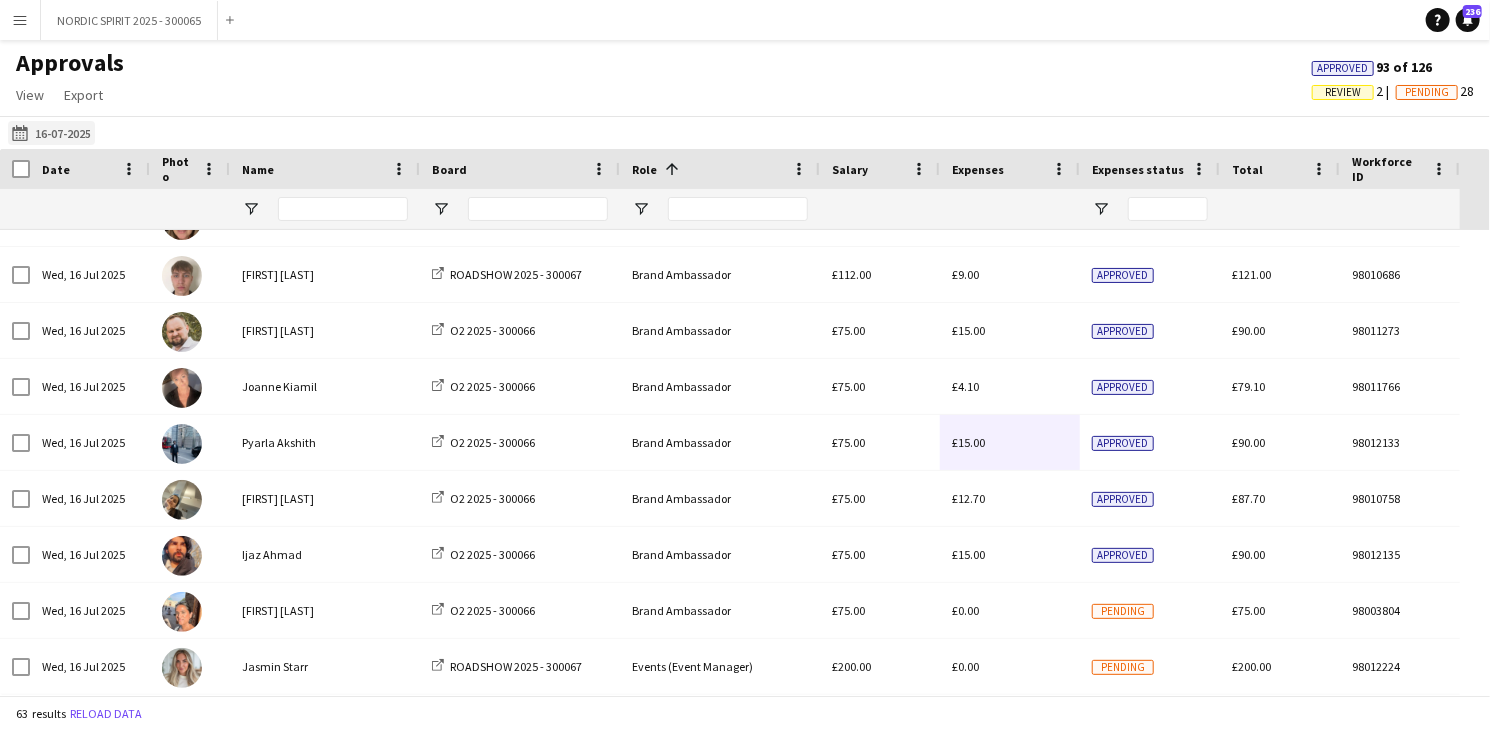 click on "[DATE]
[DATE]" 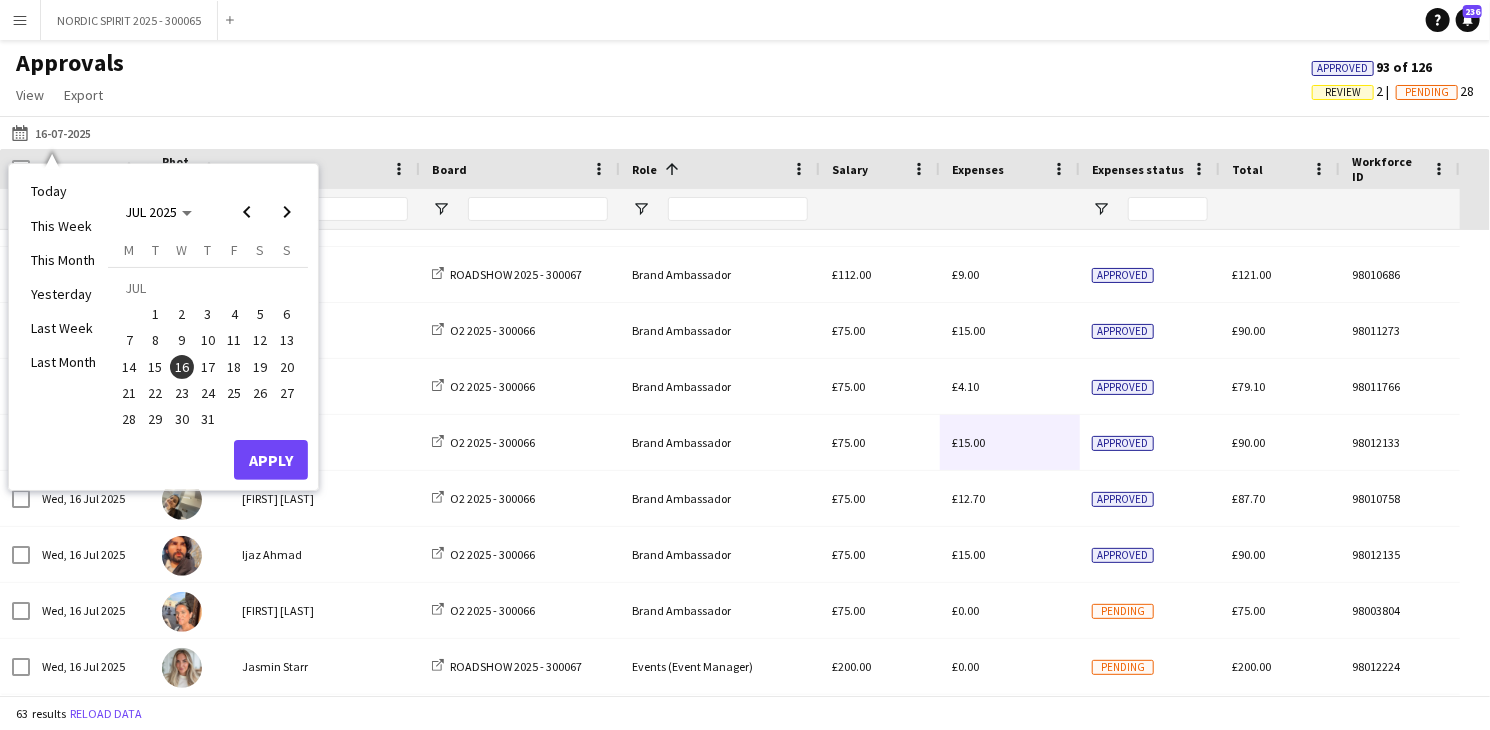 click on "17" at bounding box center (208, 367) 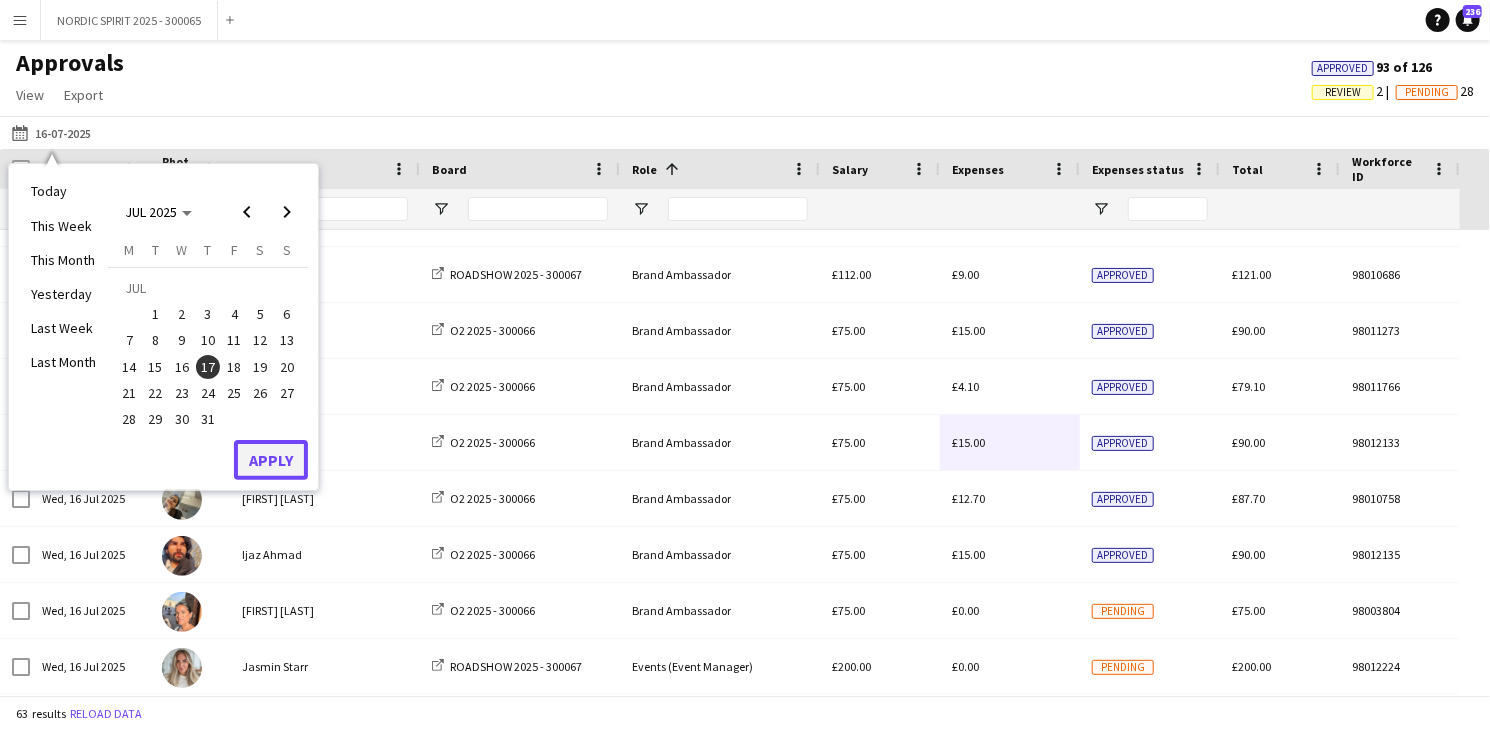 click on "Apply" at bounding box center (271, 460) 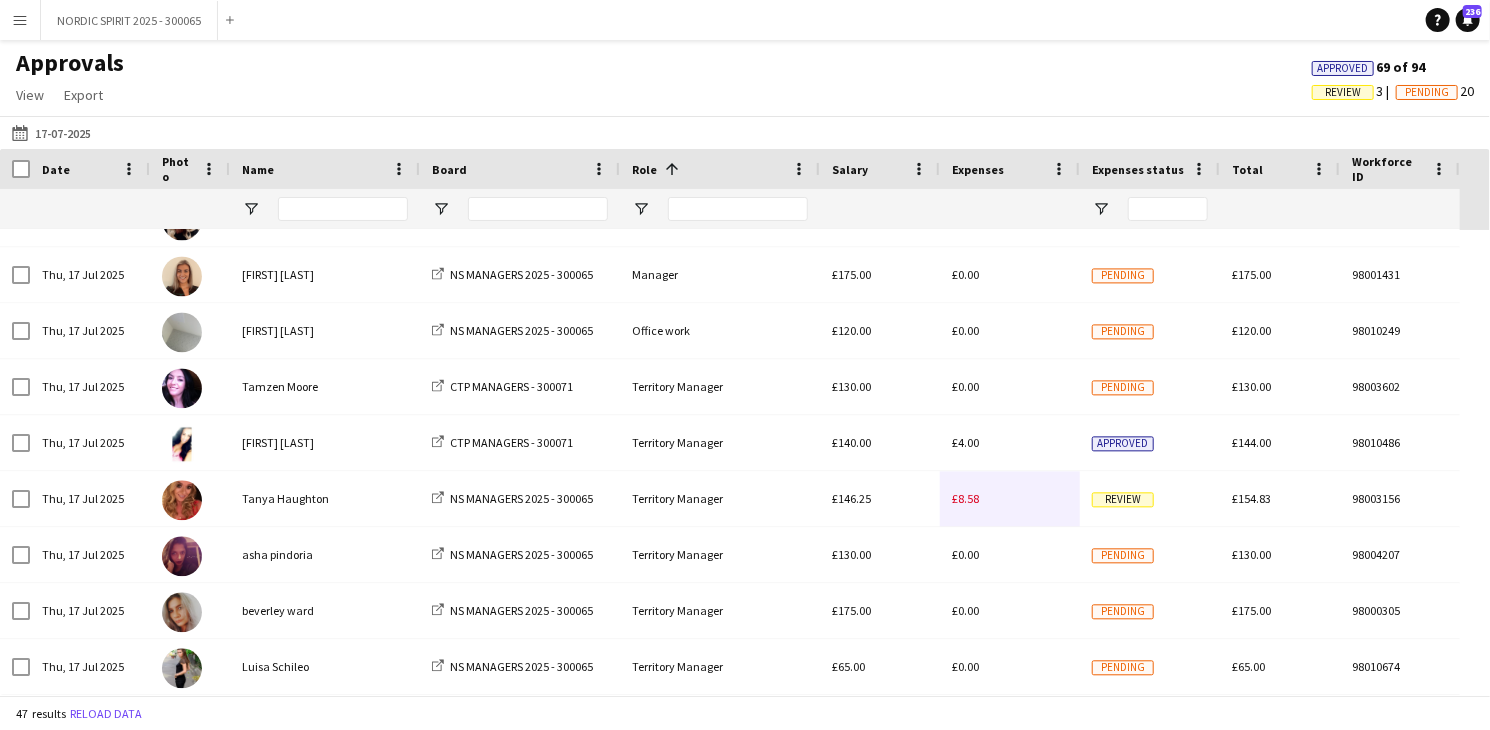 scroll, scrollTop: 2166, scrollLeft: 0, axis: vertical 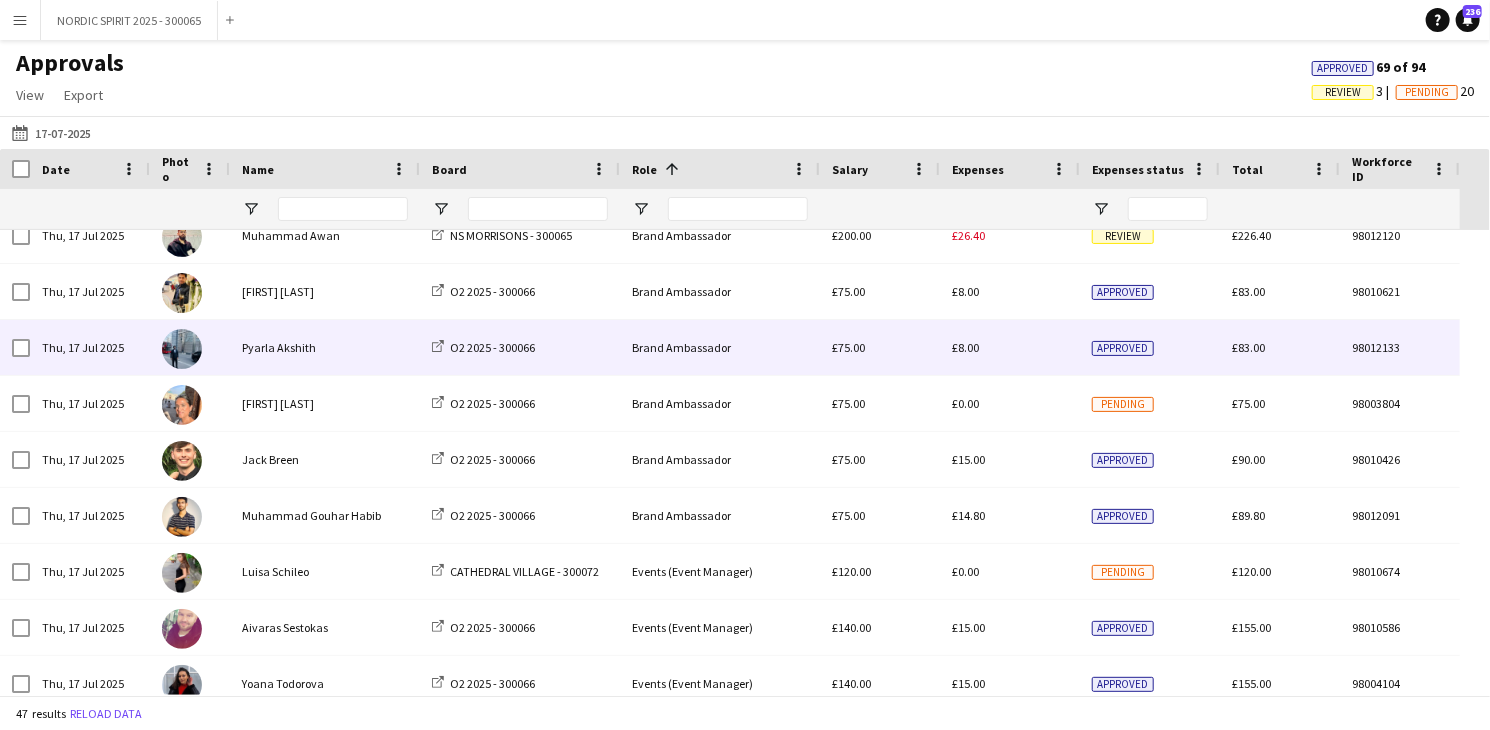 click on "£8.00" at bounding box center [965, 347] 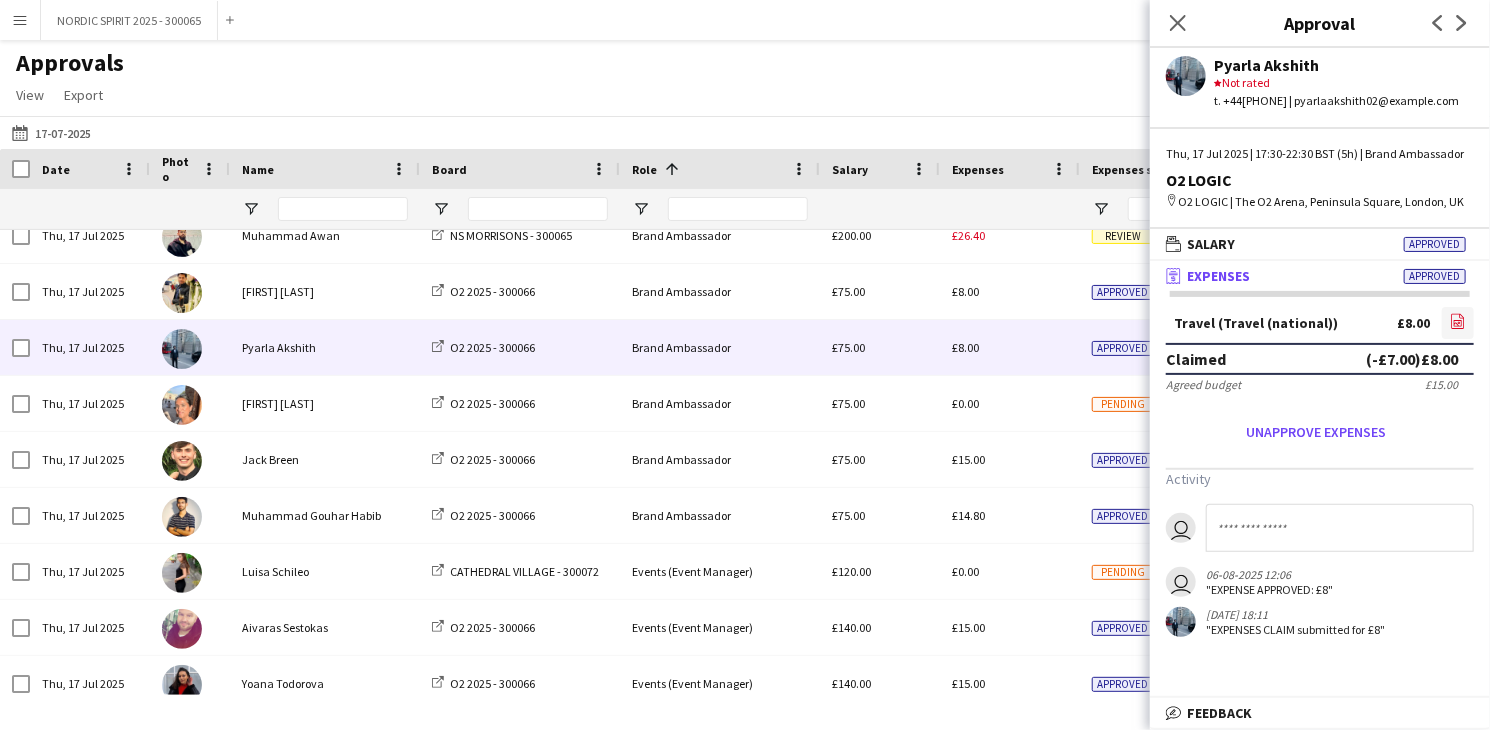click on "file-image" 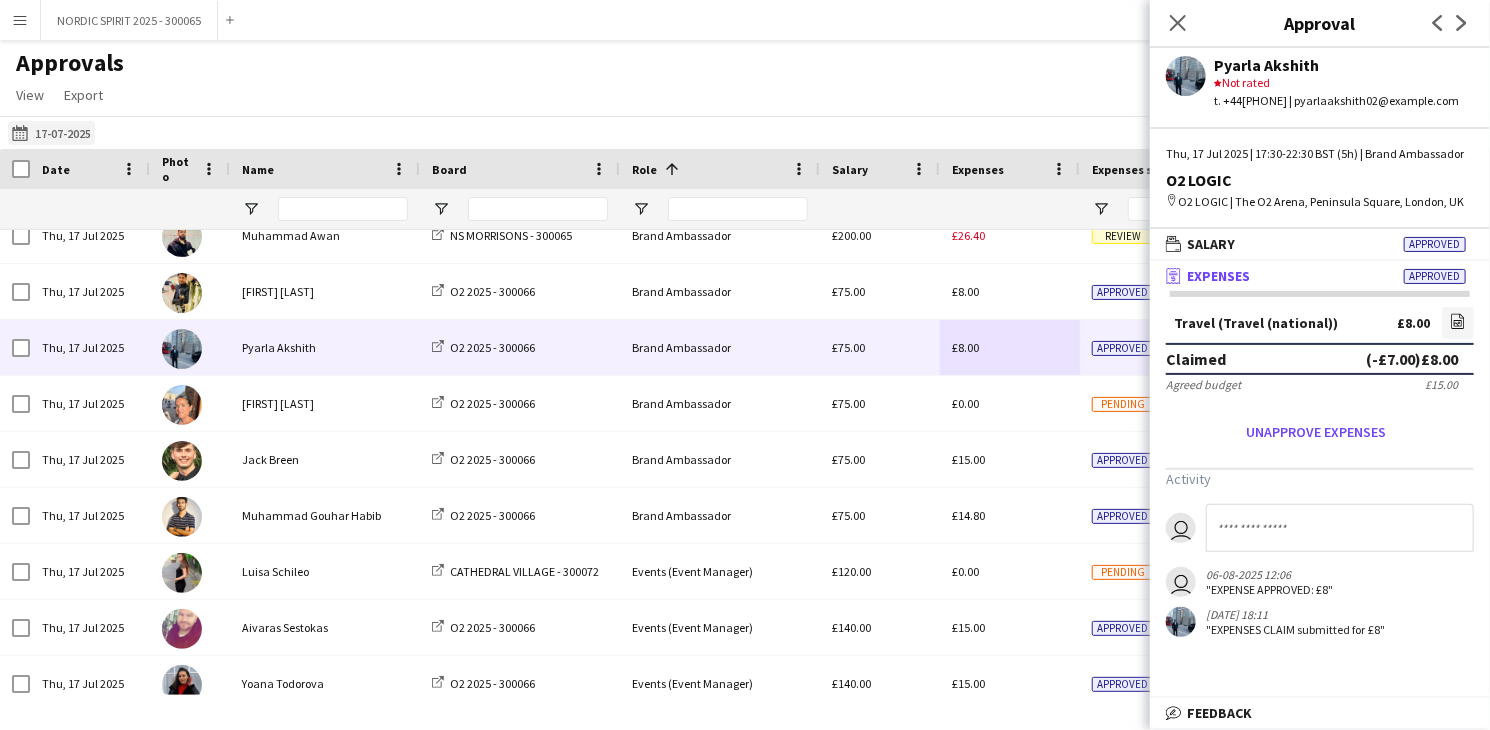 click on "[DATE]
[DATE]" 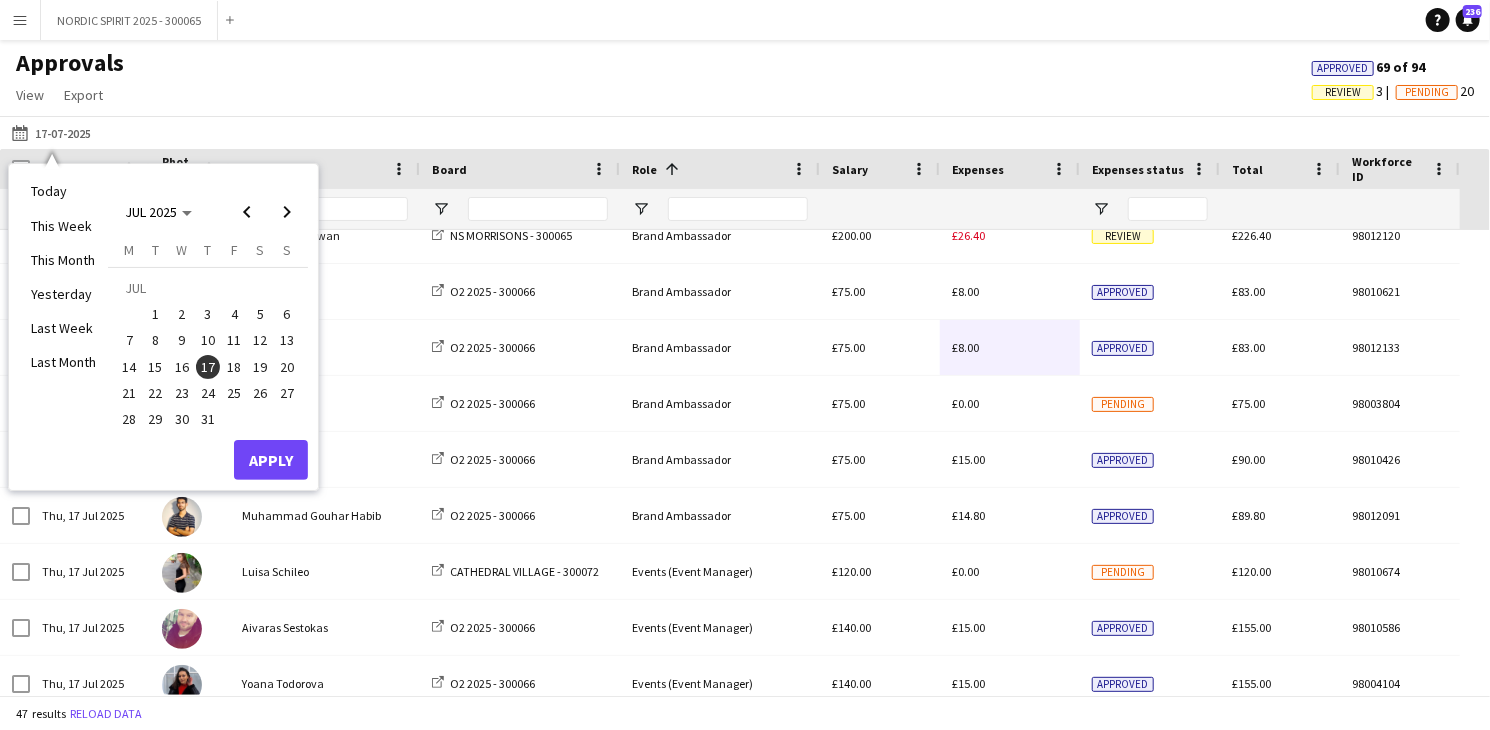 click on "19" at bounding box center (261, 367) 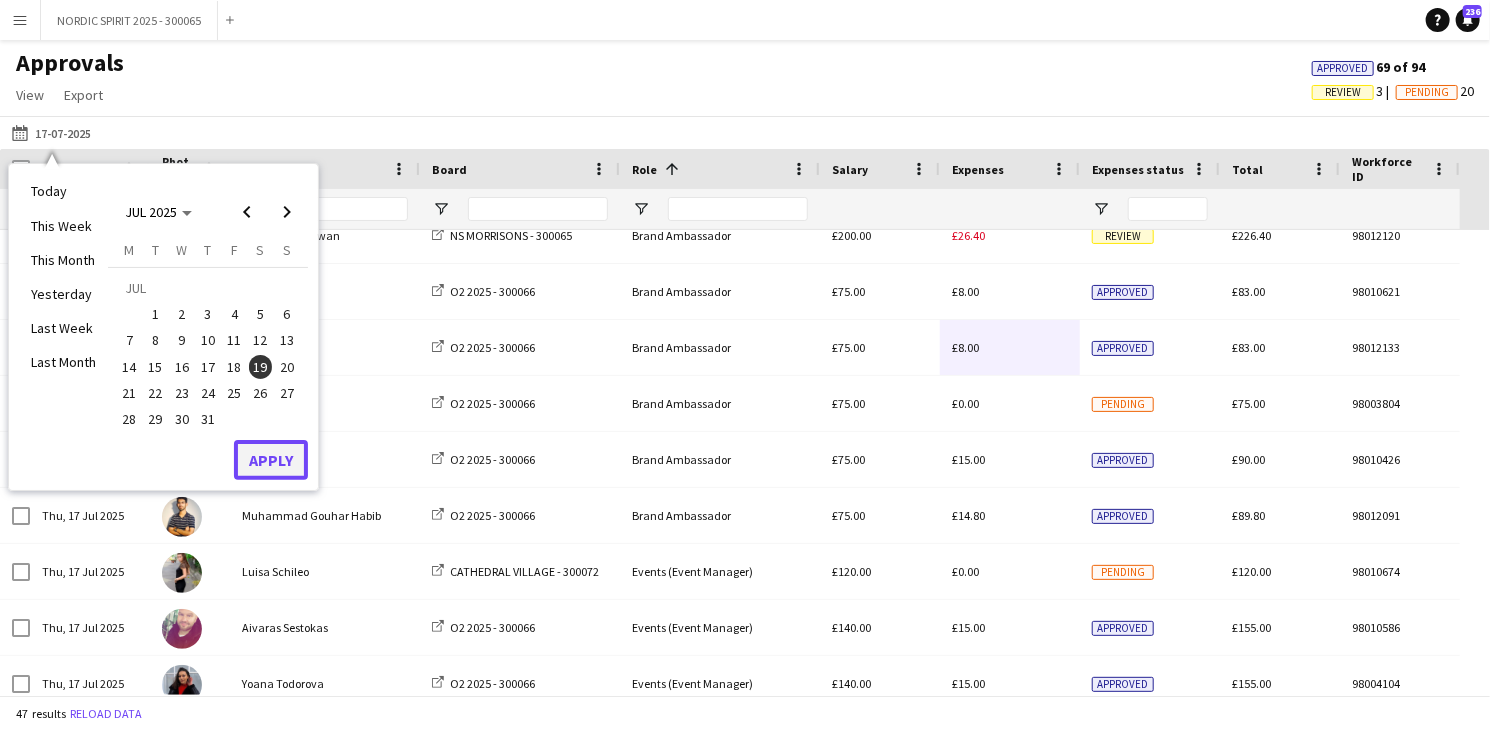 click on "Apply" at bounding box center (271, 460) 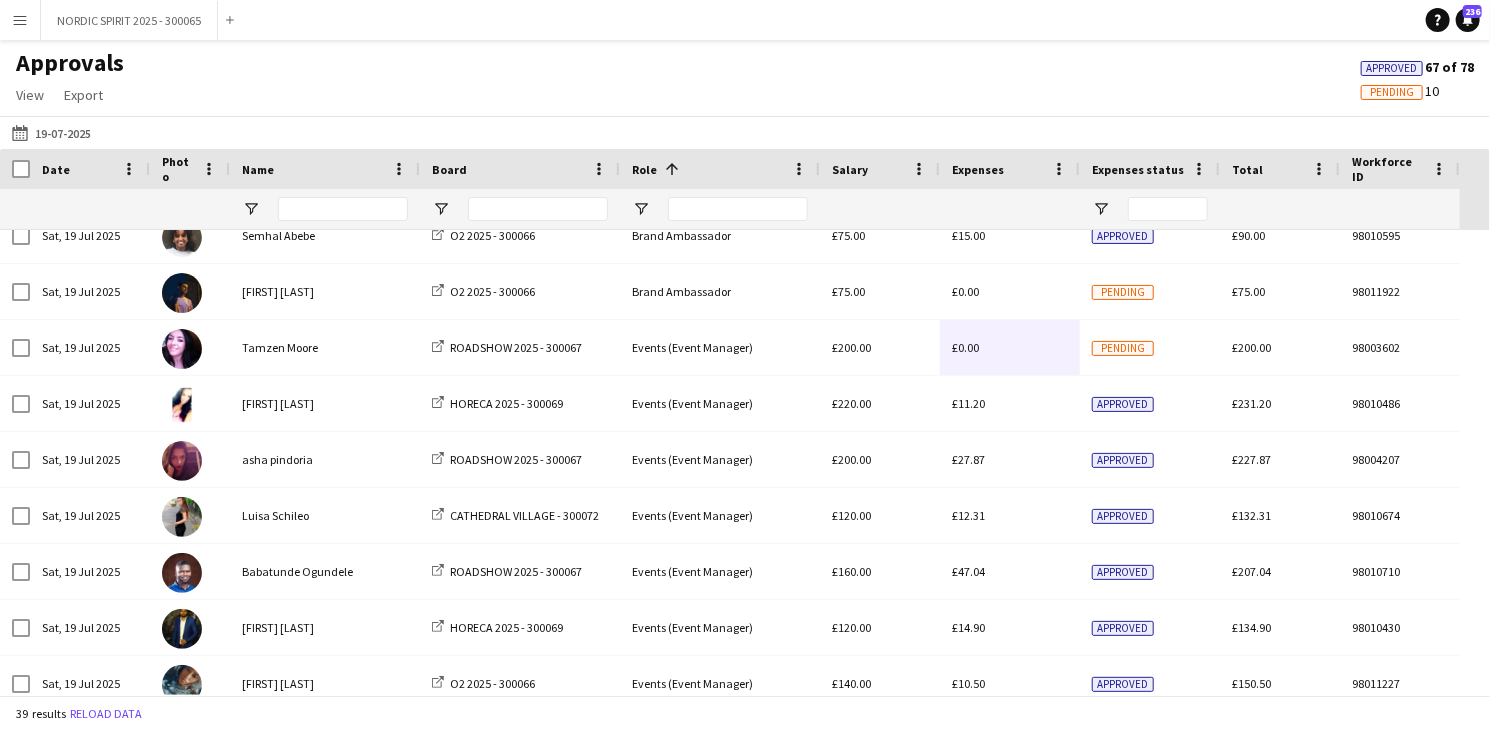 scroll, scrollTop: 1536, scrollLeft: 0, axis: vertical 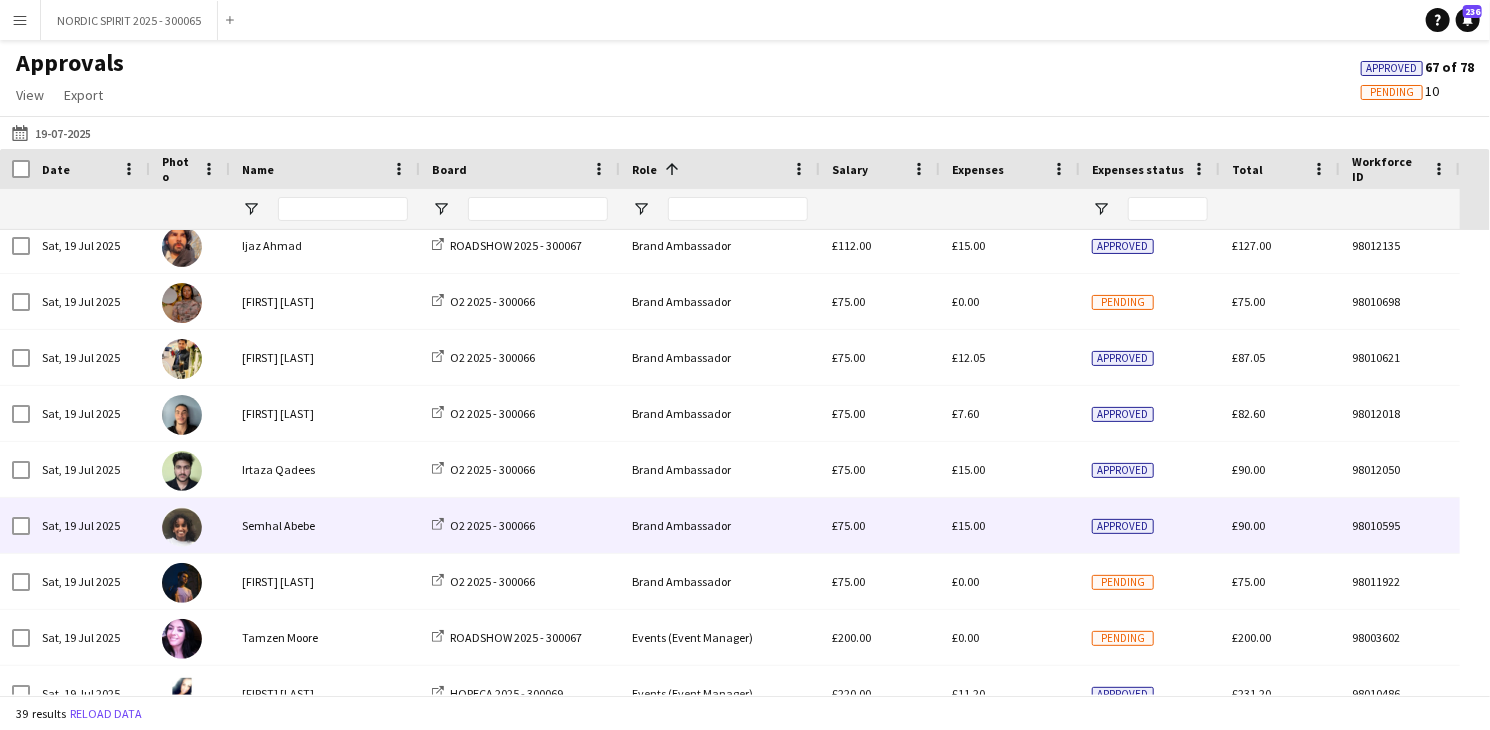 click on "£15.00" at bounding box center (968, 525) 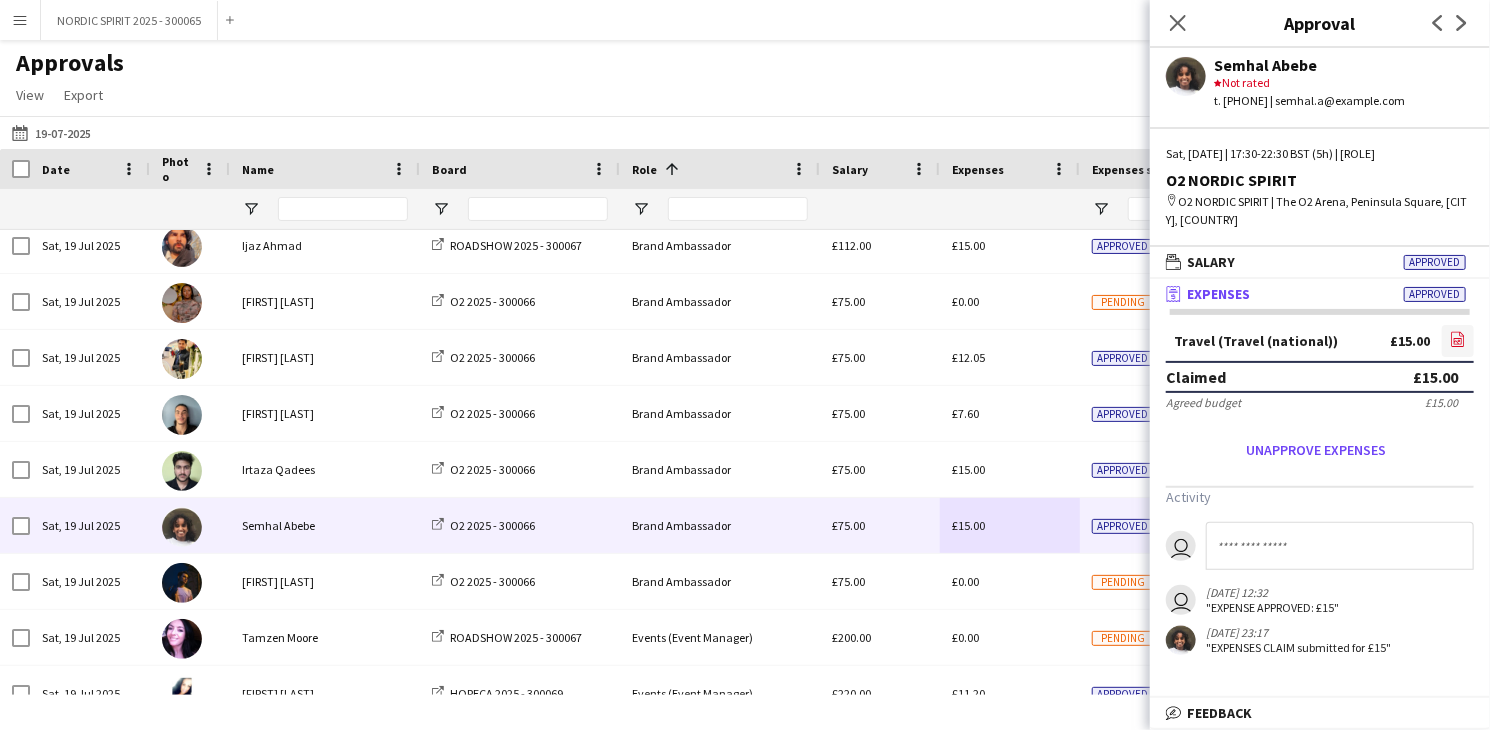 click on "file-image" 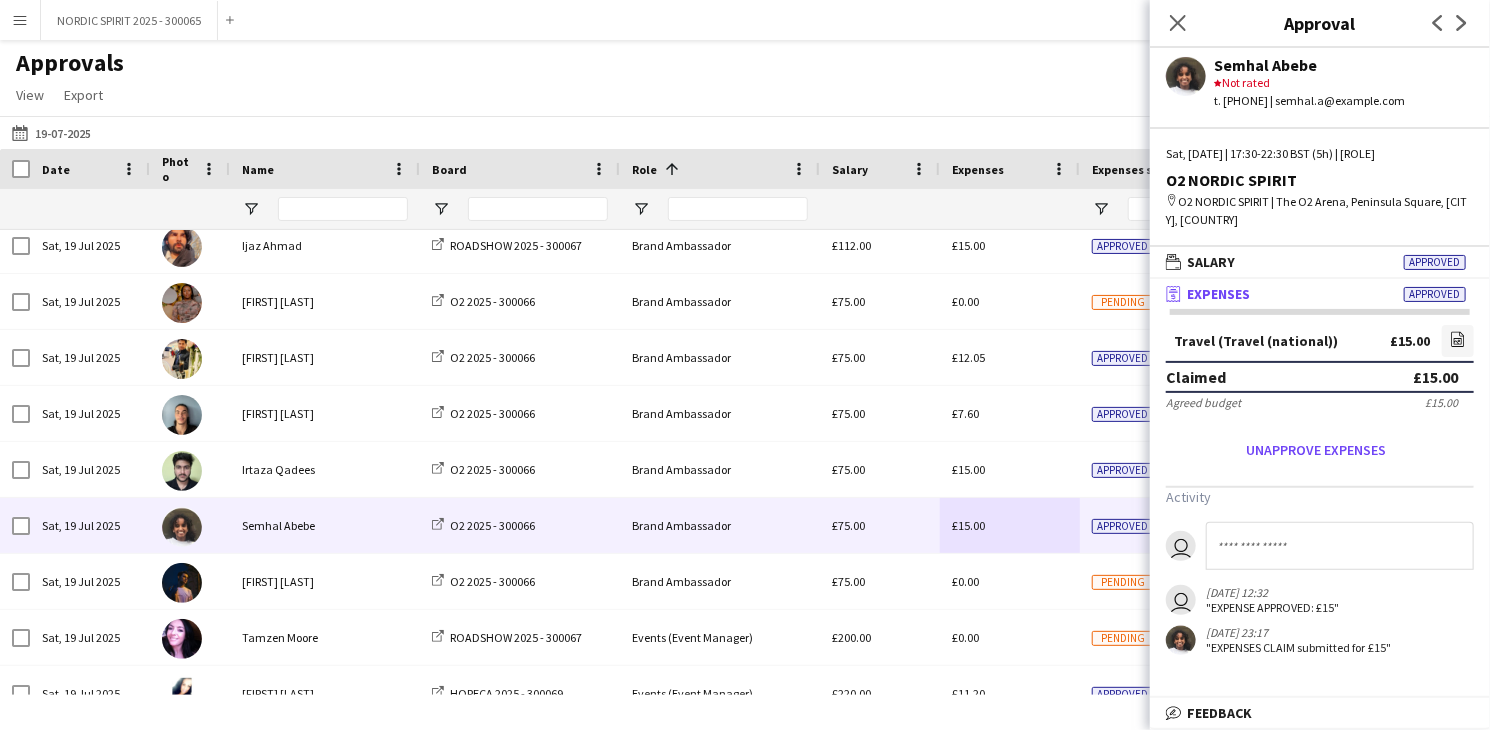 click on "[DATE]
[DATE]" 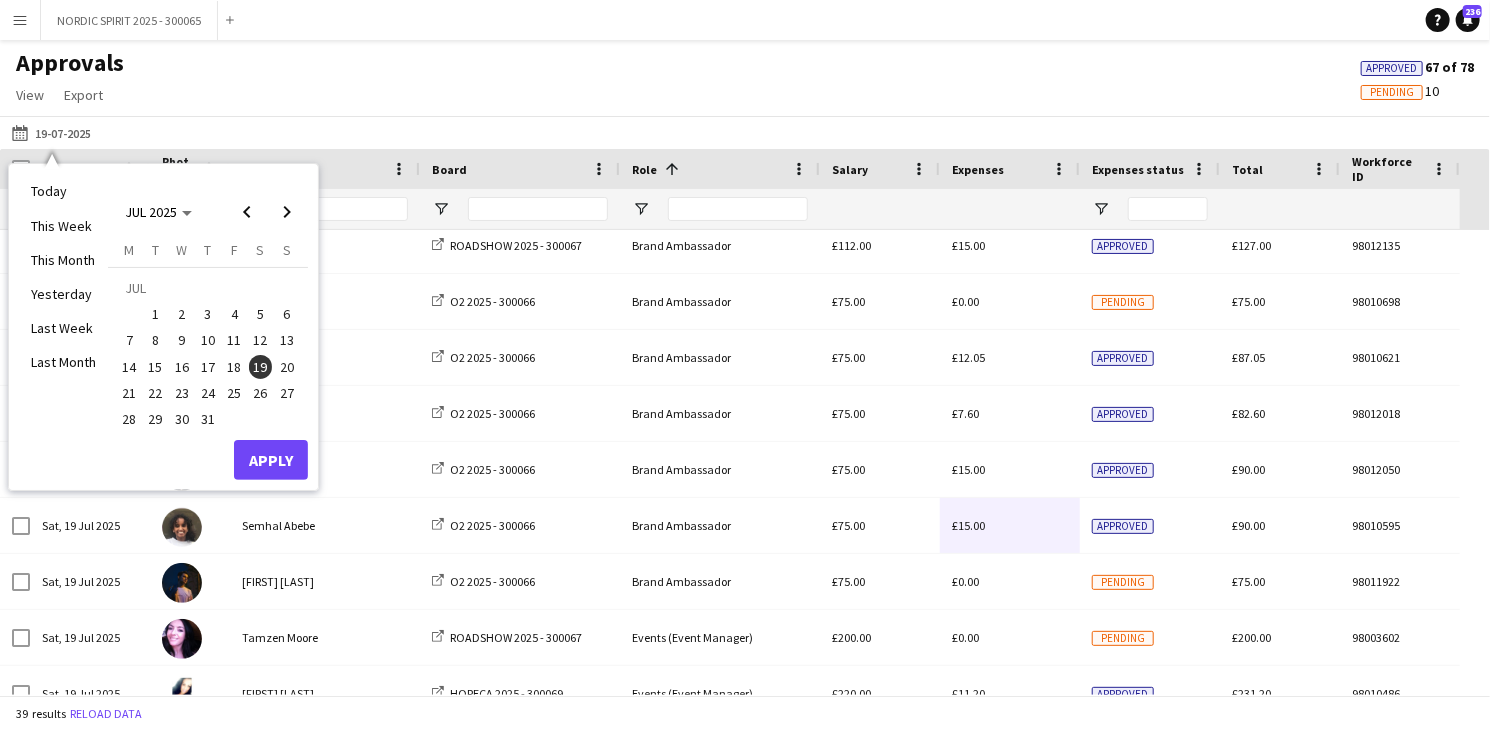 click on "25" at bounding box center [234, 393] 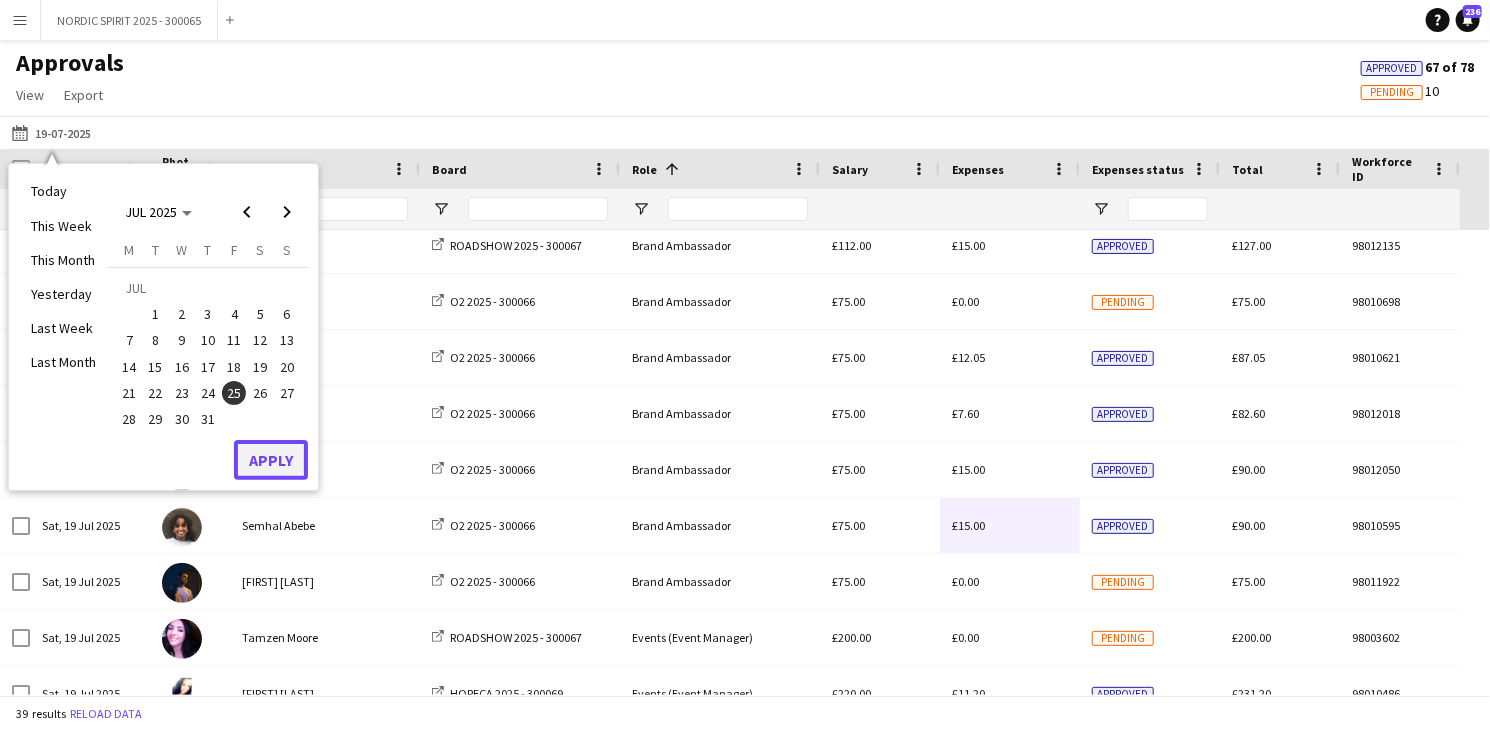 click on "Apply" at bounding box center [271, 460] 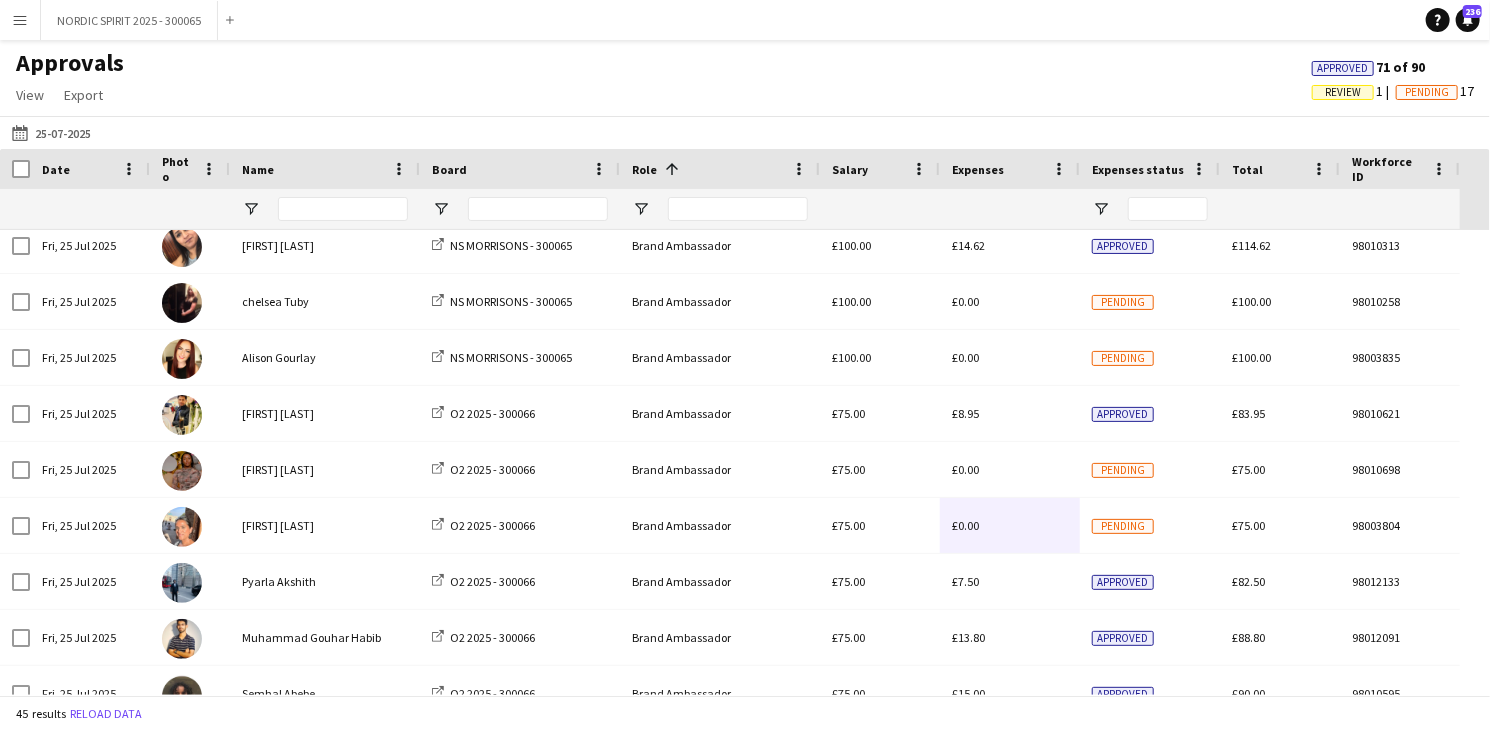 scroll, scrollTop: 1247, scrollLeft: 0, axis: vertical 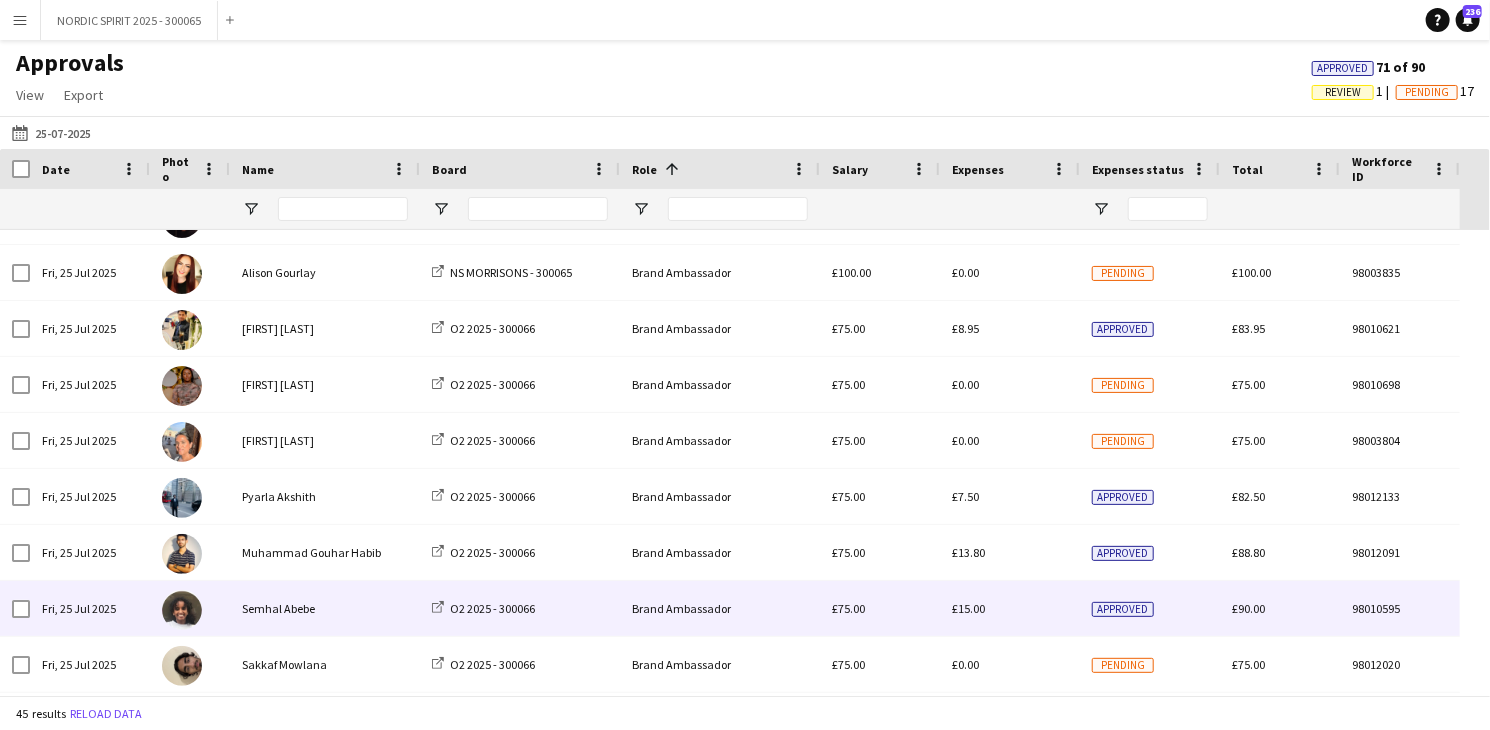 click on "£15.00" at bounding box center (968, 608) 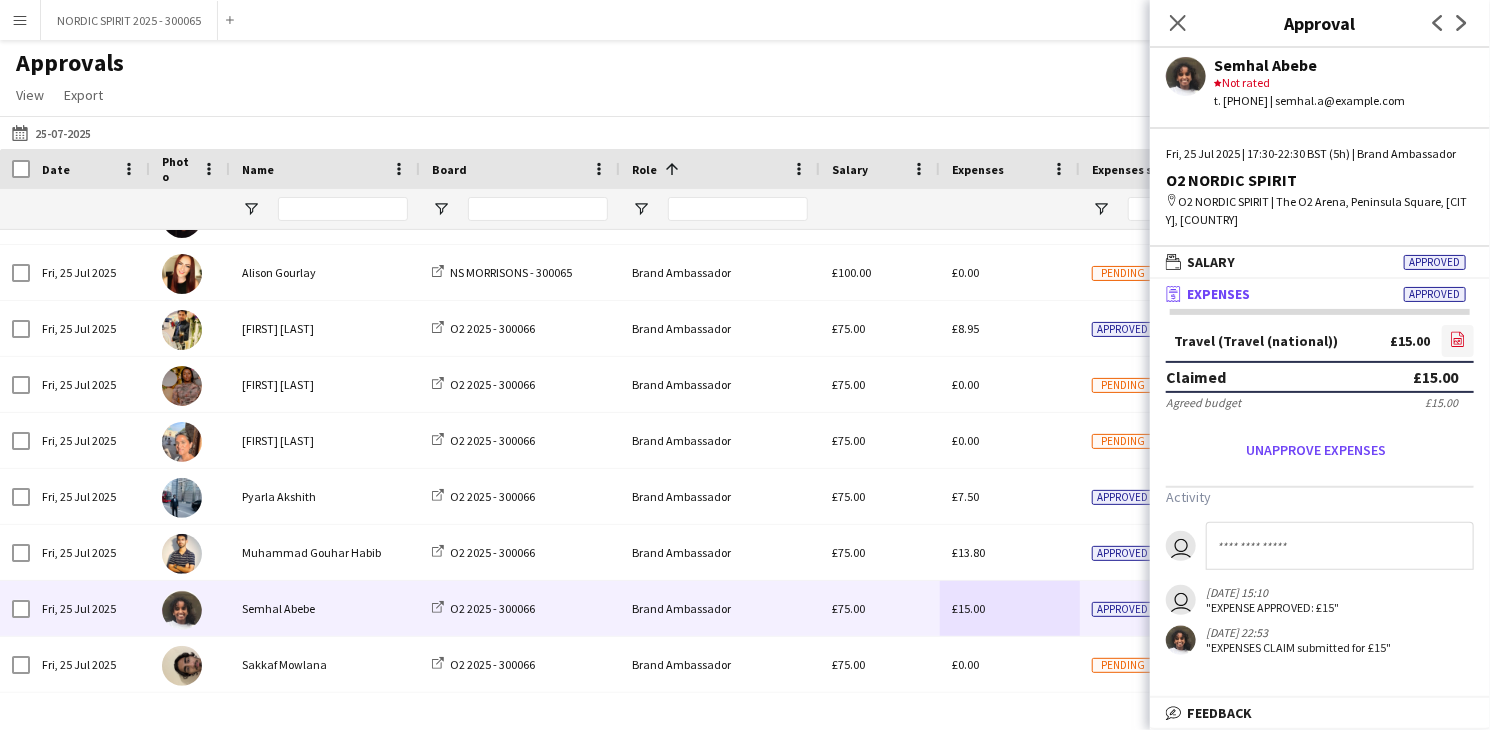 click on "file-image" 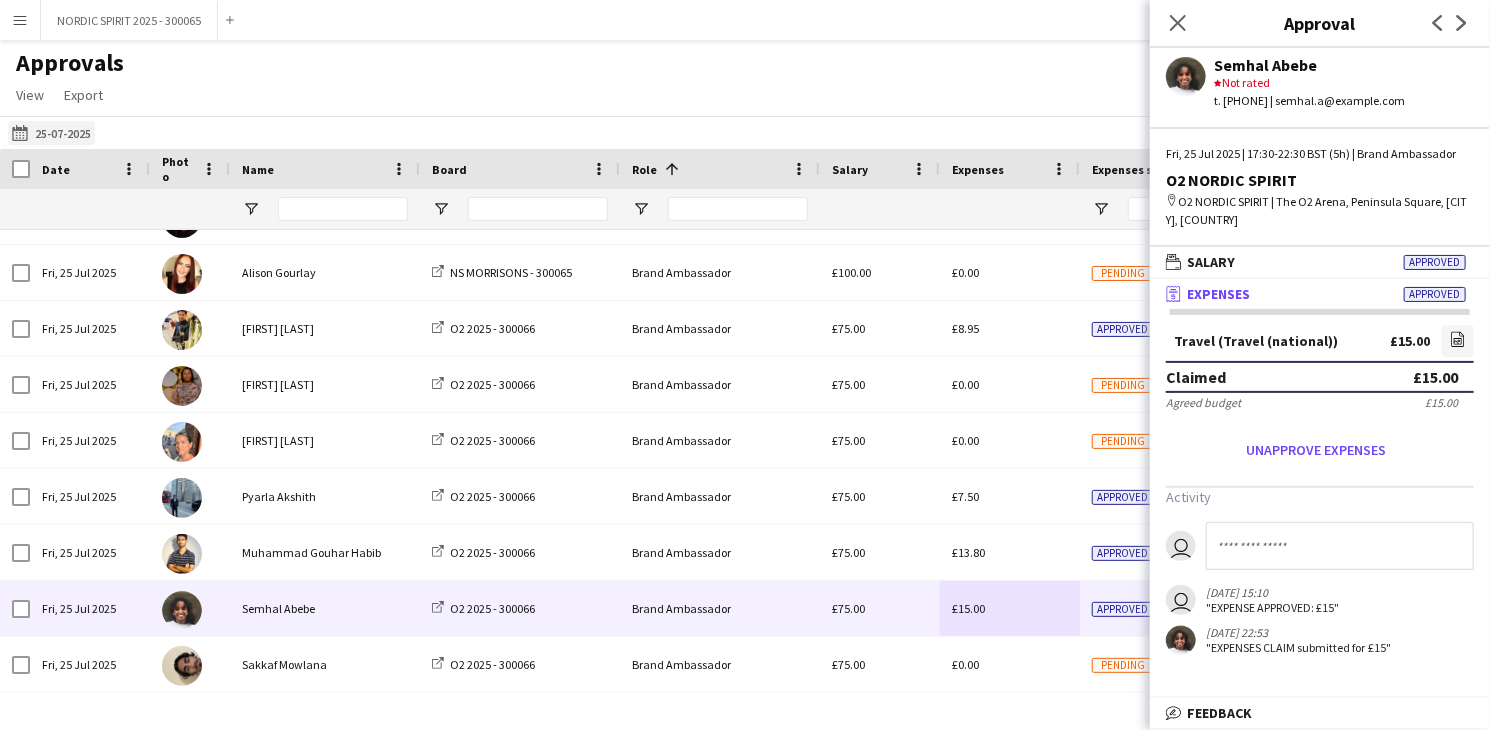 click on "[DATE]
[DATE]" 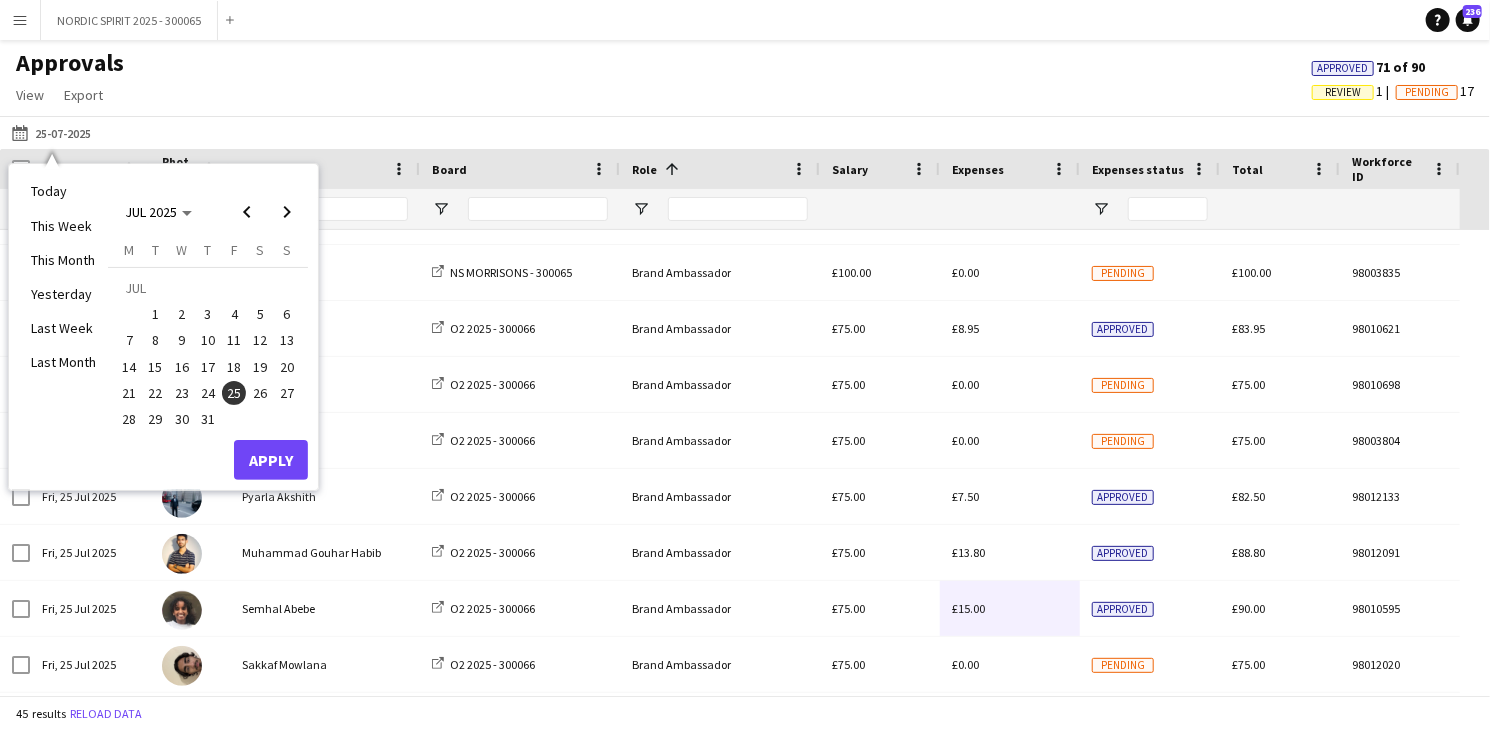 click on "26" at bounding box center (261, 393) 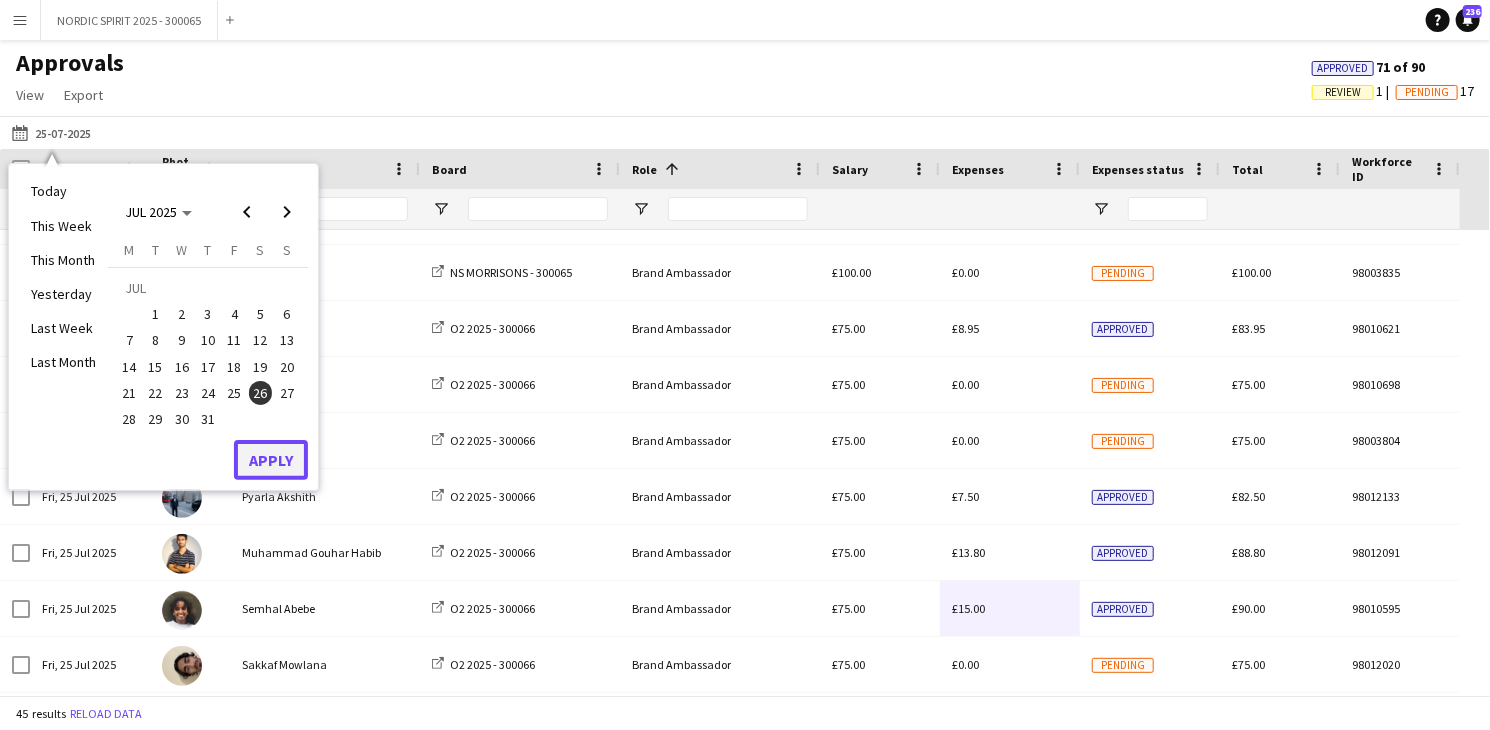 click on "Apply" at bounding box center (271, 460) 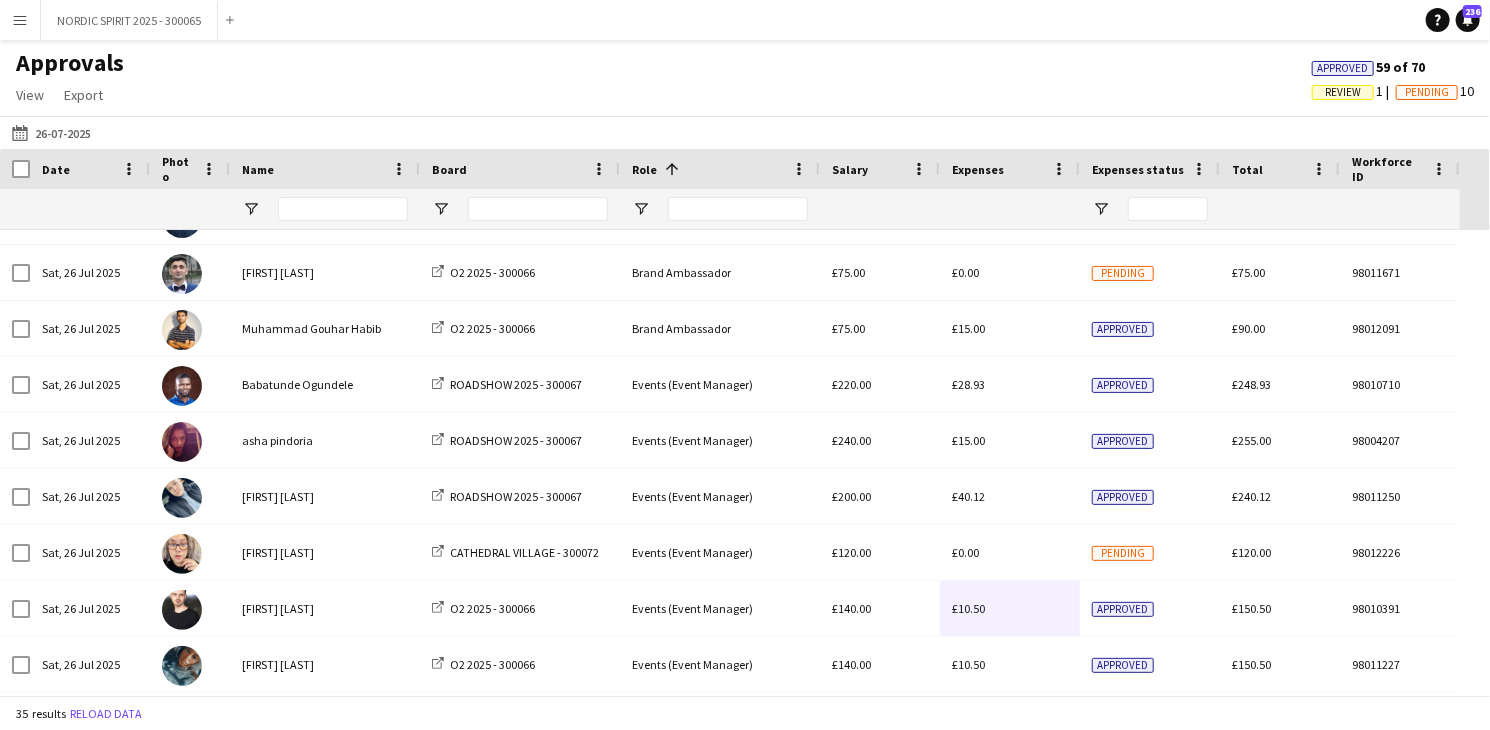 scroll, scrollTop: 1380, scrollLeft: 0, axis: vertical 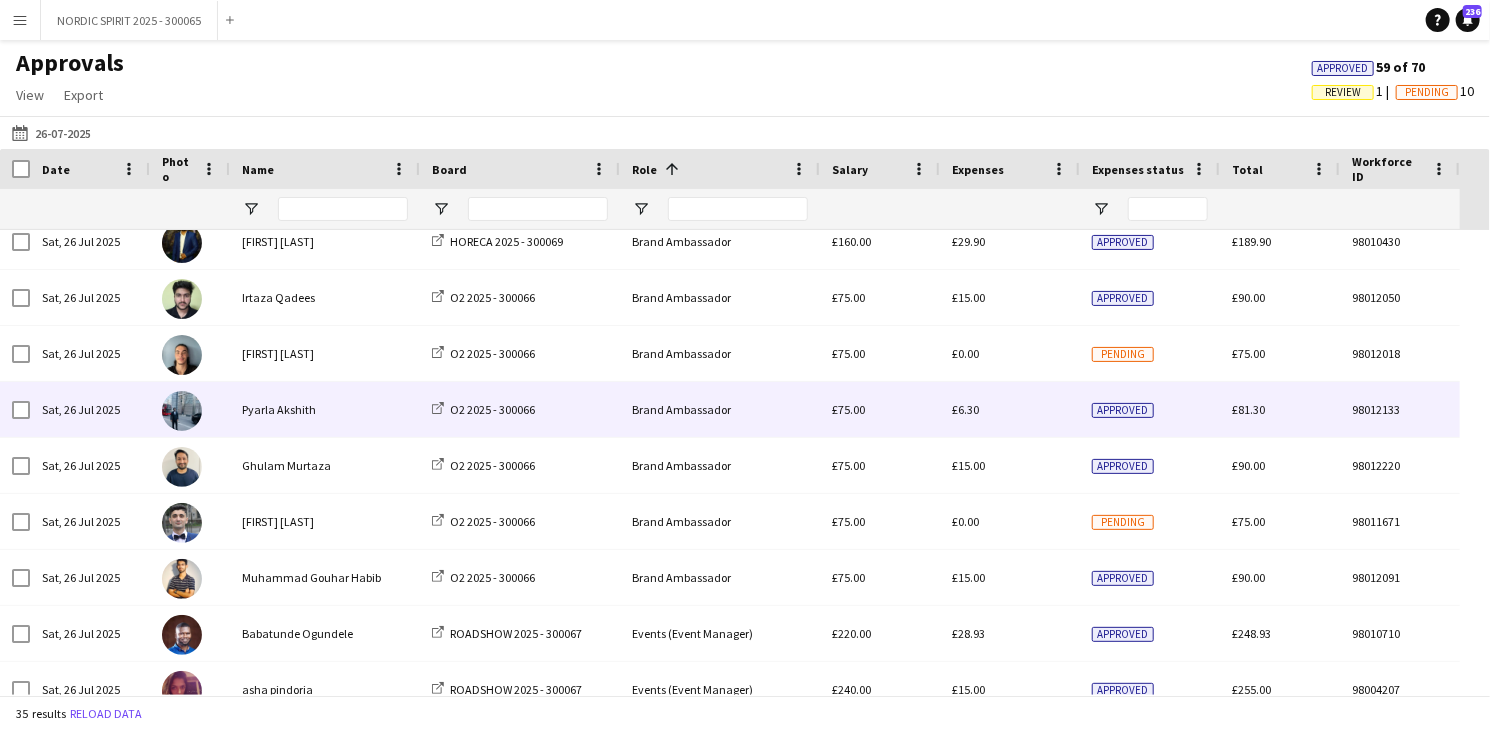 click on "£6.30" at bounding box center (965, 409) 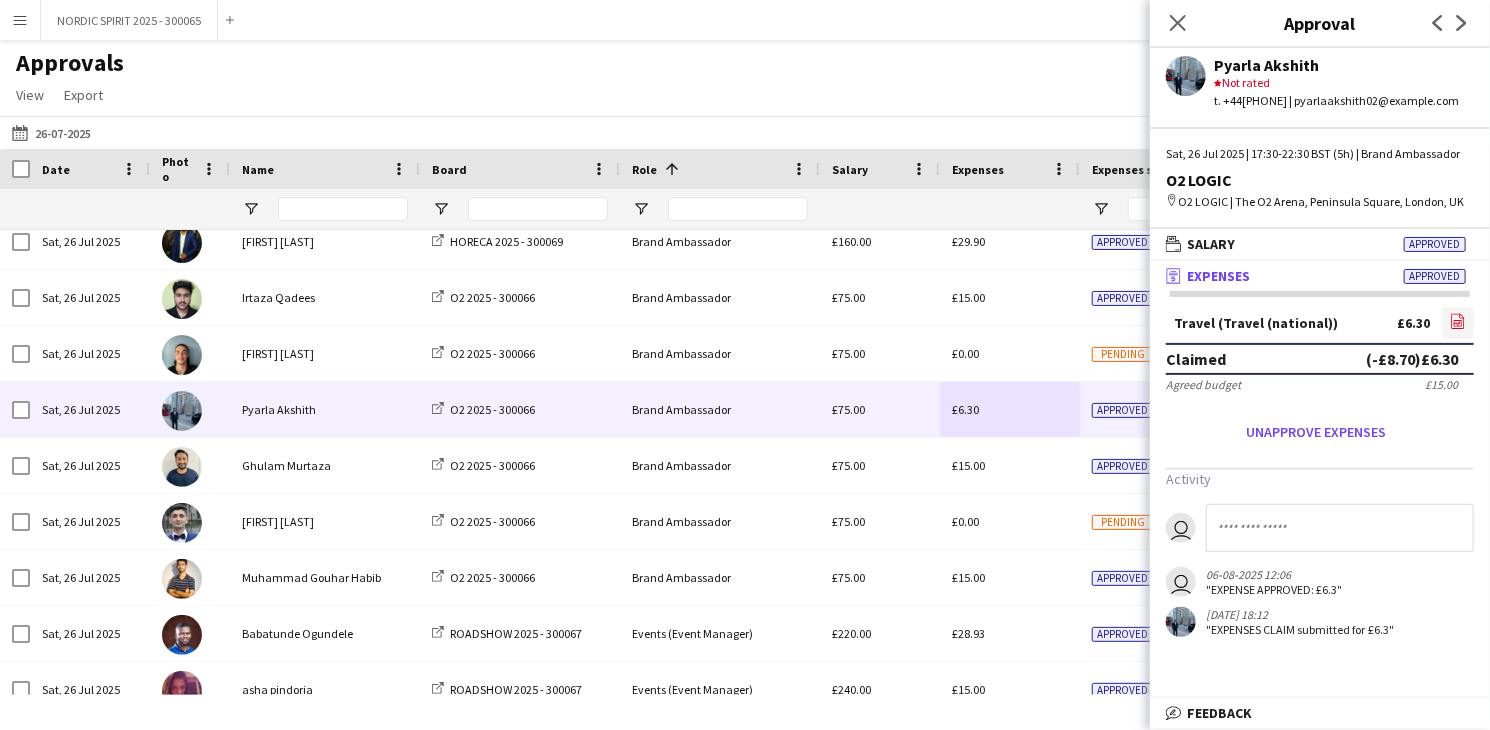 click on "file-image" 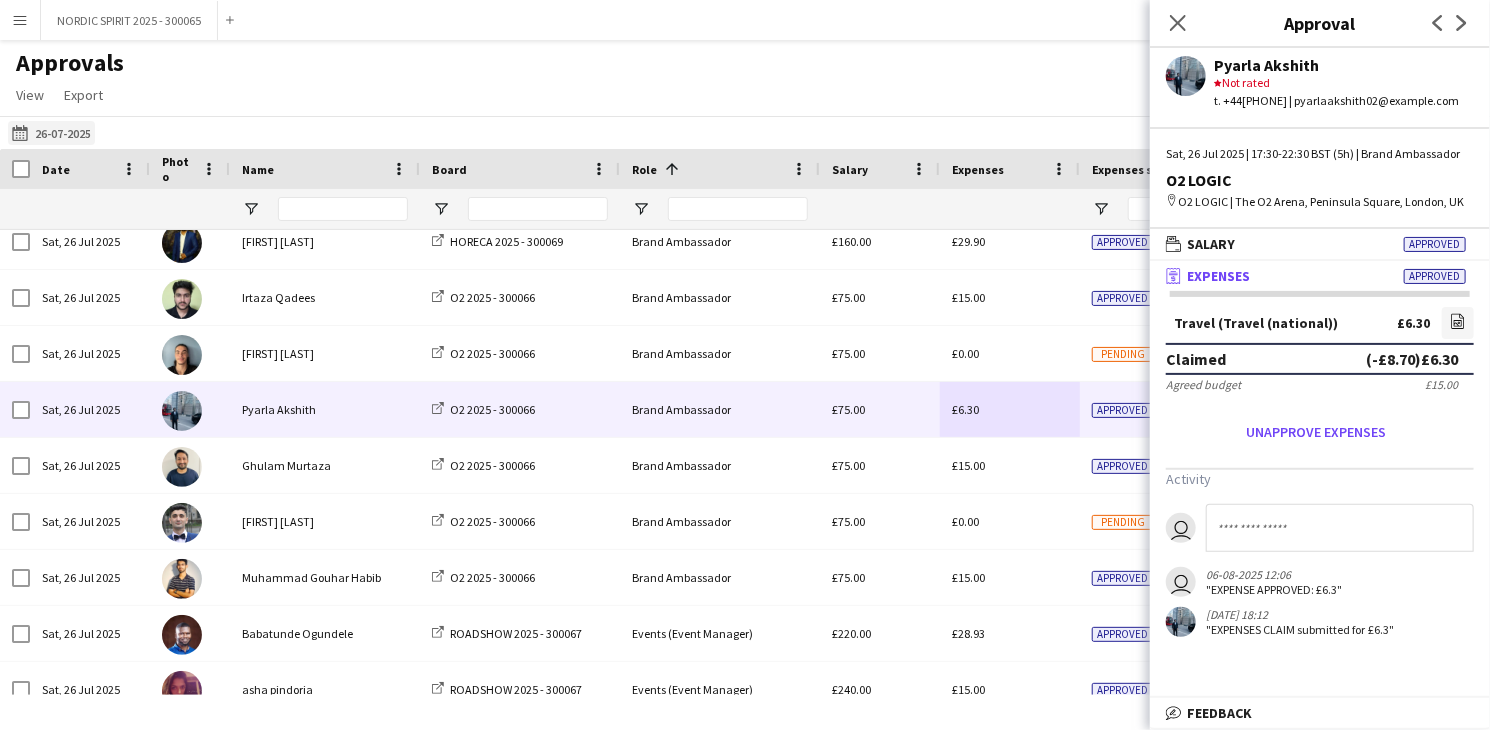 click on "[DATE]
[DATE]" 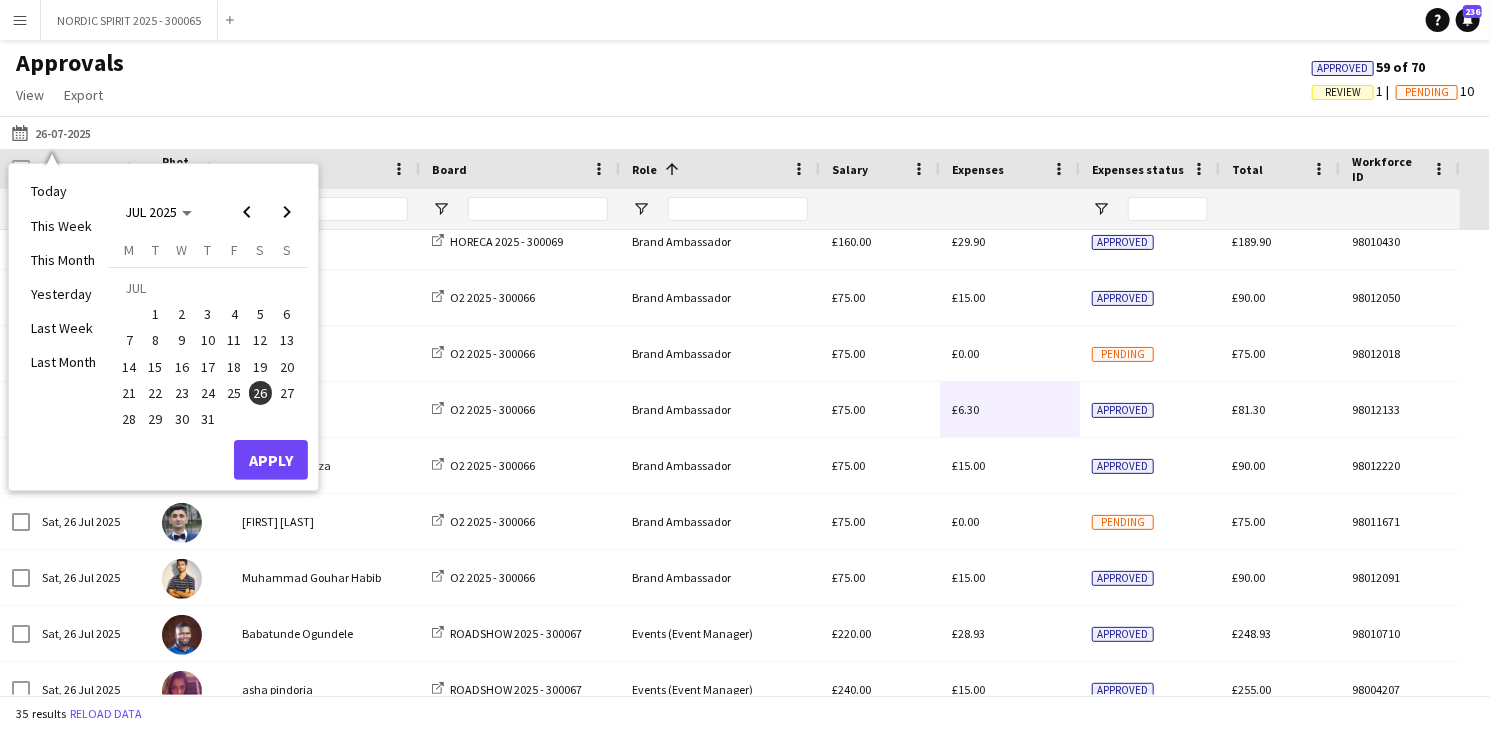 click on "27" at bounding box center [287, 393] 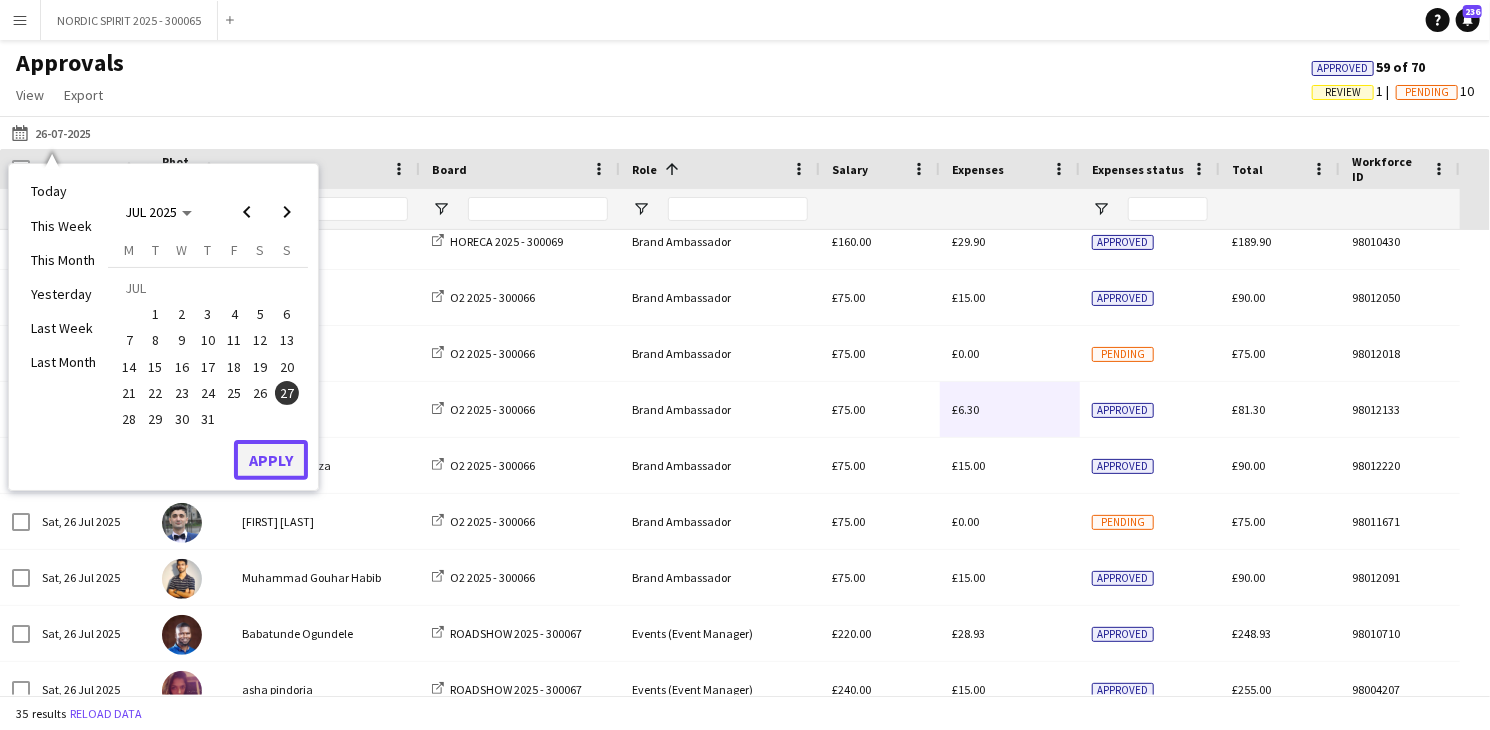 click on "Apply" at bounding box center (271, 460) 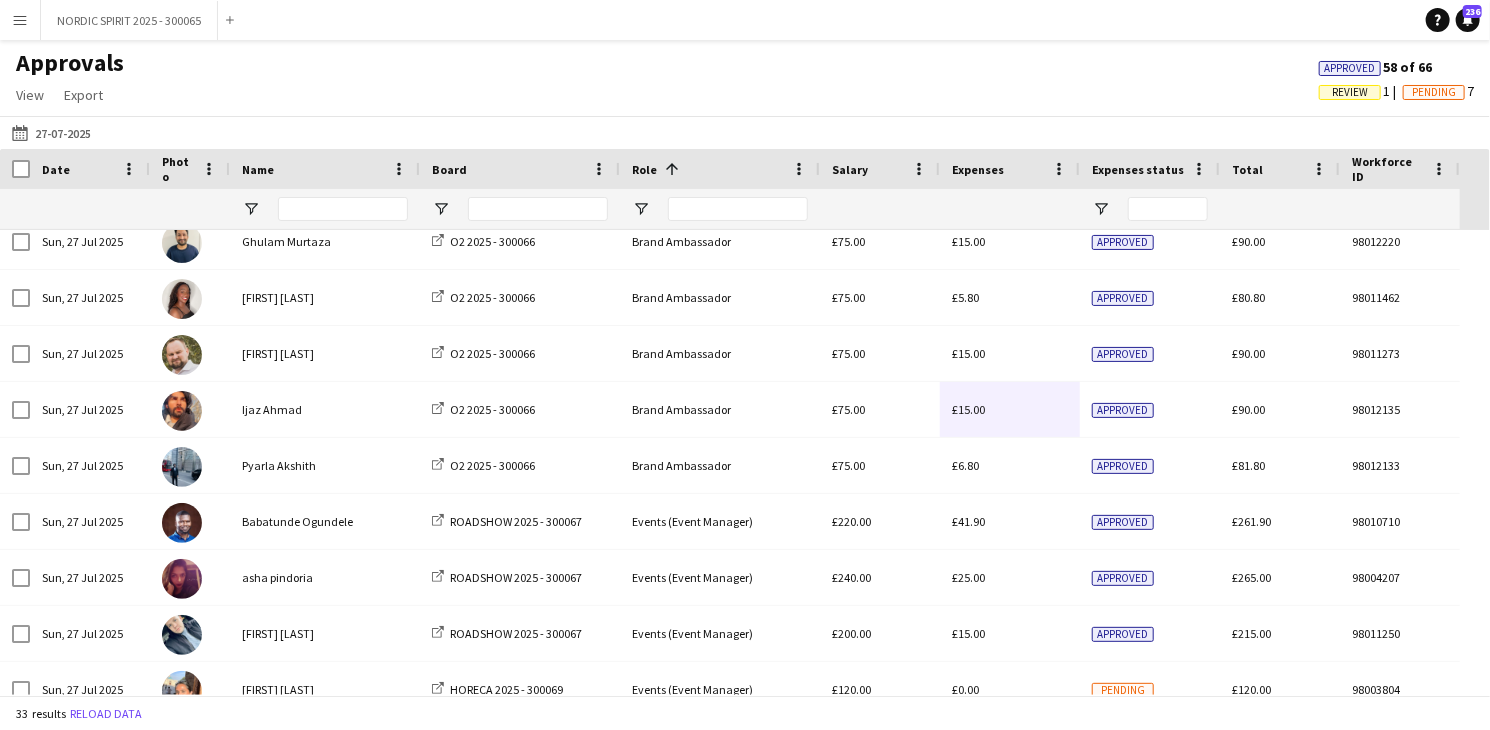 scroll, scrollTop: 0, scrollLeft: 0, axis: both 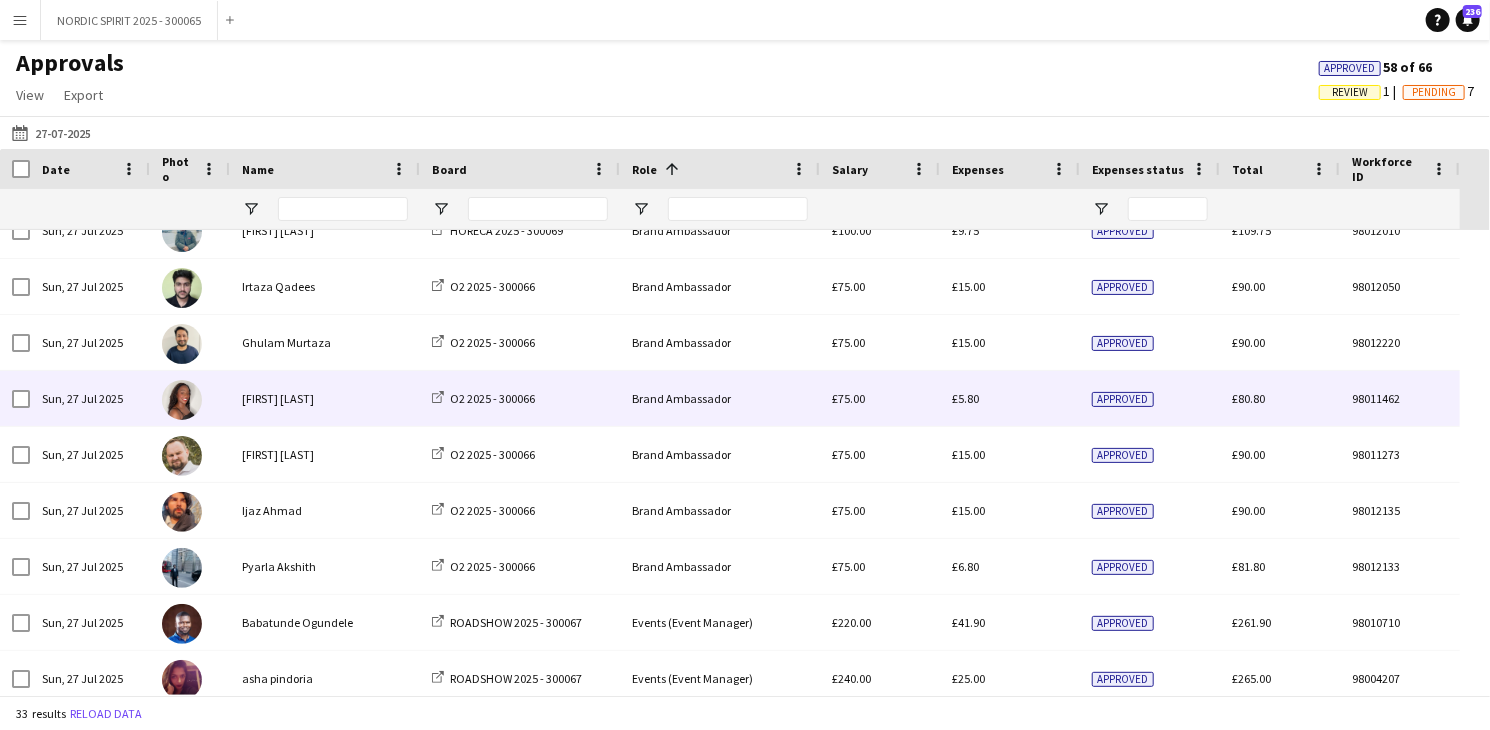 click on "£5.80" at bounding box center (965, 398) 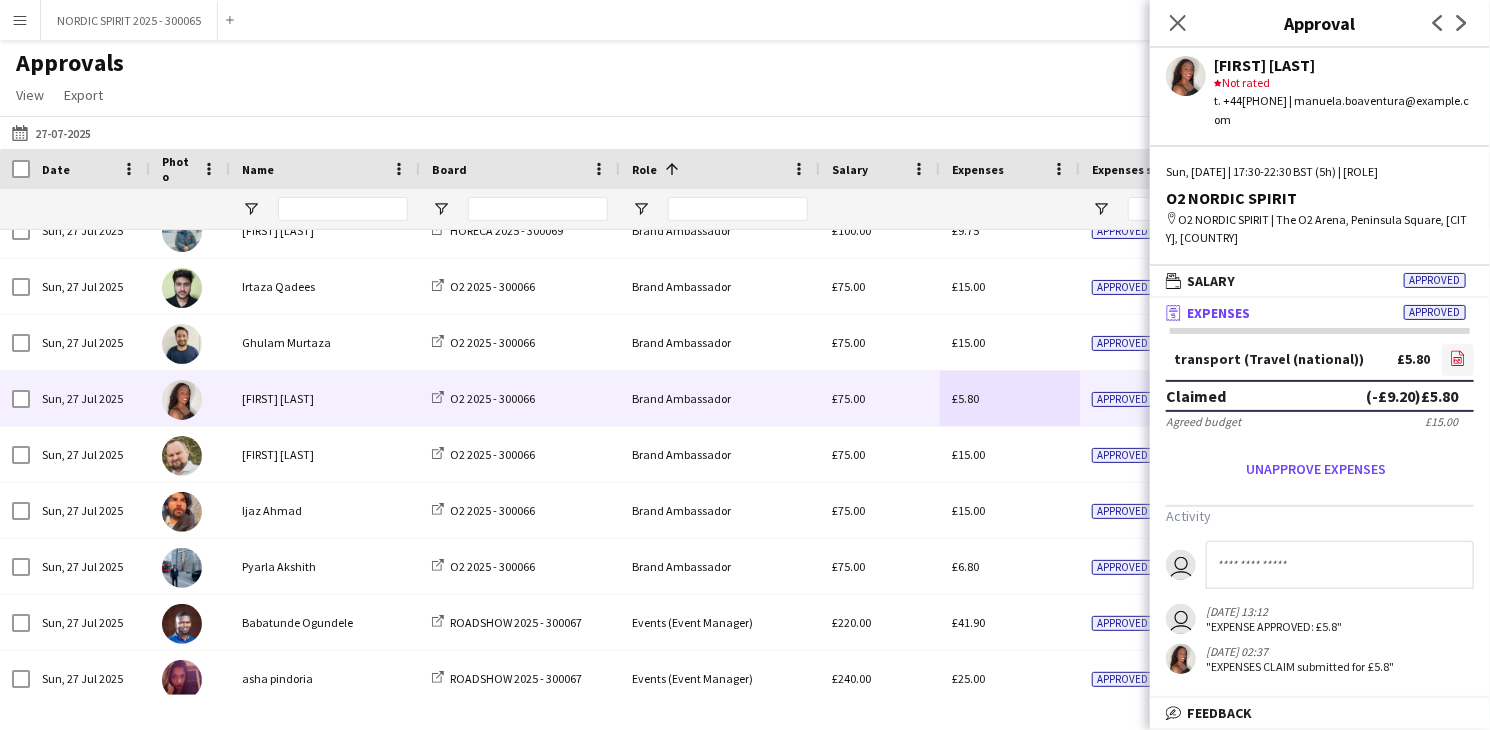 click on "file-image" 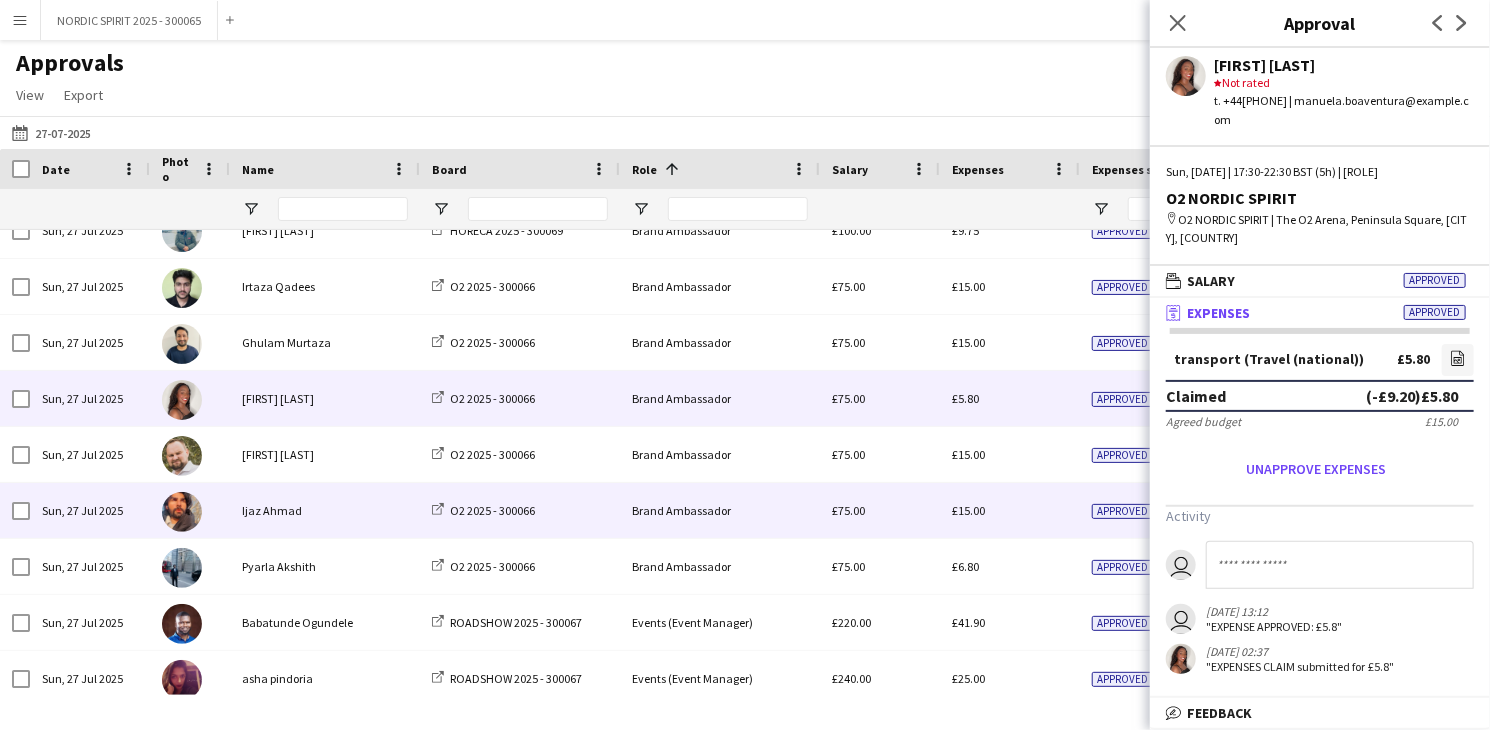 click on "£15.00" at bounding box center (968, 510) 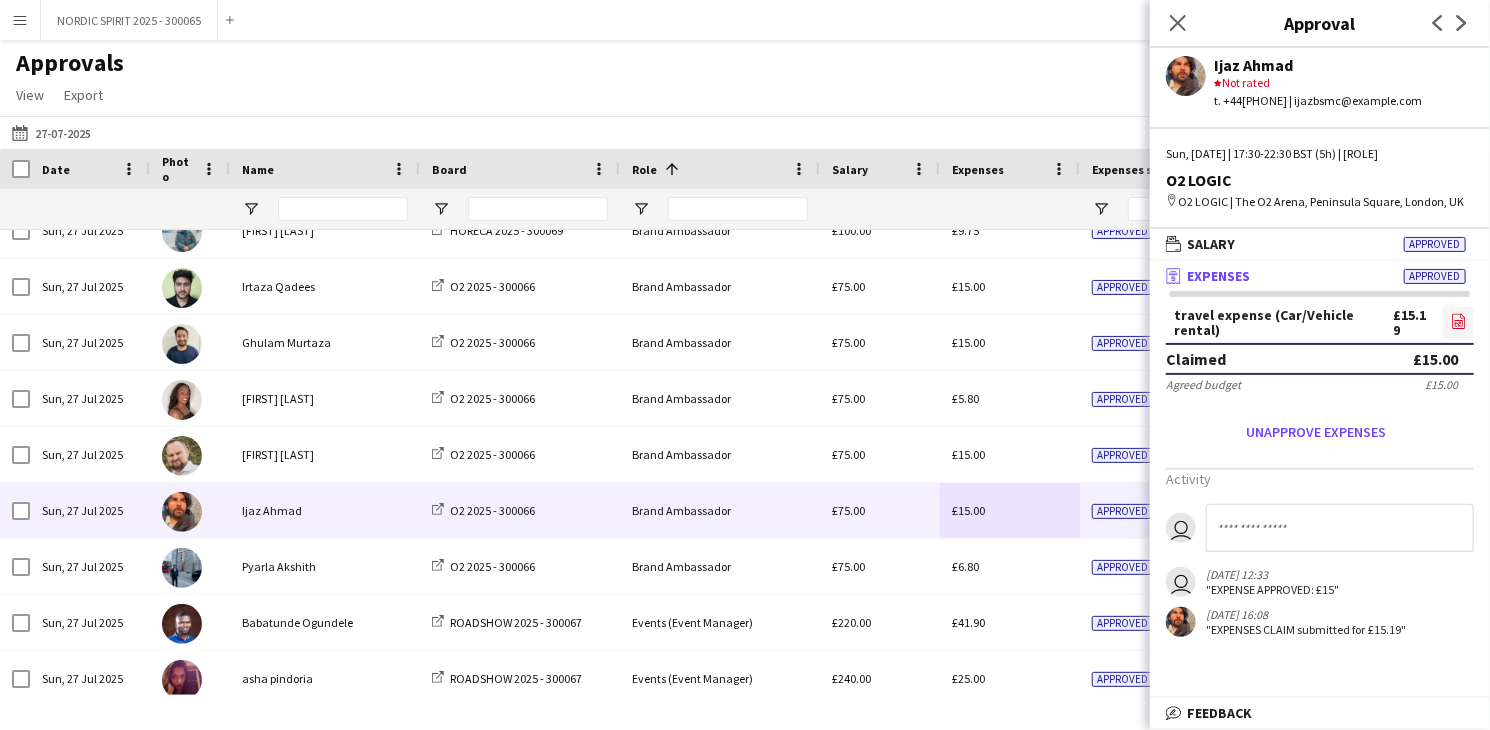 click on "file-image" 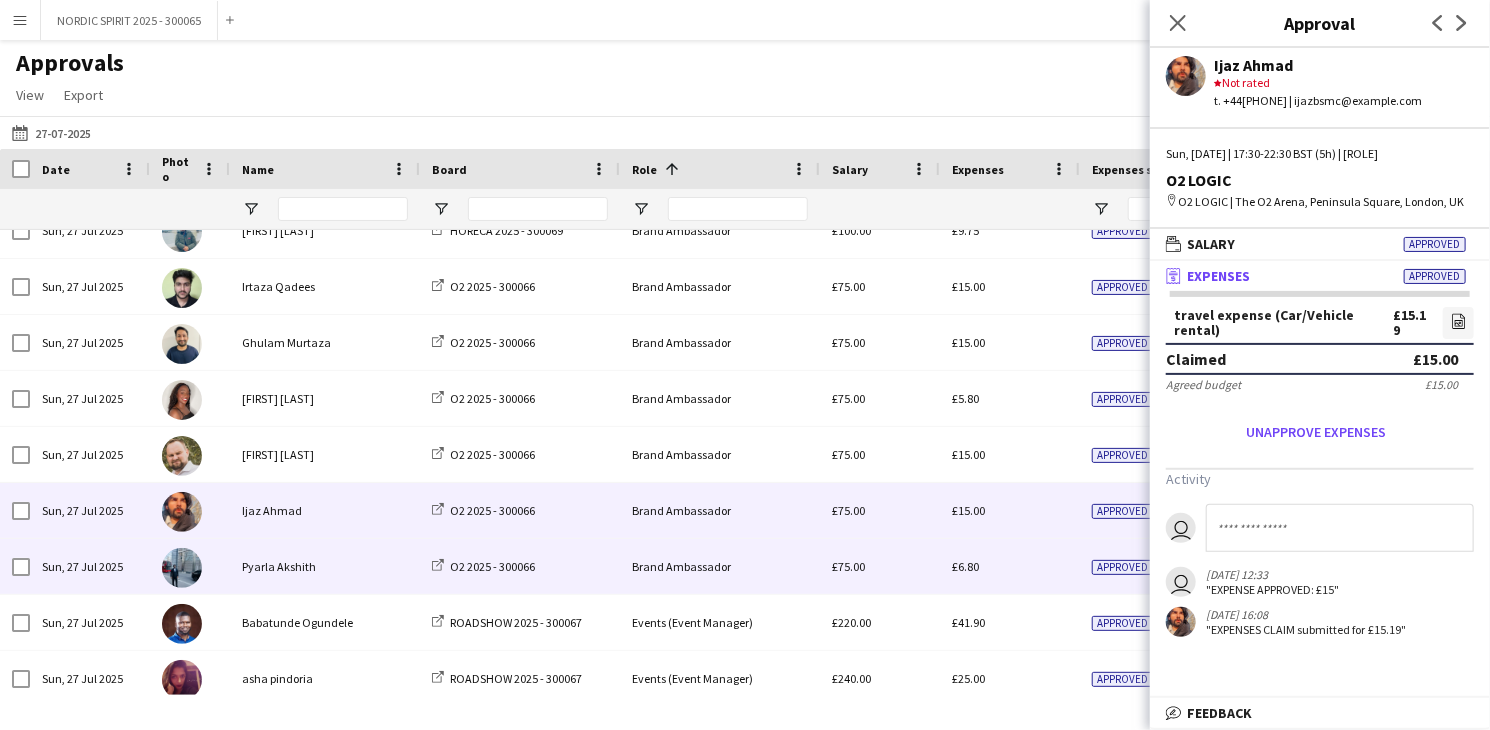 click on "£6.80" at bounding box center (1010, 566) 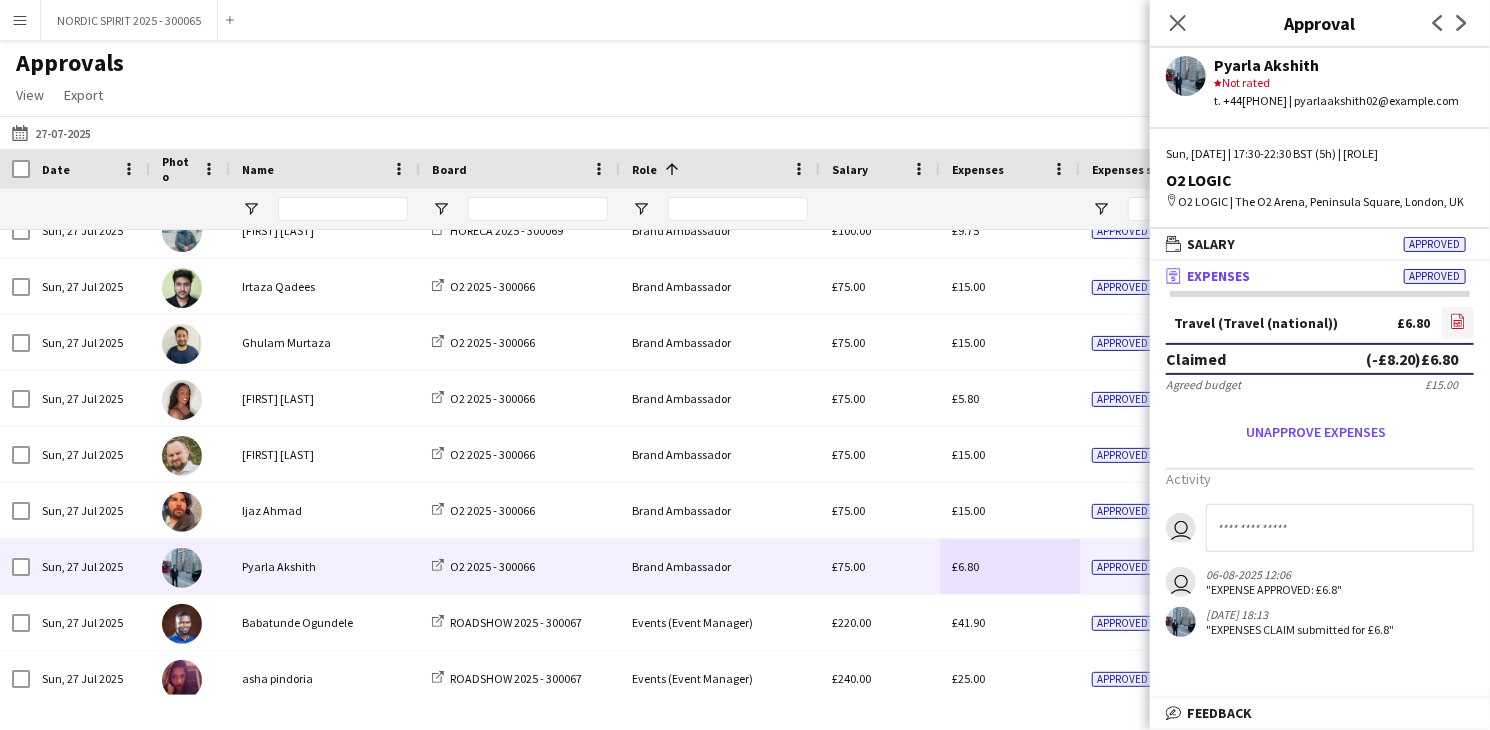 click on "file-image" 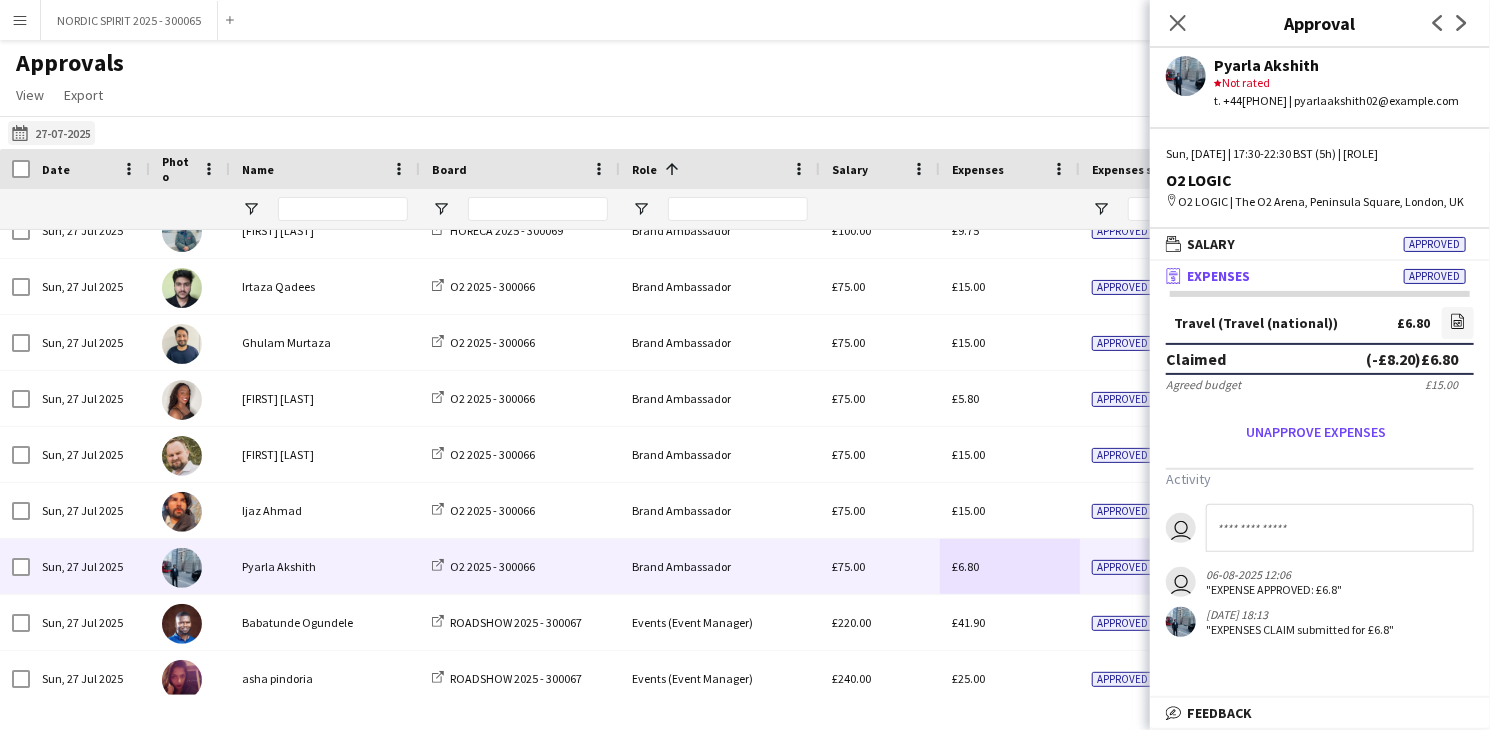 click on "[DATE]
[DATE]" 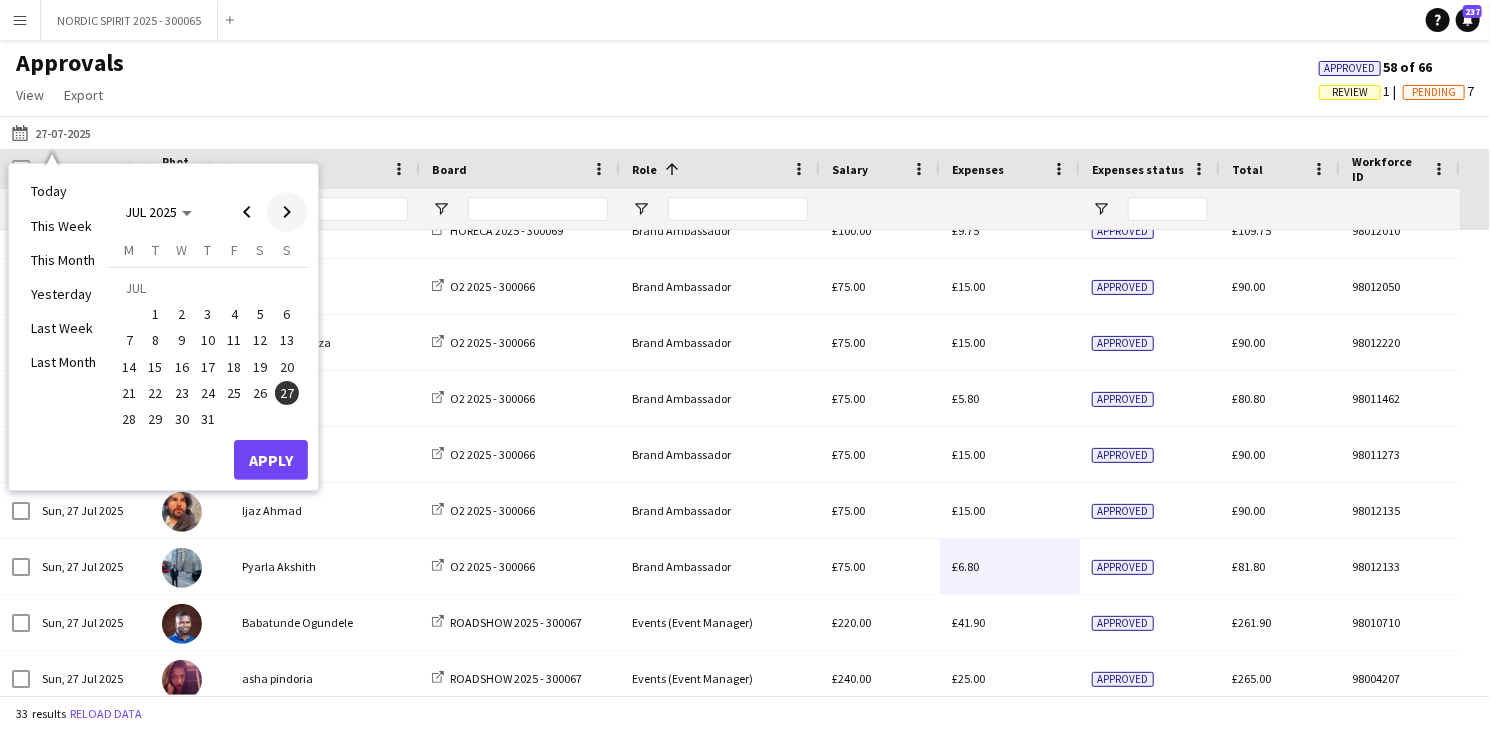 click at bounding box center (287, 212) 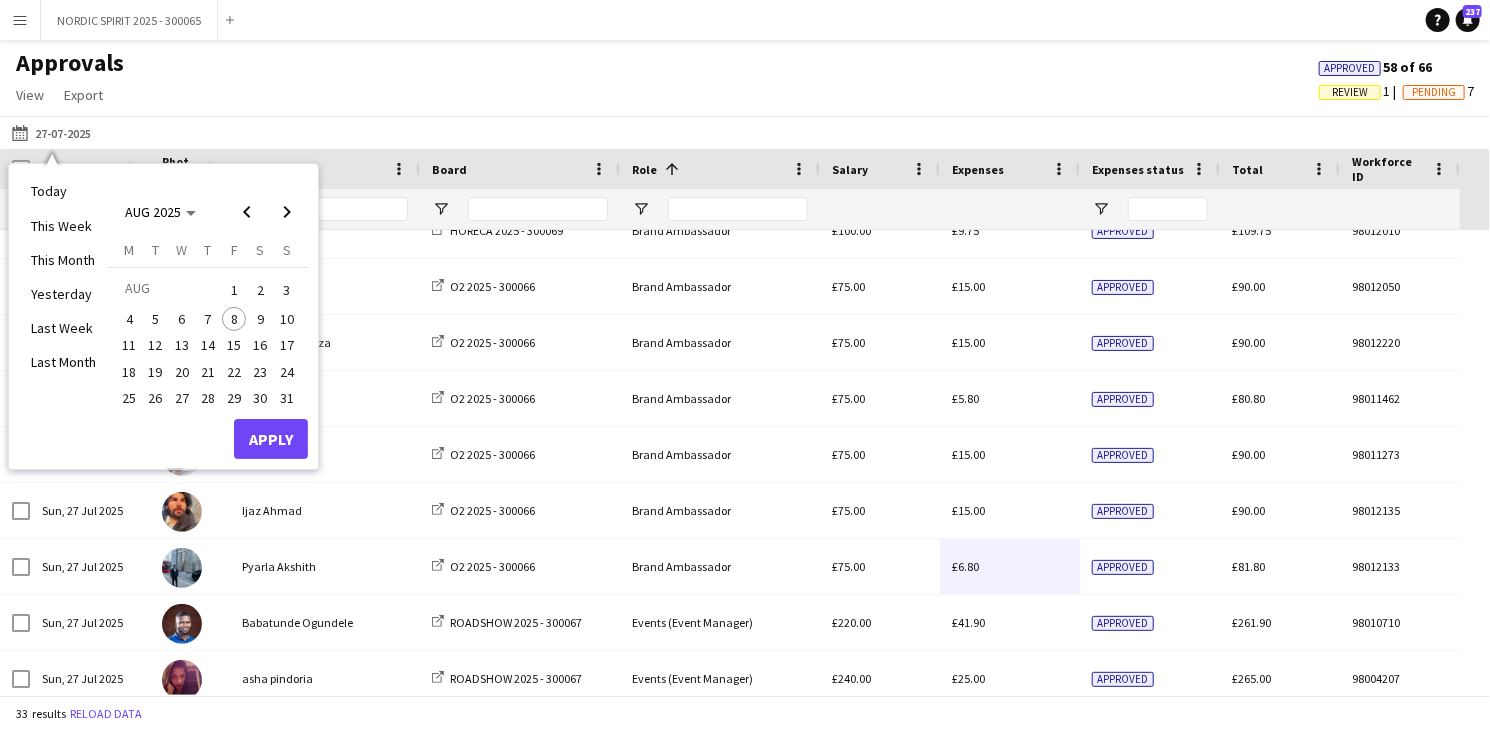 click on "5" at bounding box center [156, 319] 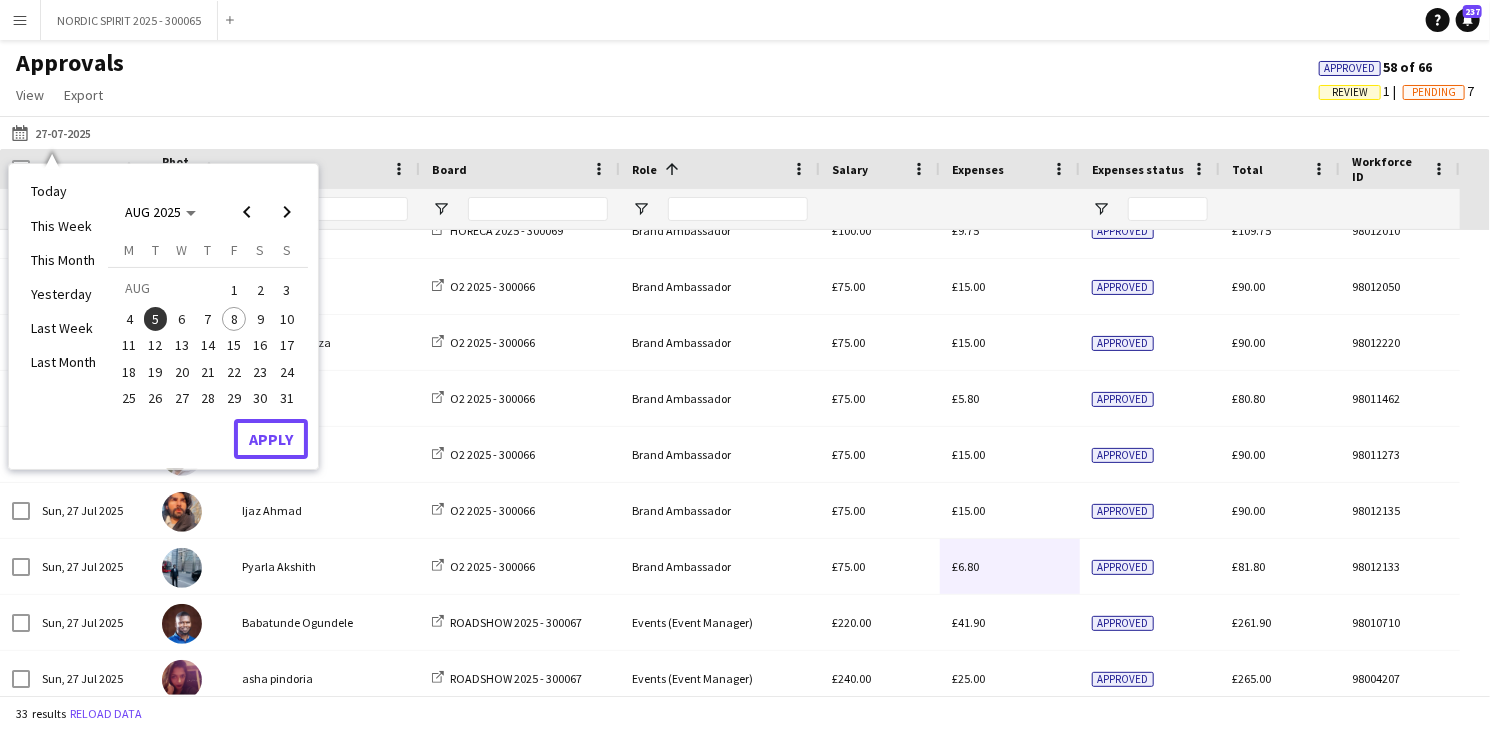click on "Apply" at bounding box center (271, 439) 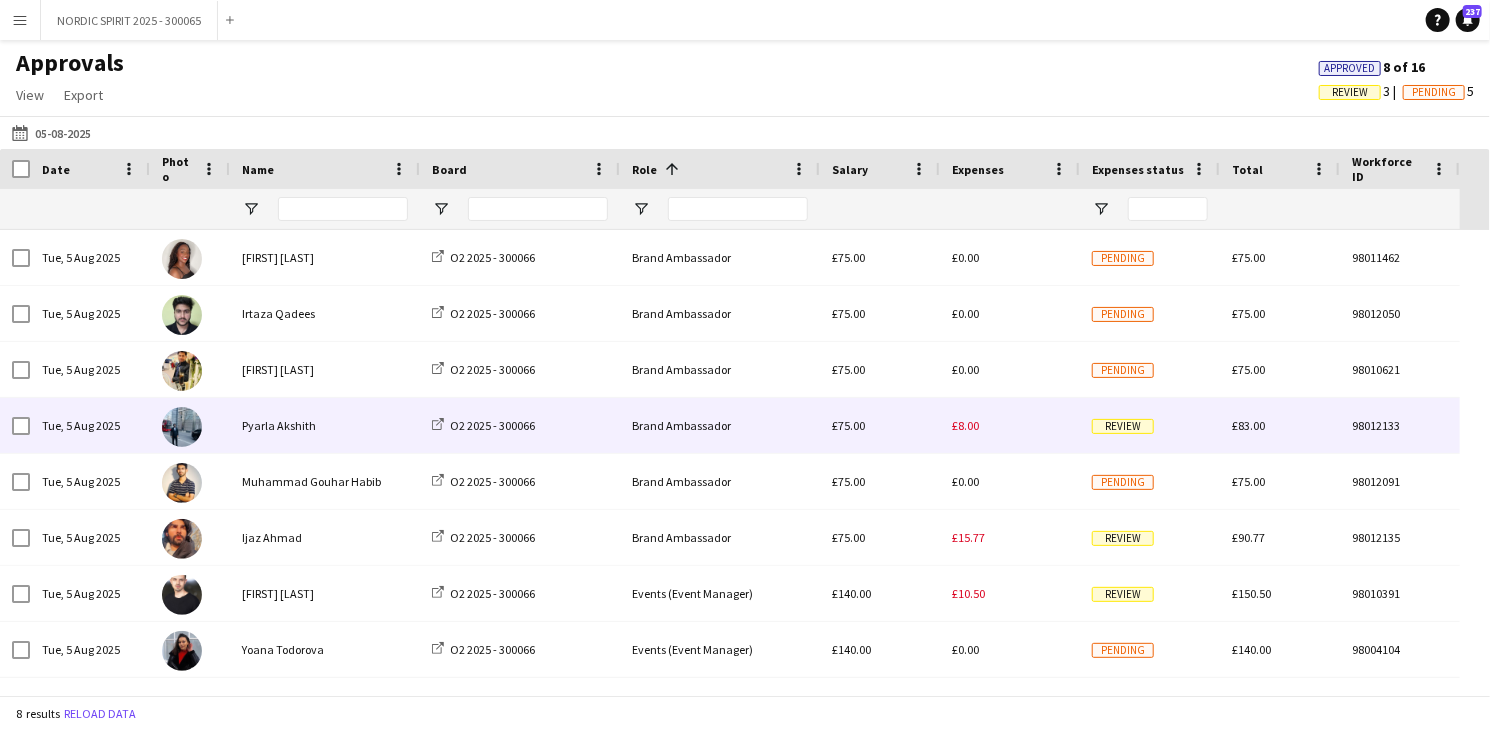 scroll, scrollTop: 0, scrollLeft: 0, axis: both 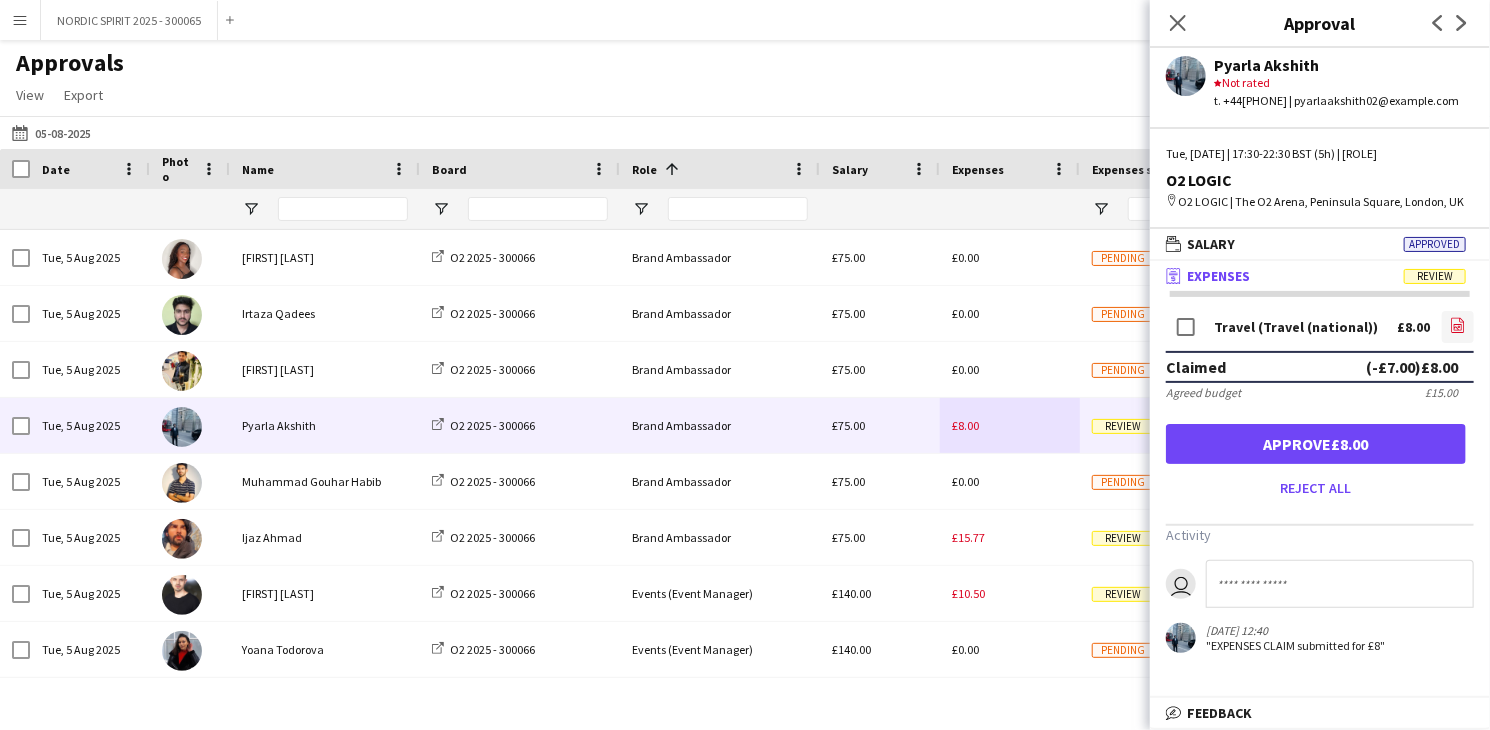 click on "file-image" 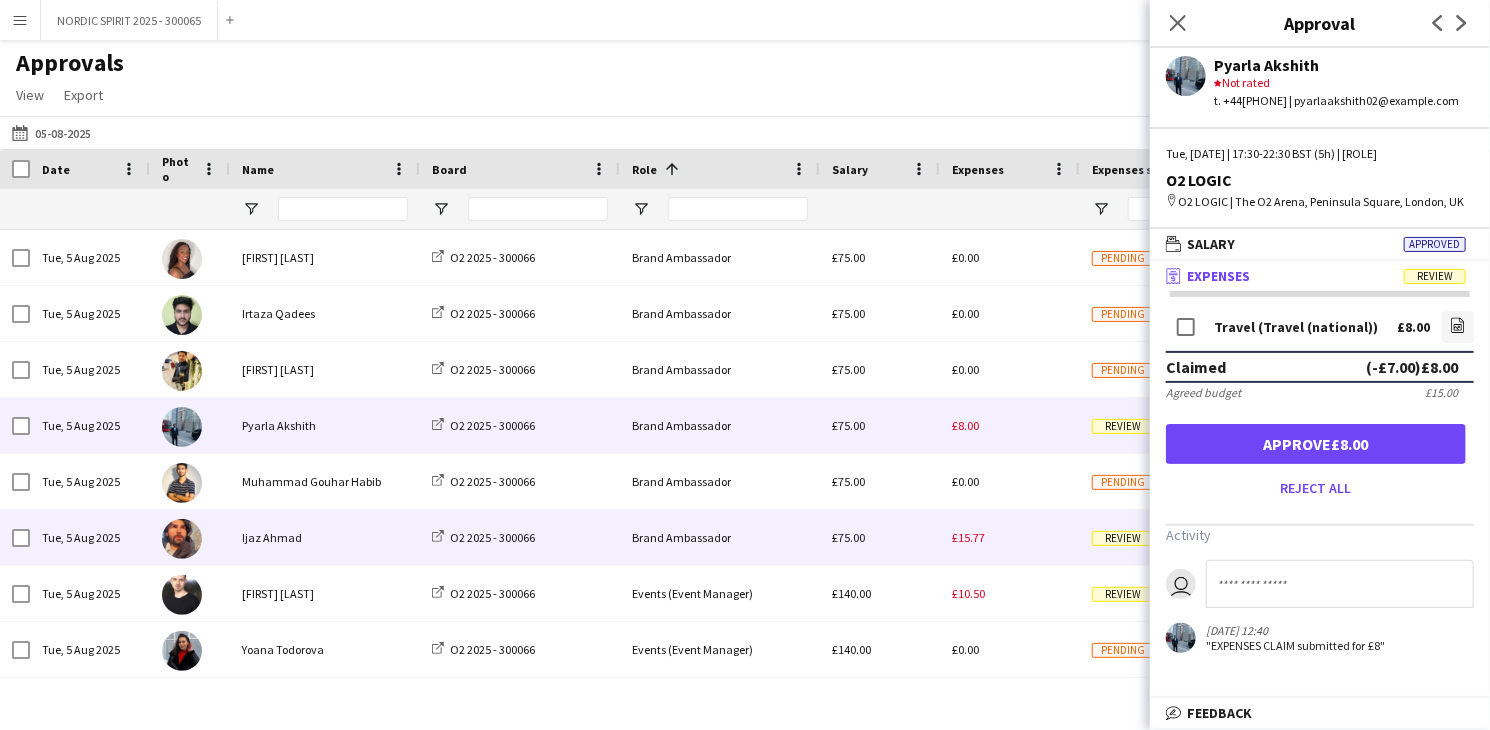 click on "£15.77" at bounding box center [968, 537] 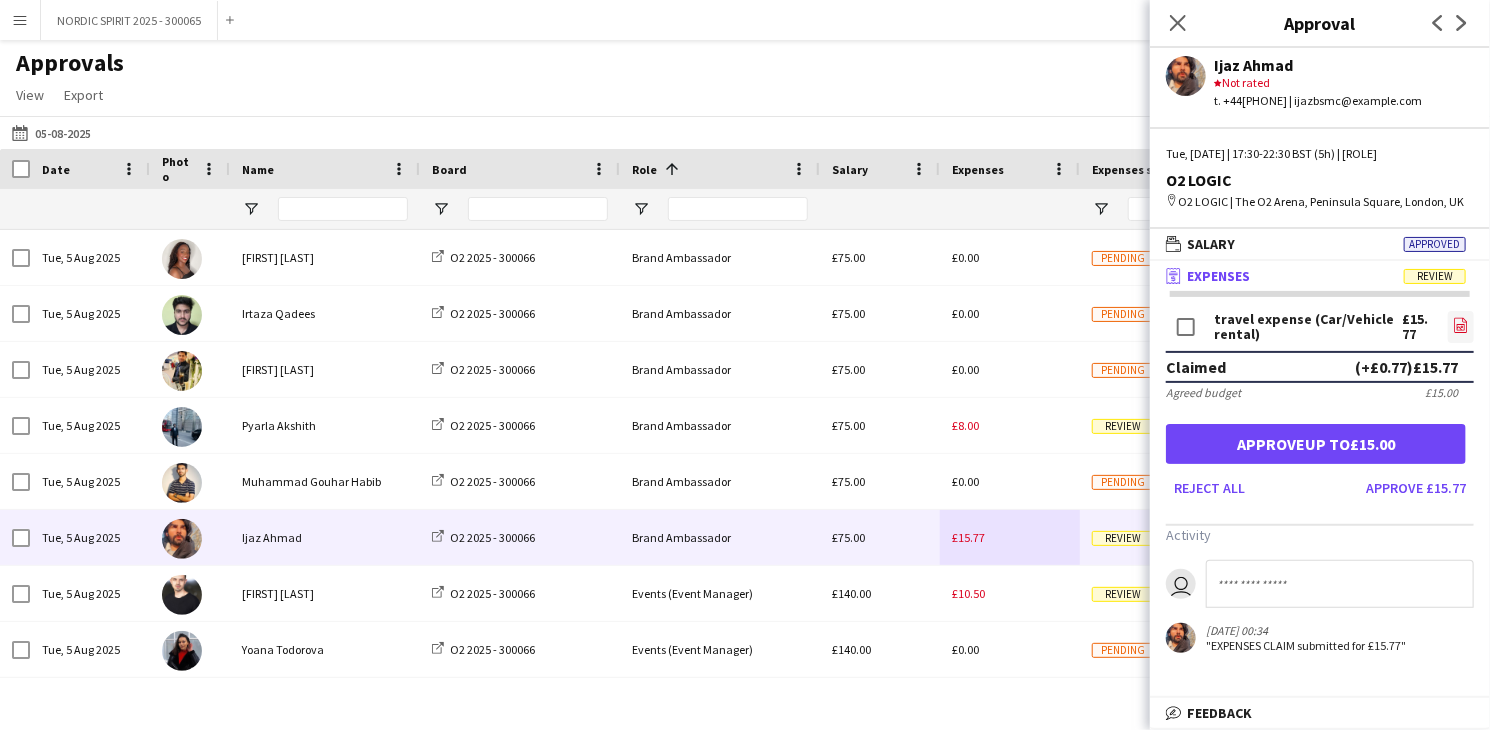click on "file-image" 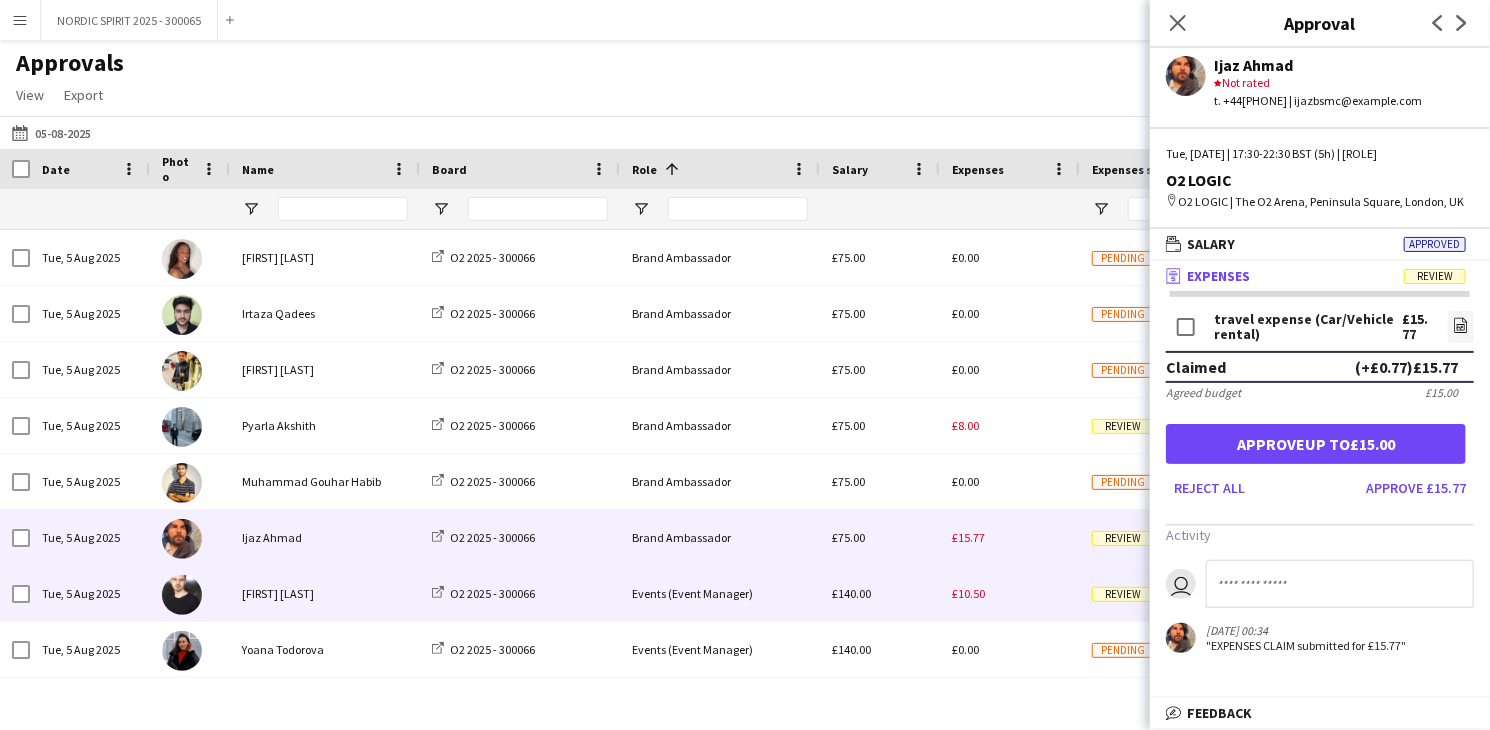 click on "£10.50" at bounding box center (968, 593) 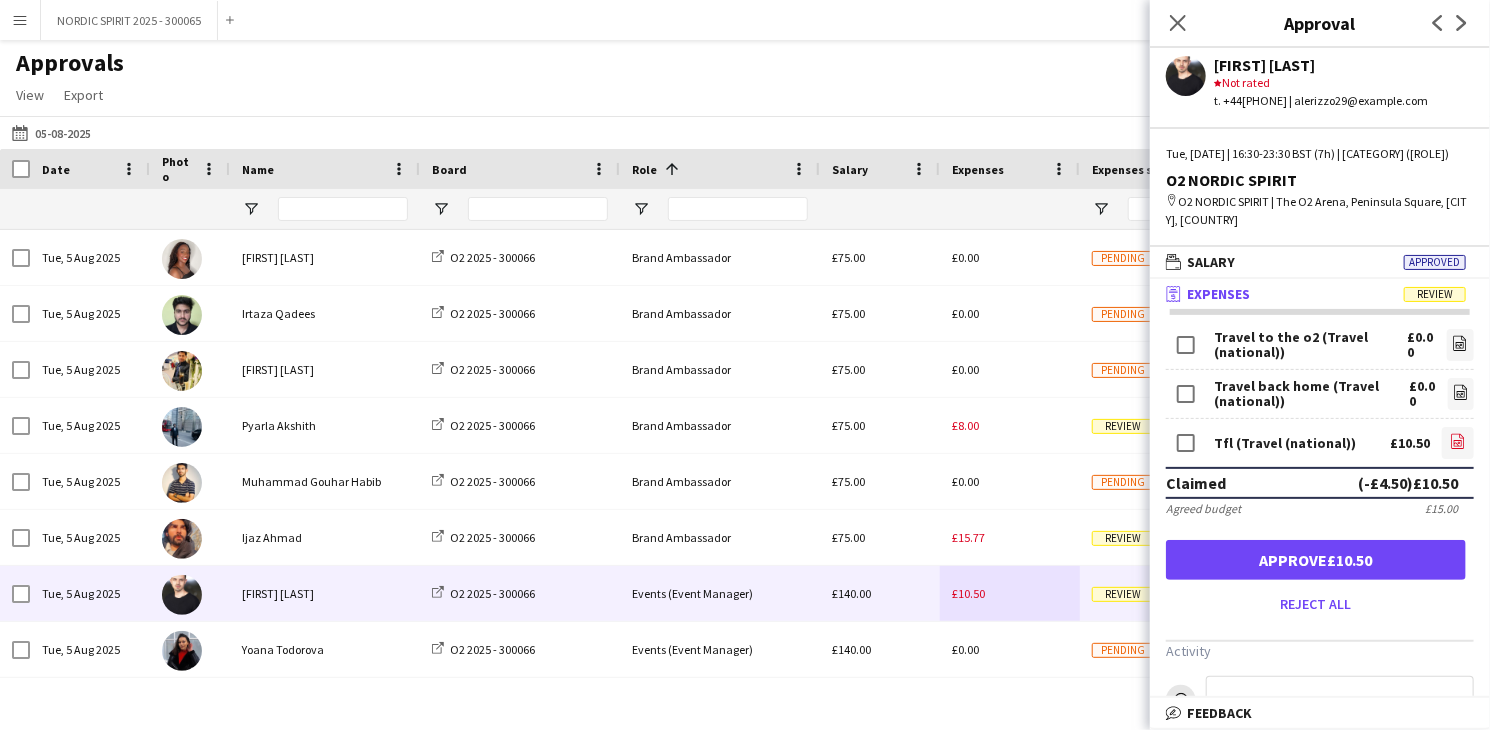 click on "file-image" 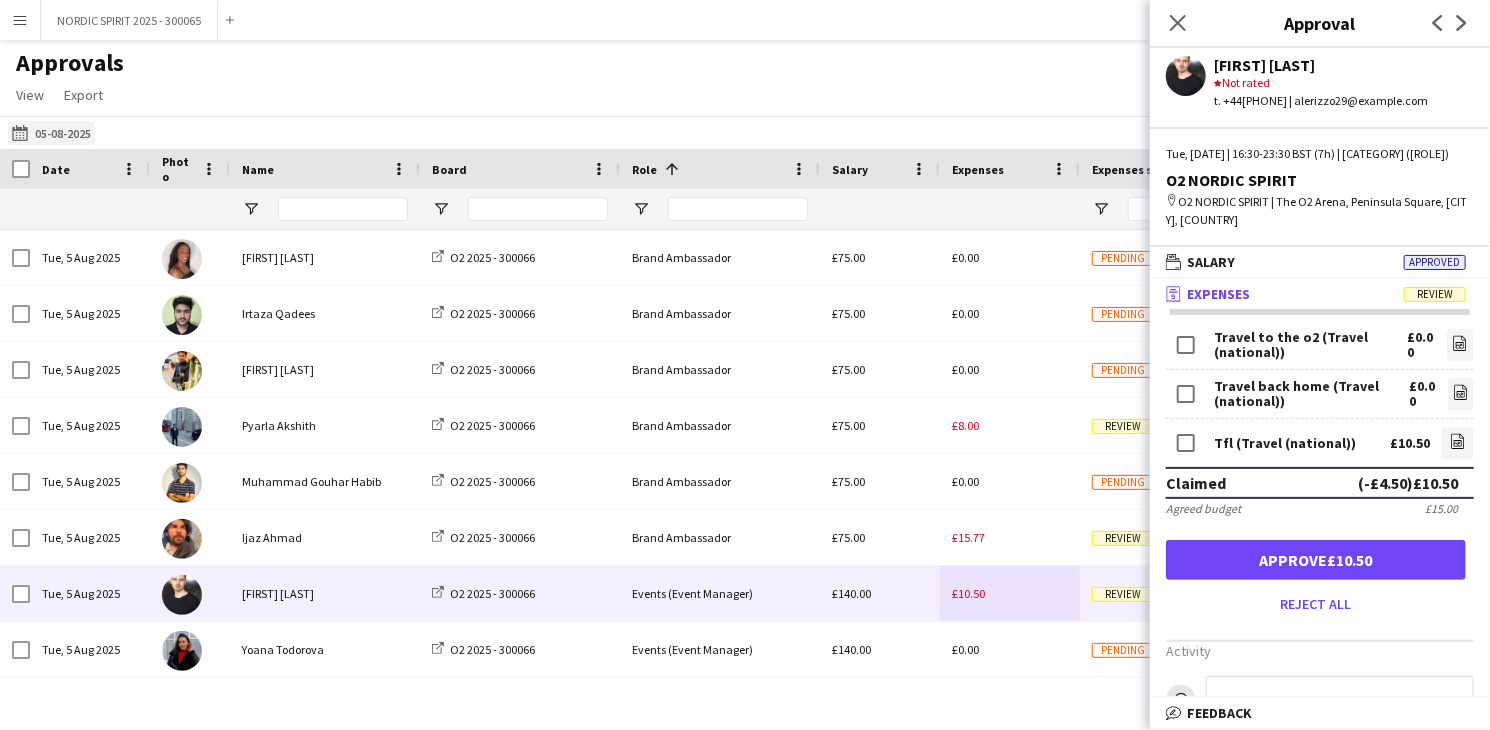 click on "[DATE]
[DATE]" 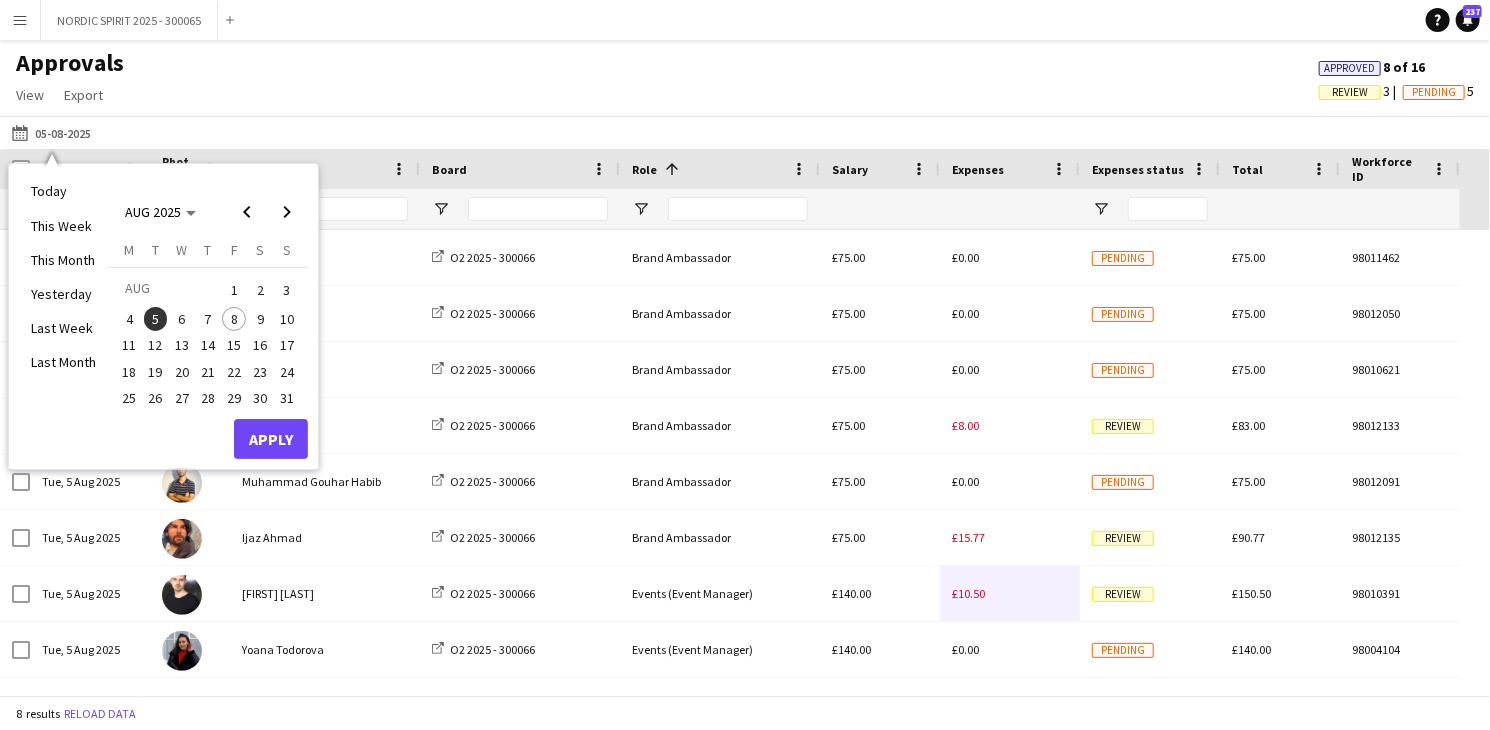 click on "6" at bounding box center (182, 319) 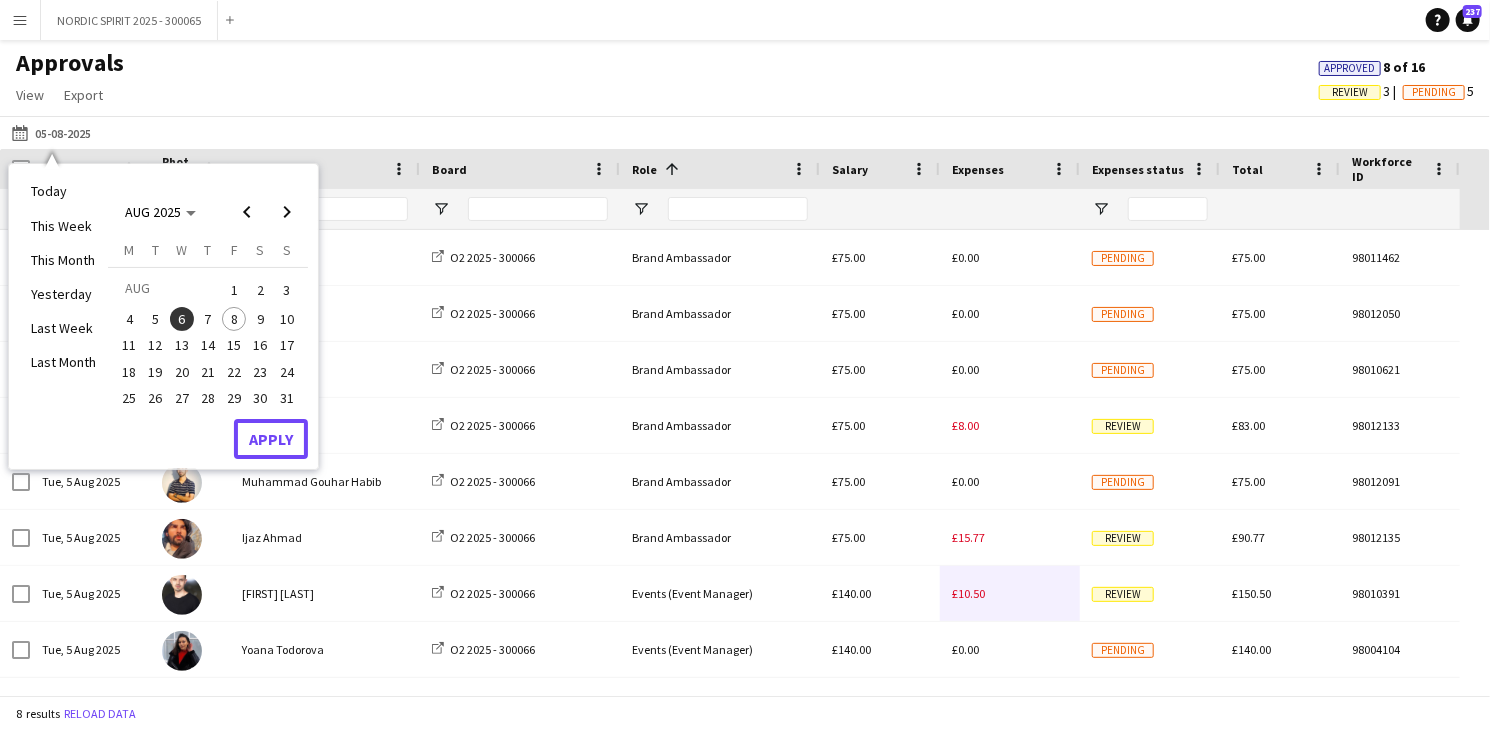 click on "Apply" at bounding box center (271, 439) 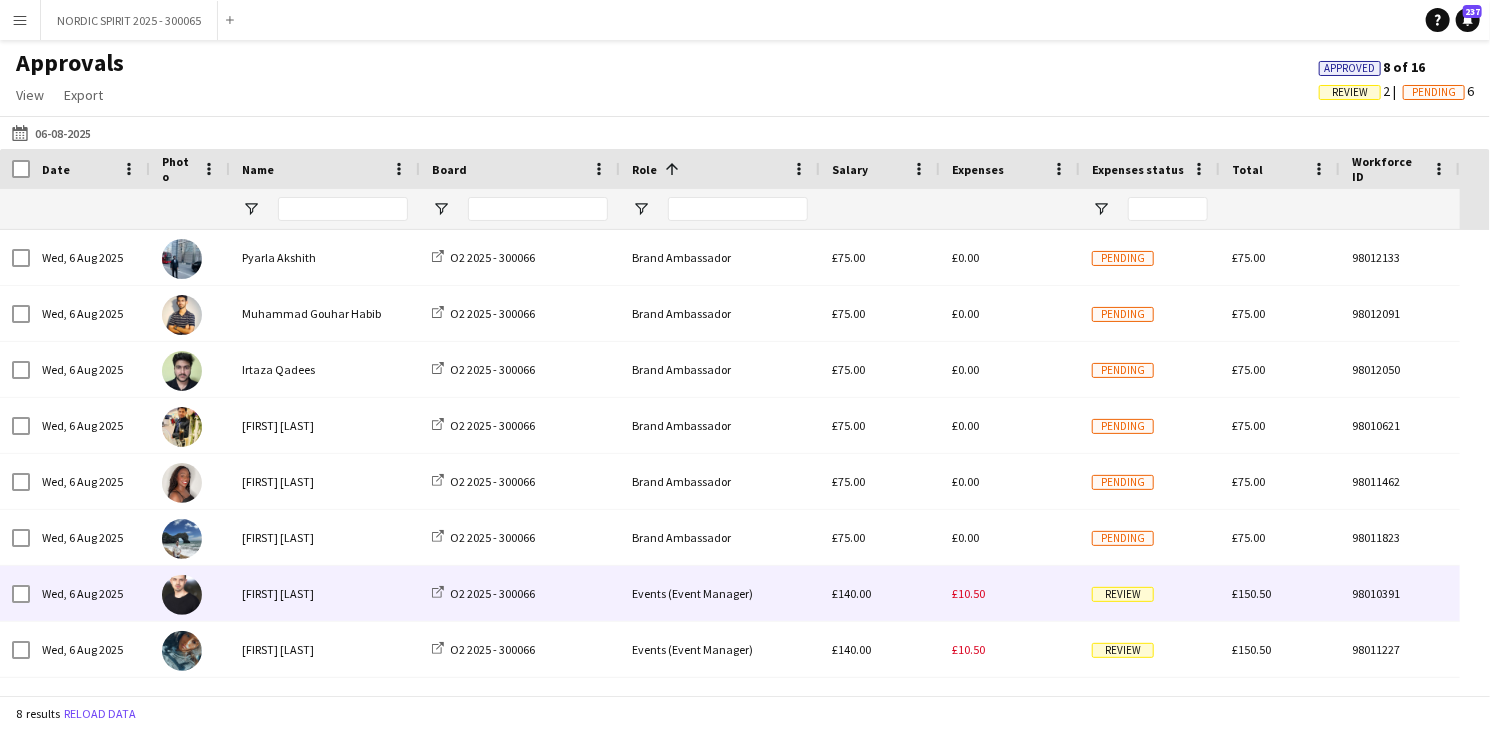 click on "£10.50" at bounding box center (968, 593) 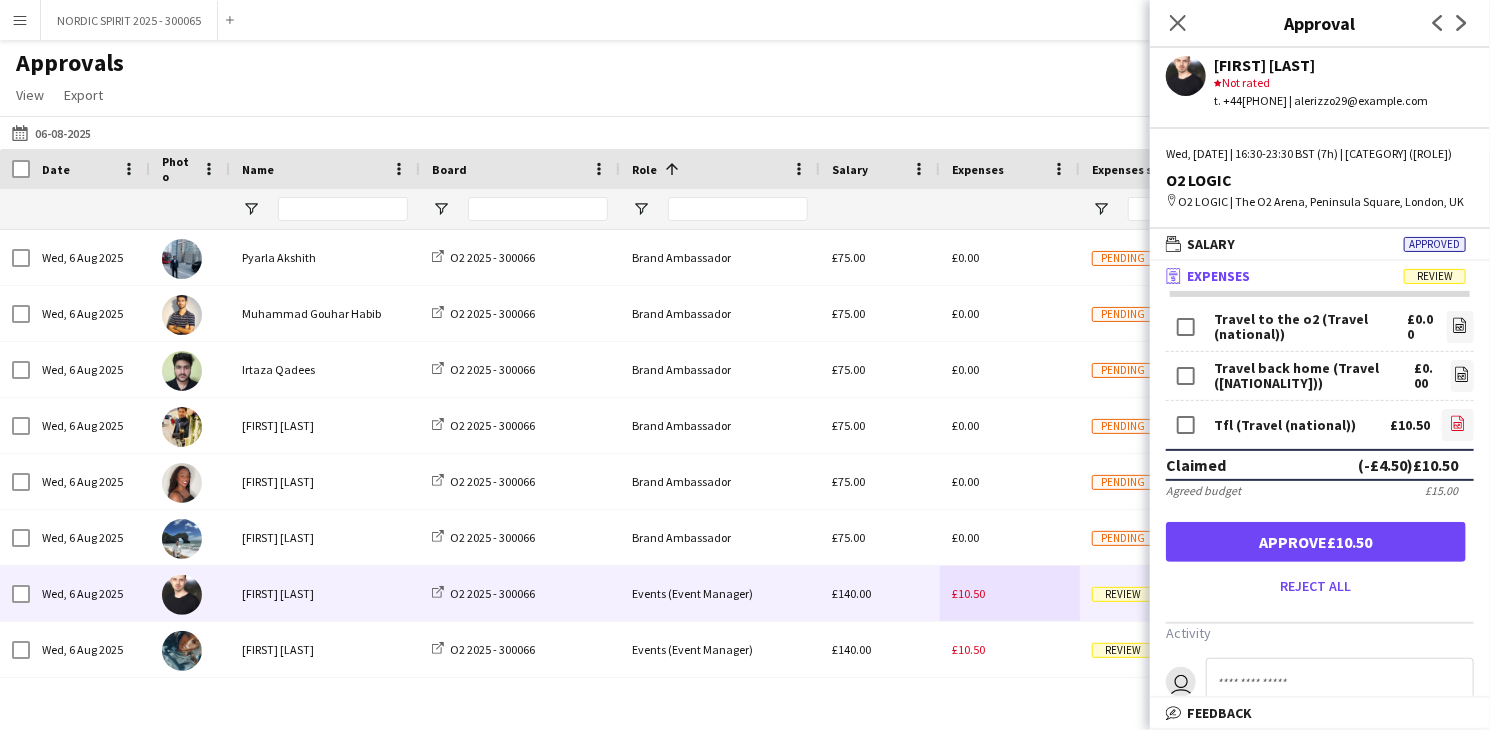 click 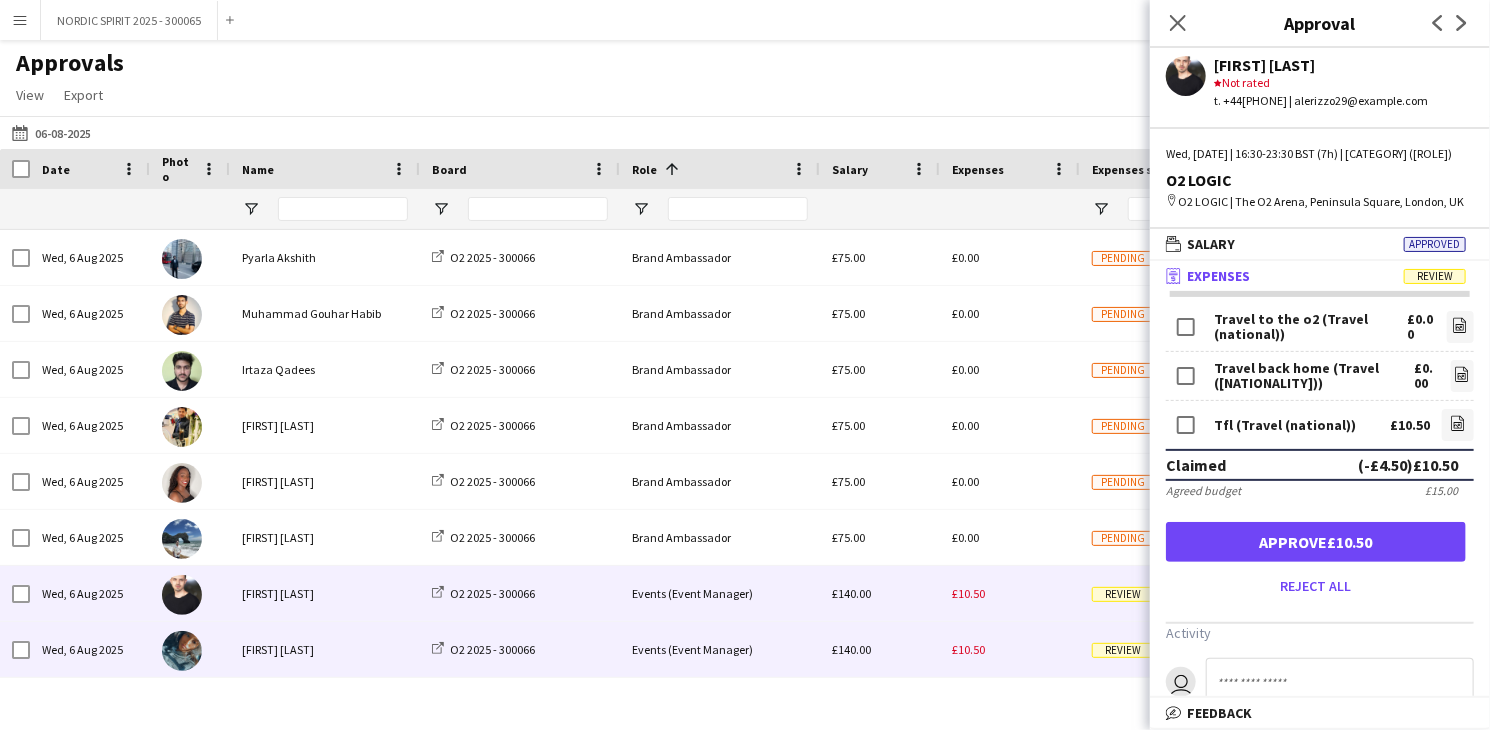 click on "£10.50" at bounding box center (968, 649) 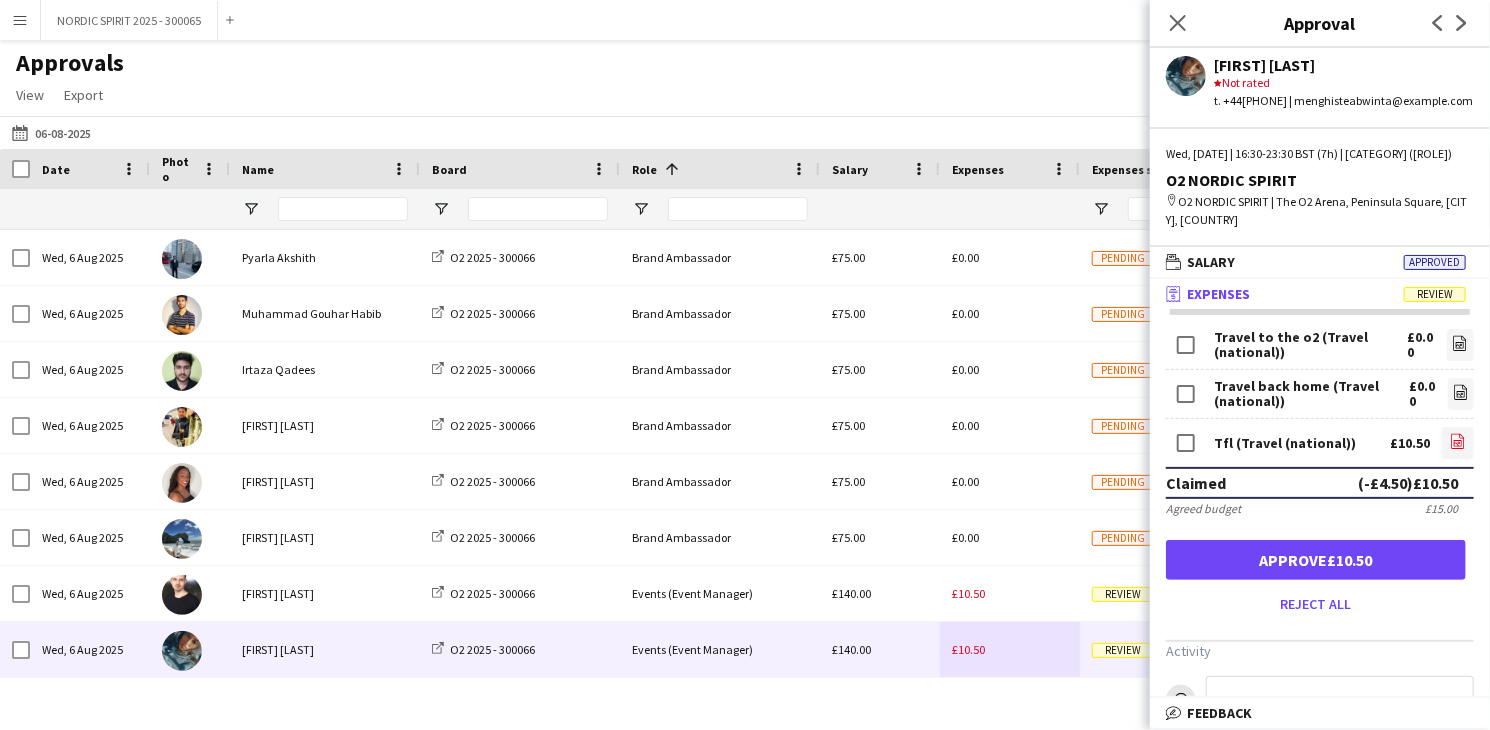 click 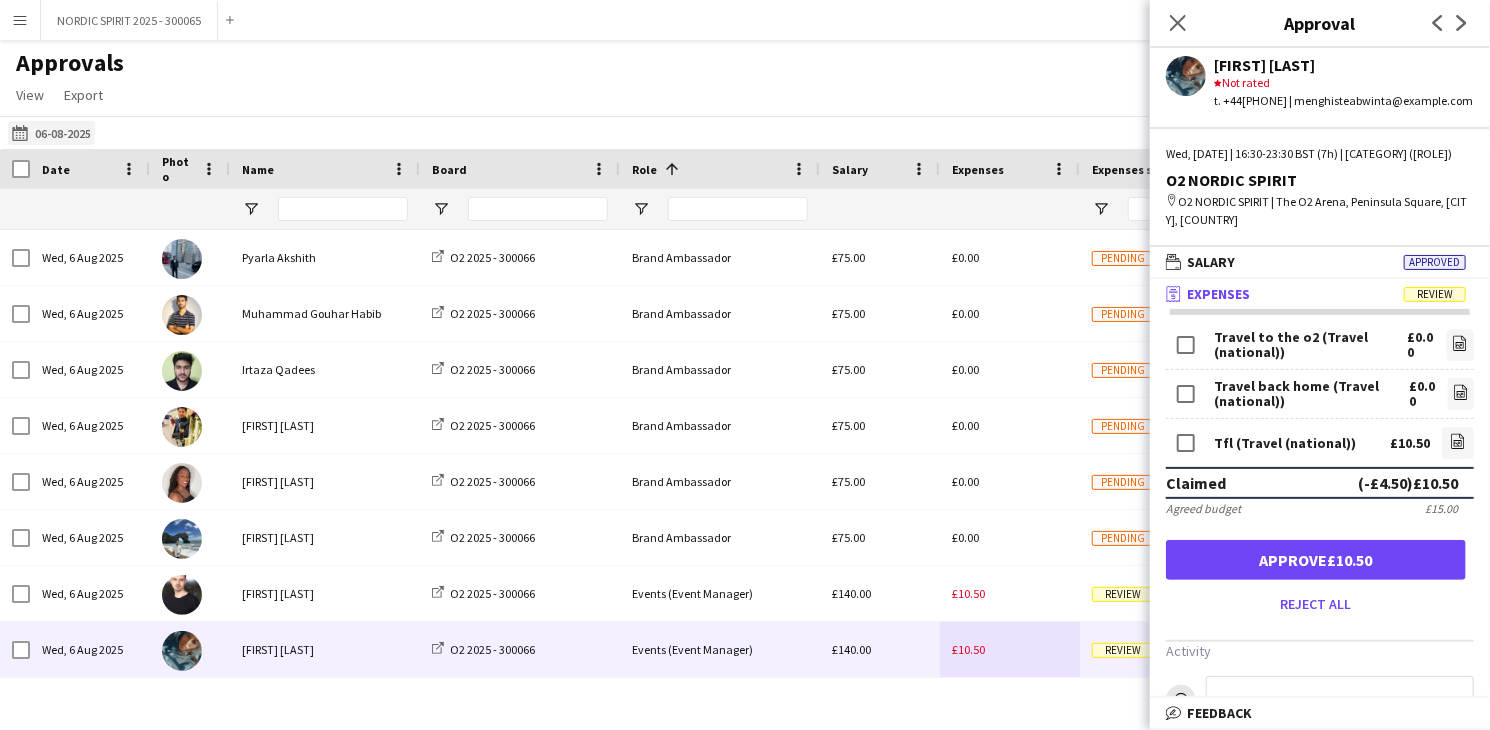 click on "[DATE]
[DATE]" 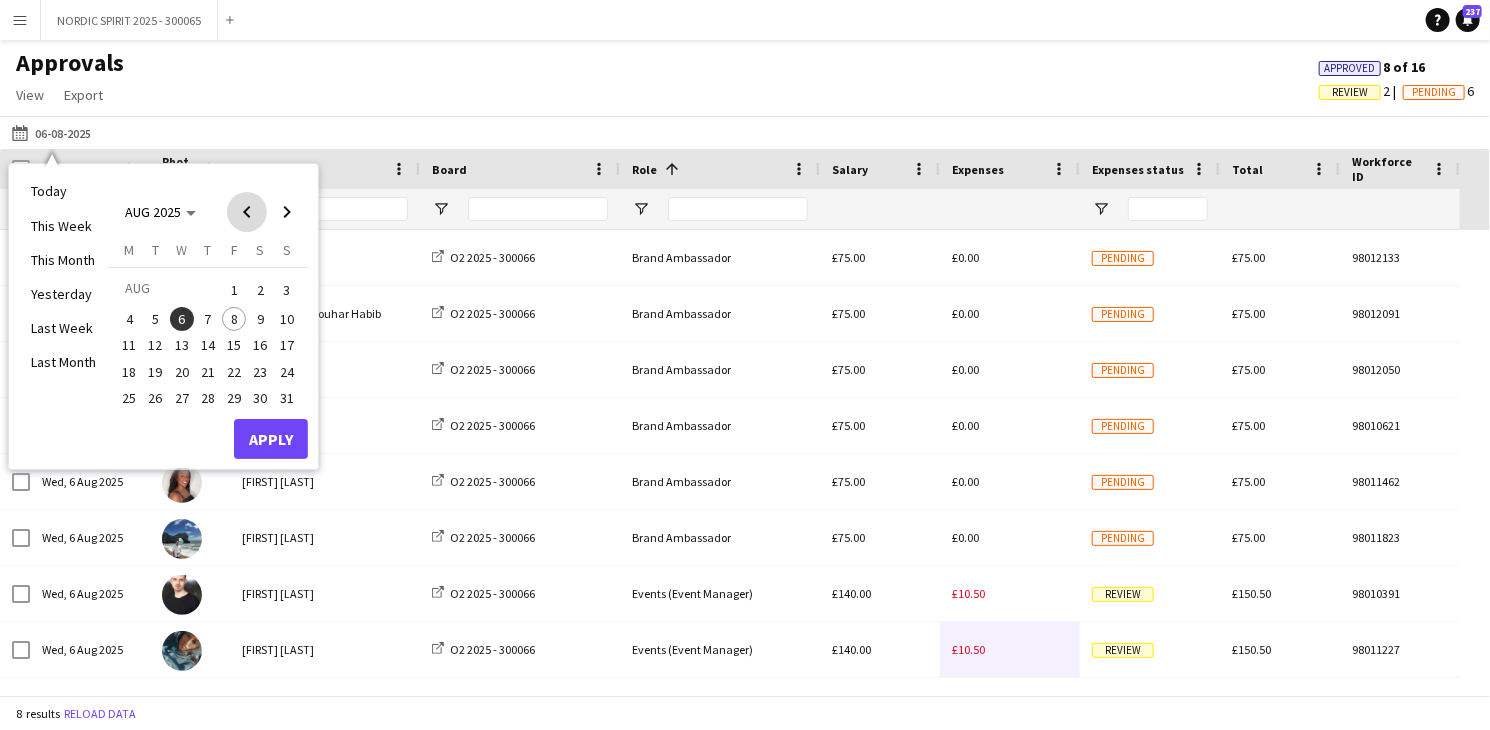 click at bounding box center [247, 212] 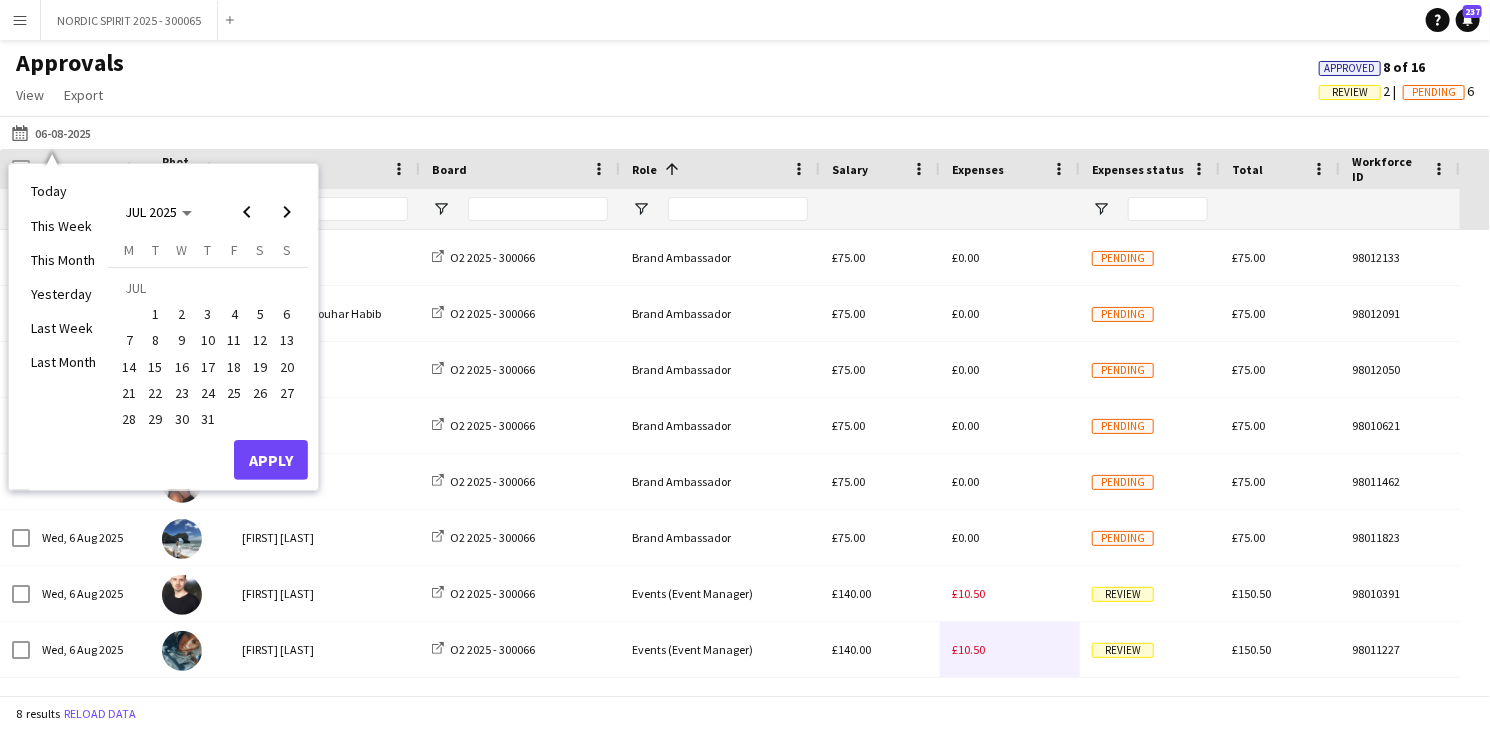 drag, startPoint x: 127, startPoint y: 333, endPoint x: 132, endPoint y: 350, distance: 17.720045 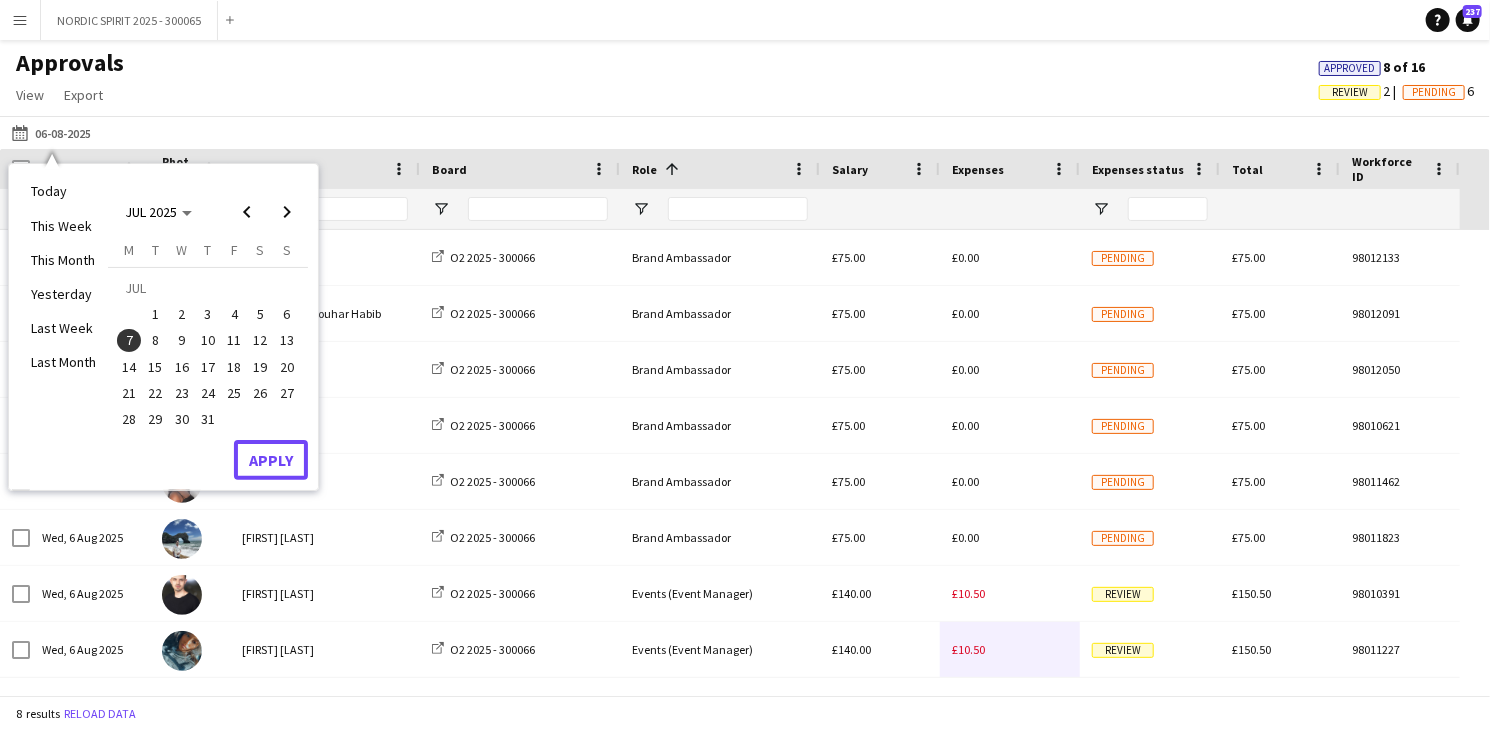 click on "Apply" at bounding box center (271, 460) 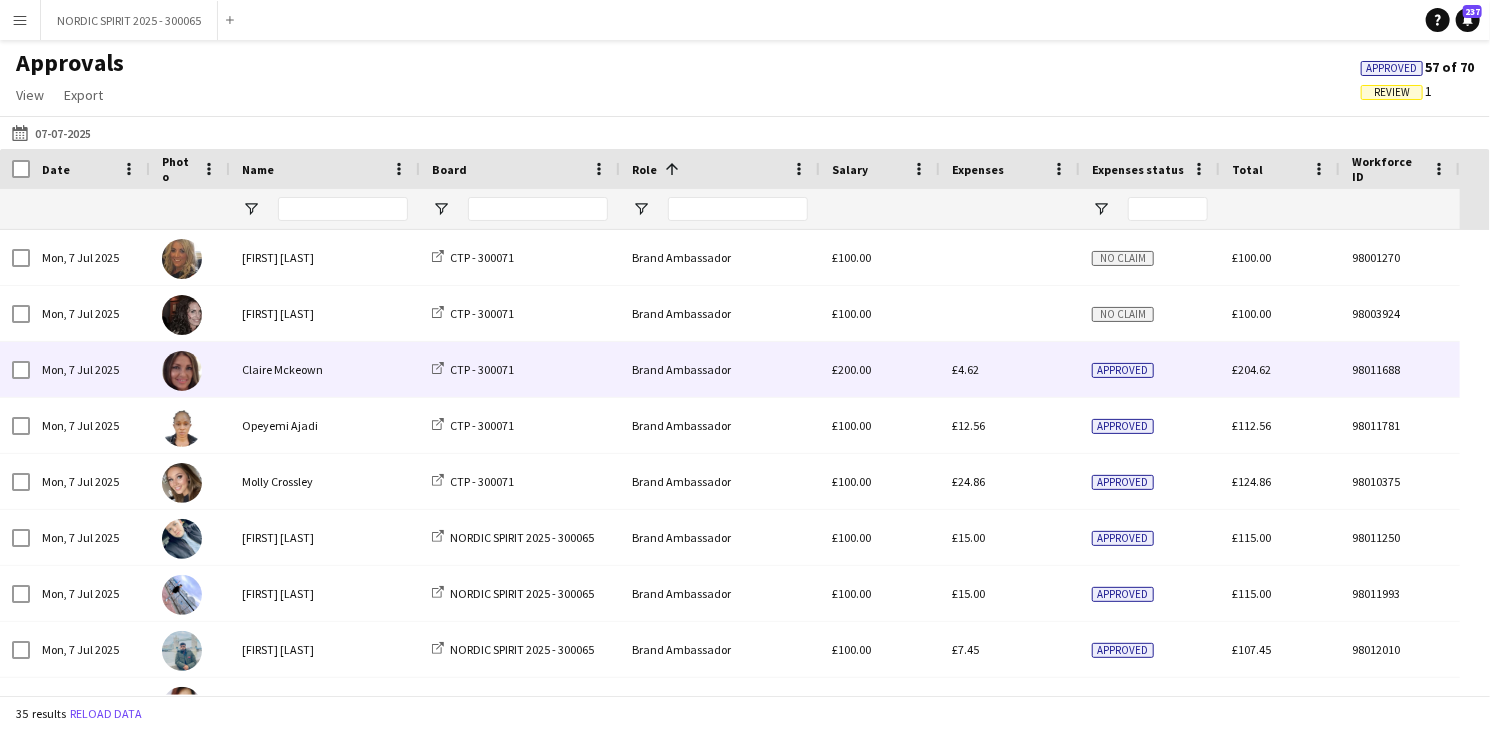 click on "£4.62" at bounding box center [965, 369] 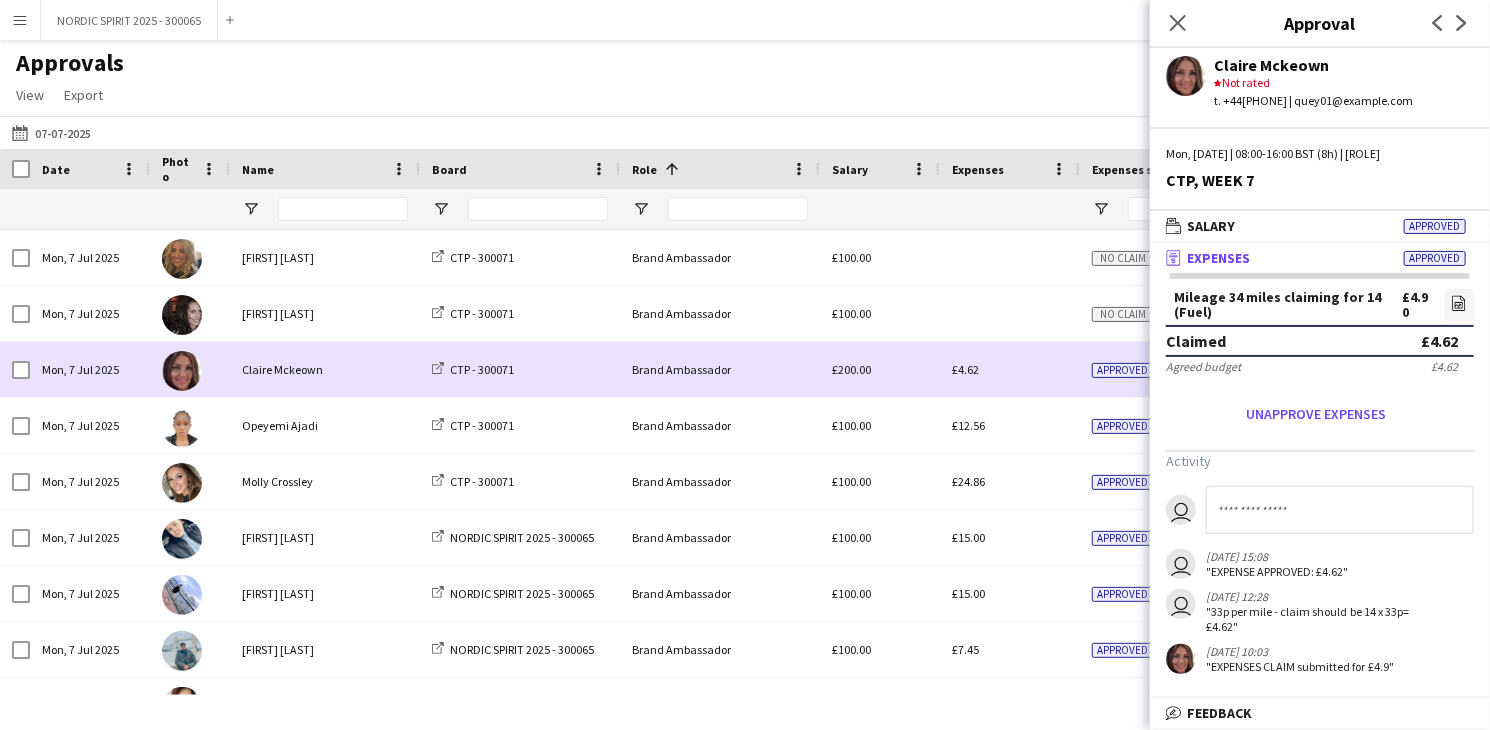 click on "£4.62" at bounding box center [1010, 369] 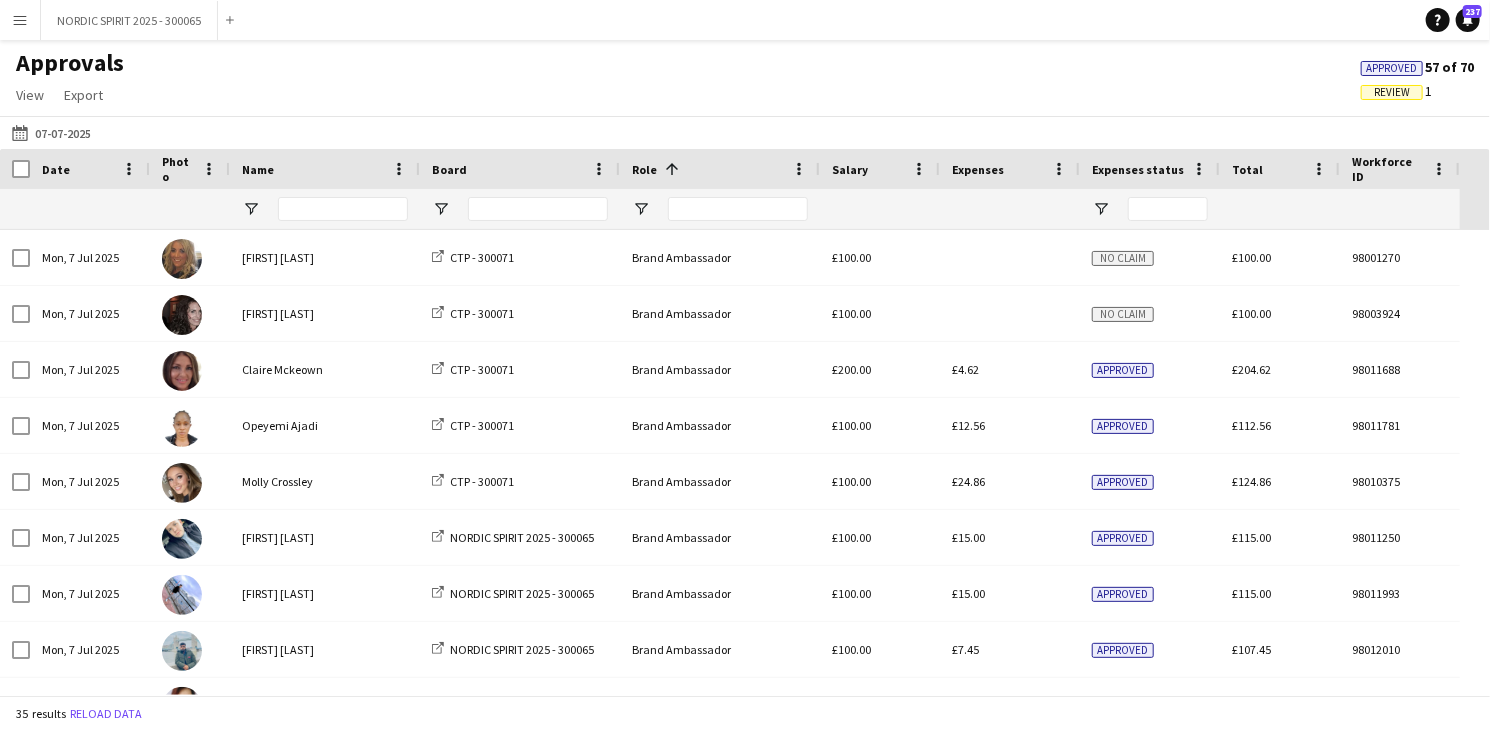 scroll, scrollTop: 46, scrollLeft: 0, axis: vertical 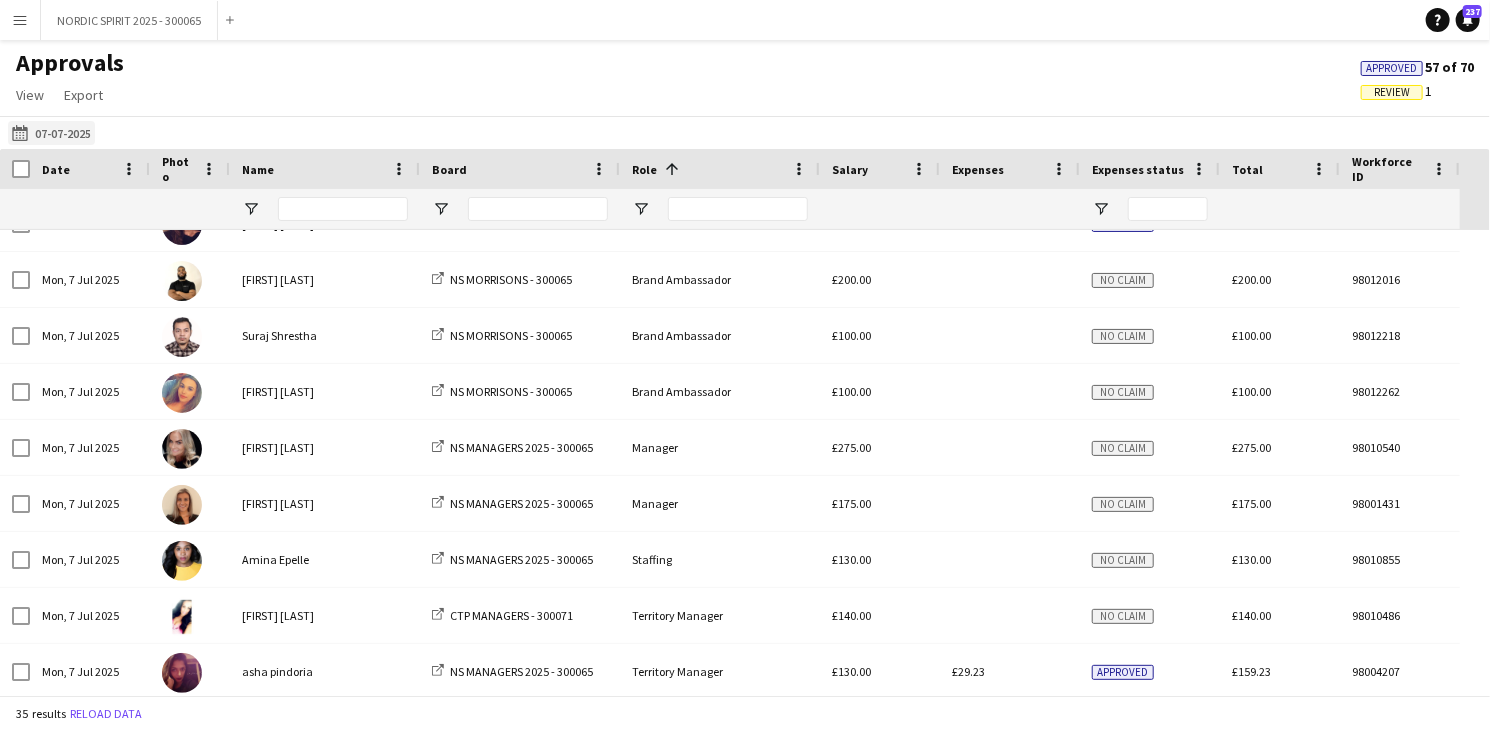 click on "[DATE]
[DATE]" 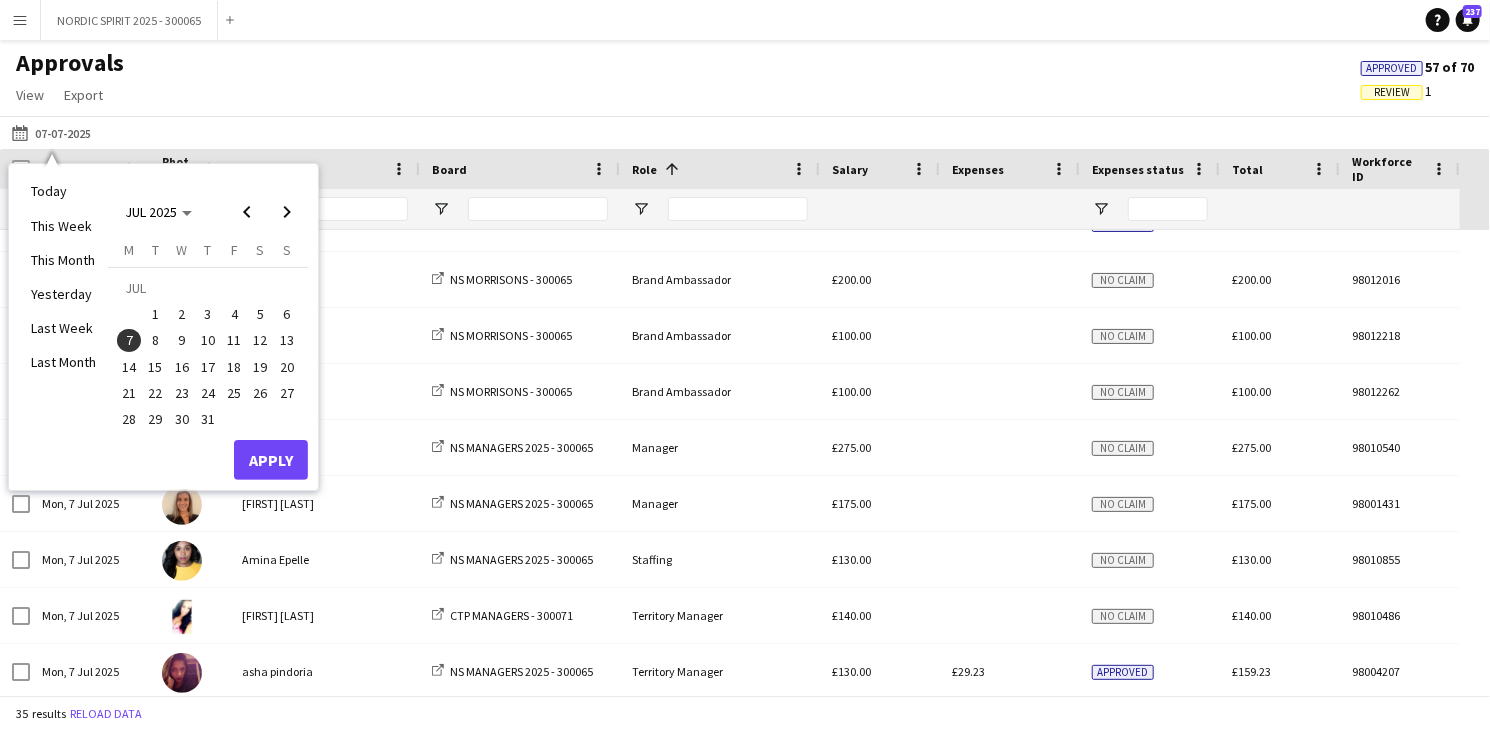 click on "8" at bounding box center [156, 341] 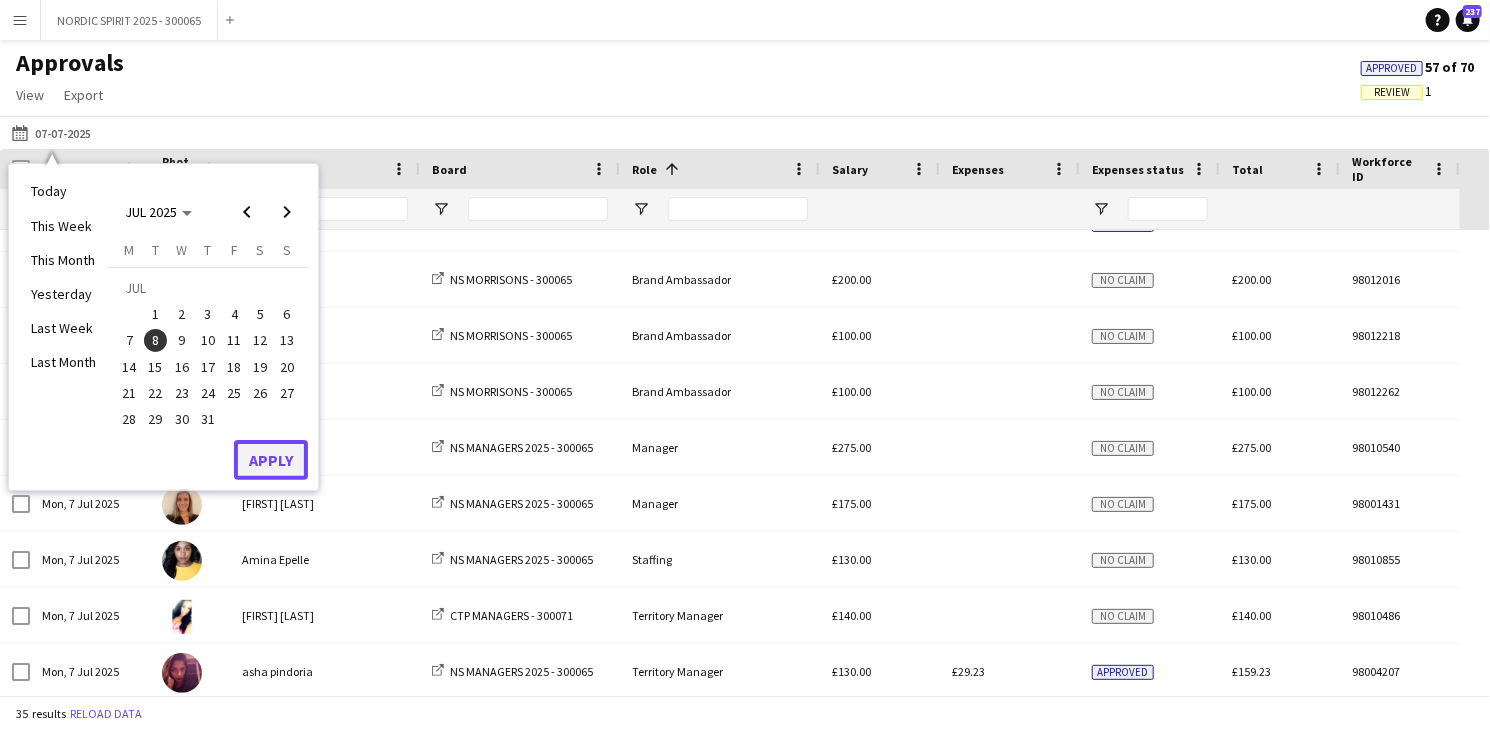 click on "Apply" at bounding box center [271, 460] 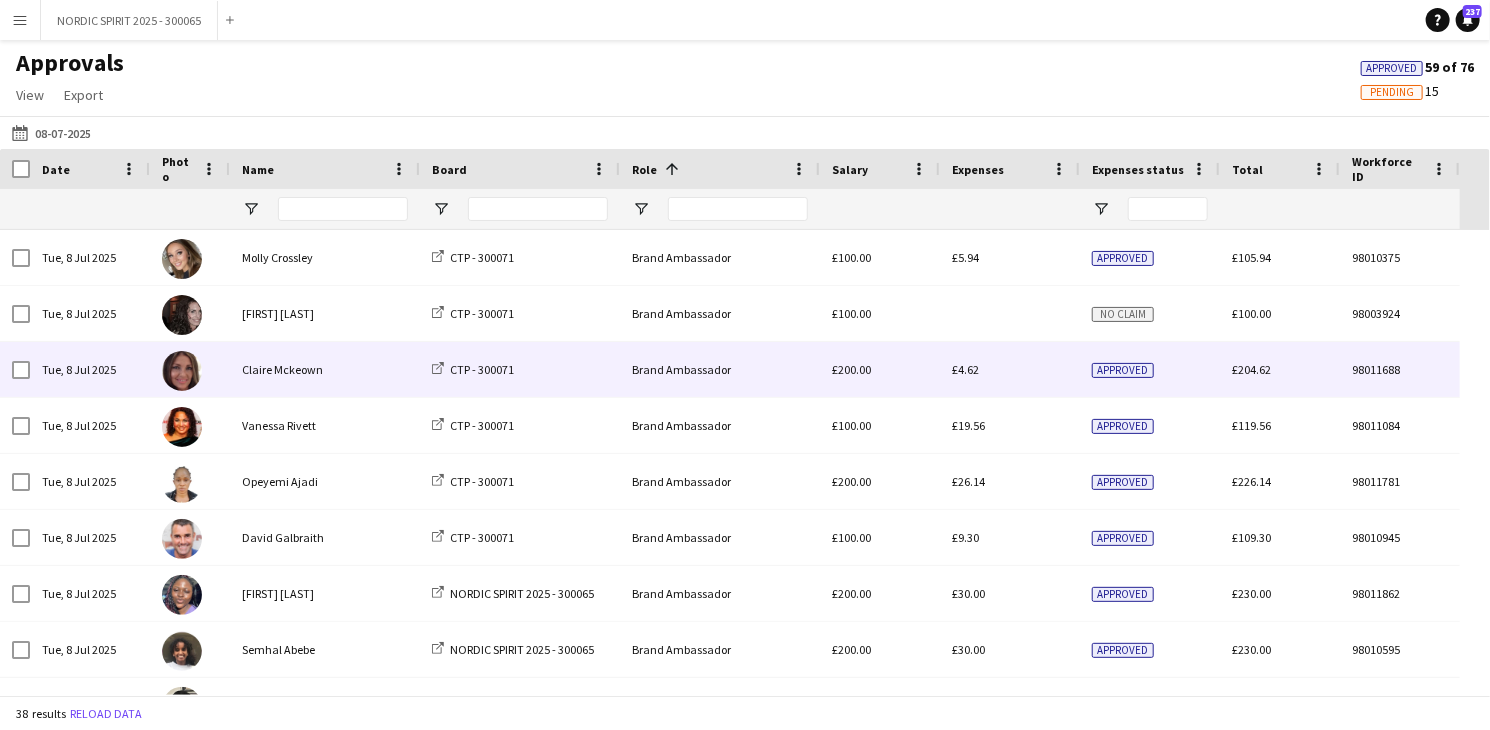 click on "£4.62" at bounding box center (1010, 369) 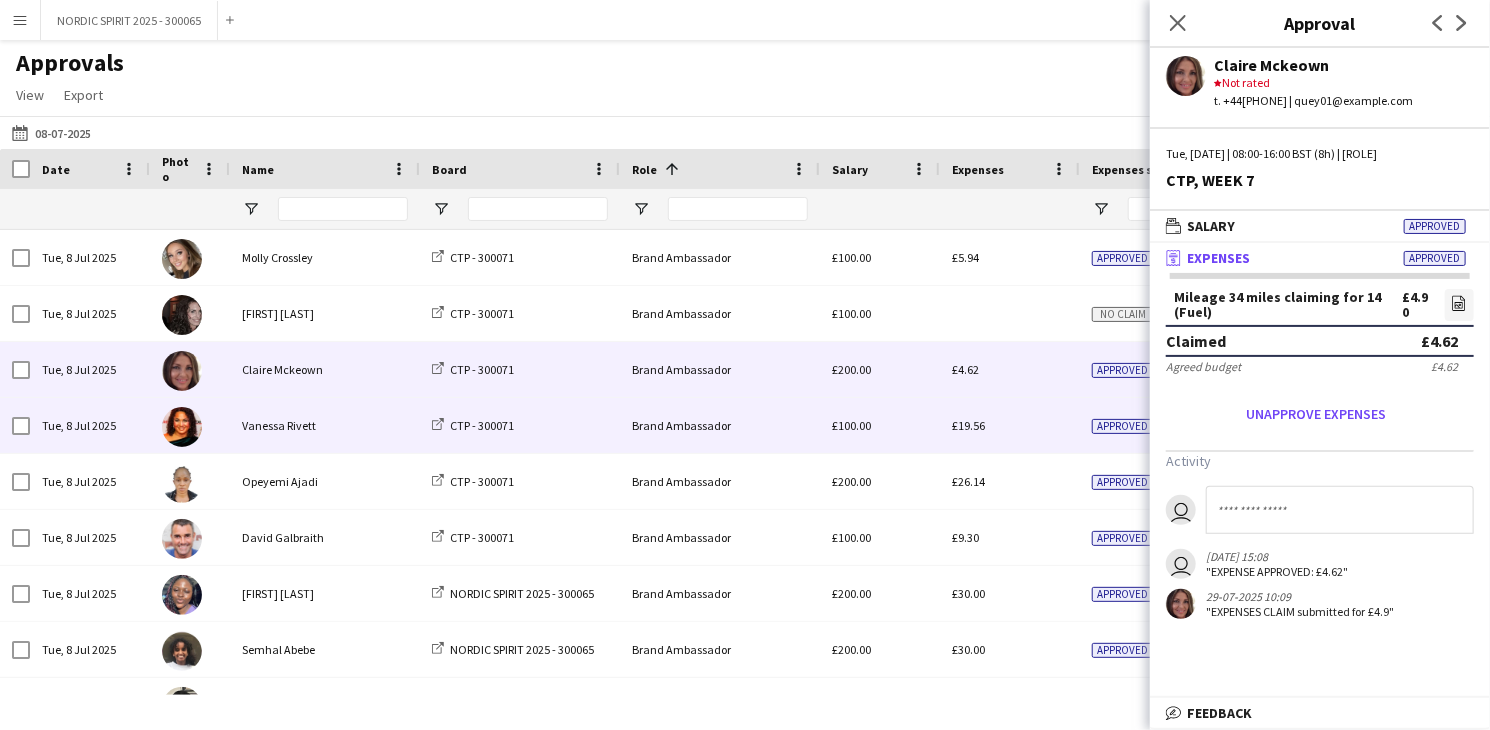 click on "£19.56" at bounding box center [1010, 425] 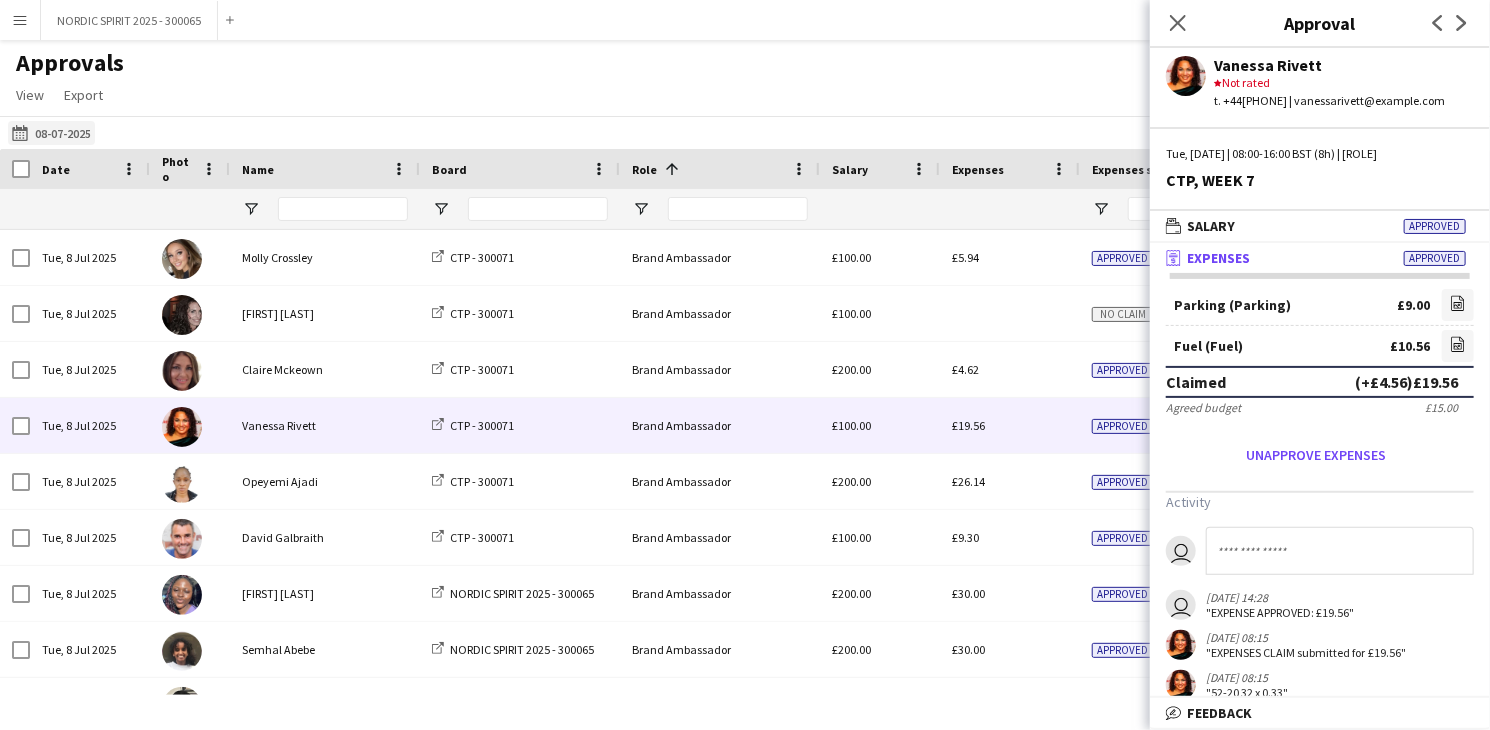 click on "[DATE]
[DATE]" 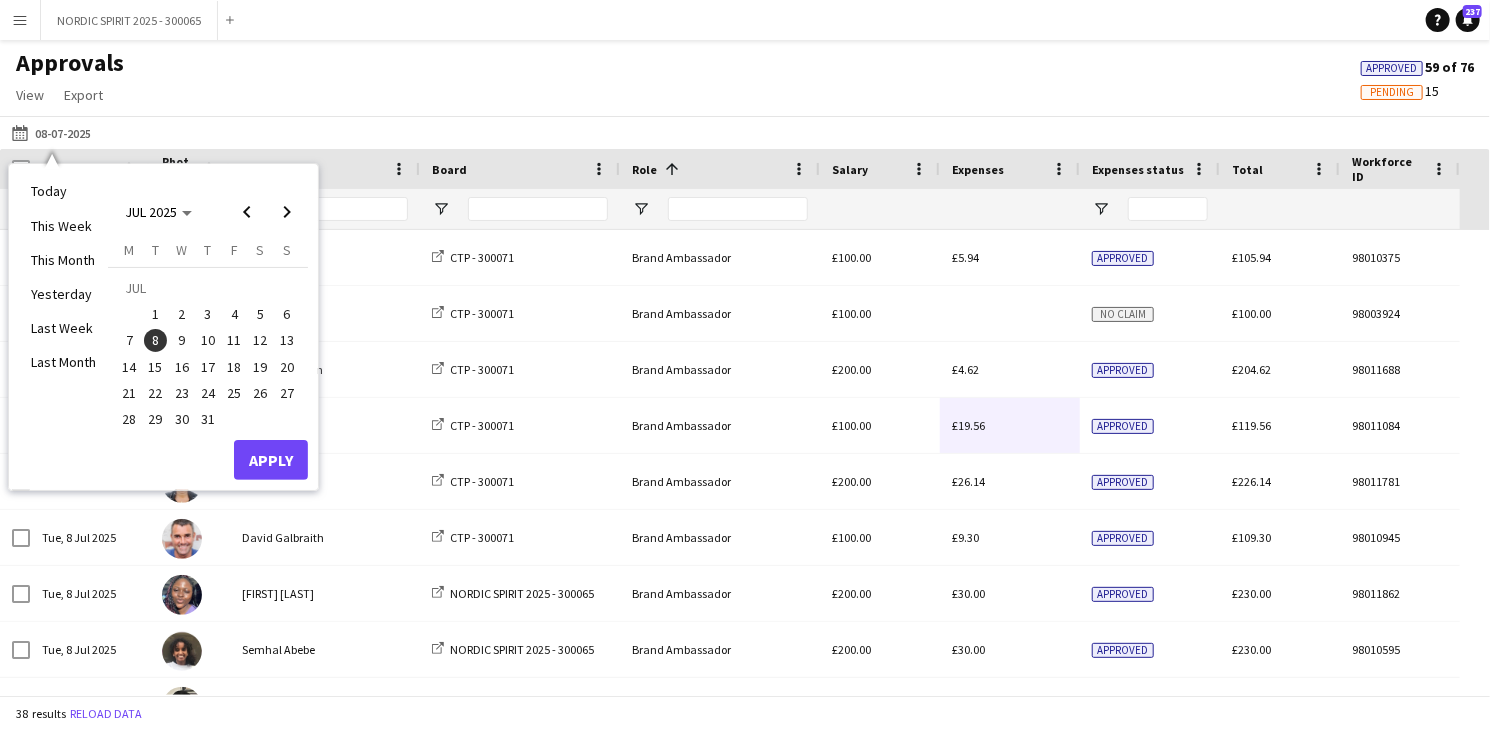 click on "24" at bounding box center [208, 393] 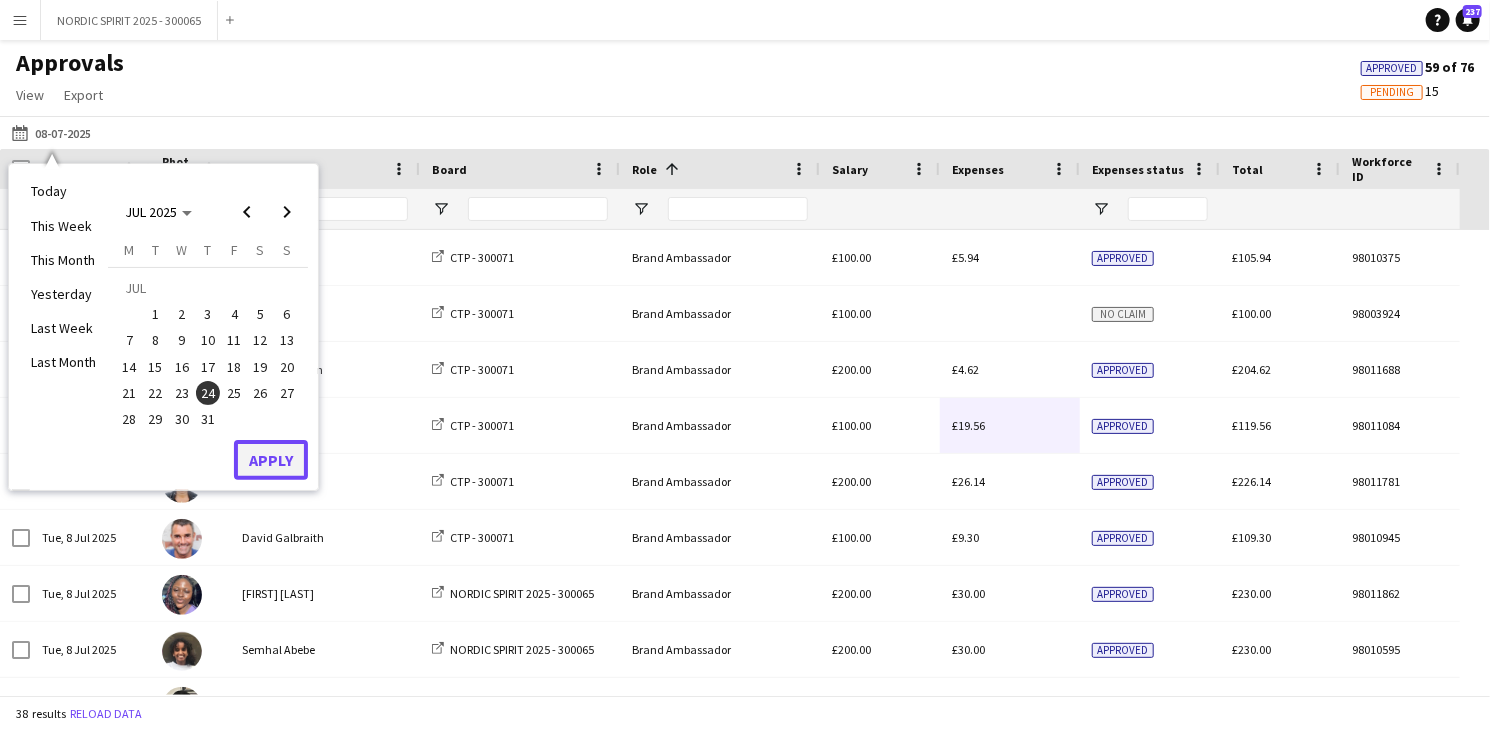 click on "Apply" at bounding box center (271, 460) 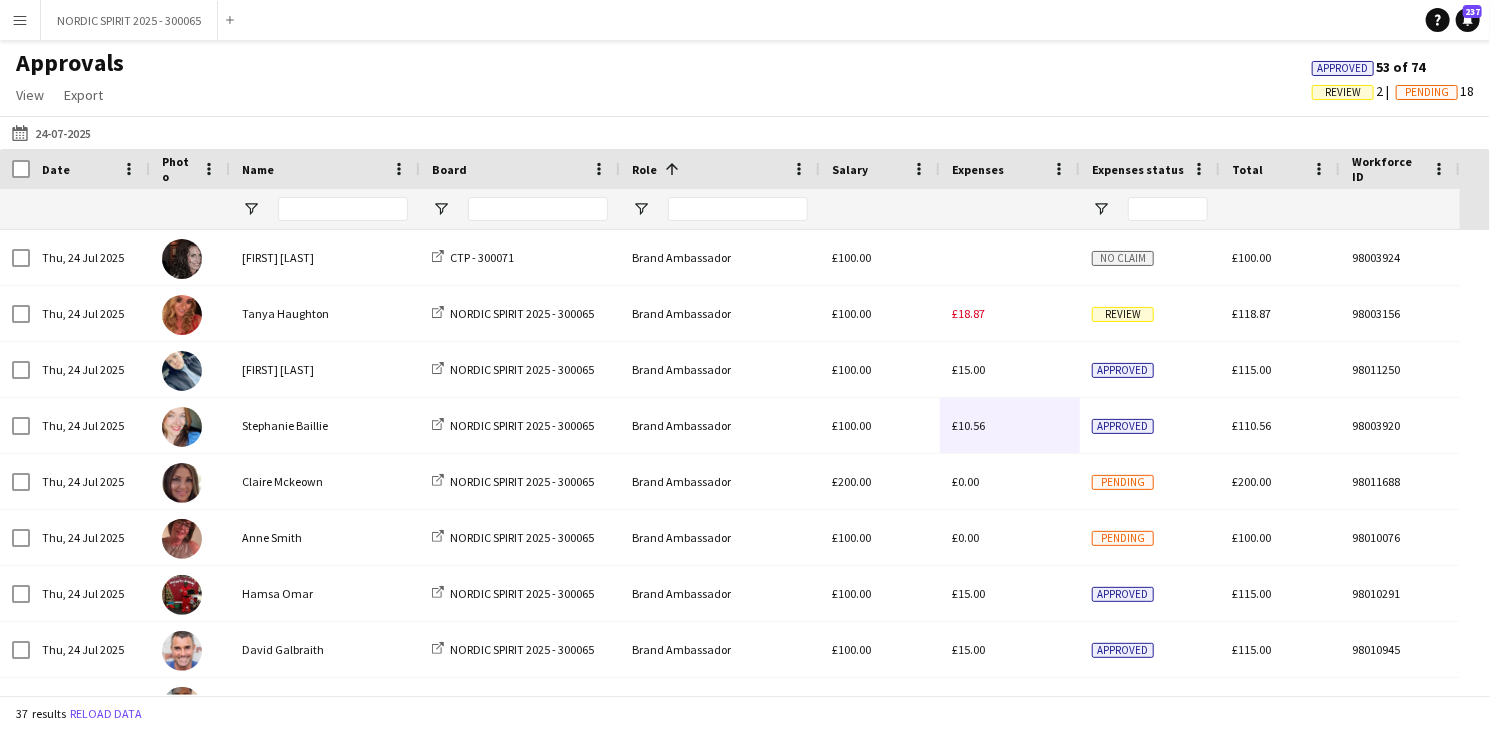 scroll, scrollTop: 68, scrollLeft: 0, axis: vertical 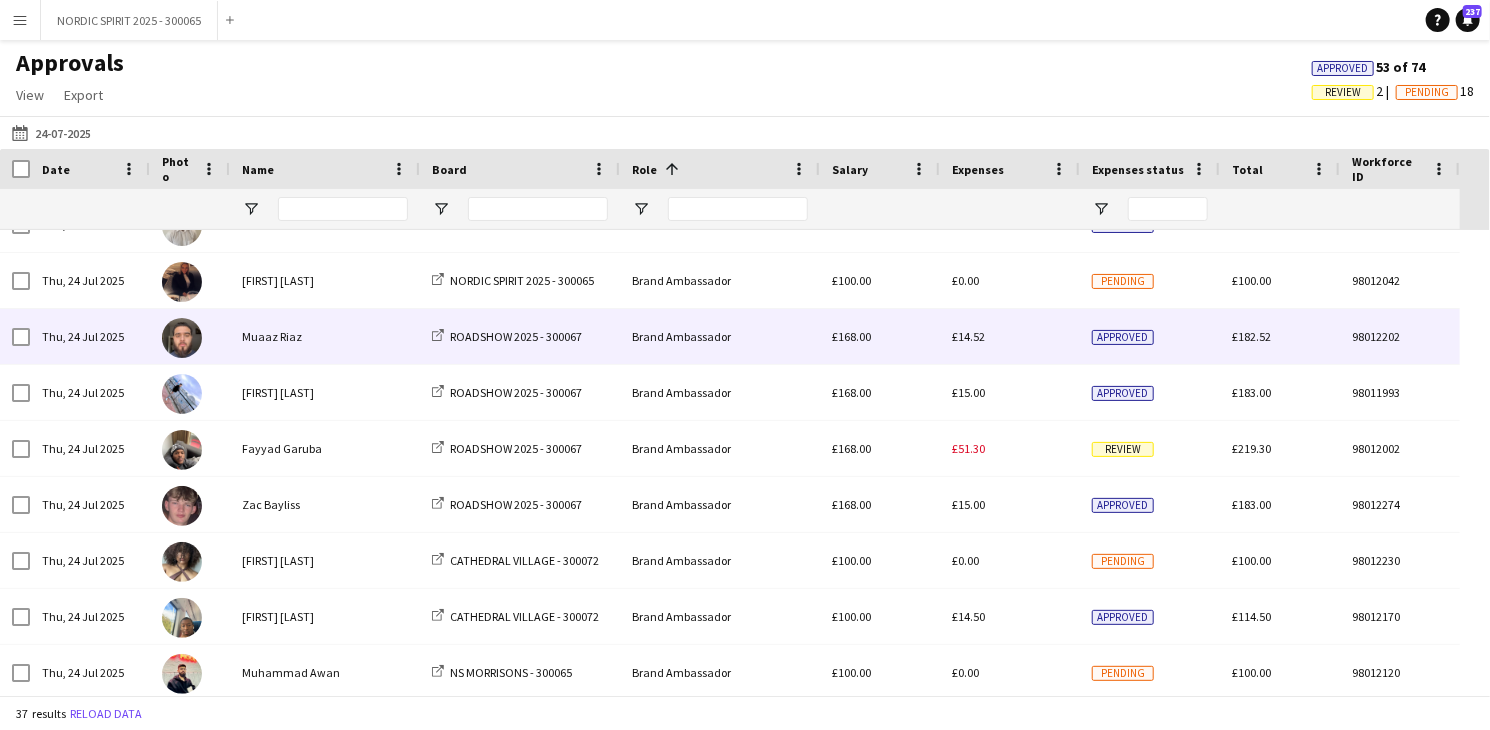 click on "£14.52" at bounding box center [968, 336] 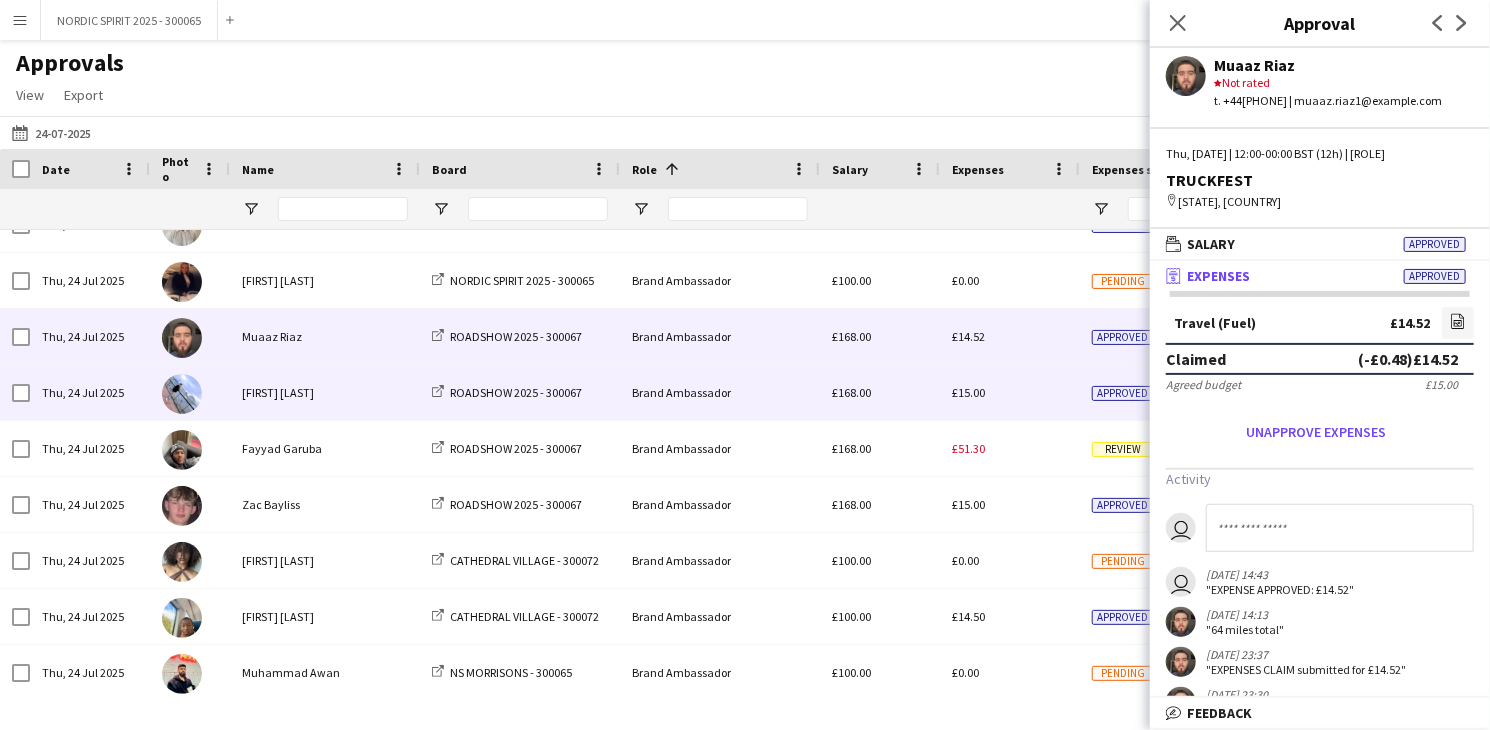 click on "£15.00" at bounding box center (968, 392) 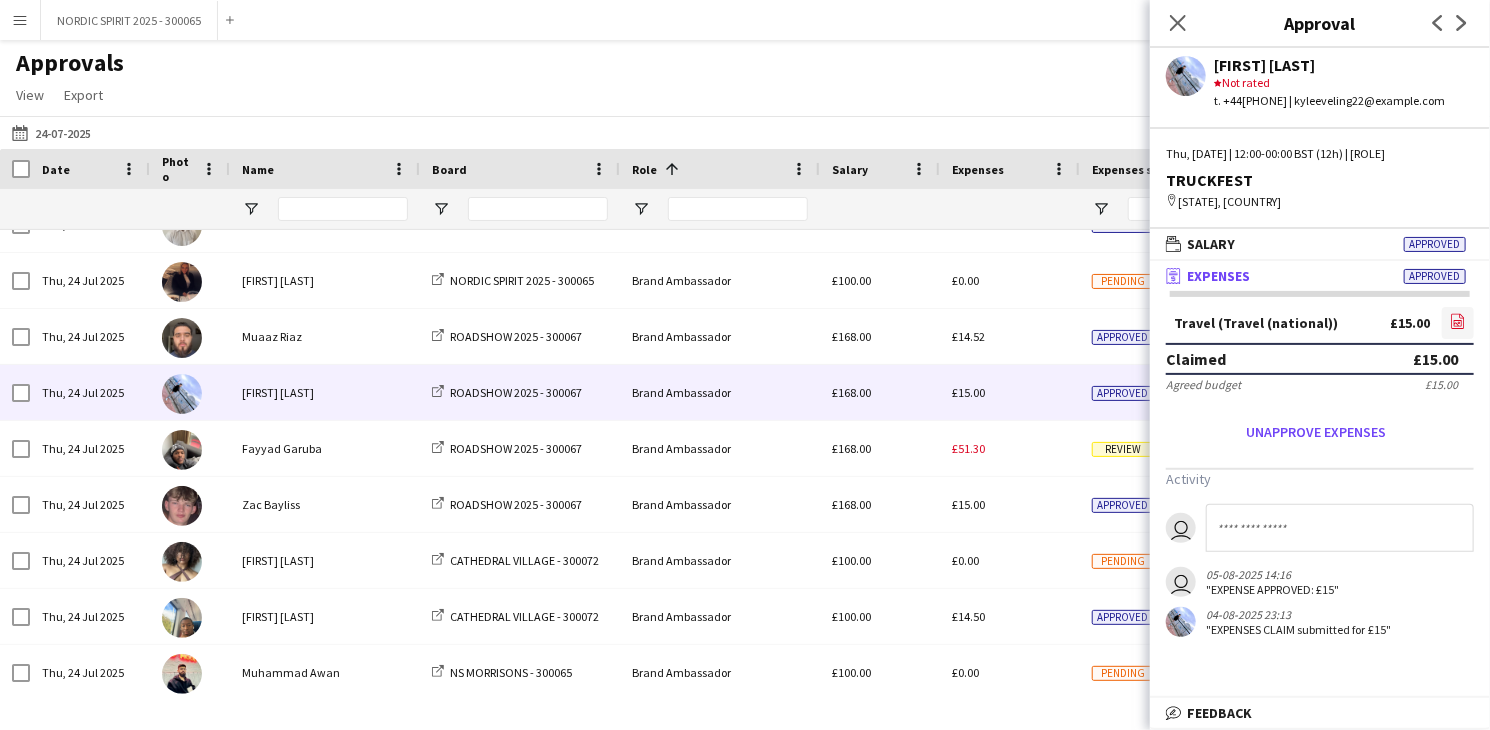 click on "file-image" 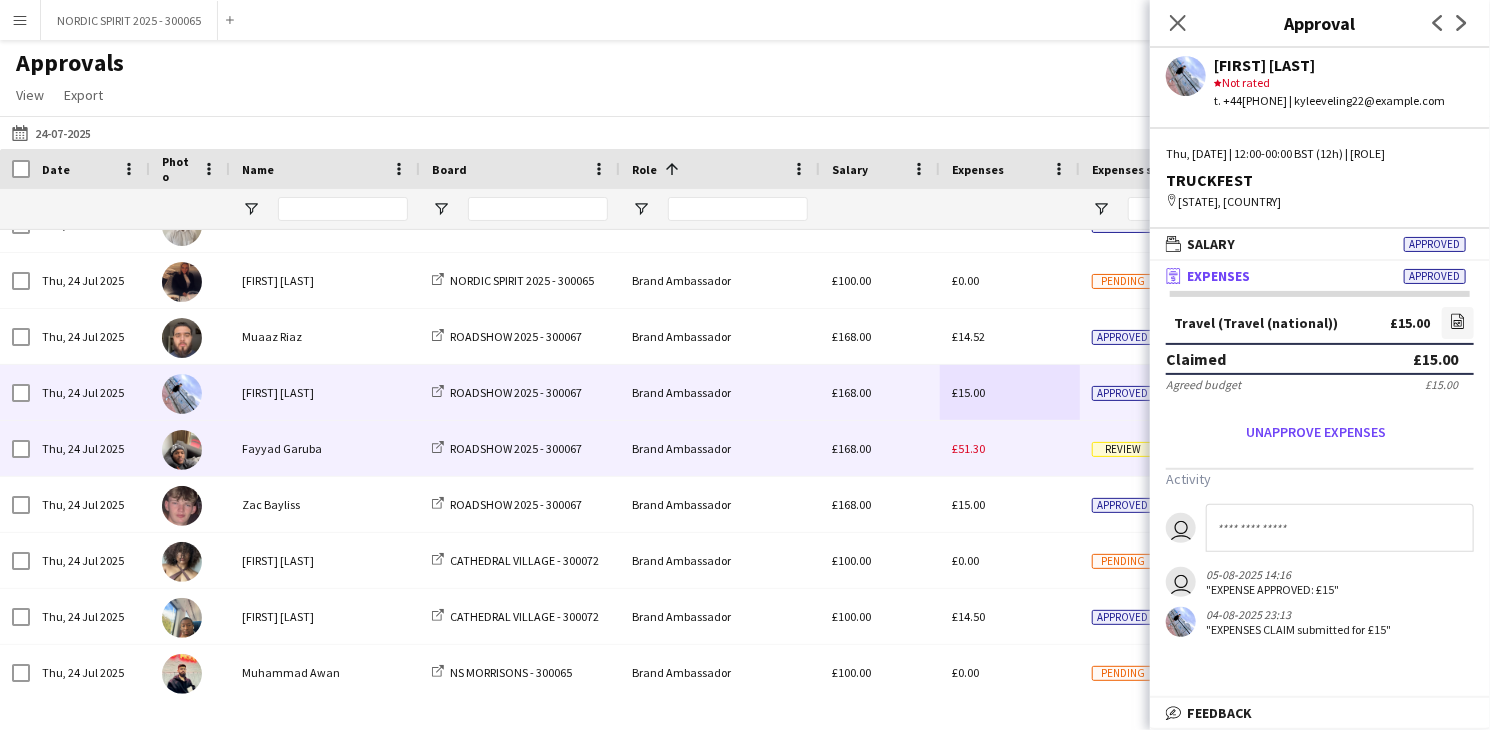 click on "£51.30" at bounding box center (968, 448) 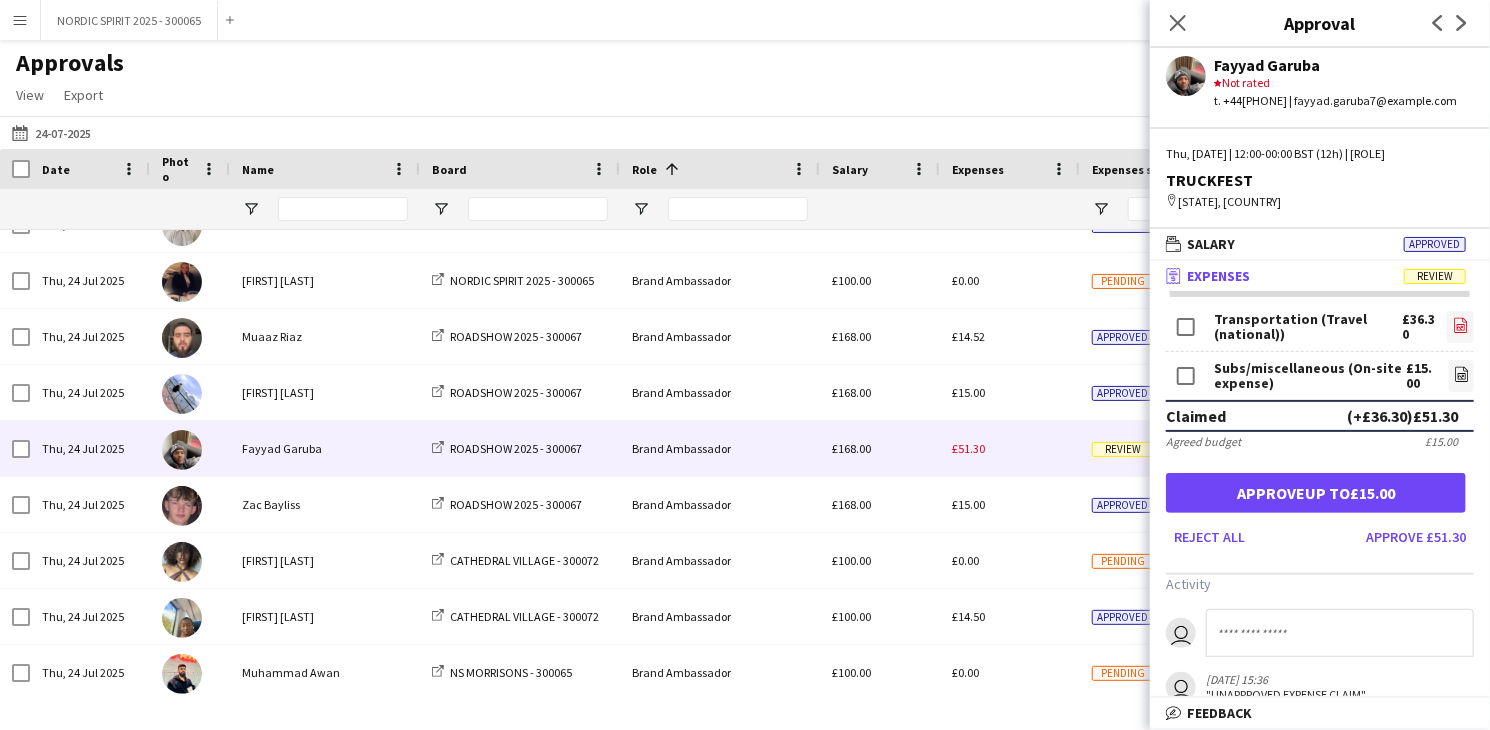 click on "file-image" 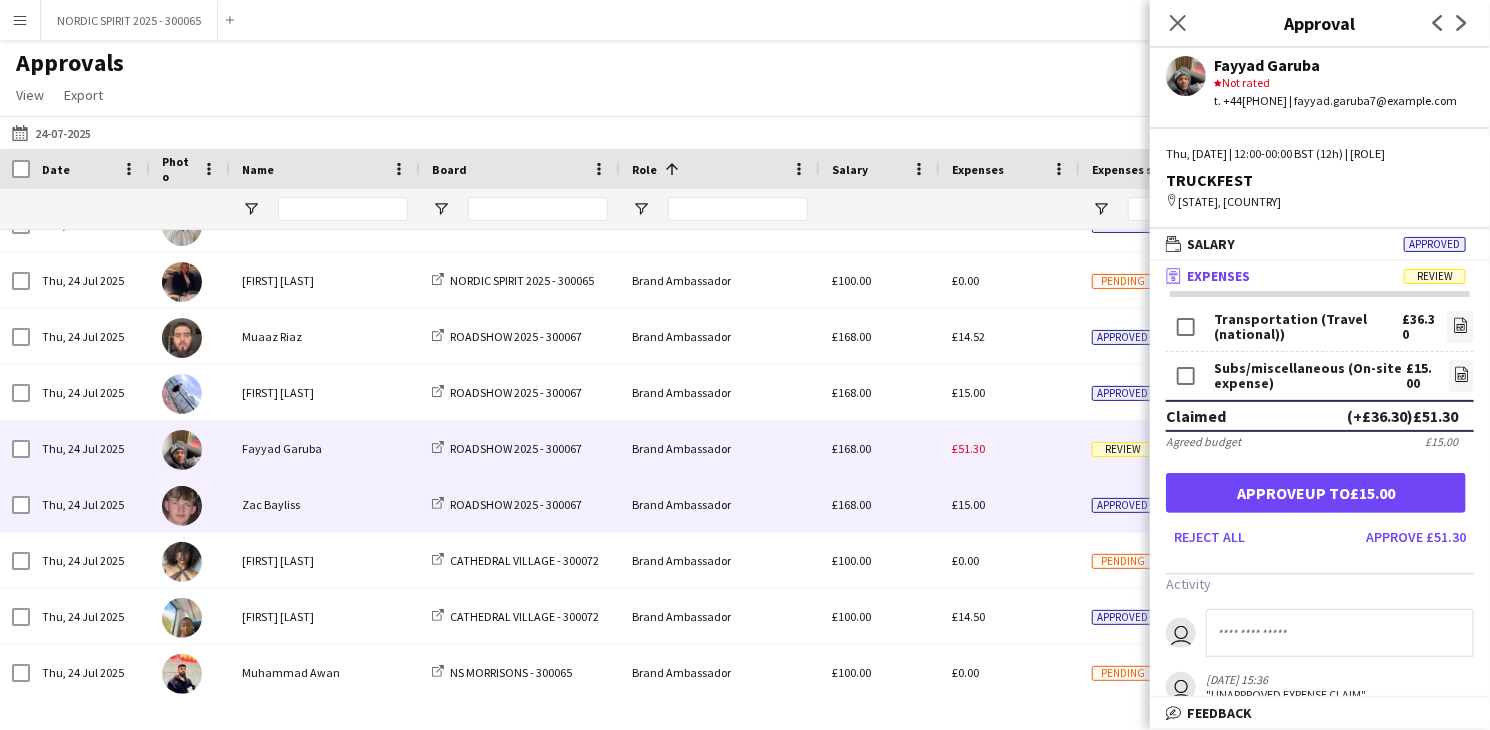 click on "£15.00" at bounding box center (968, 504) 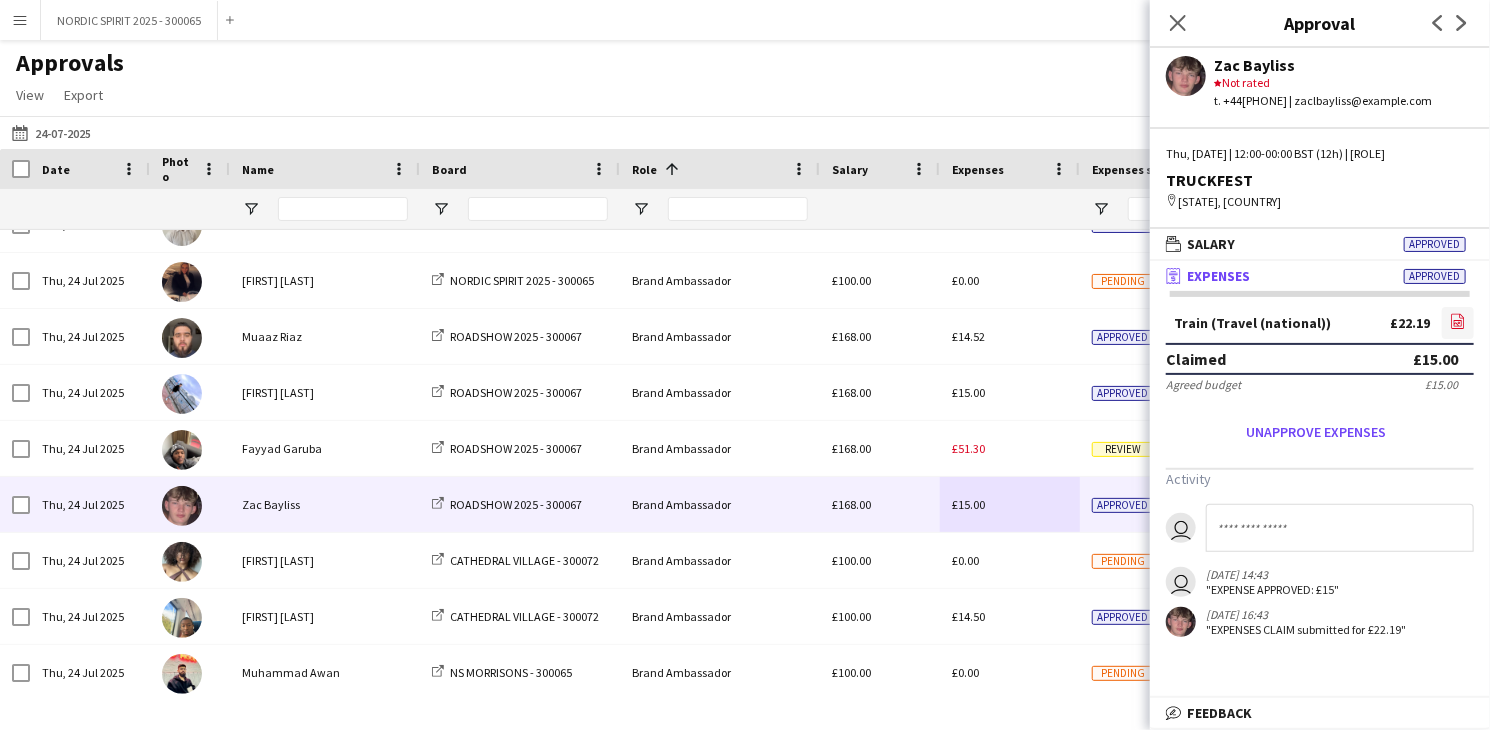 click 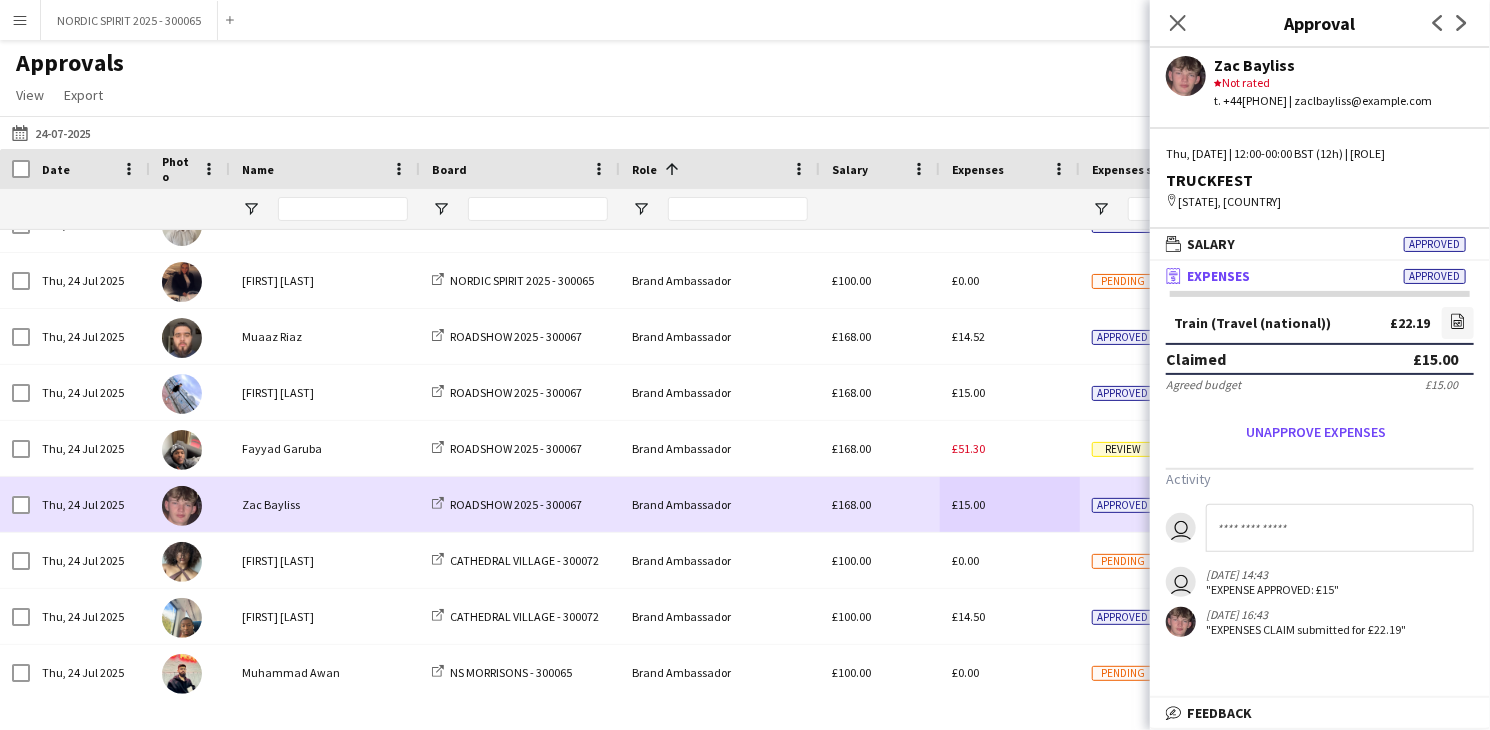 click on "£15.00" at bounding box center [1010, 504] 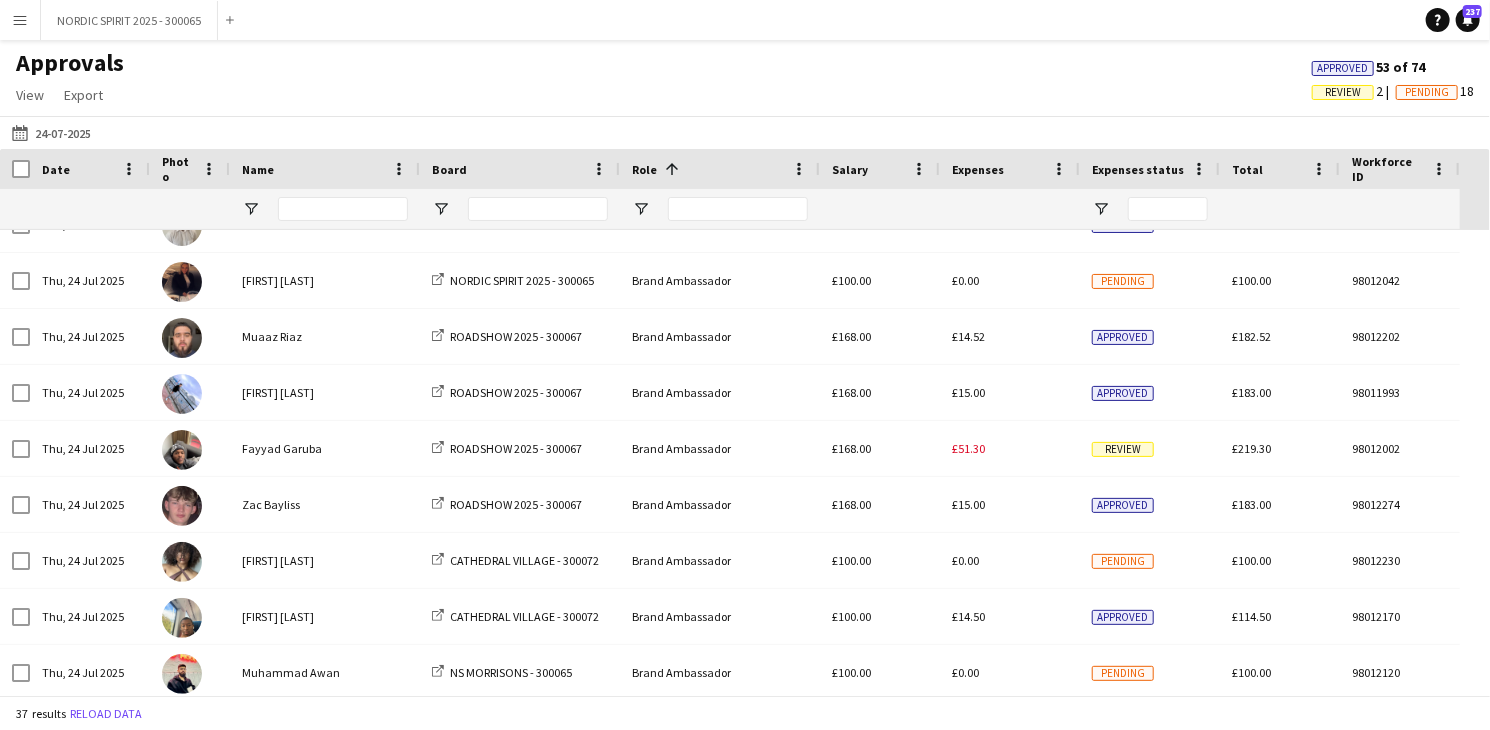 scroll, scrollTop: 620, scrollLeft: 0, axis: vertical 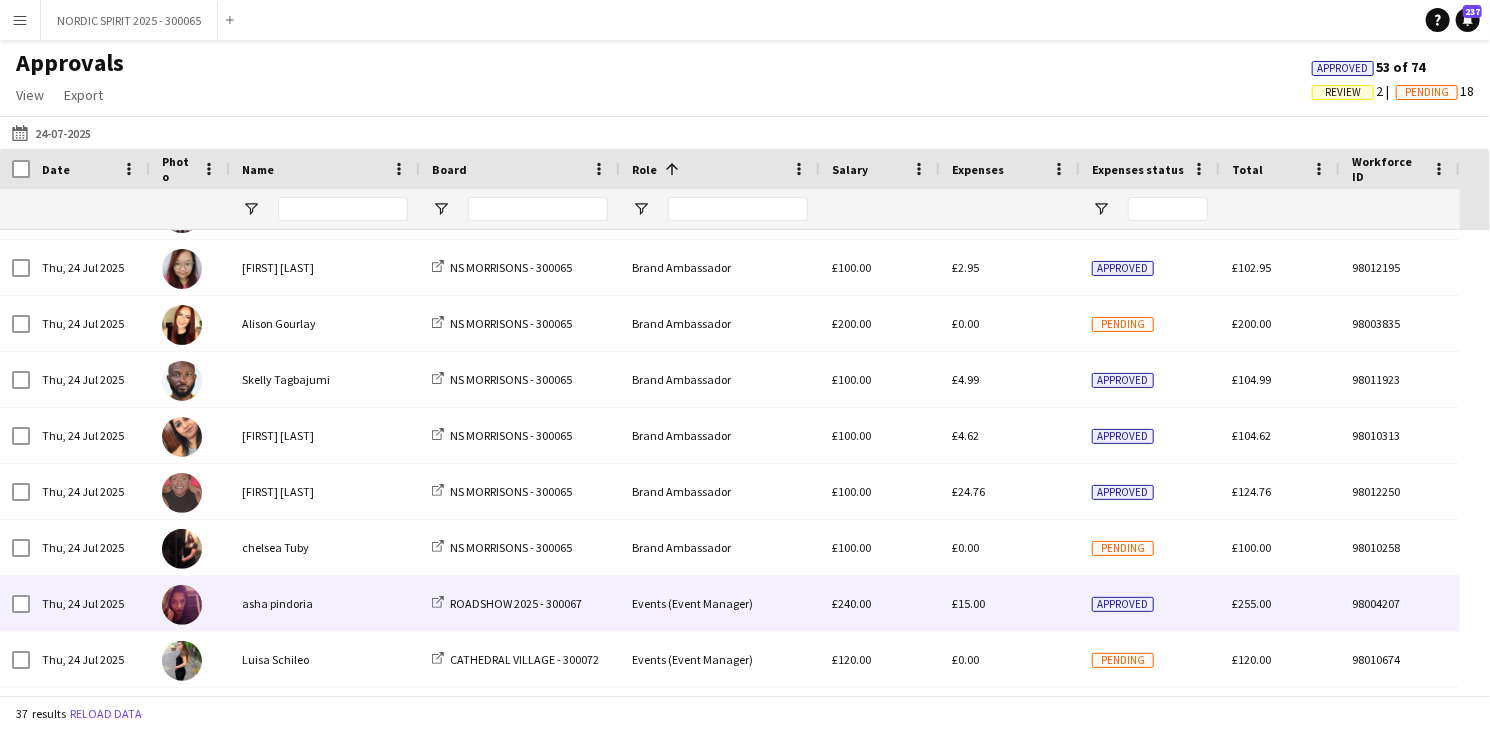 click on "£15.00" at bounding box center (968, 603) 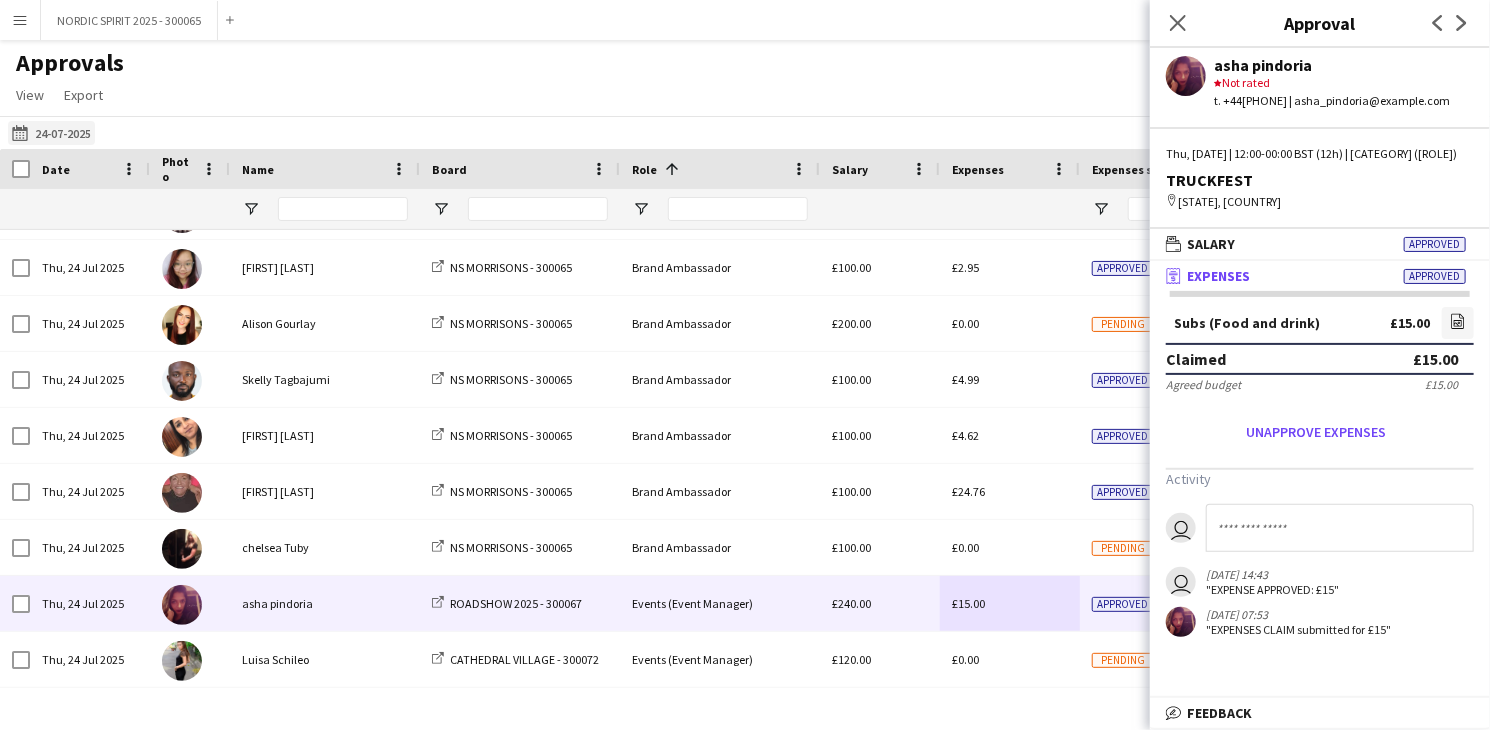 click on "[DATE]
[DATE]" 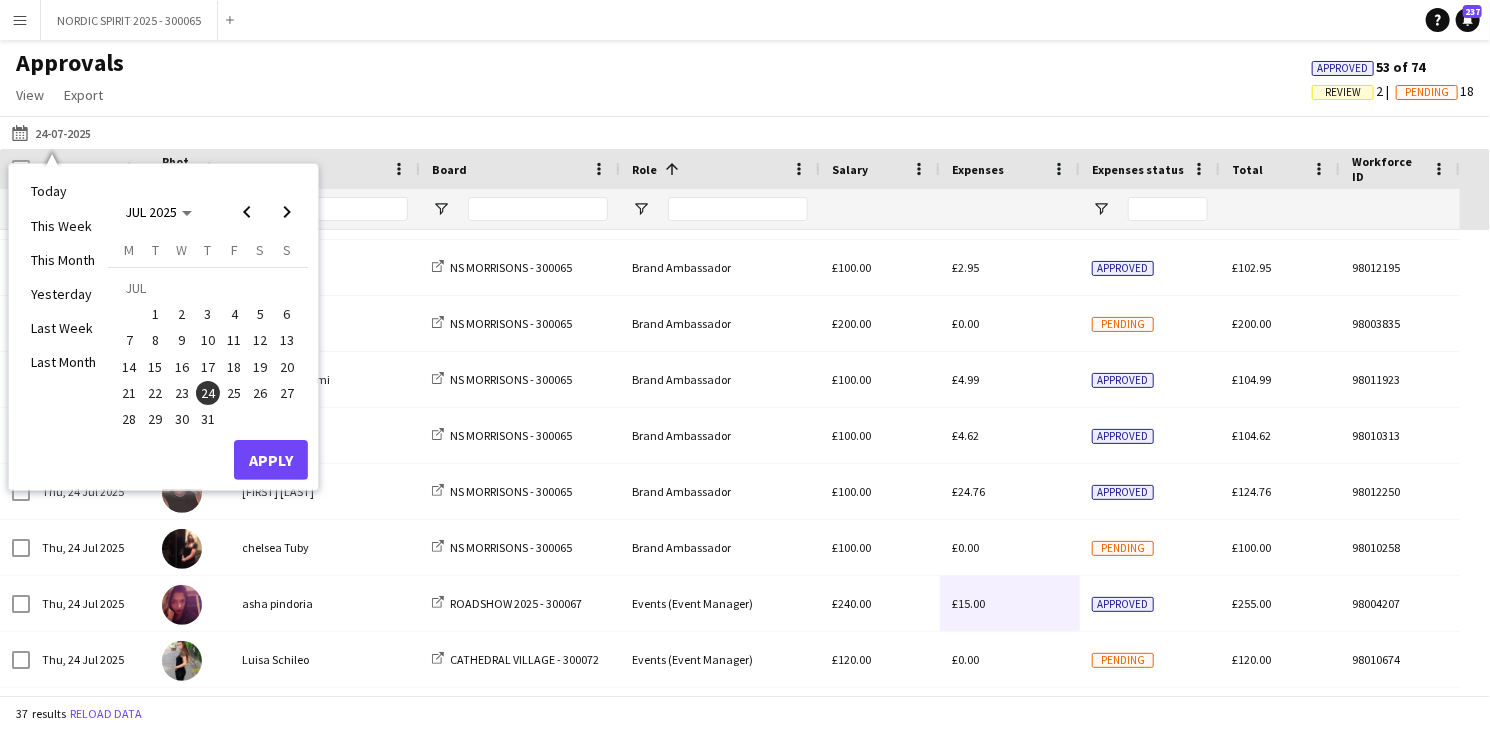 click on "25" at bounding box center (234, 393) 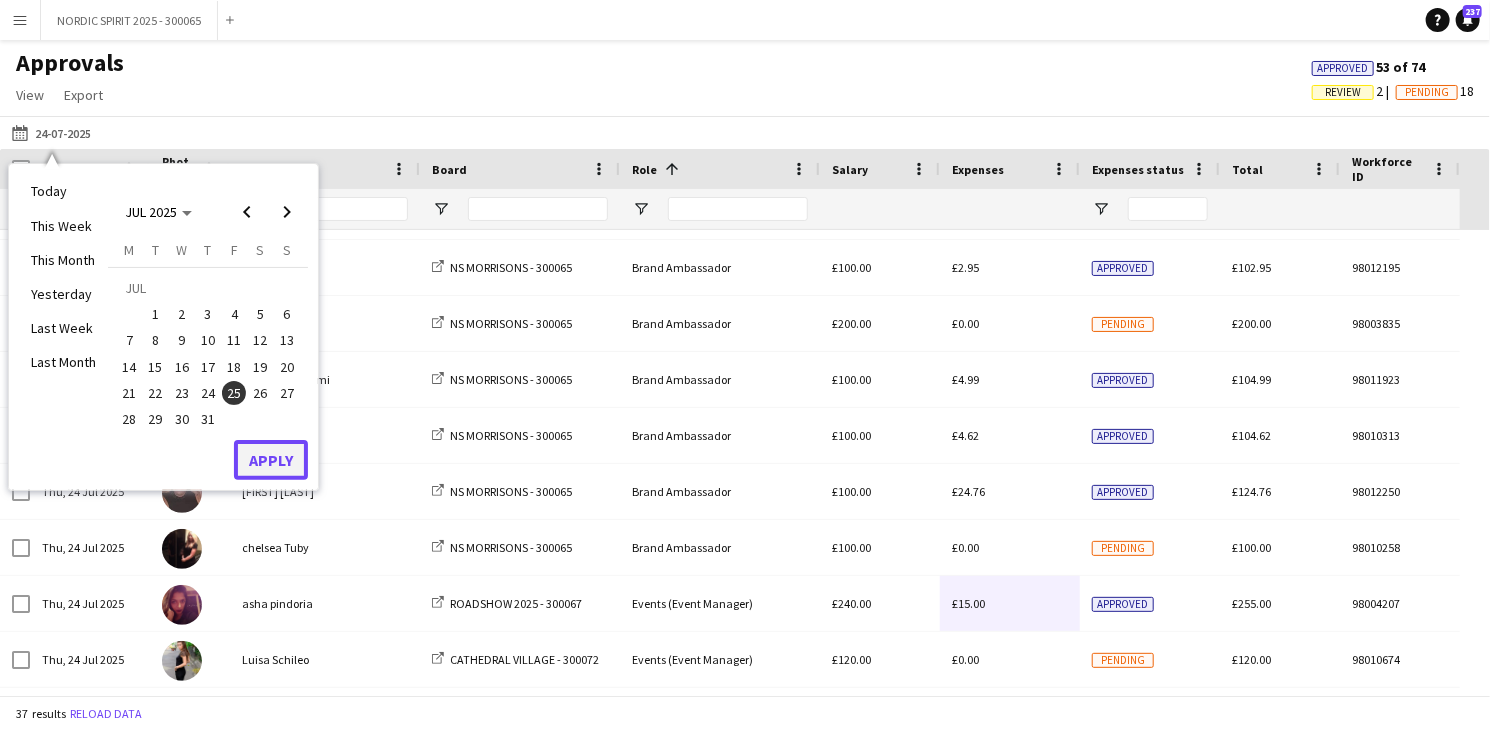 click on "Apply" at bounding box center [271, 460] 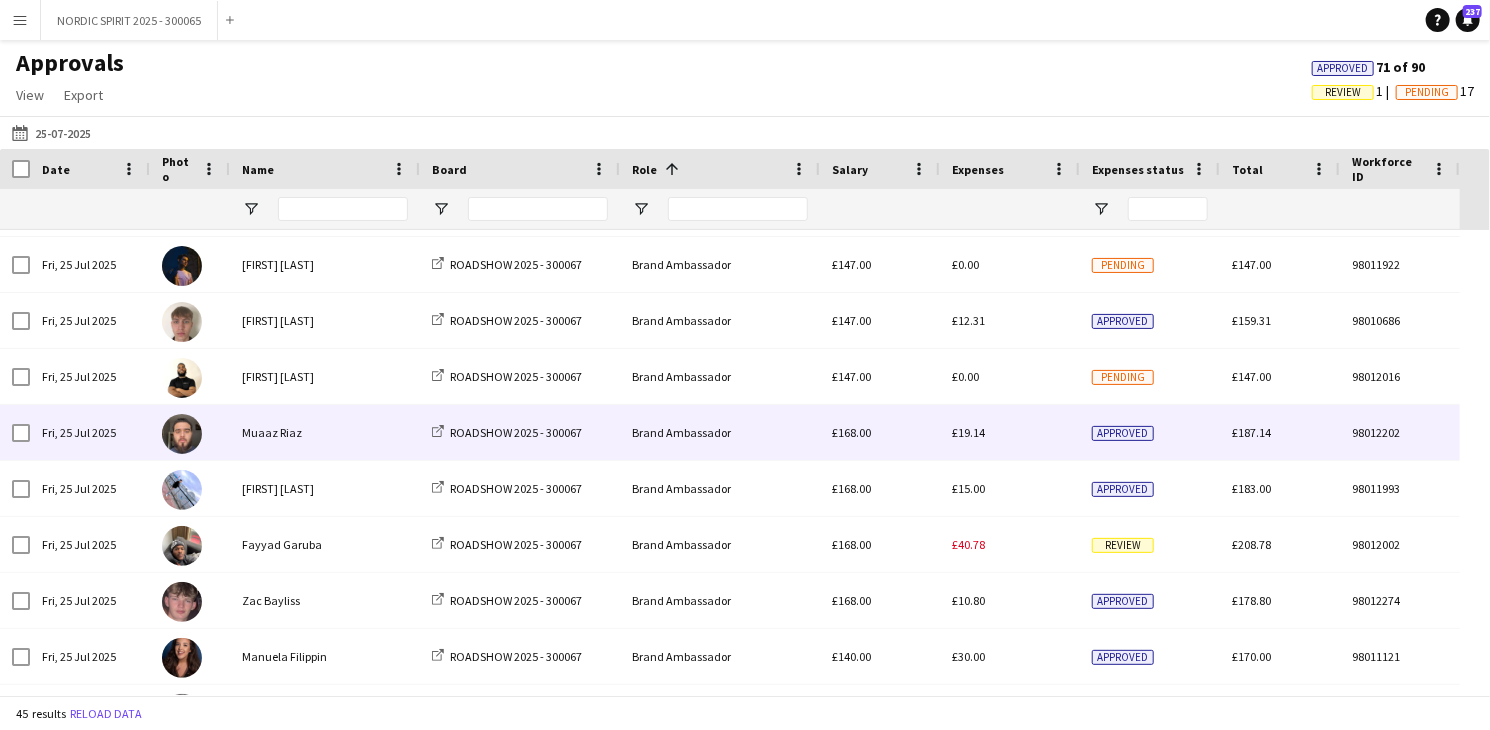 click on "£19.14" at bounding box center [968, 432] 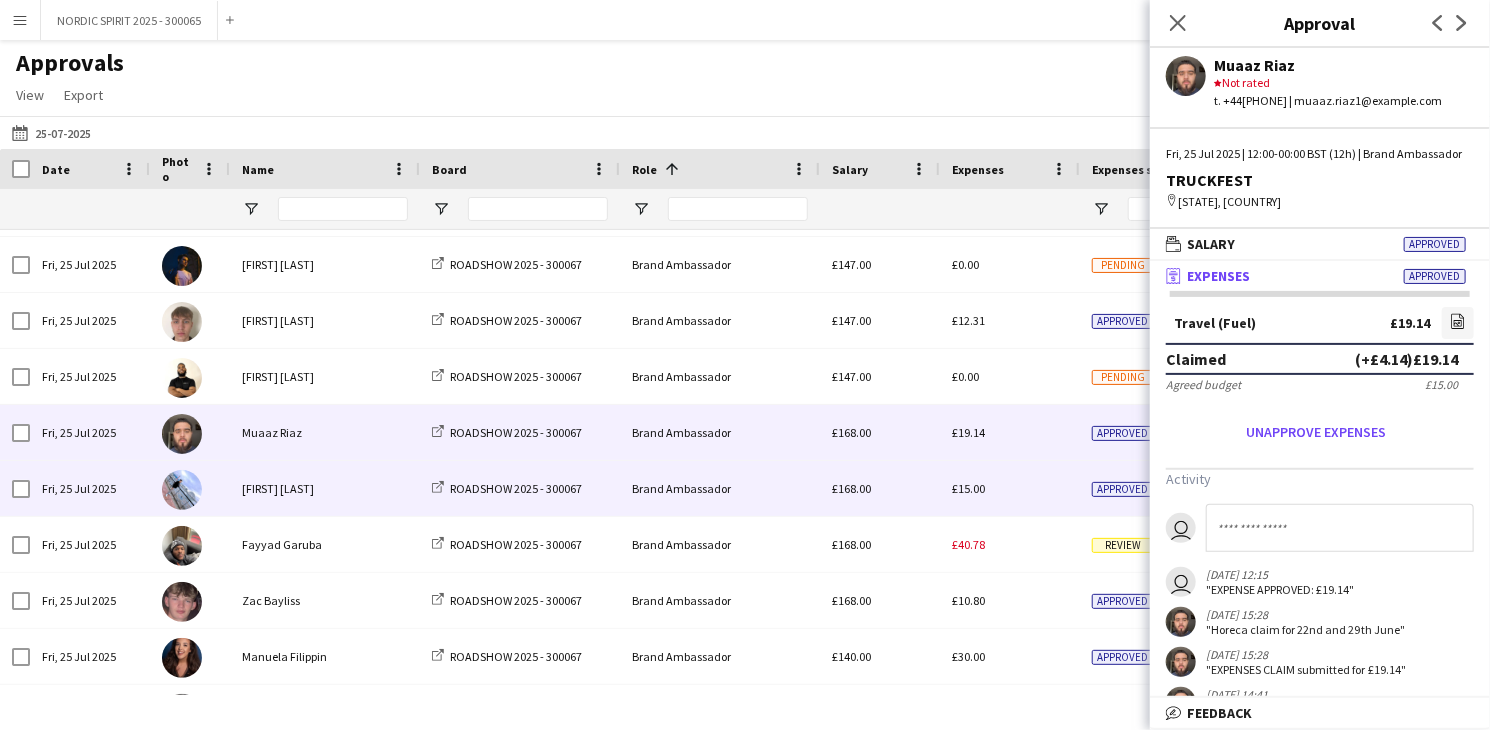 click on "£15.00" at bounding box center [968, 488] 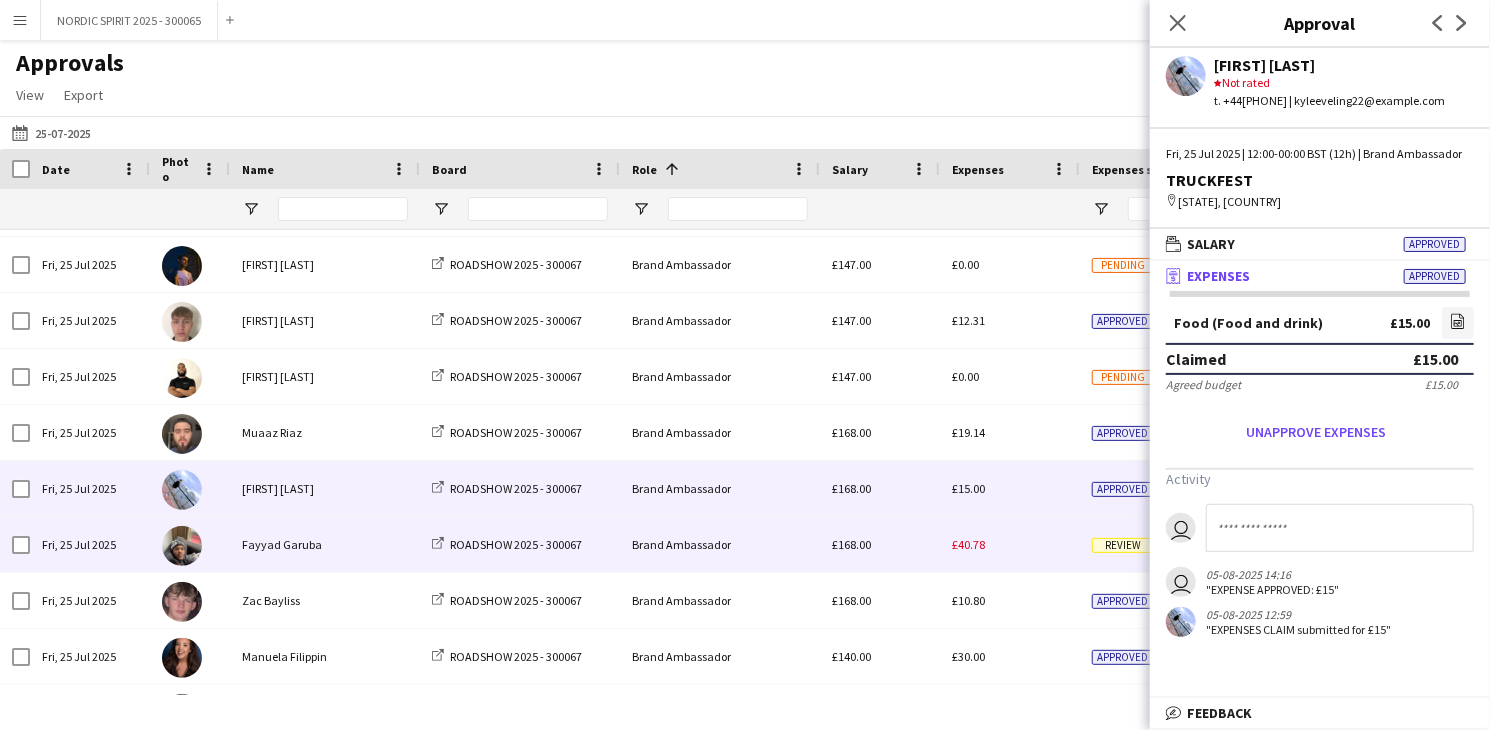 click on "£40.78" at bounding box center (968, 544) 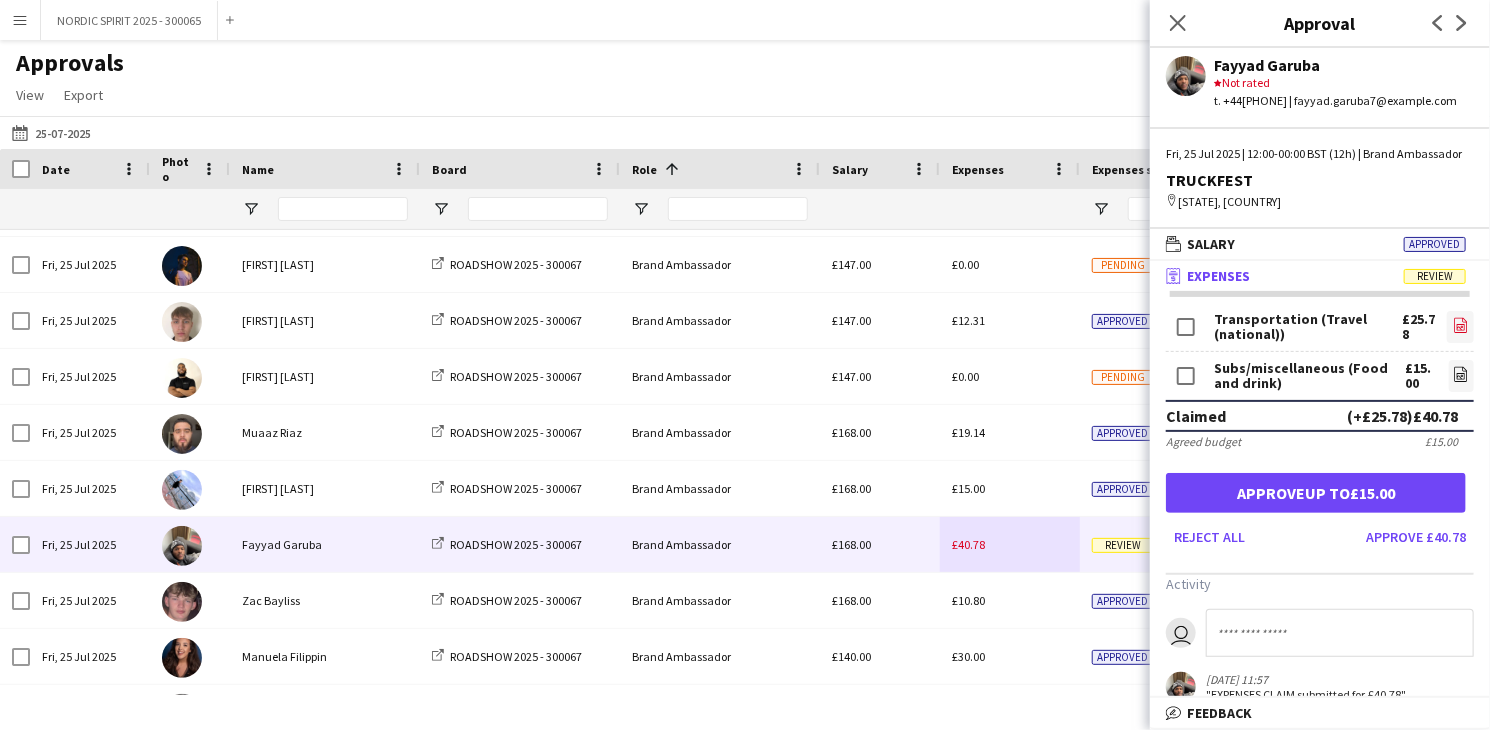 click on "file-image" 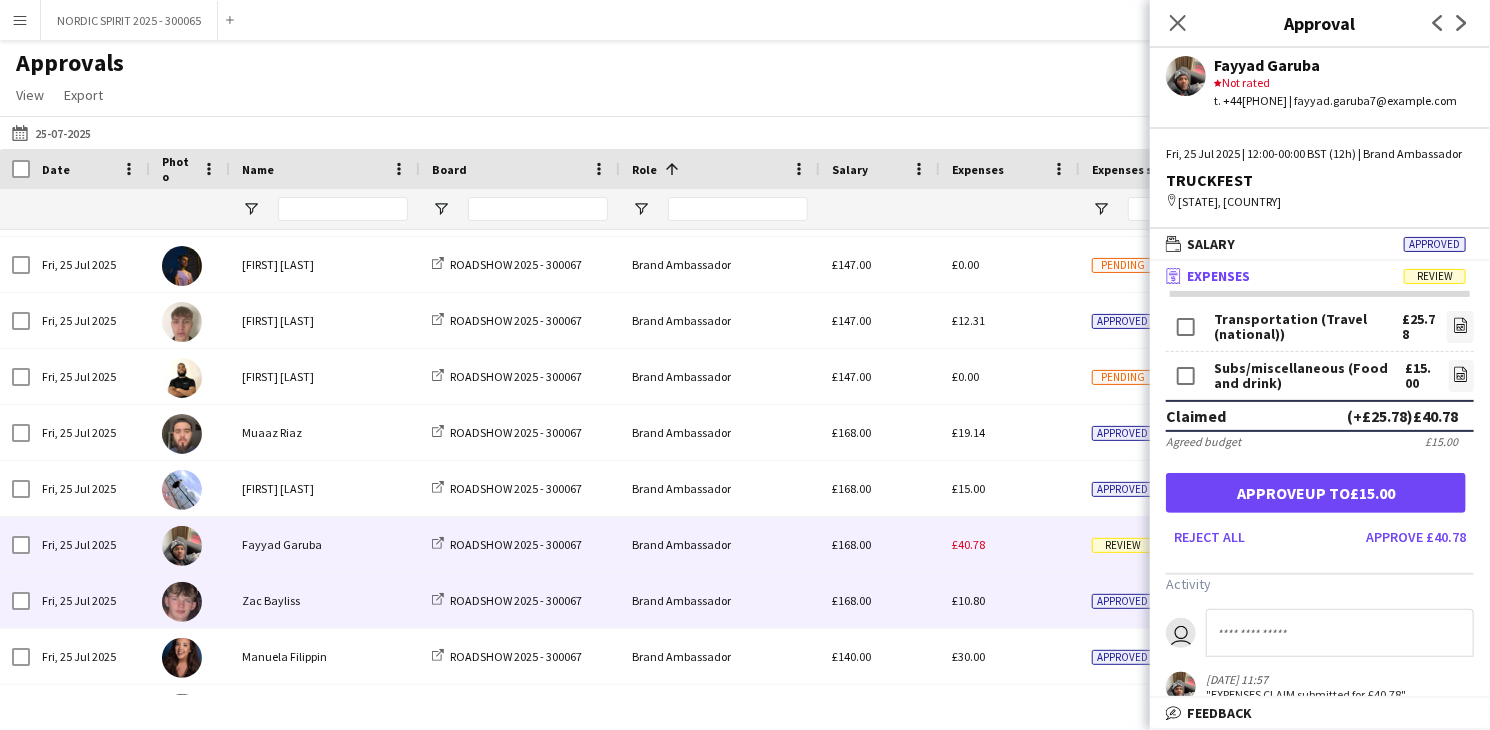 click on "£10.80" at bounding box center (968, 600) 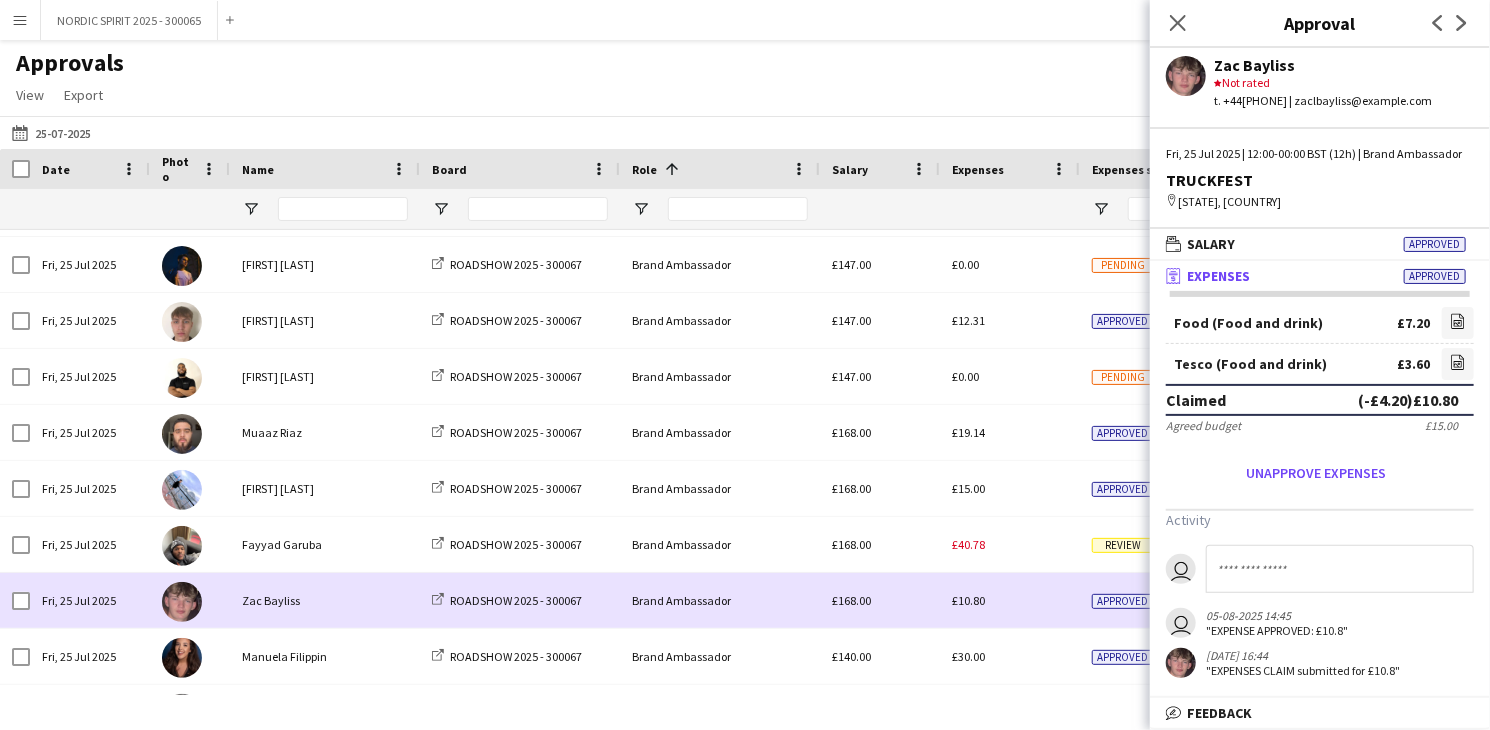 click on "£10.80" at bounding box center [1010, 600] 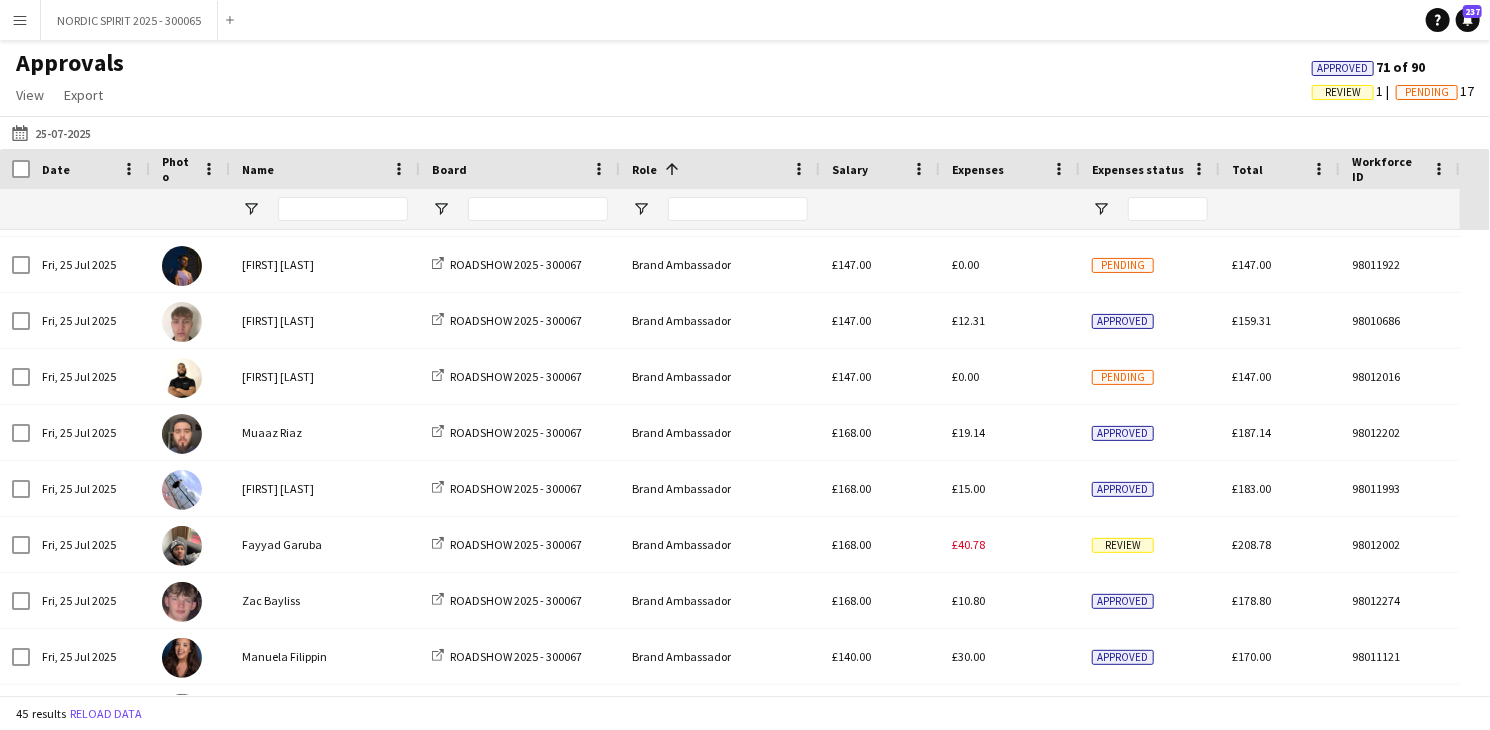 scroll, scrollTop: 548, scrollLeft: 0, axis: vertical 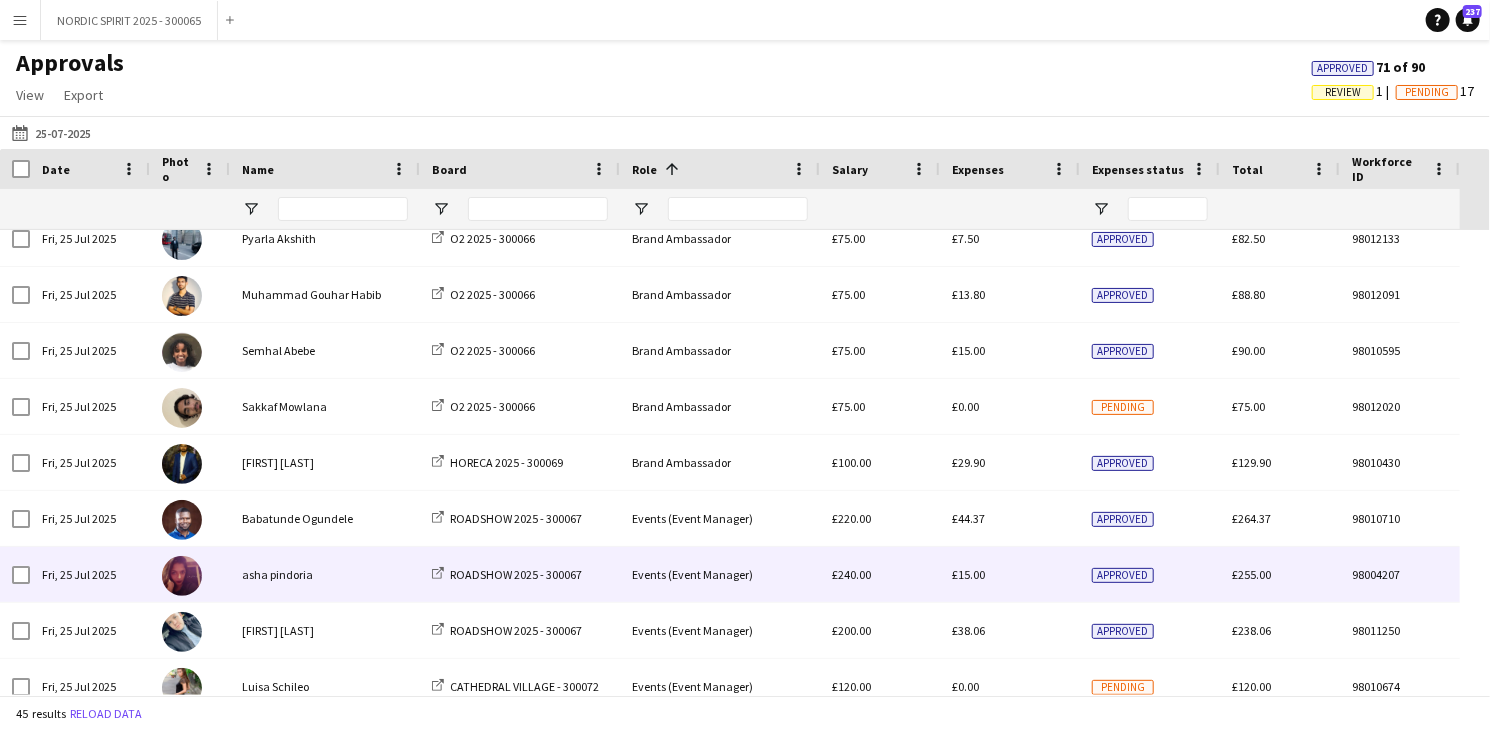 click on "£15.00" at bounding box center [968, 574] 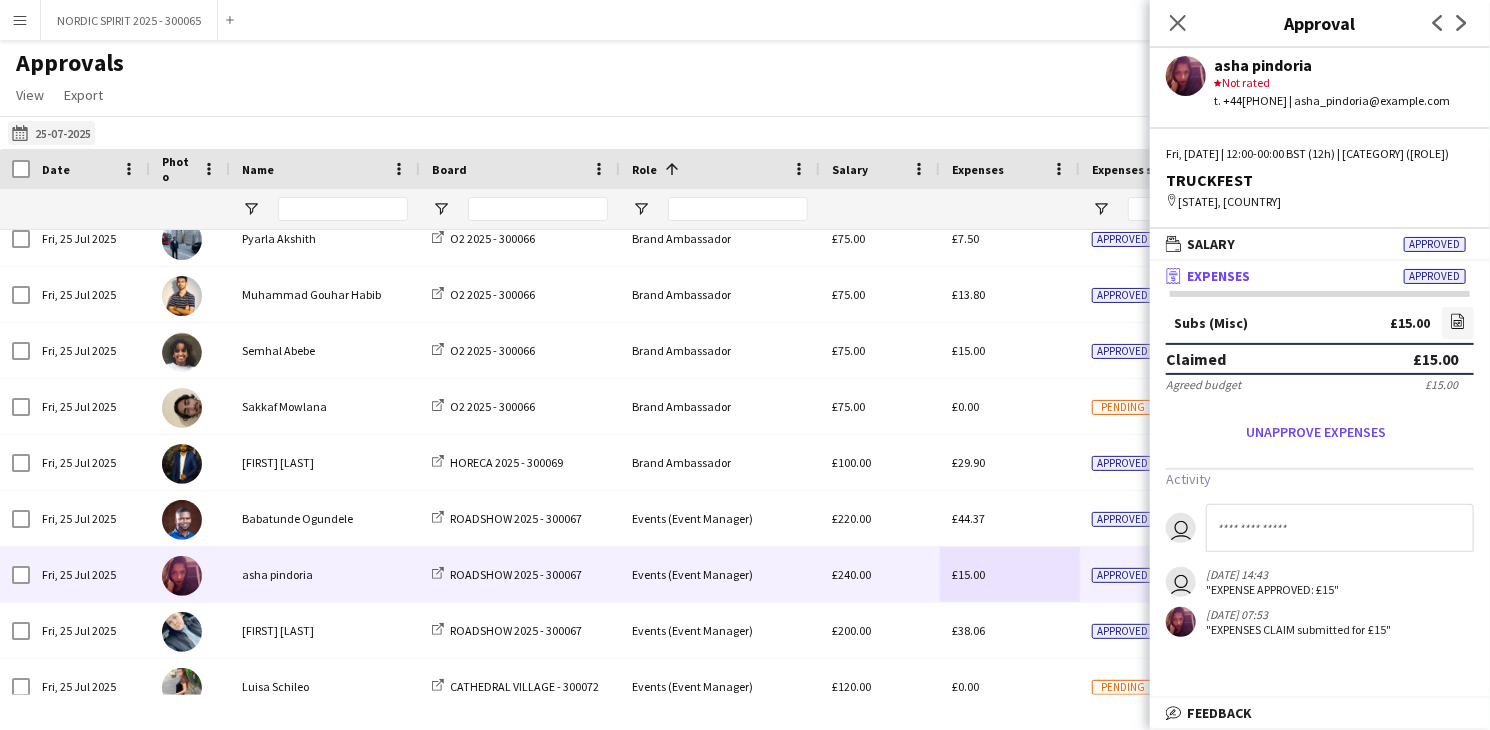 click on "[DATE]
[DATE]" 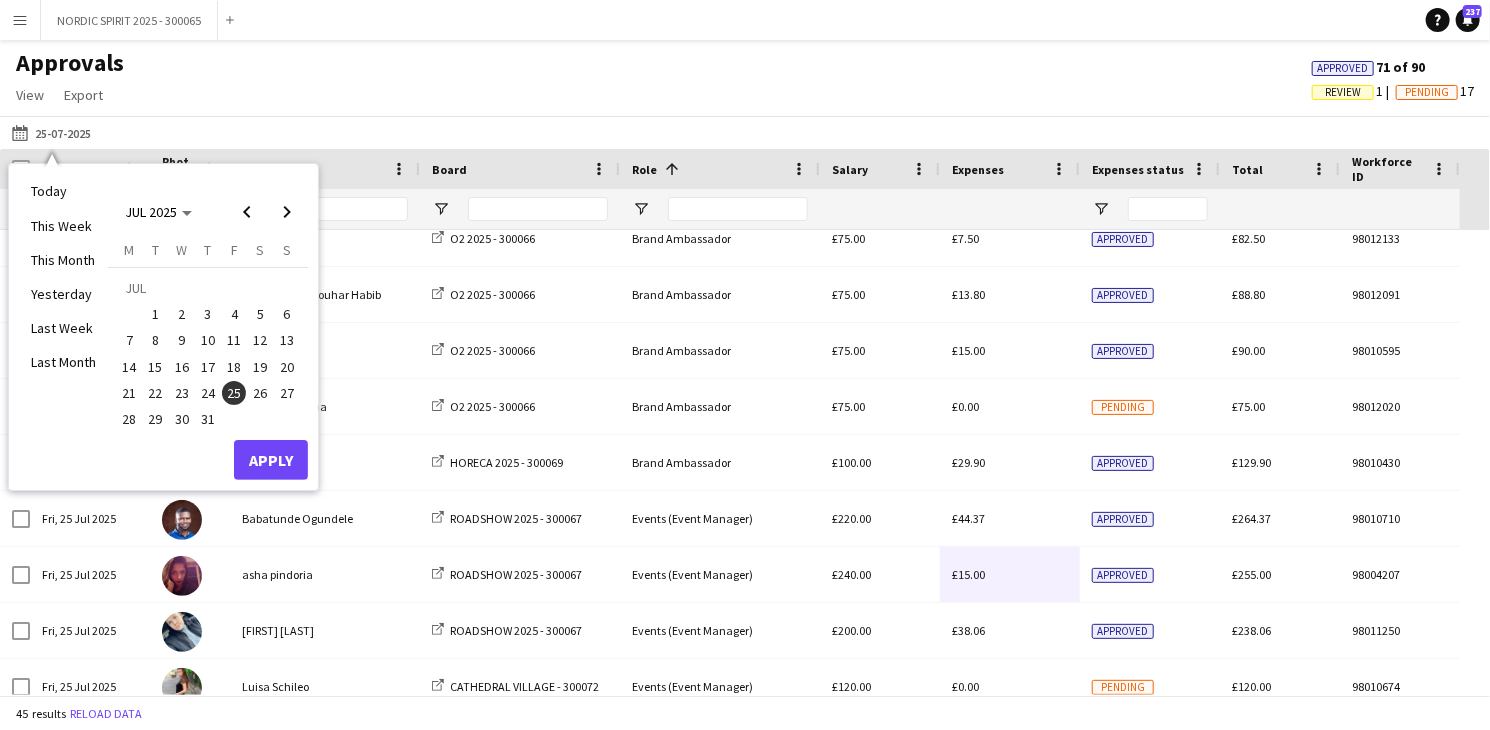 click on "26" at bounding box center [261, 393] 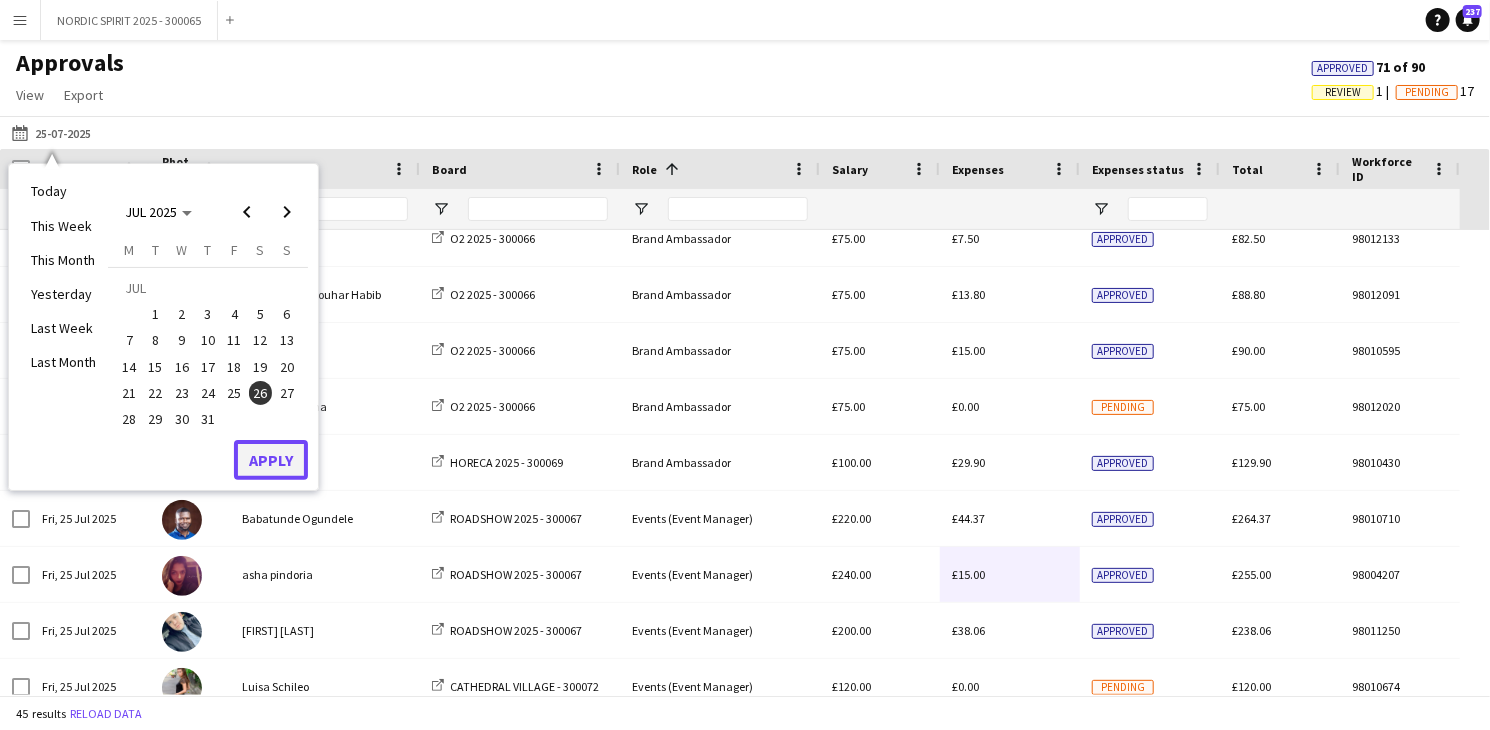 click on "Apply" at bounding box center [271, 460] 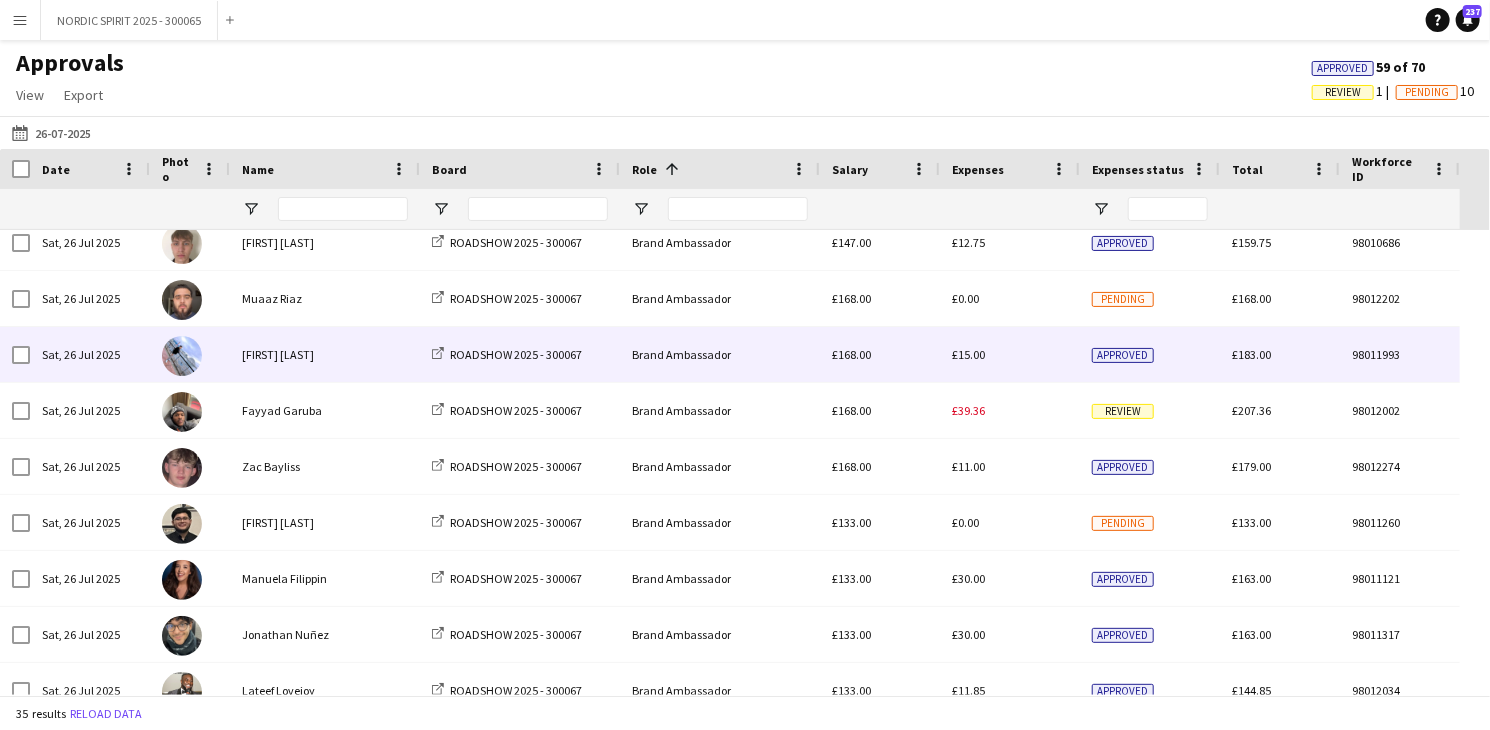 click on "£15.00" at bounding box center [968, 354] 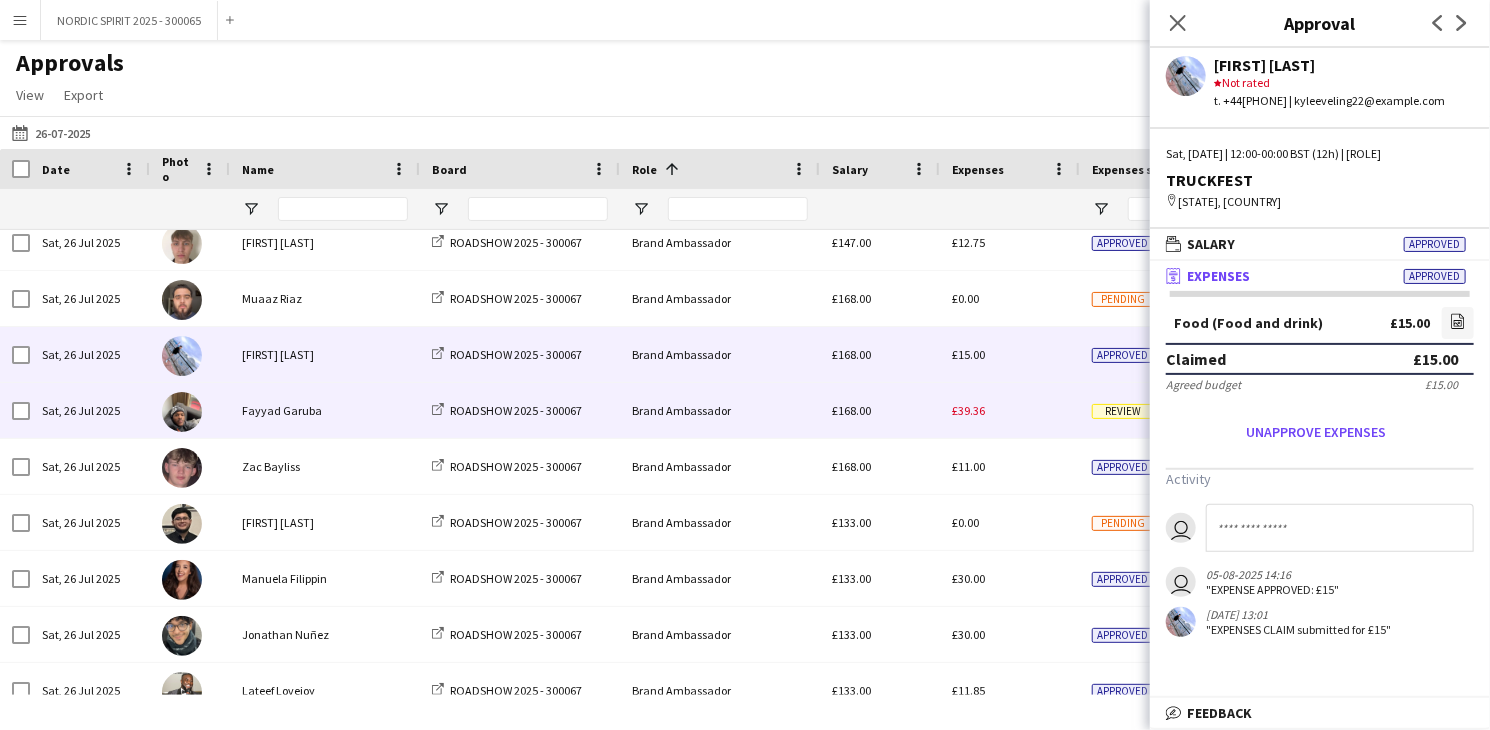 click on "£39.36" at bounding box center (968, 410) 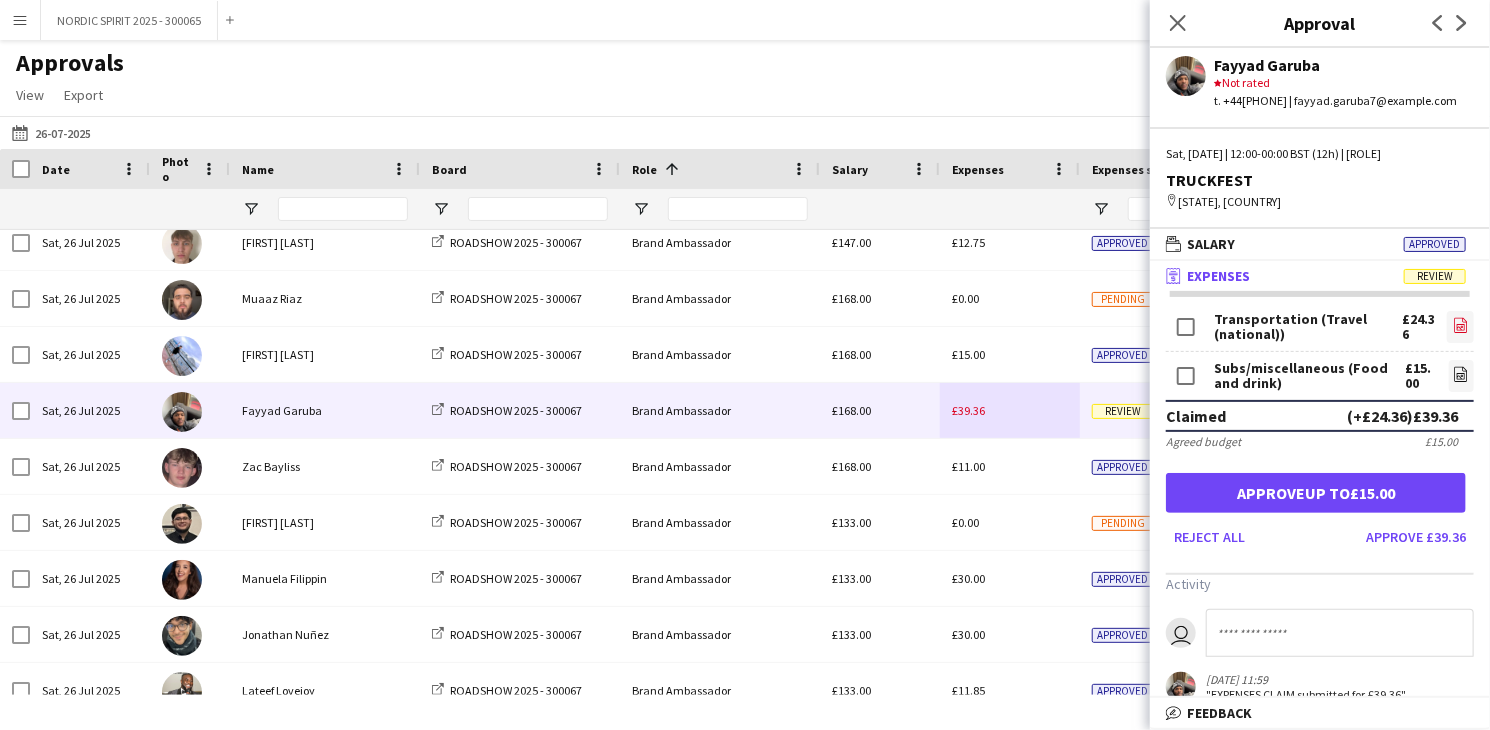 click 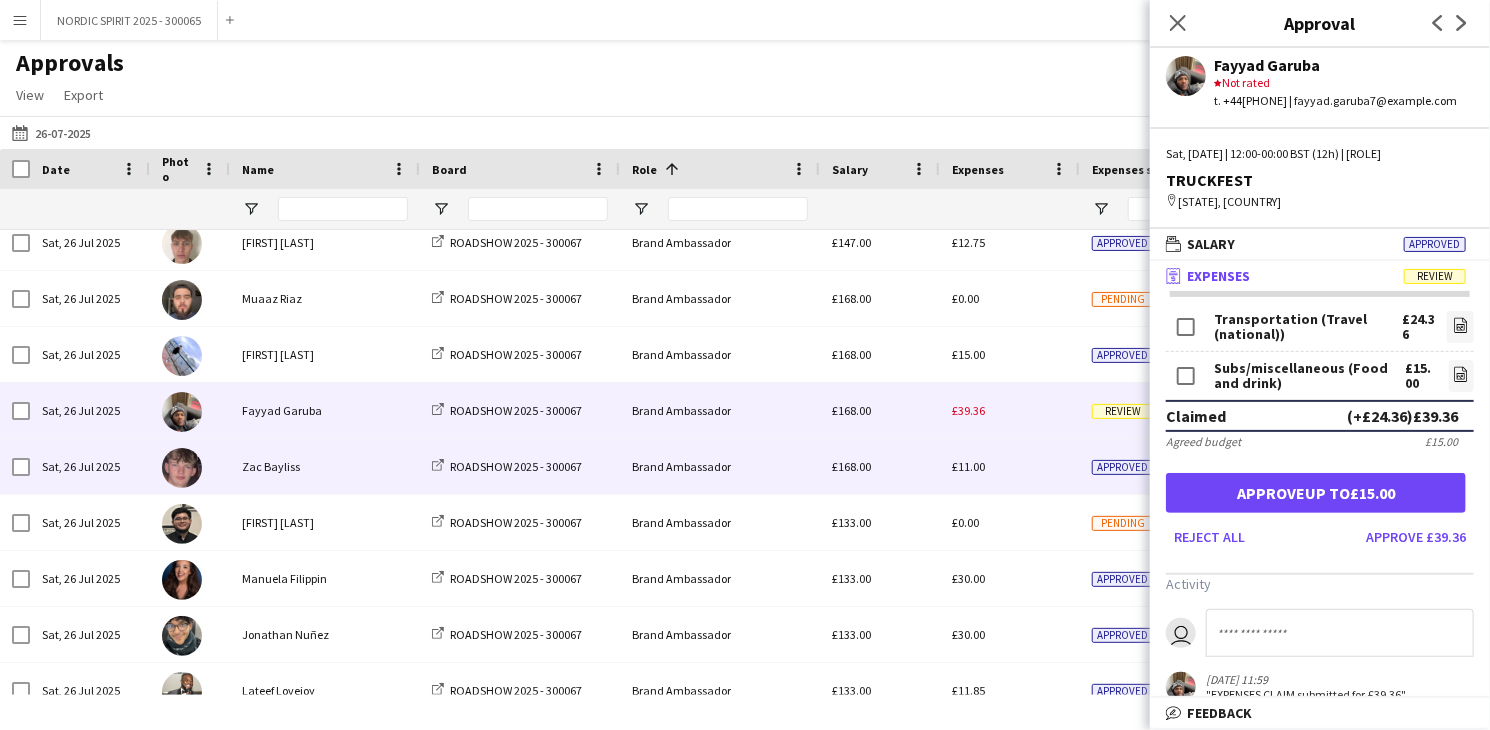 click on "£11.00" at bounding box center [968, 466] 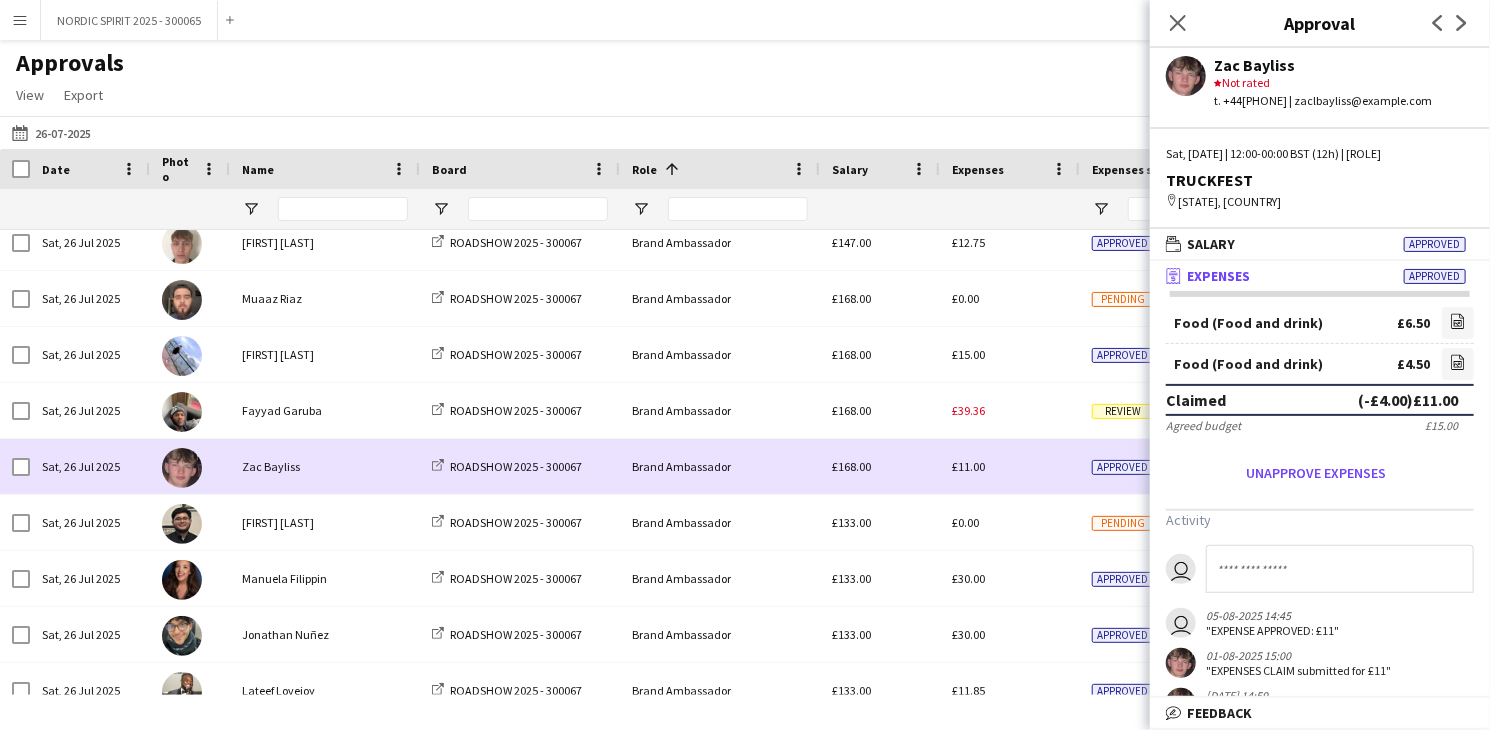 click on "£11.00" at bounding box center [968, 466] 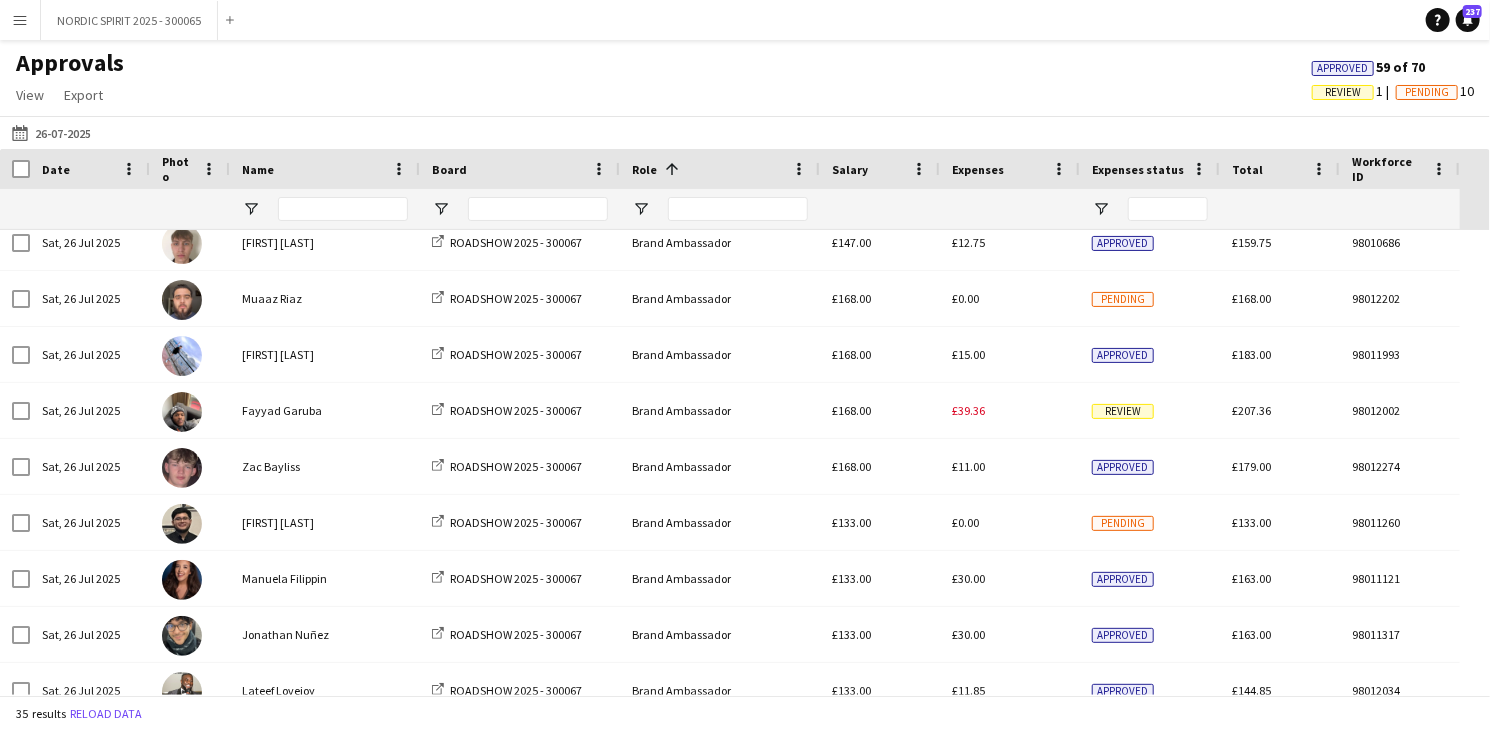 scroll, scrollTop: 458, scrollLeft: 0, axis: vertical 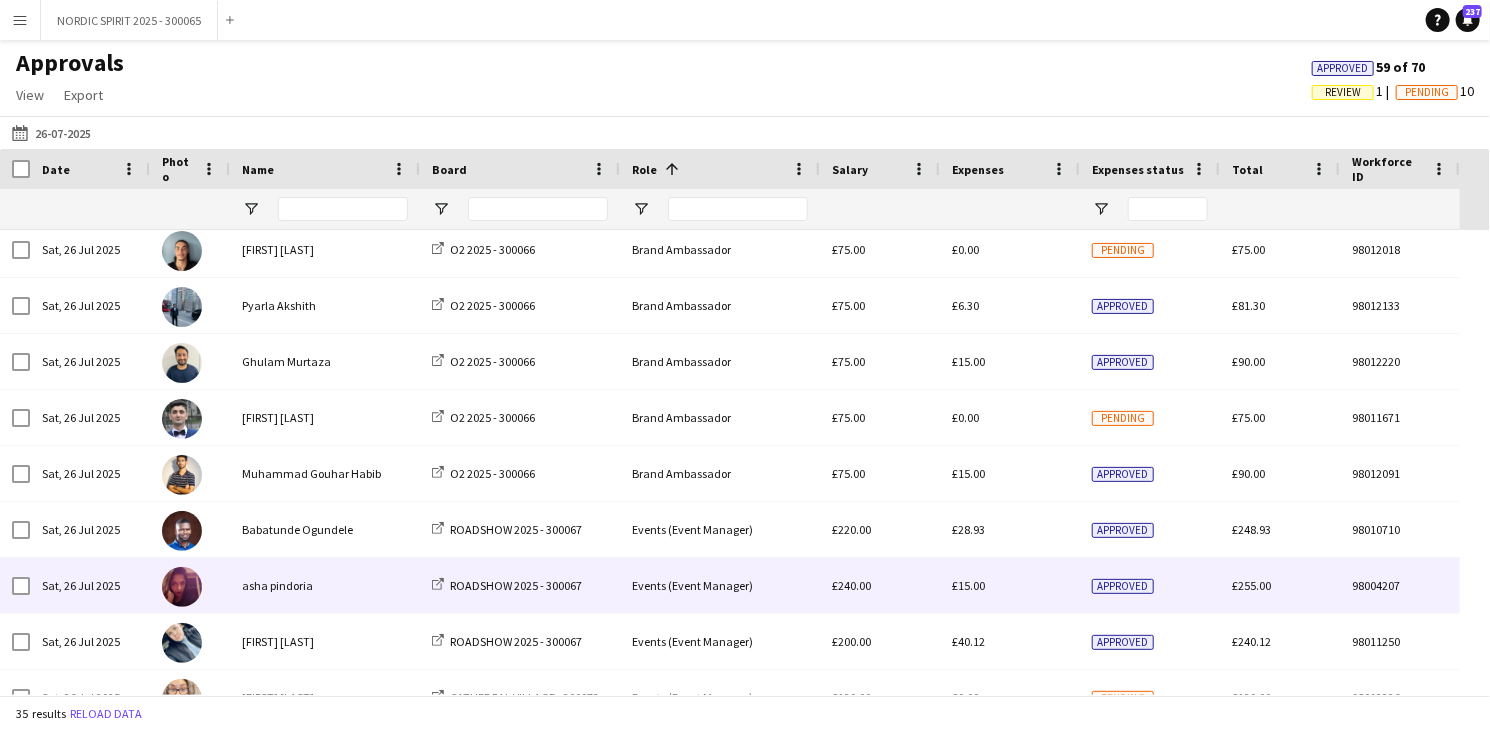 click on "£15.00" at bounding box center [968, 585] 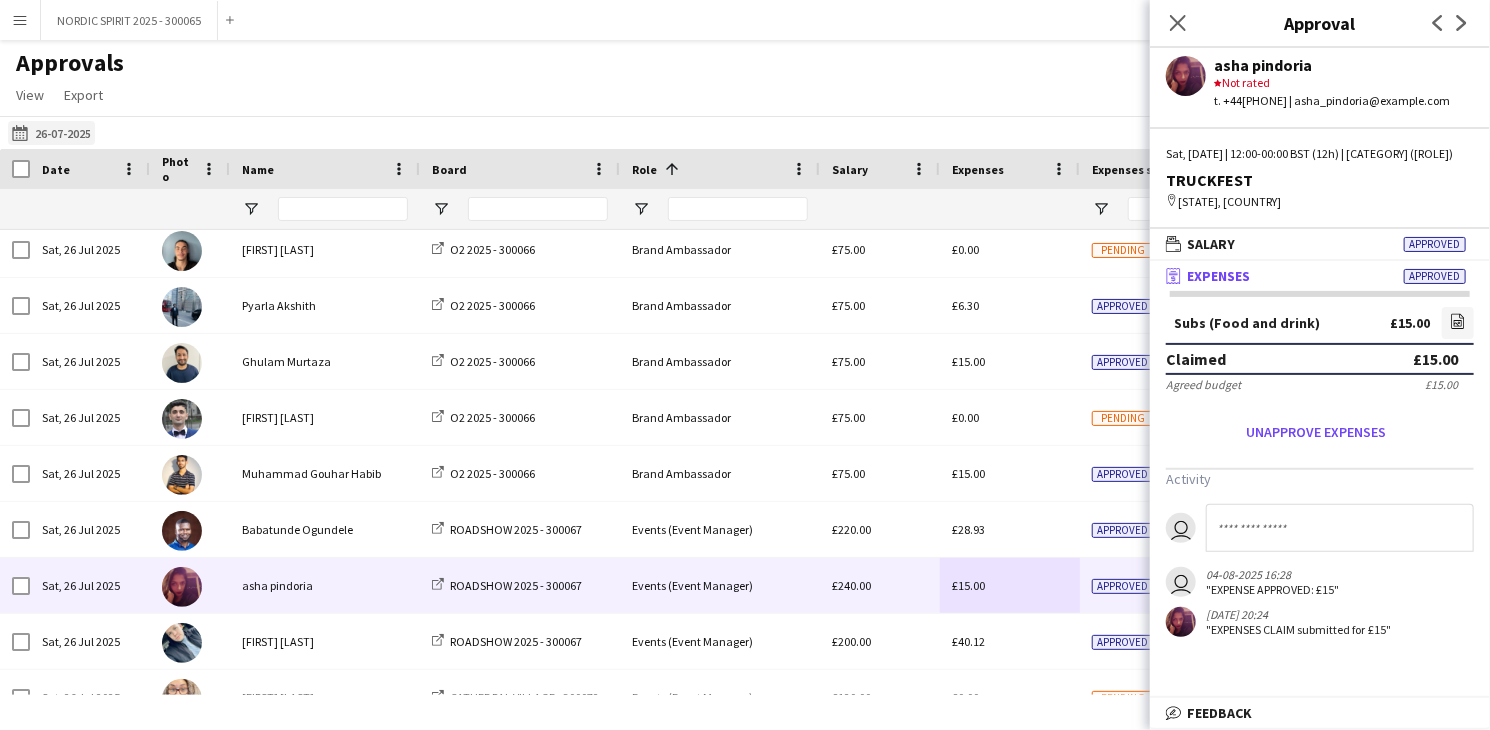 click on "[DATE]
[DATE]" 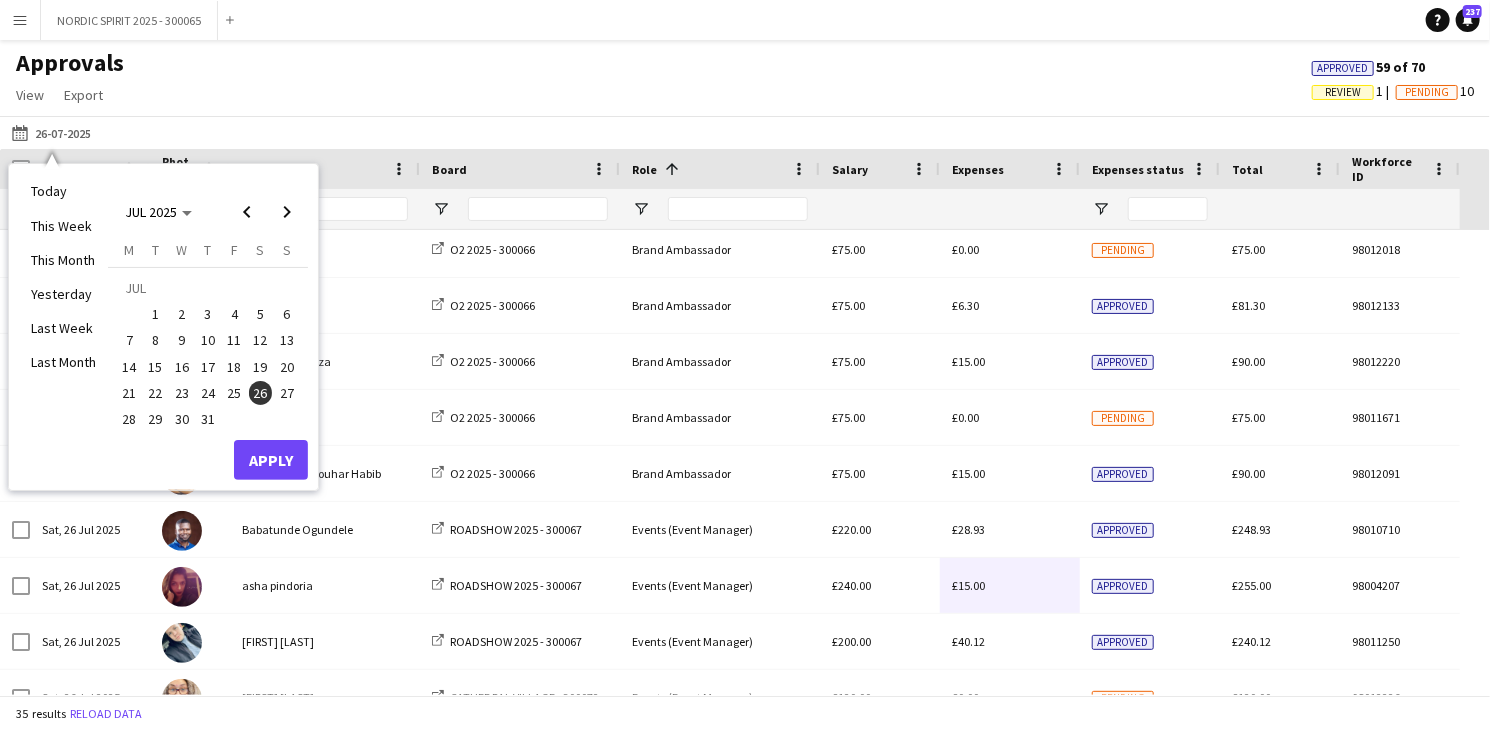 click on "27" at bounding box center (287, 393) 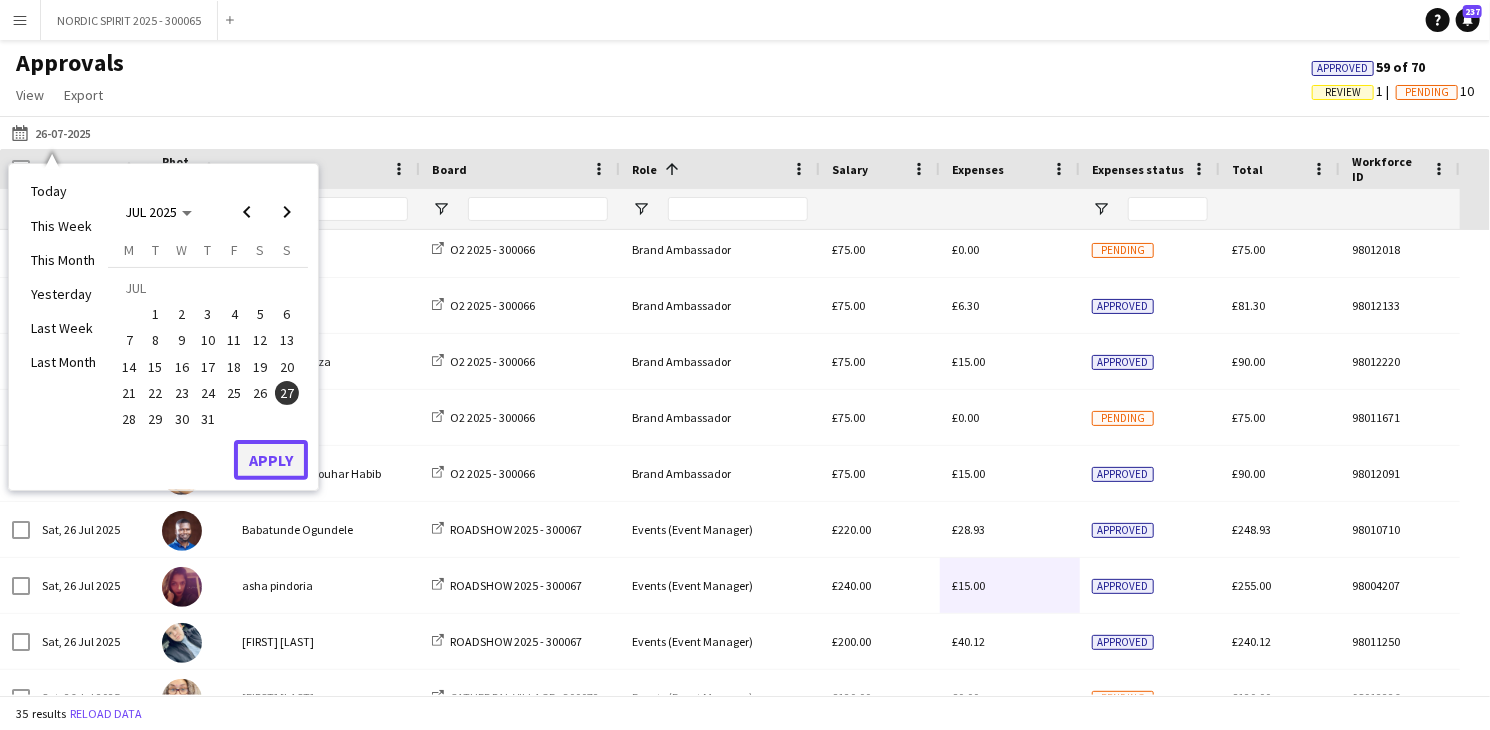 click on "Apply" at bounding box center [271, 460] 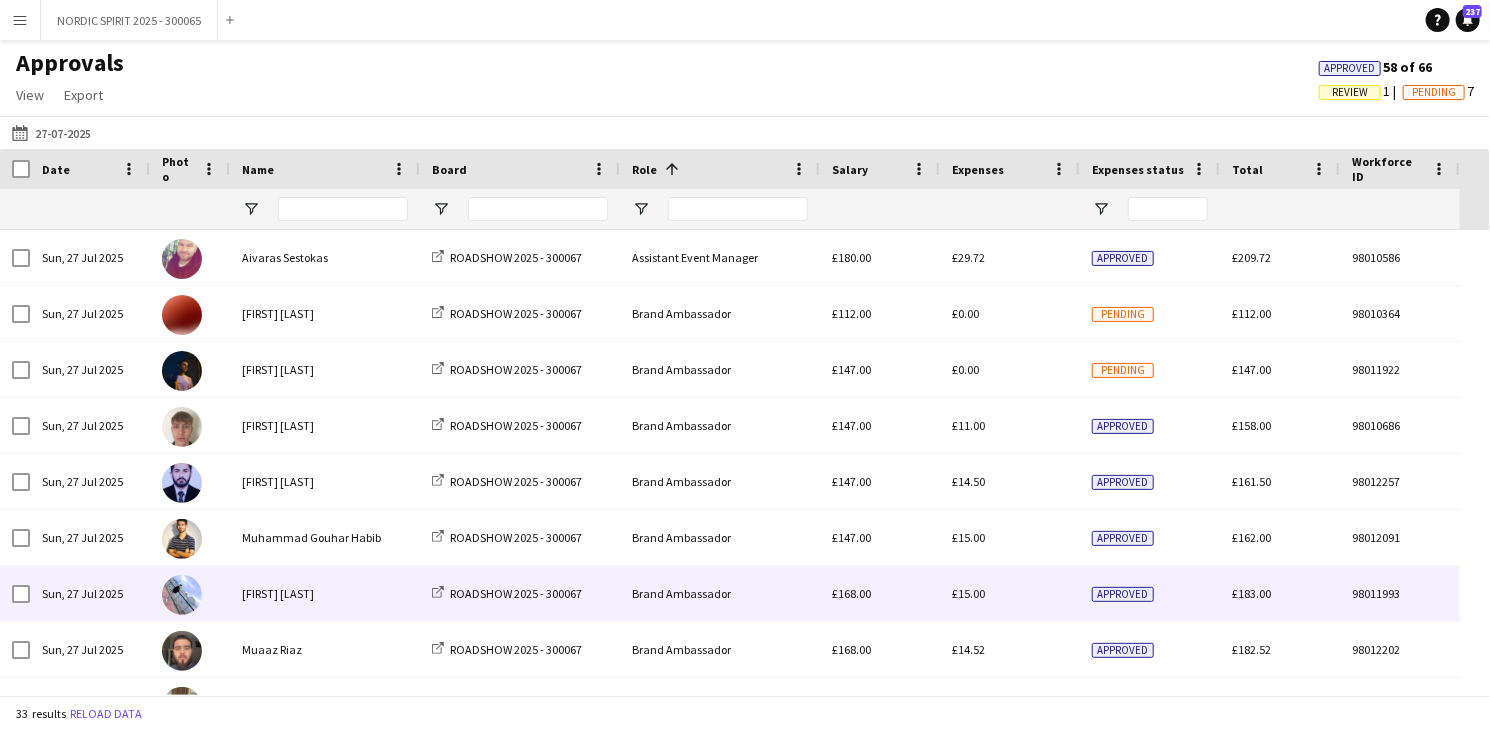 click on "£15.00" at bounding box center (1010, 593) 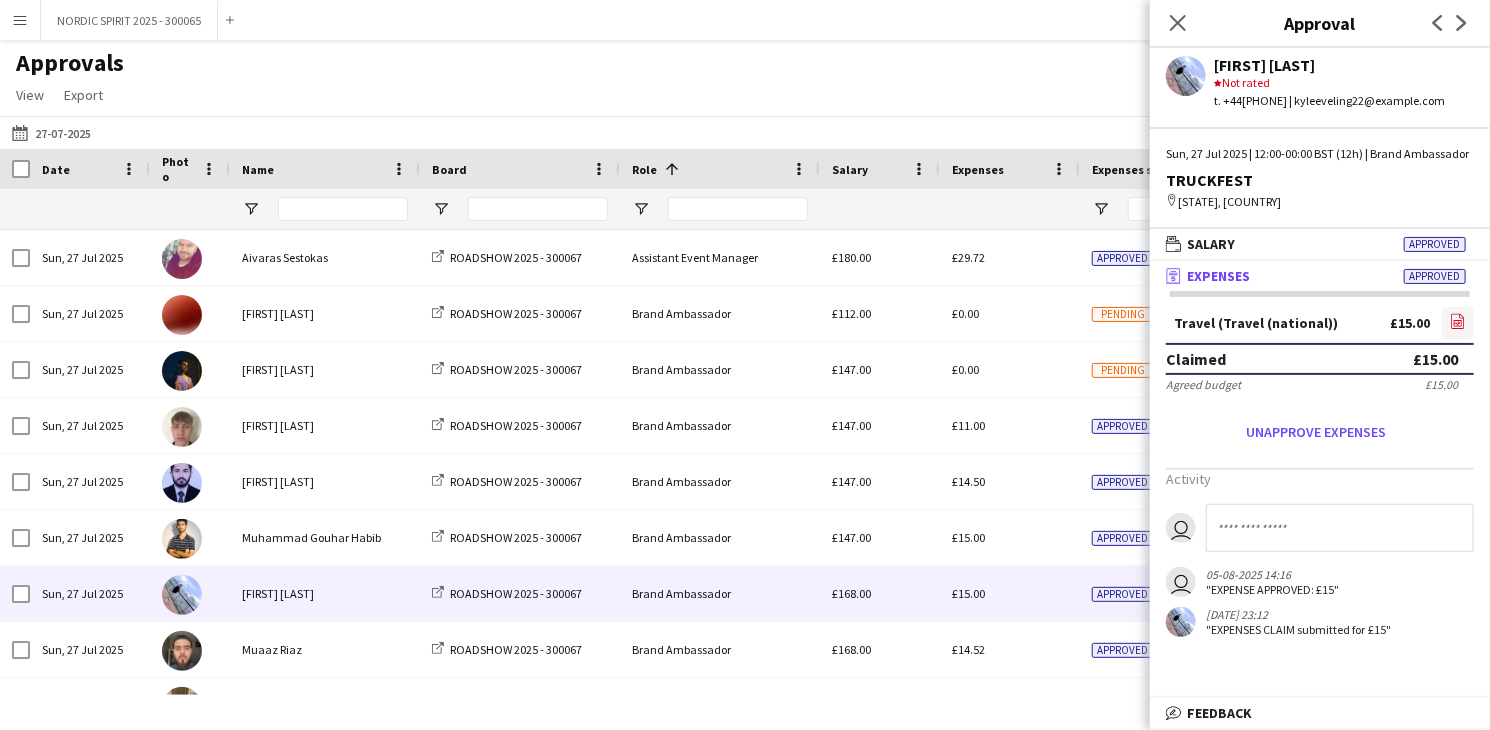 click 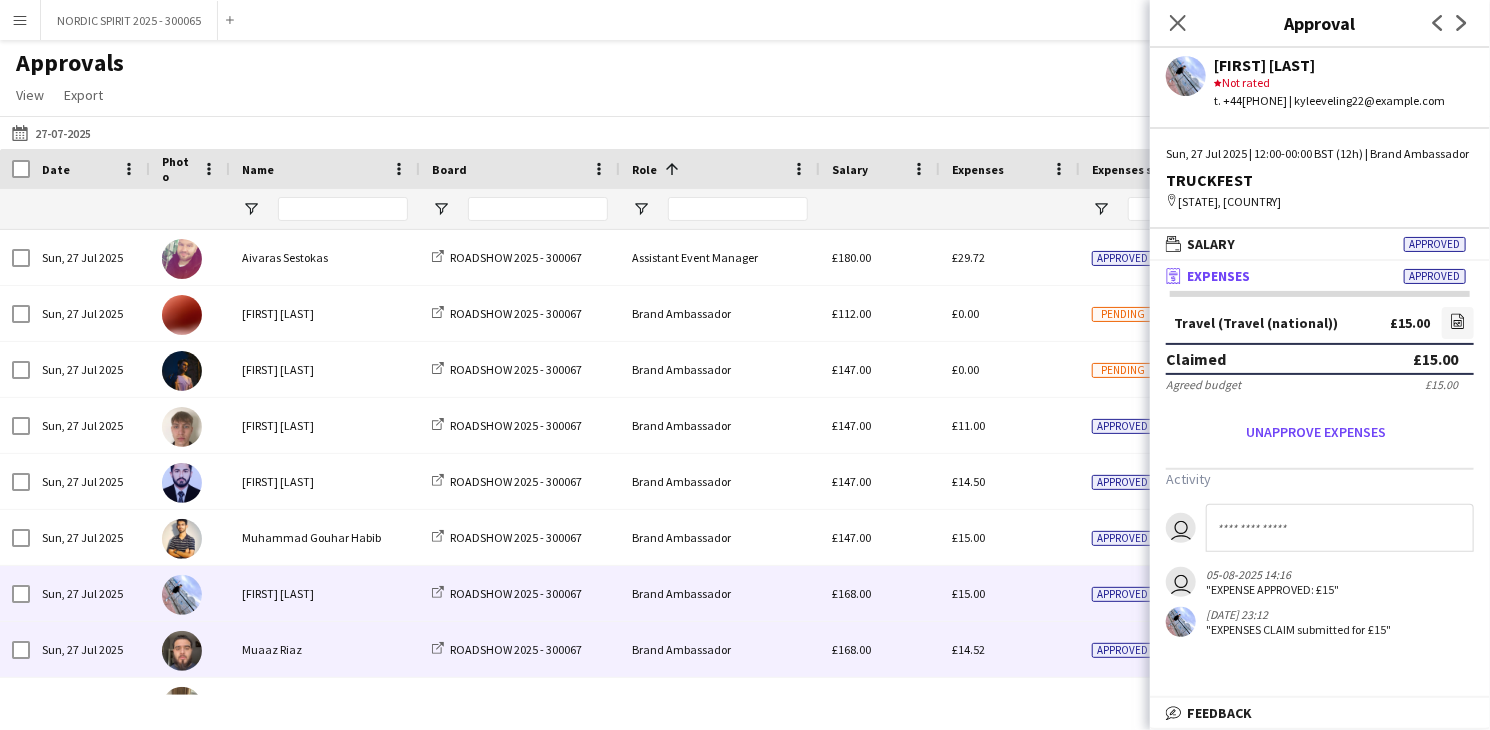 click on "£14.52" at bounding box center (968, 649) 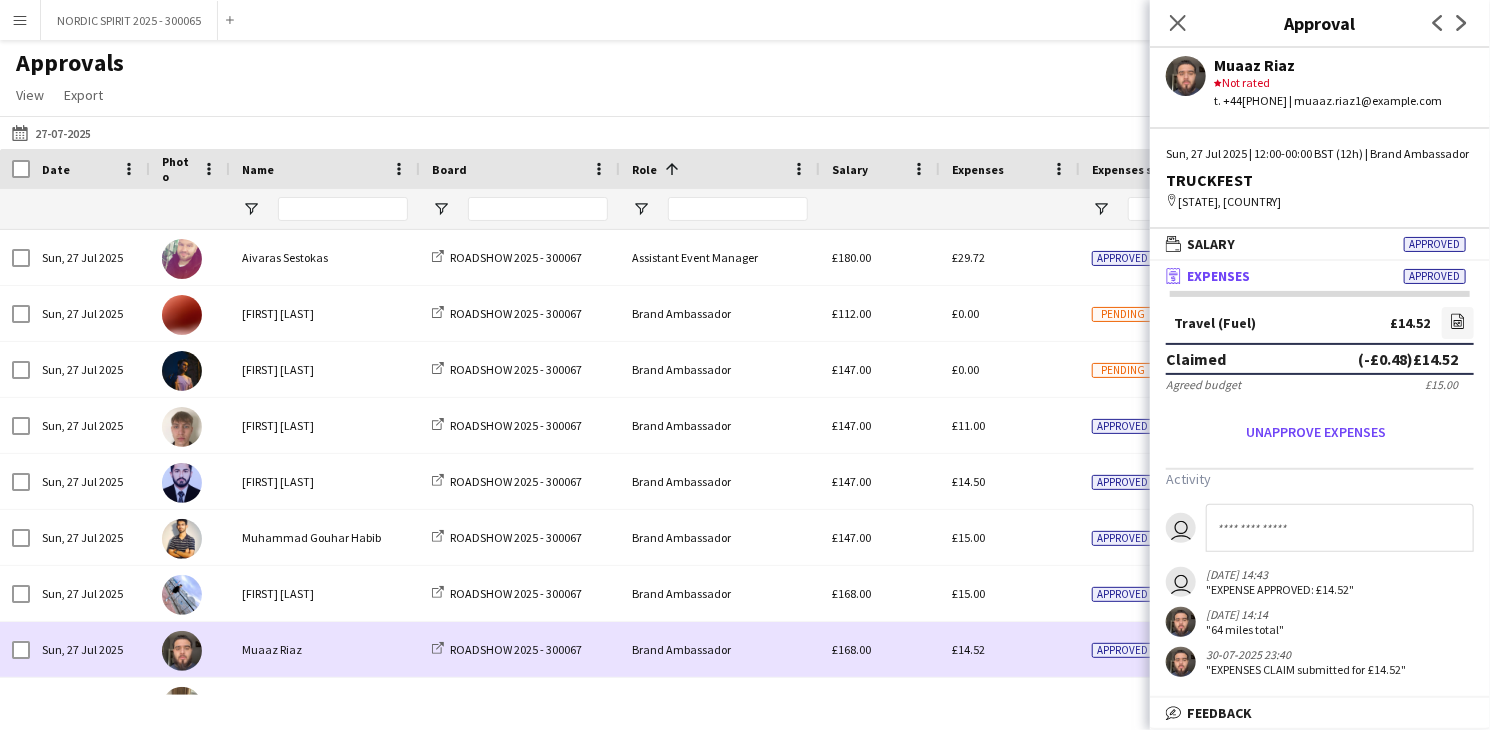 click on "£14.52" at bounding box center [968, 649] 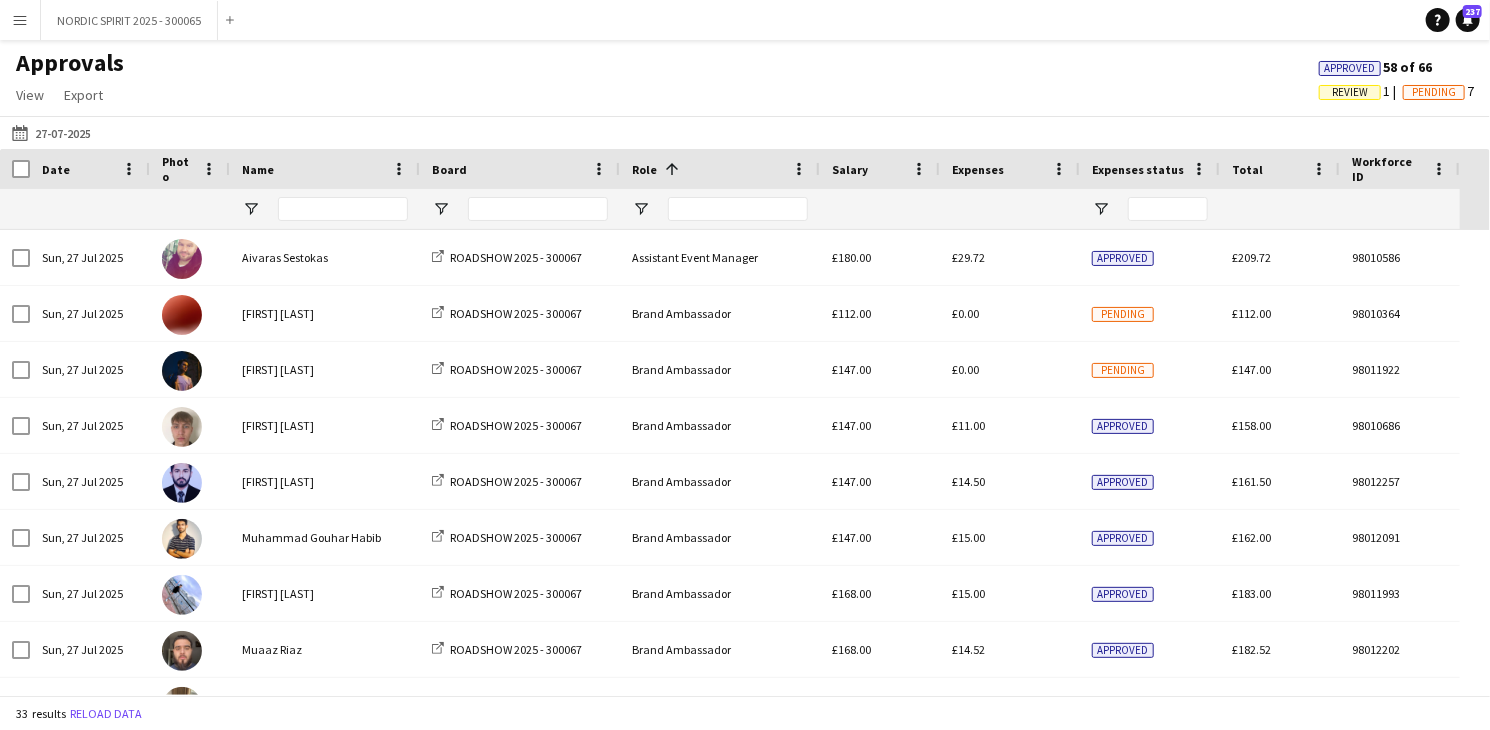 scroll, scrollTop: 26, scrollLeft: 0, axis: vertical 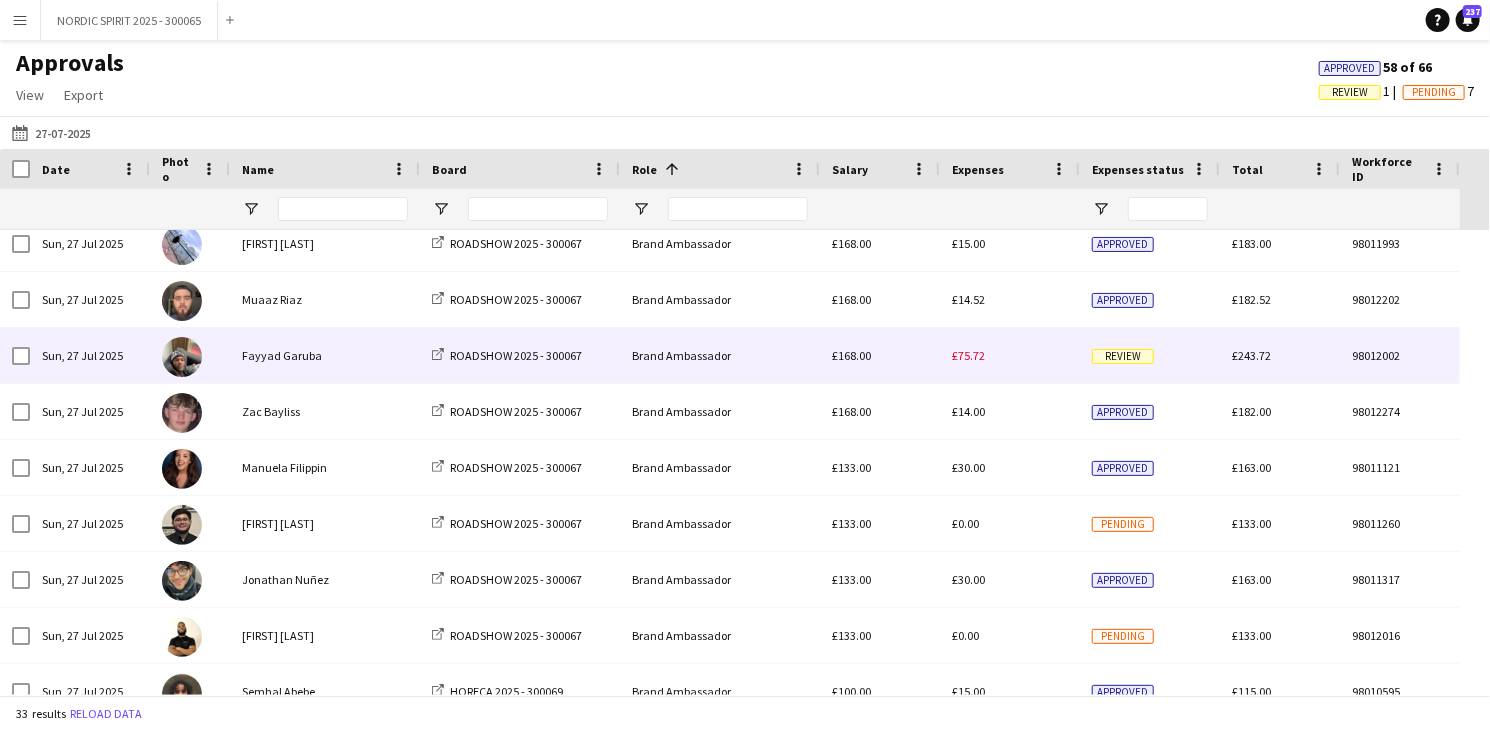 click on "£75.72" at bounding box center (968, 355) 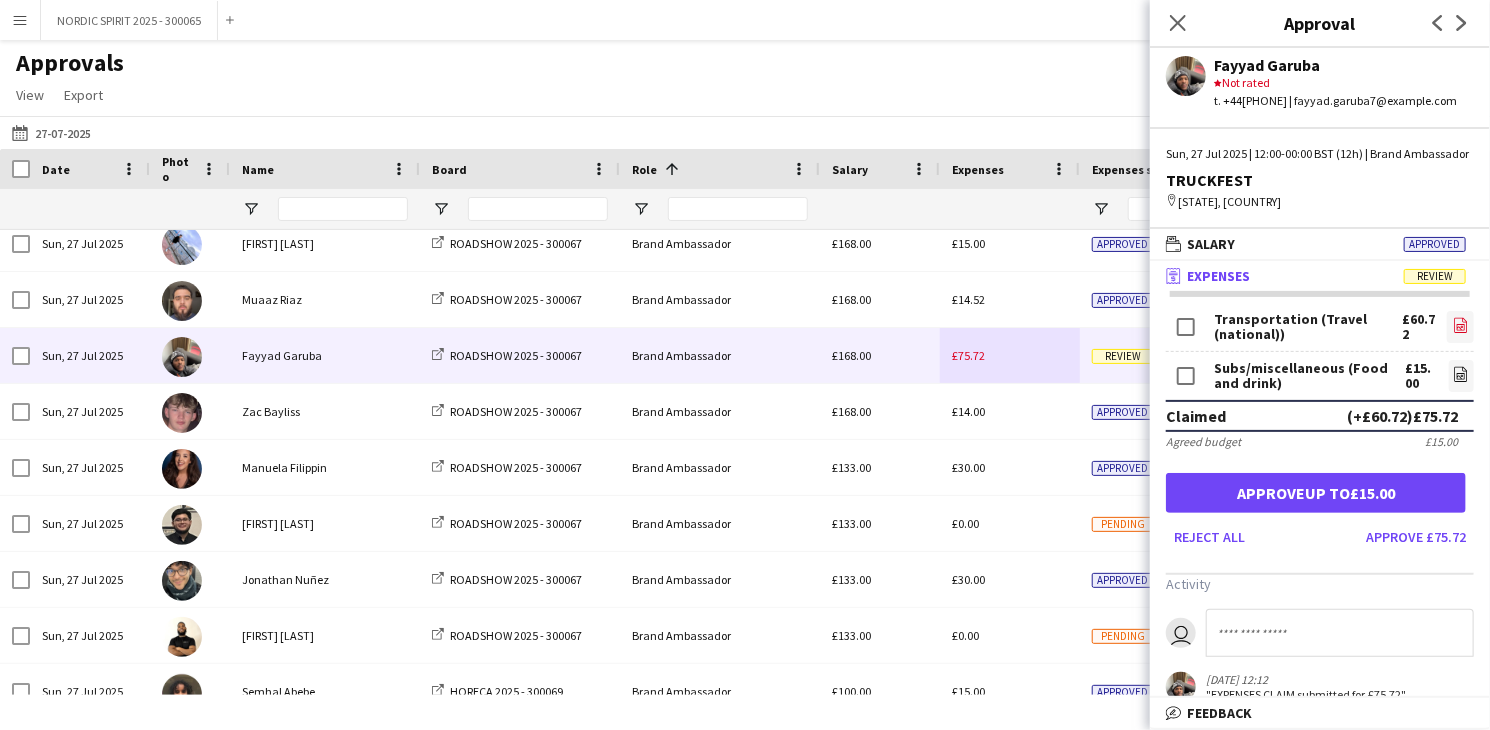 click on "file-image" 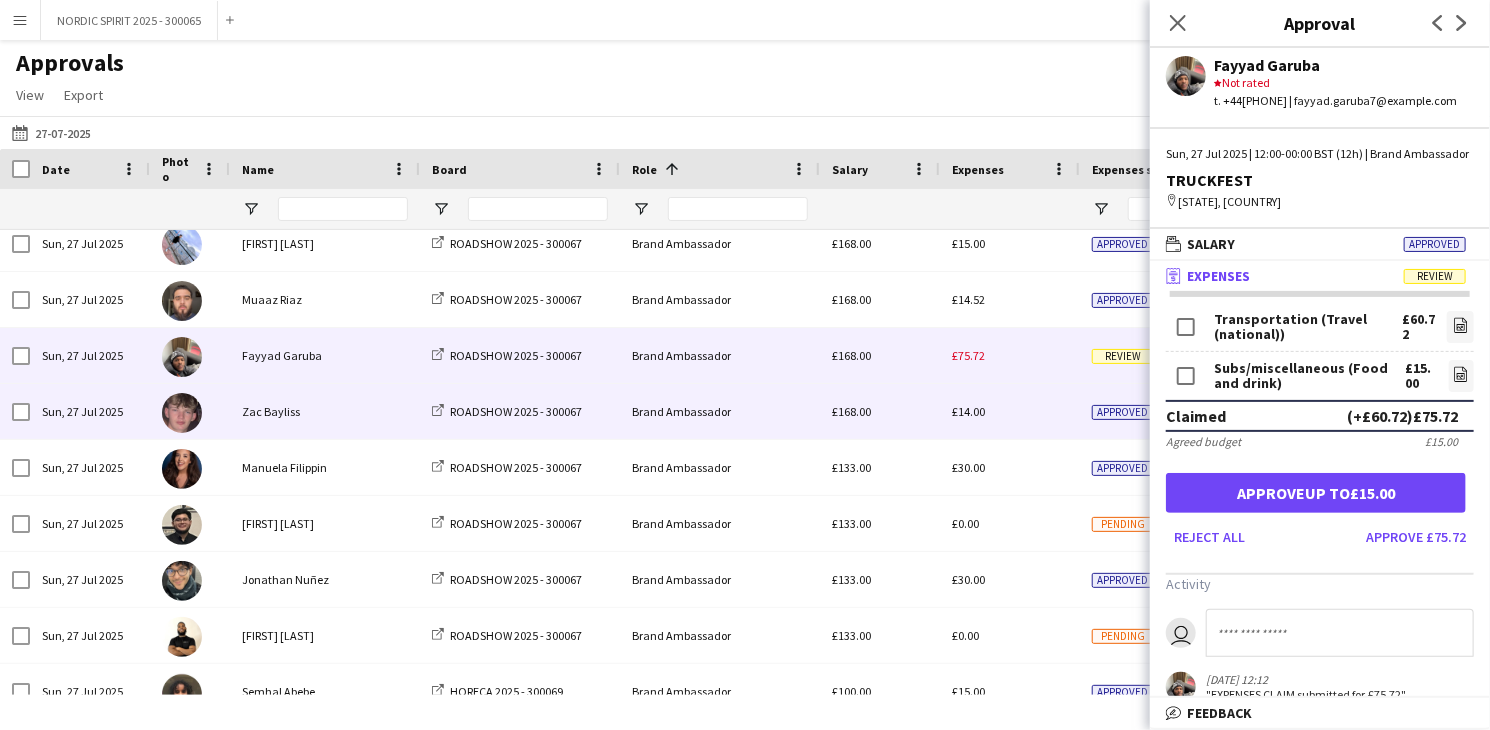 click on "£14.00" at bounding box center (968, 411) 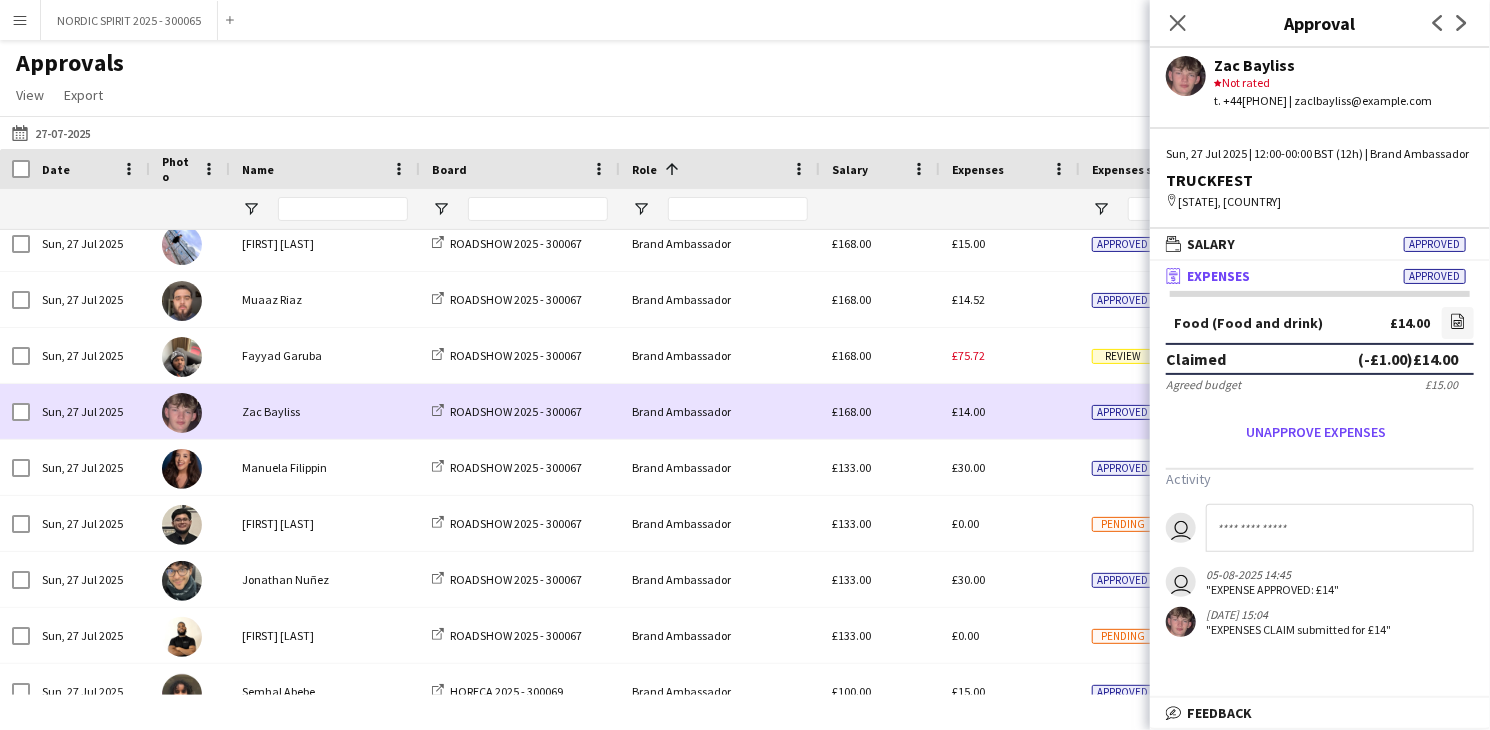 click on "£14.00" at bounding box center (968, 411) 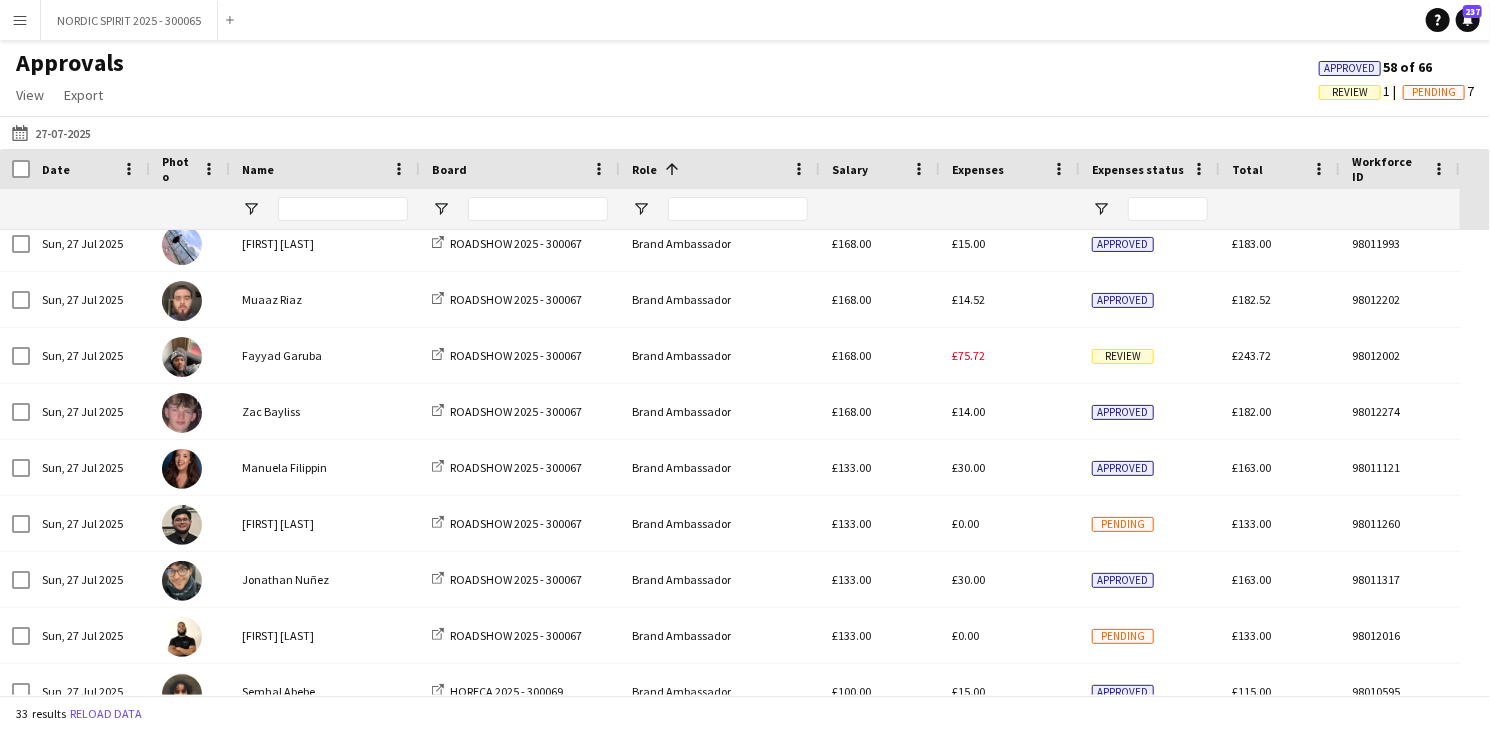 scroll, scrollTop: 356, scrollLeft: 0, axis: vertical 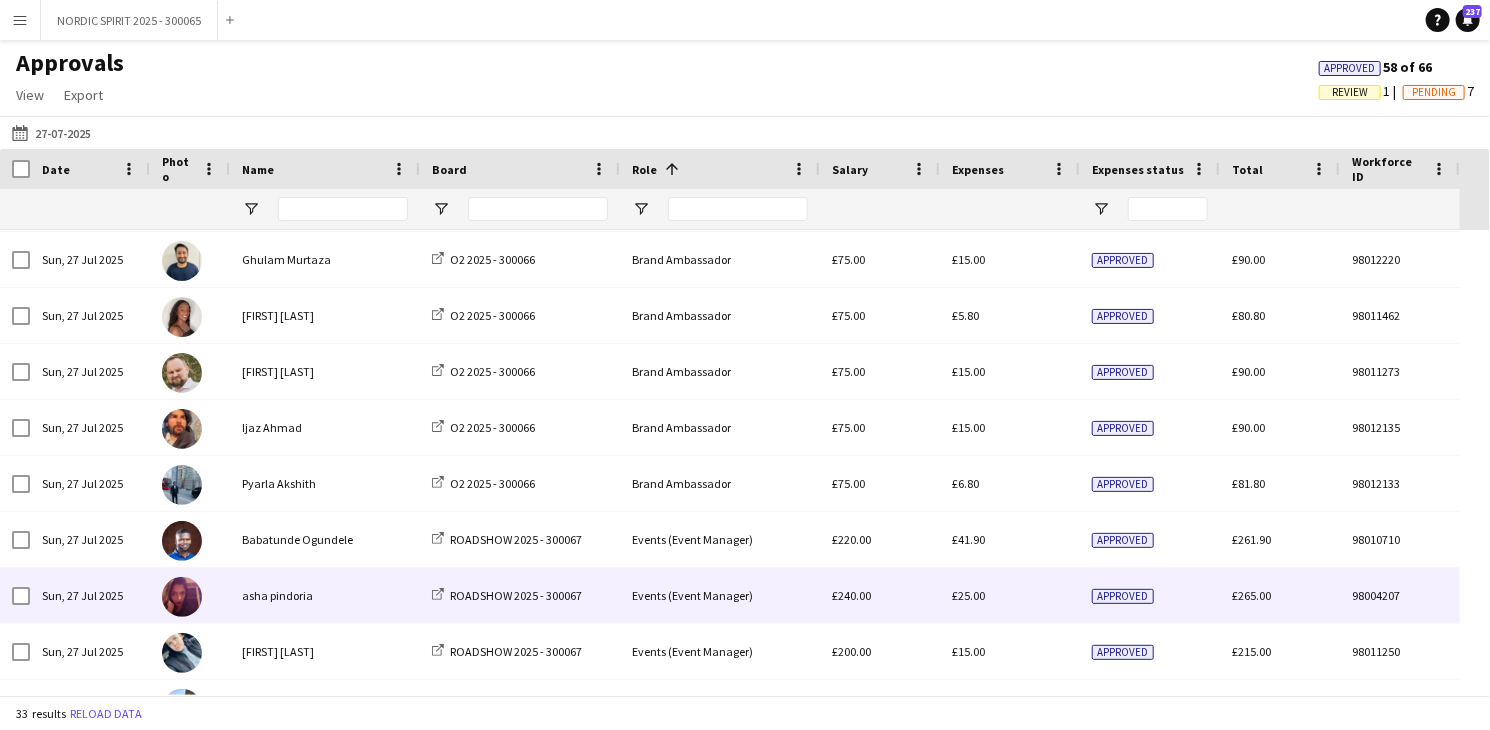 click on "£25.00" at bounding box center [968, 595] 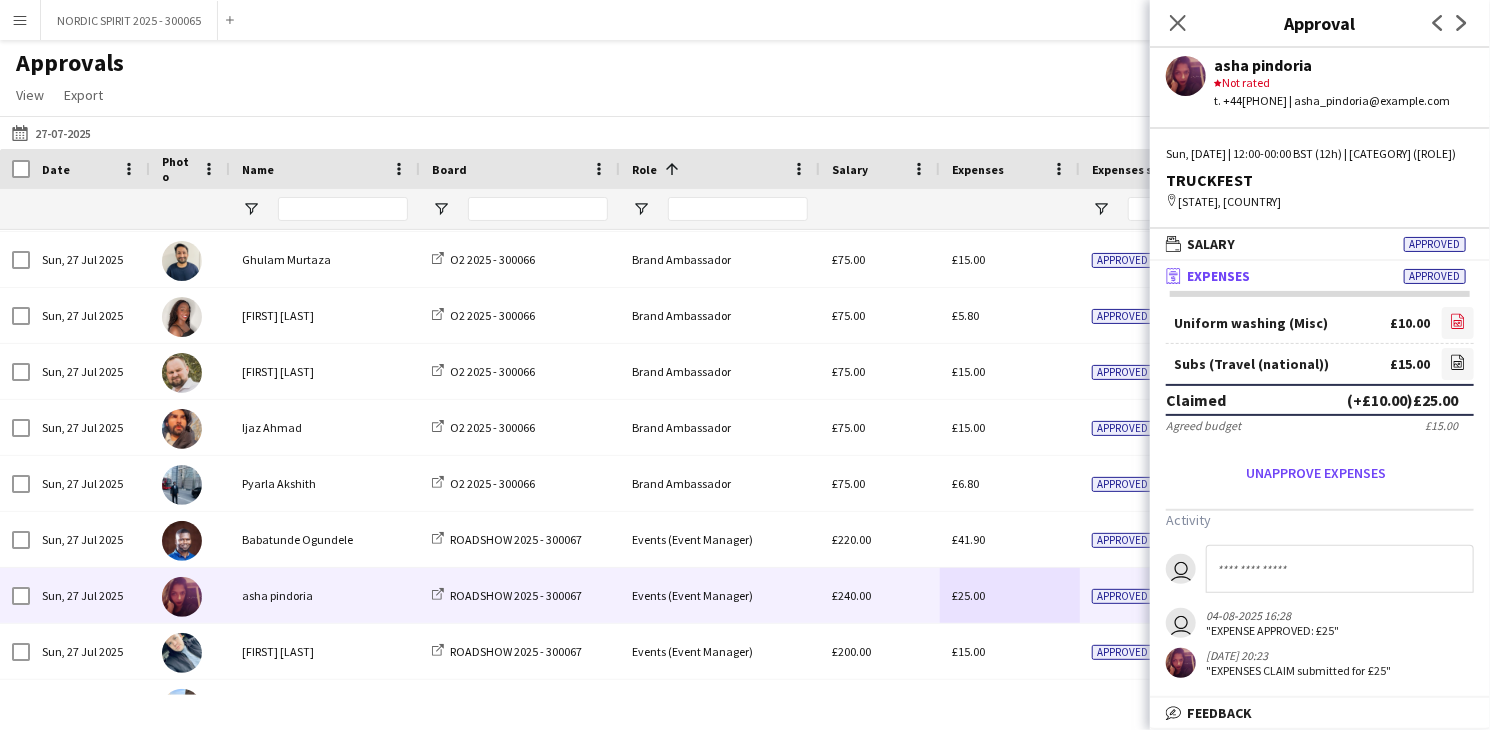 click on "file-image" 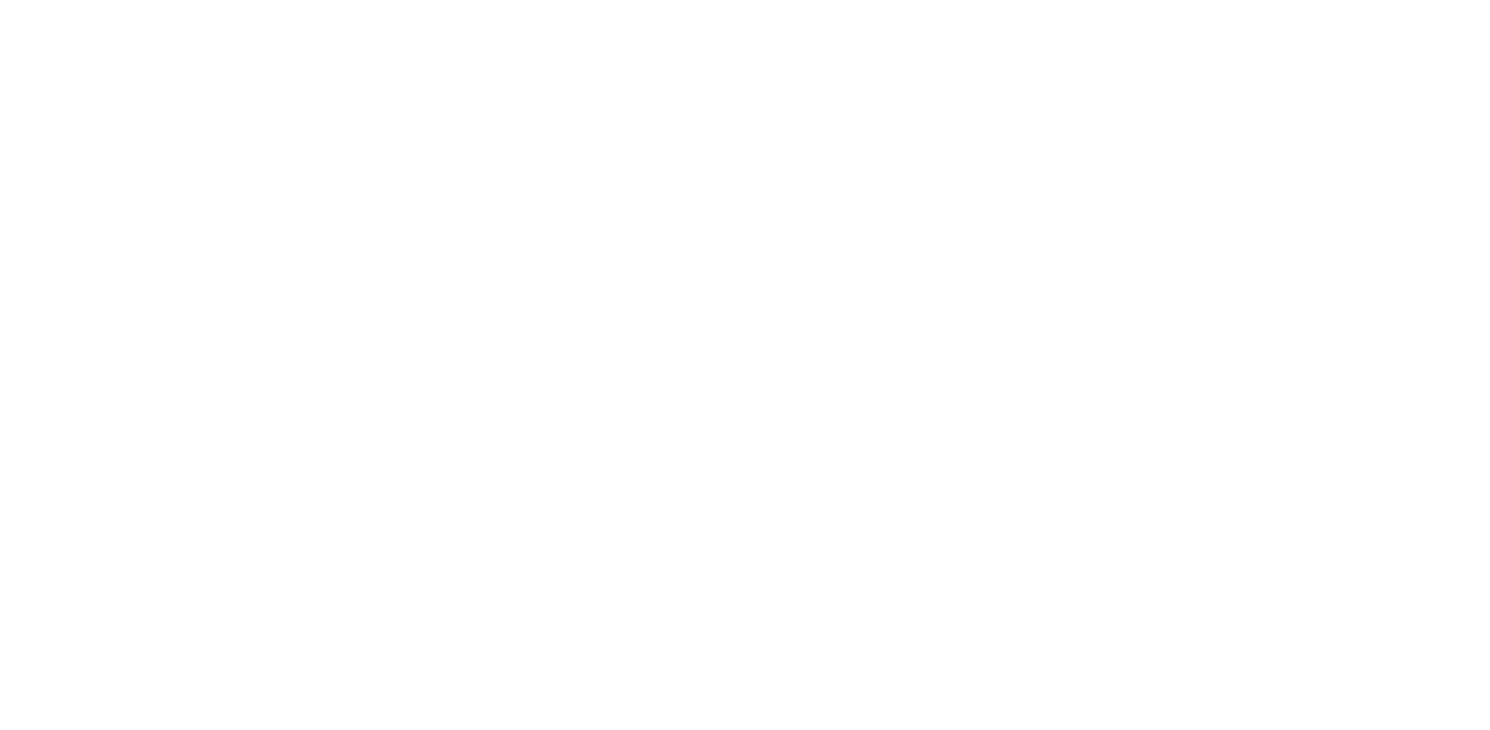 scroll, scrollTop: 0, scrollLeft: 0, axis: both 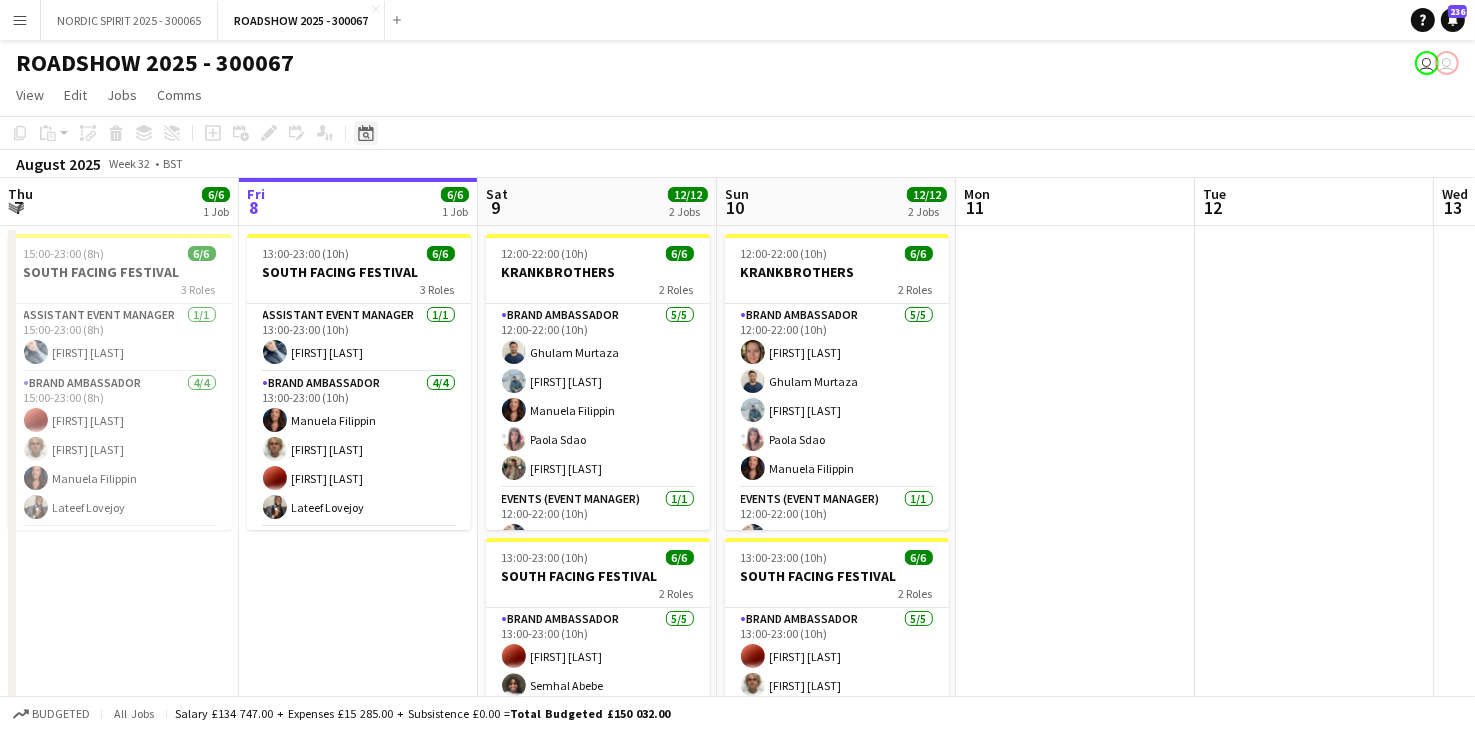 click on "Date picker" 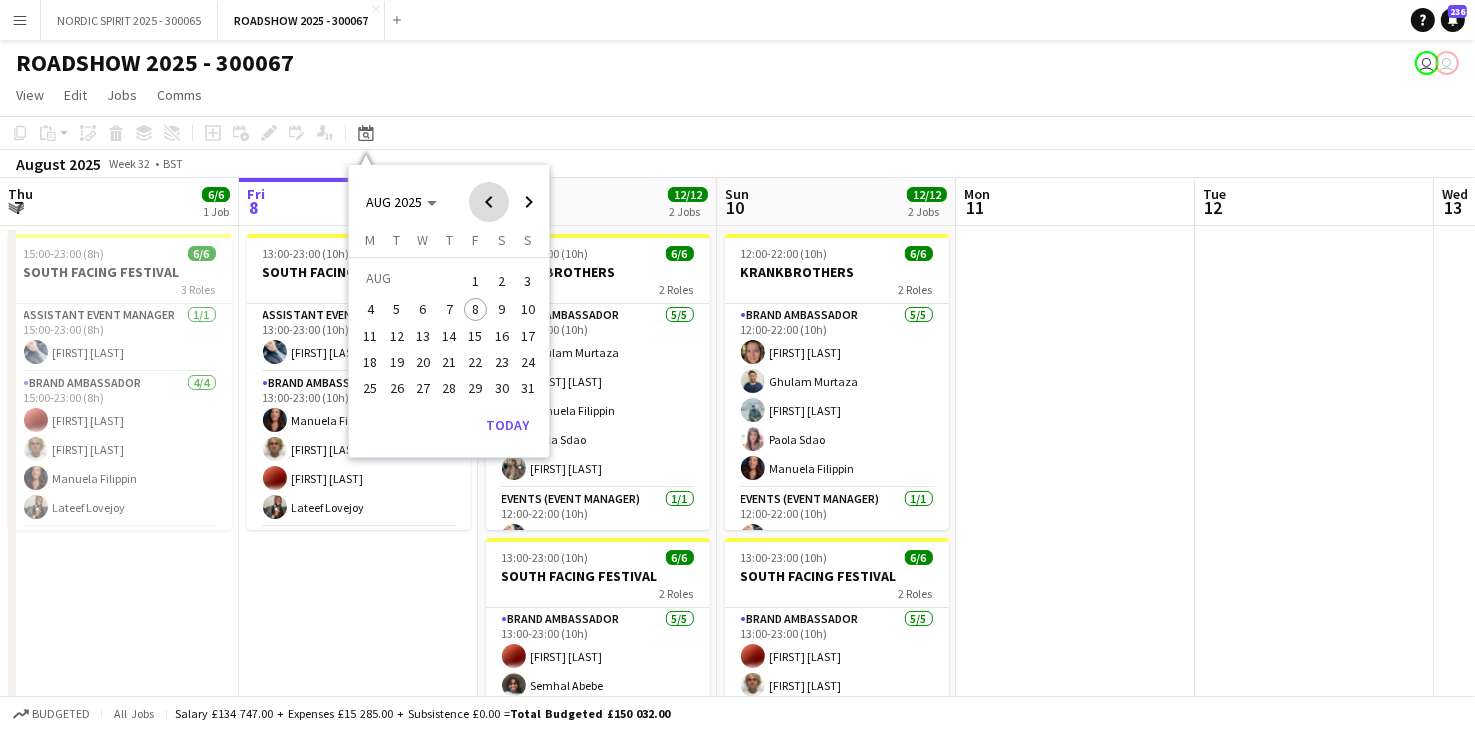 click at bounding box center [489, 202] 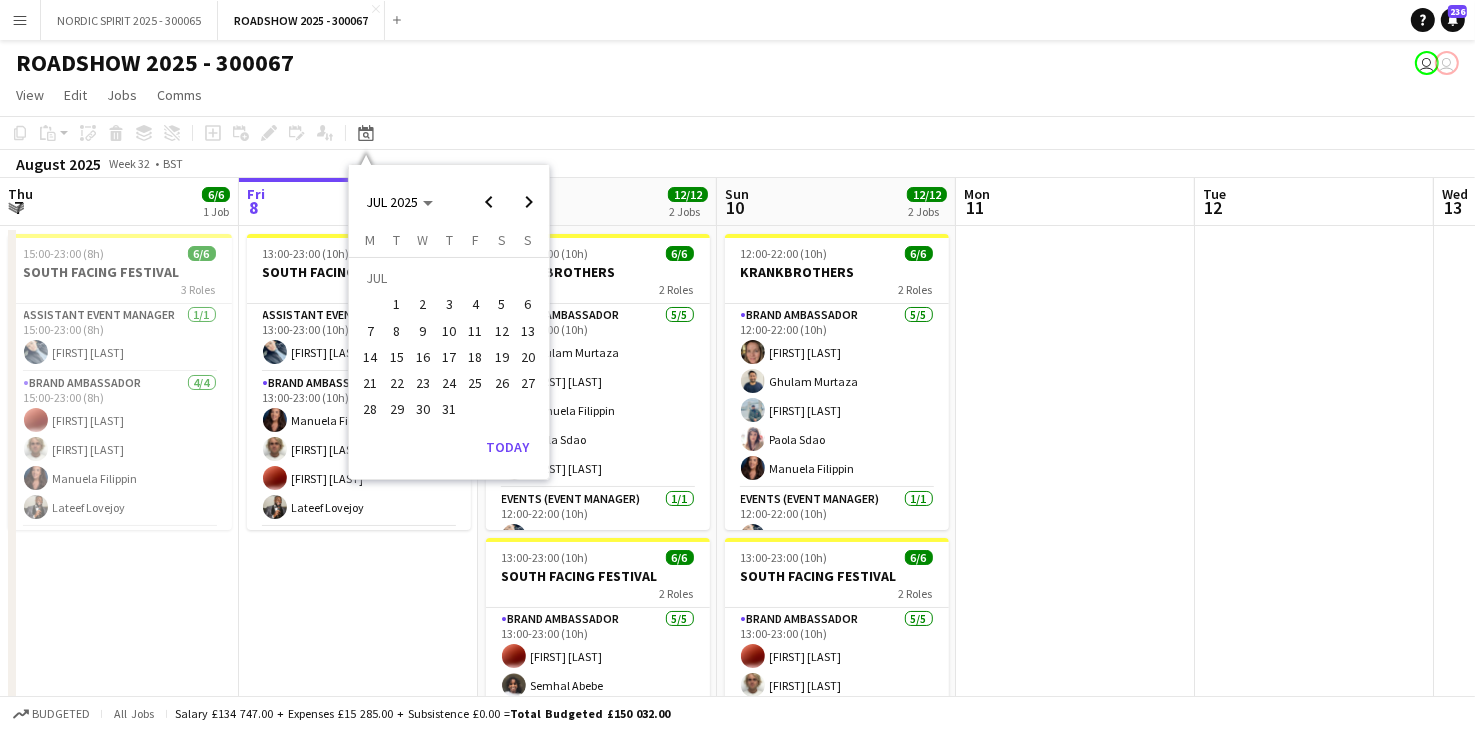 click on "24" at bounding box center [449, 383] 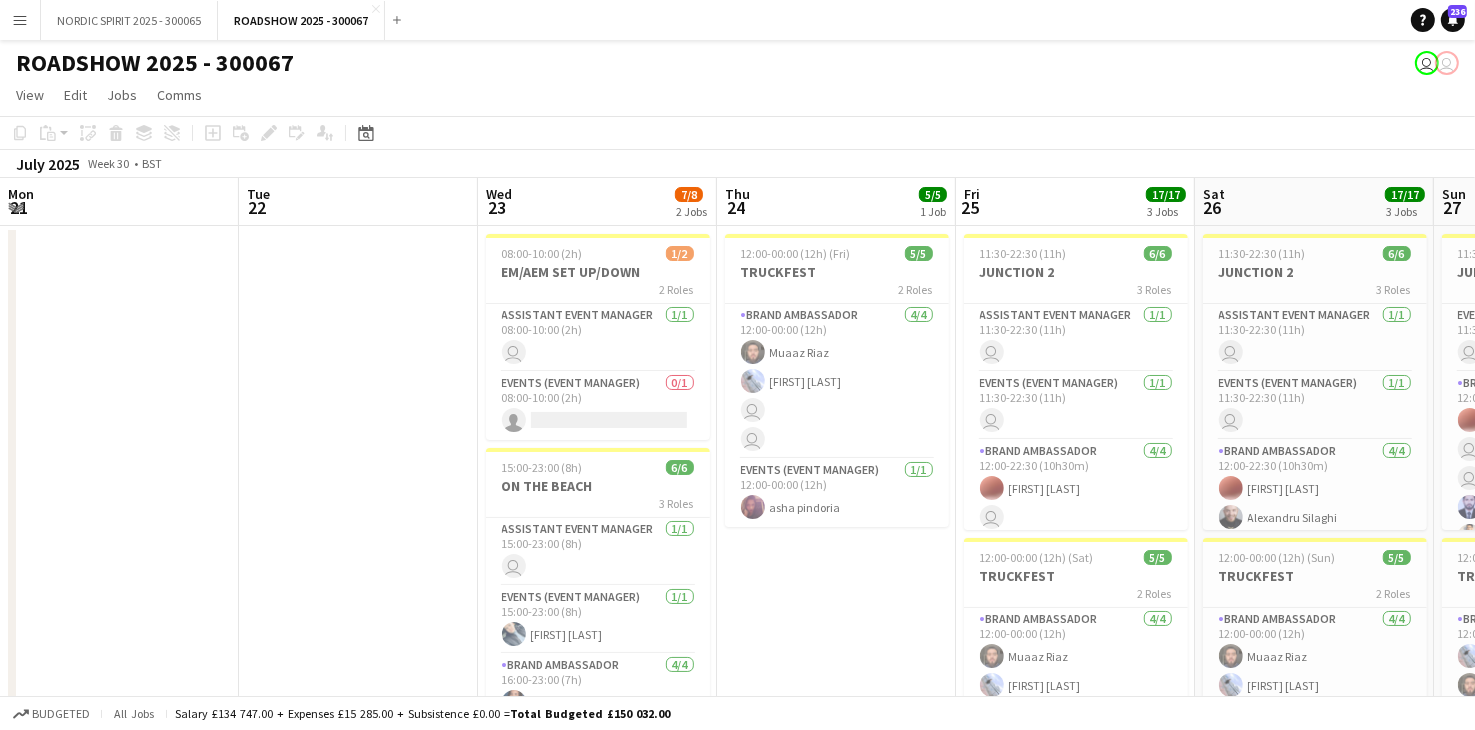 scroll, scrollTop: 0, scrollLeft: 688, axis: horizontal 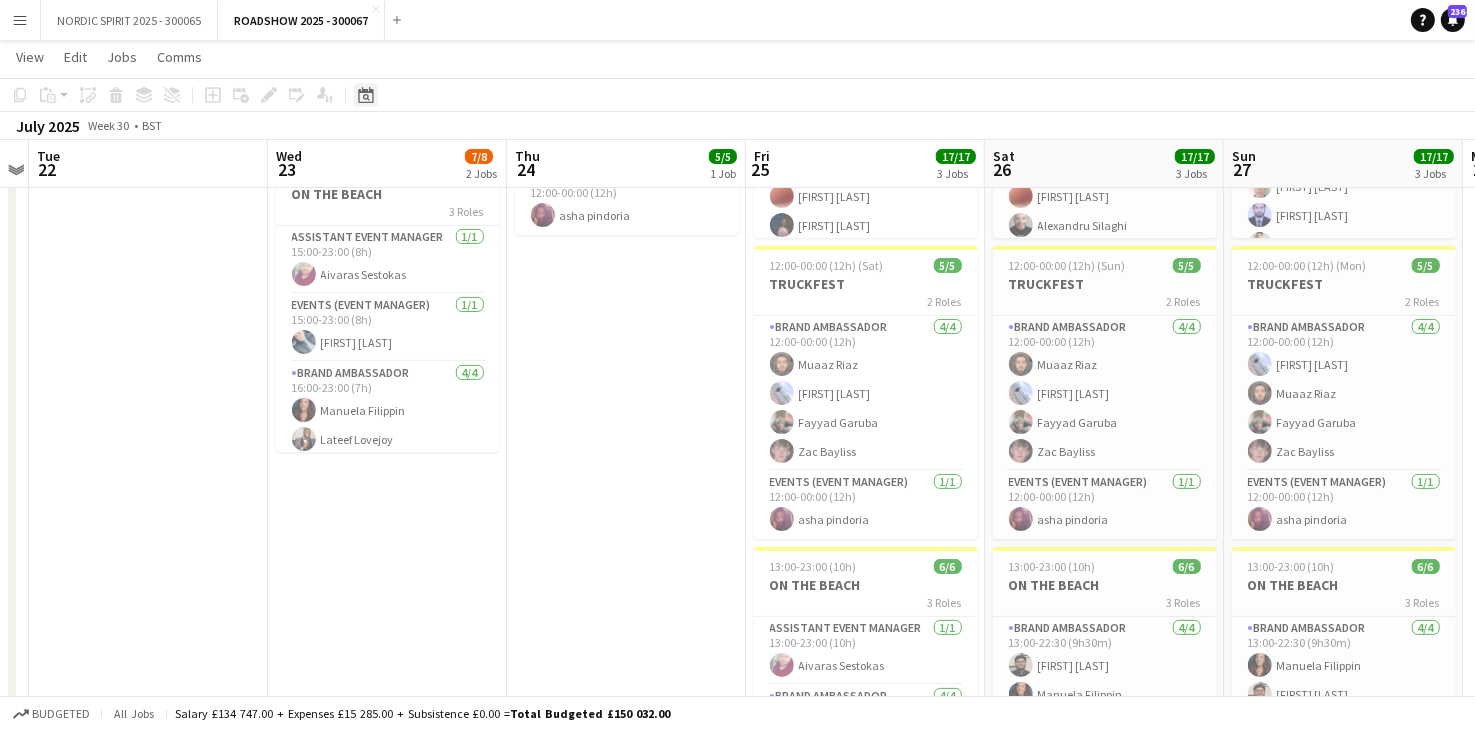click 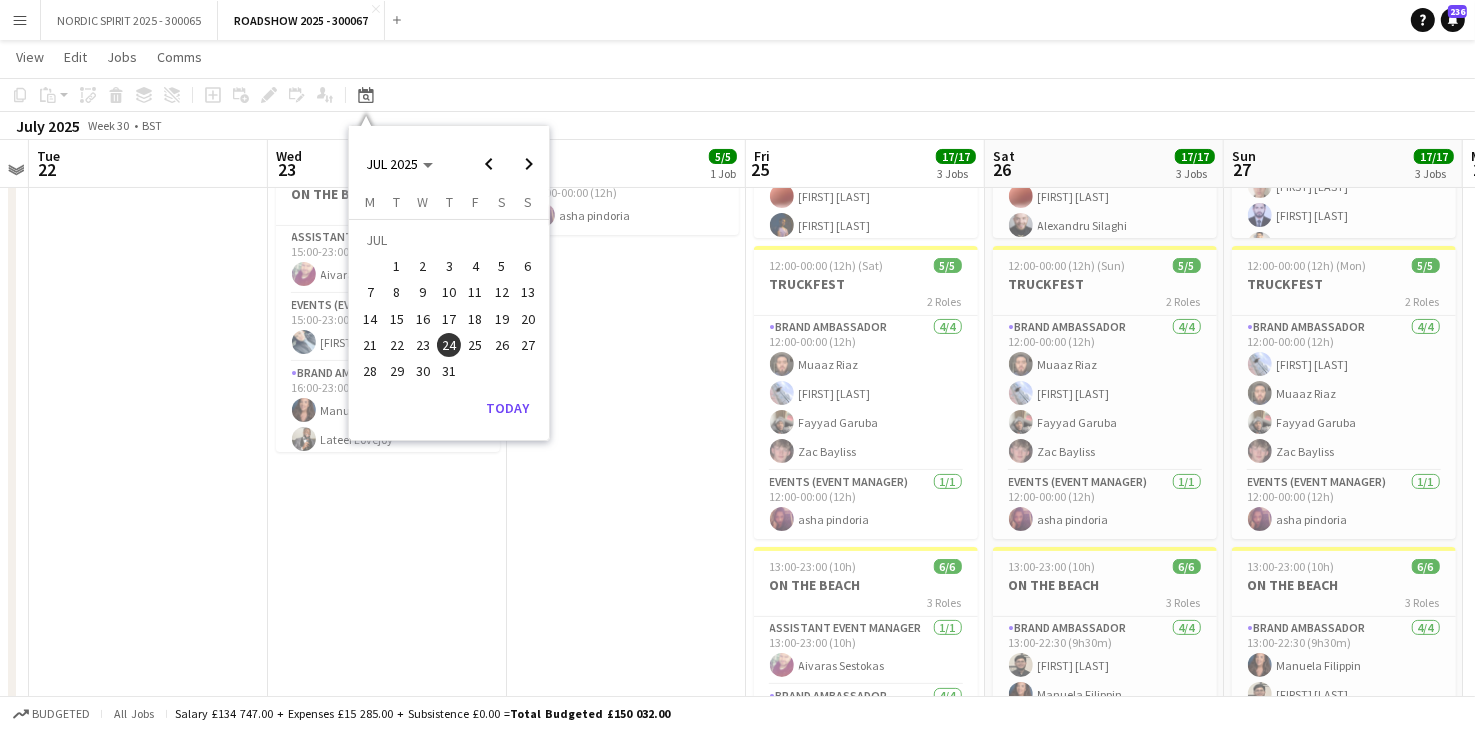 click on "31" at bounding box center (449, 371) 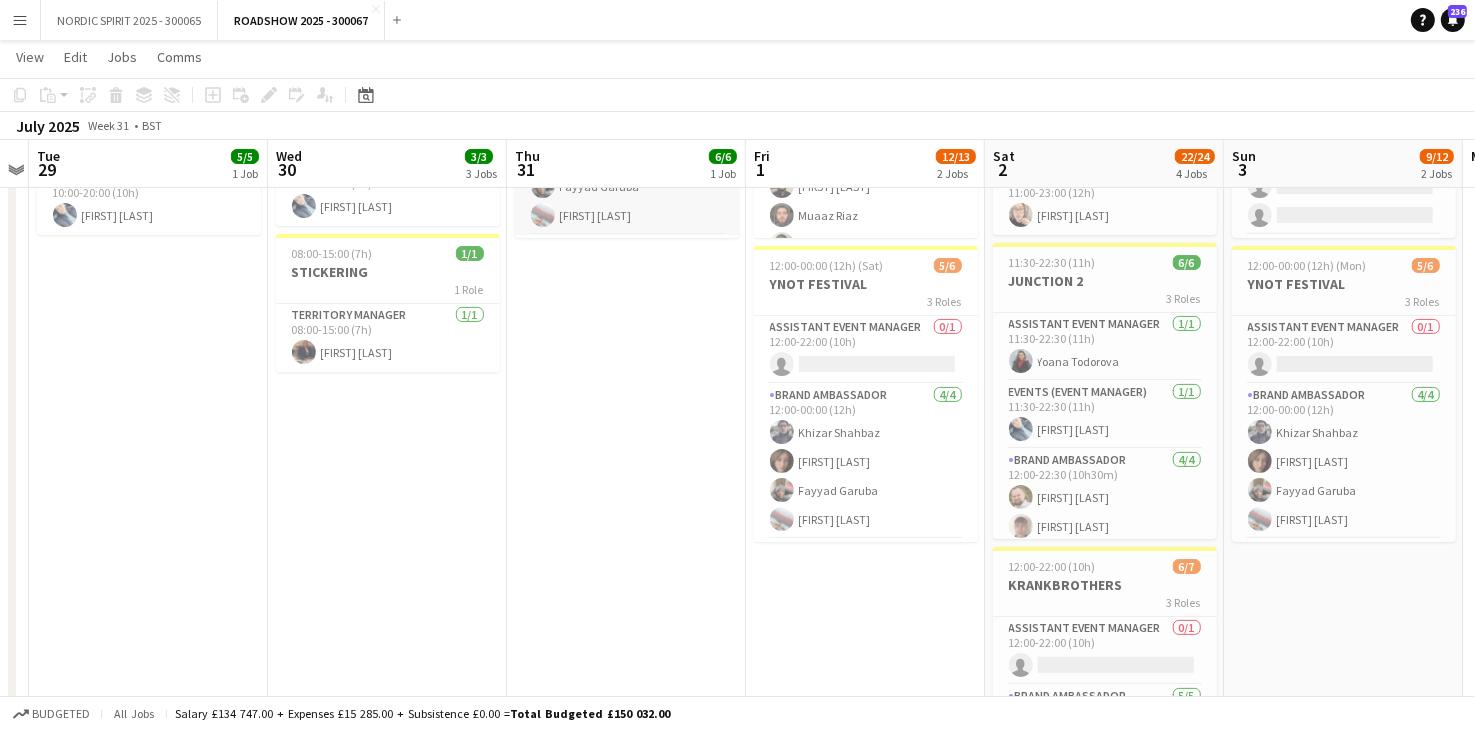 click on "Brand Ambassador   4/4   12:00-00:00 (12h)
Khizar Shahbaz Athena Roughton Fayyad Garuba Wasif Hussain" at bounding box center (627, 157) 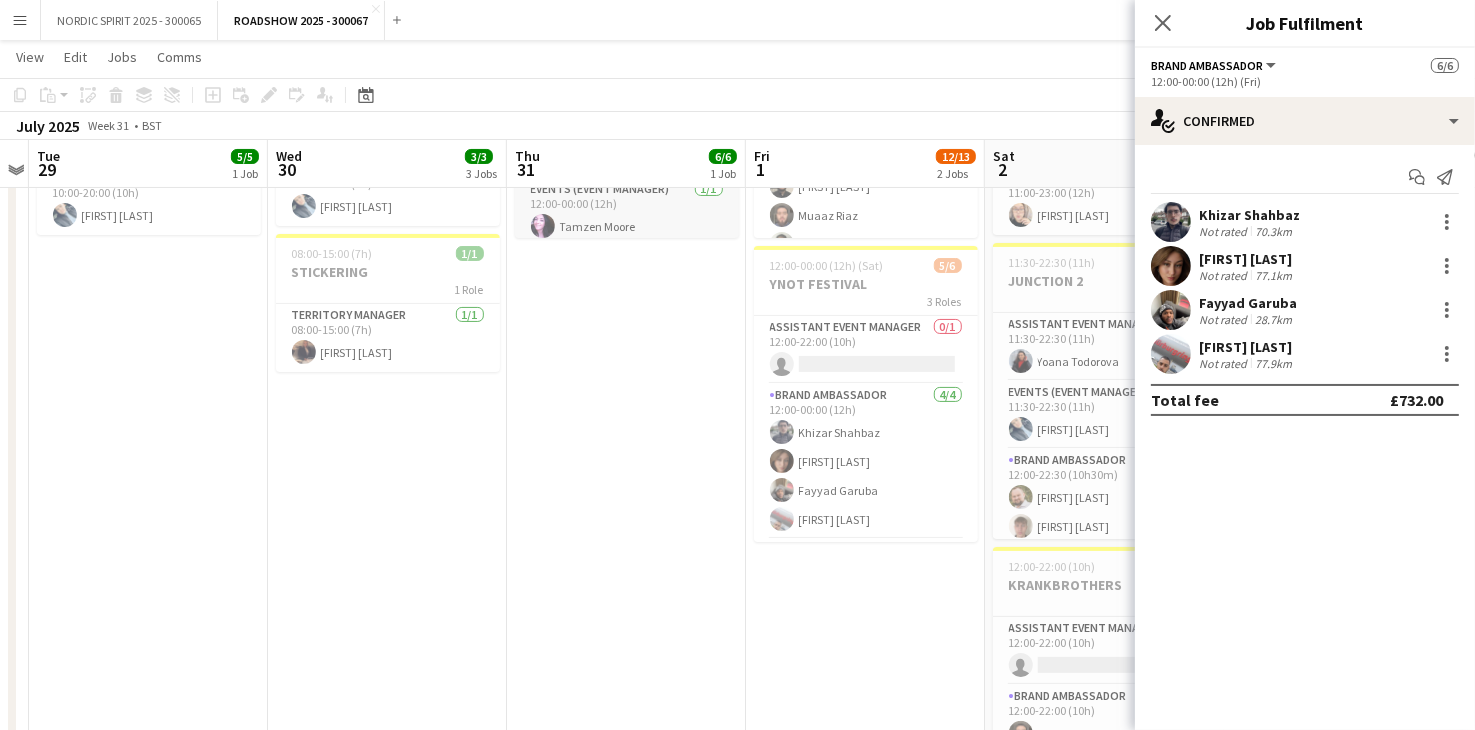 scroll, scrollTop: 68, scrollLeft: 0, axis: vertical 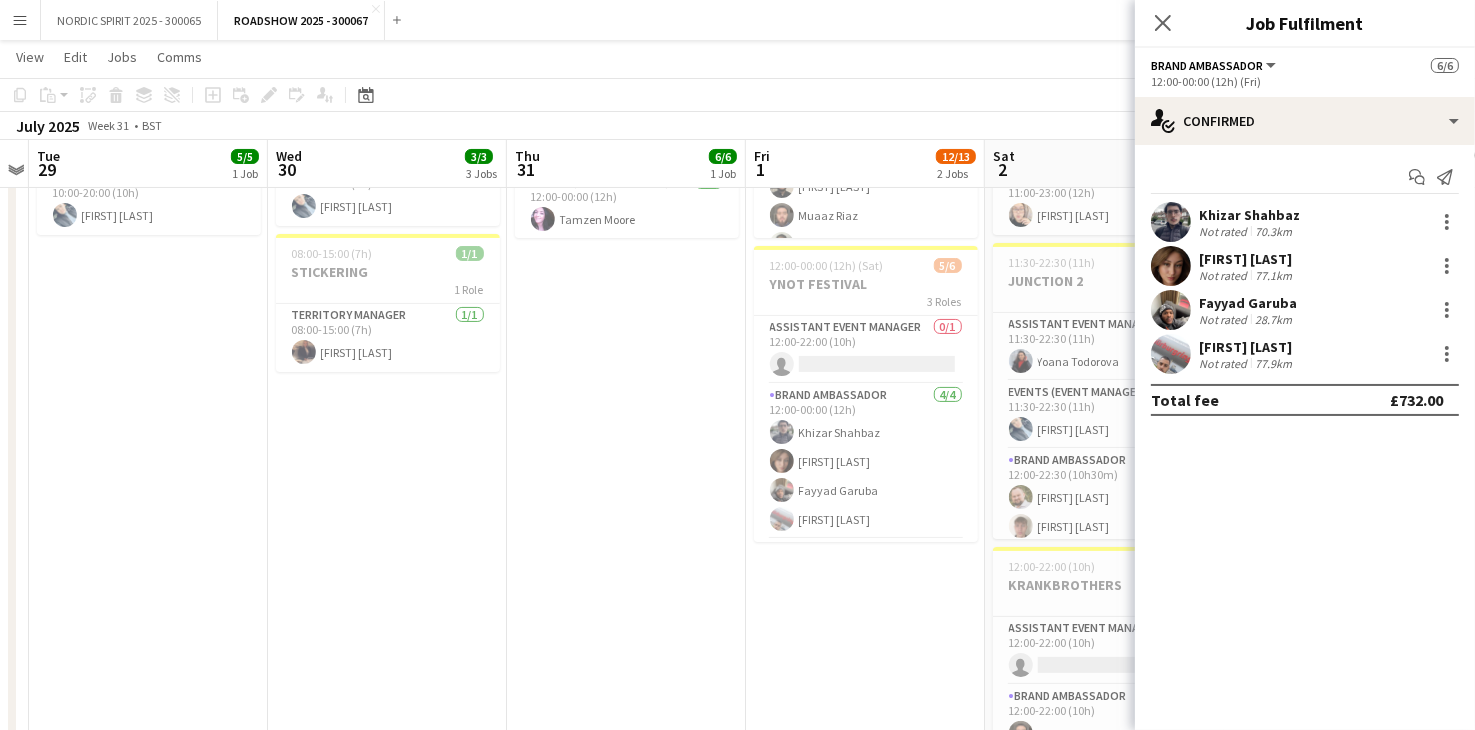 click on "12:00-00:00 (12h) (Fri)   6/6   YNOT FESTIVAL   3 Roles   Assistant Event Manager   1/1   12:00-22:00 (10h)
Charlotte Wade  Brand Ambassador   4/4   12:00-00:00 (12h)
Khizar Shahbaz Athena Roughton Fayyad Garuba Wasif Hussain  Events (Event Manager)   1/1   12:00-00:00 (12h)
Tamzen Moore" at bounding box center (626, 561) 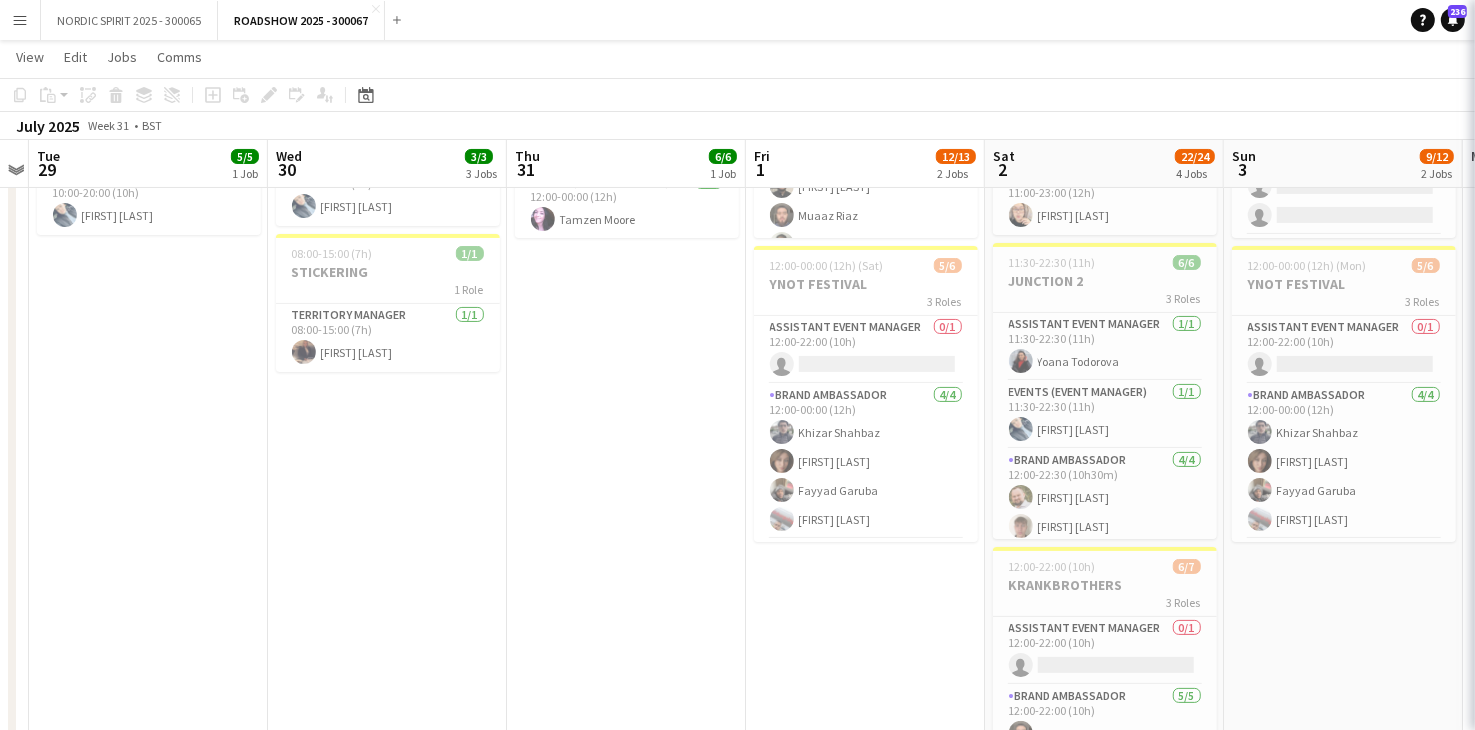 scroll, scrollTop: 64, scrollLeft: 0, axis: vertical 